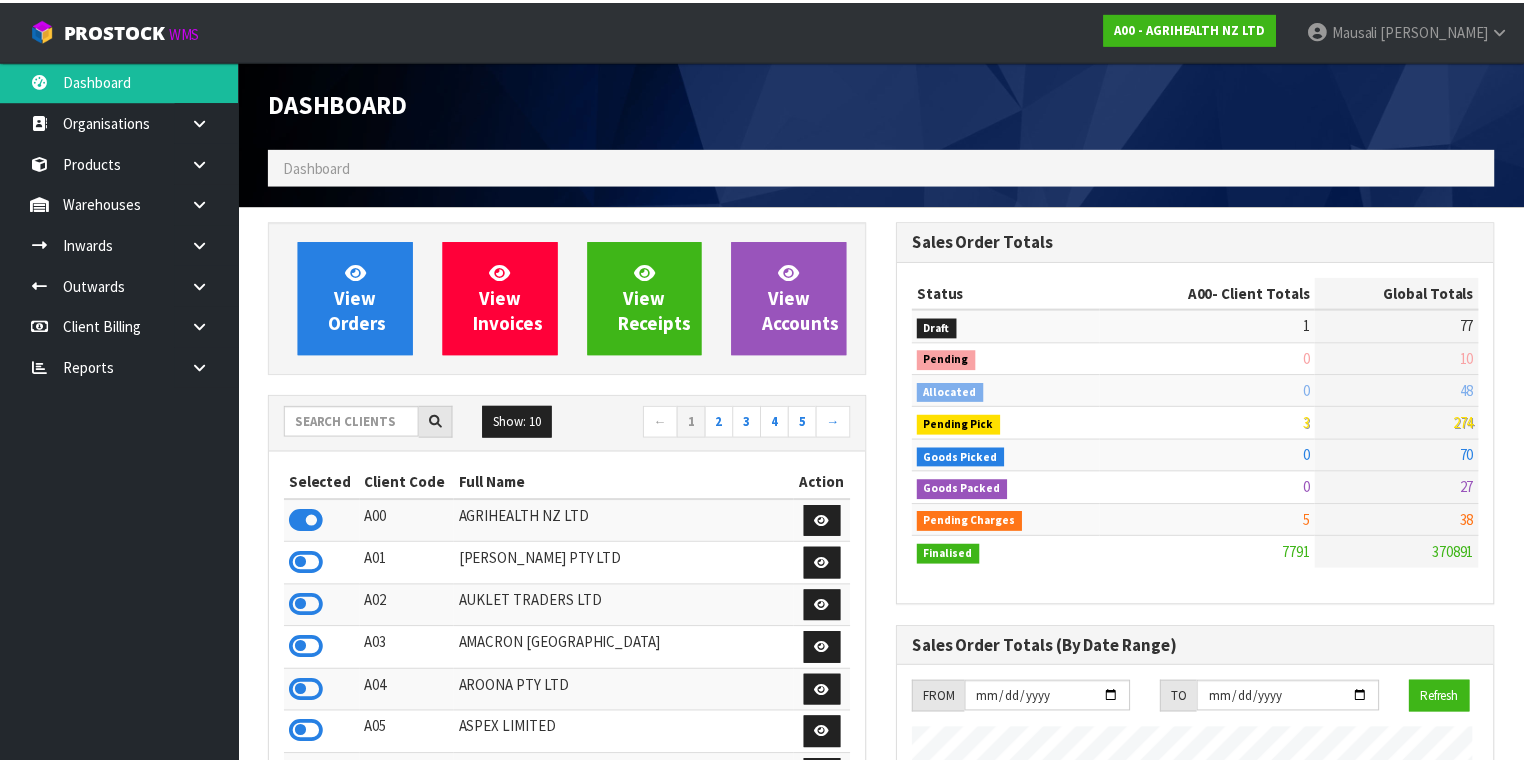scroll, scrollTop: 0, scrollLeft: 0, axis: both 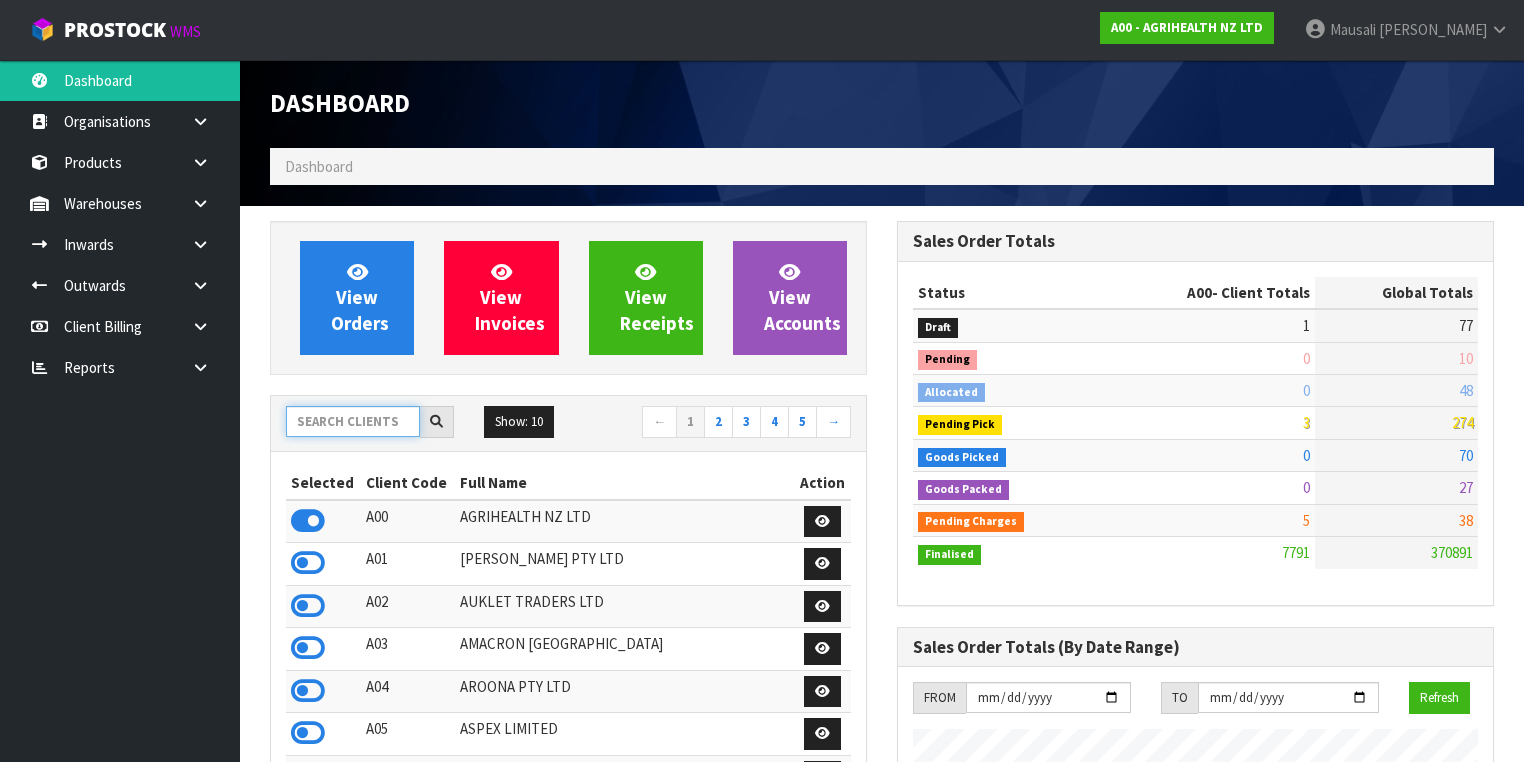 click at bounding box center [353, 421] 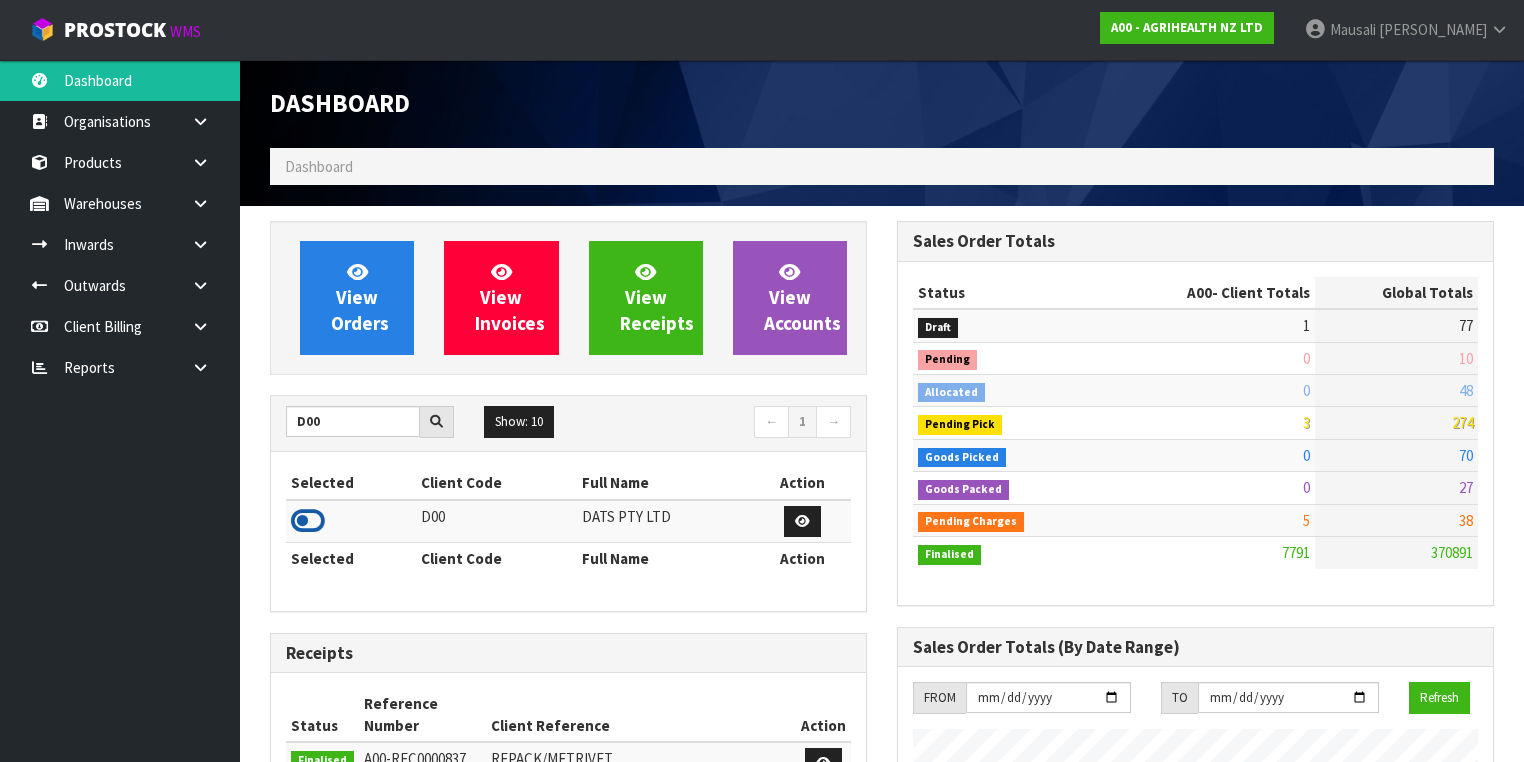 click at bounding box center [308, 521] 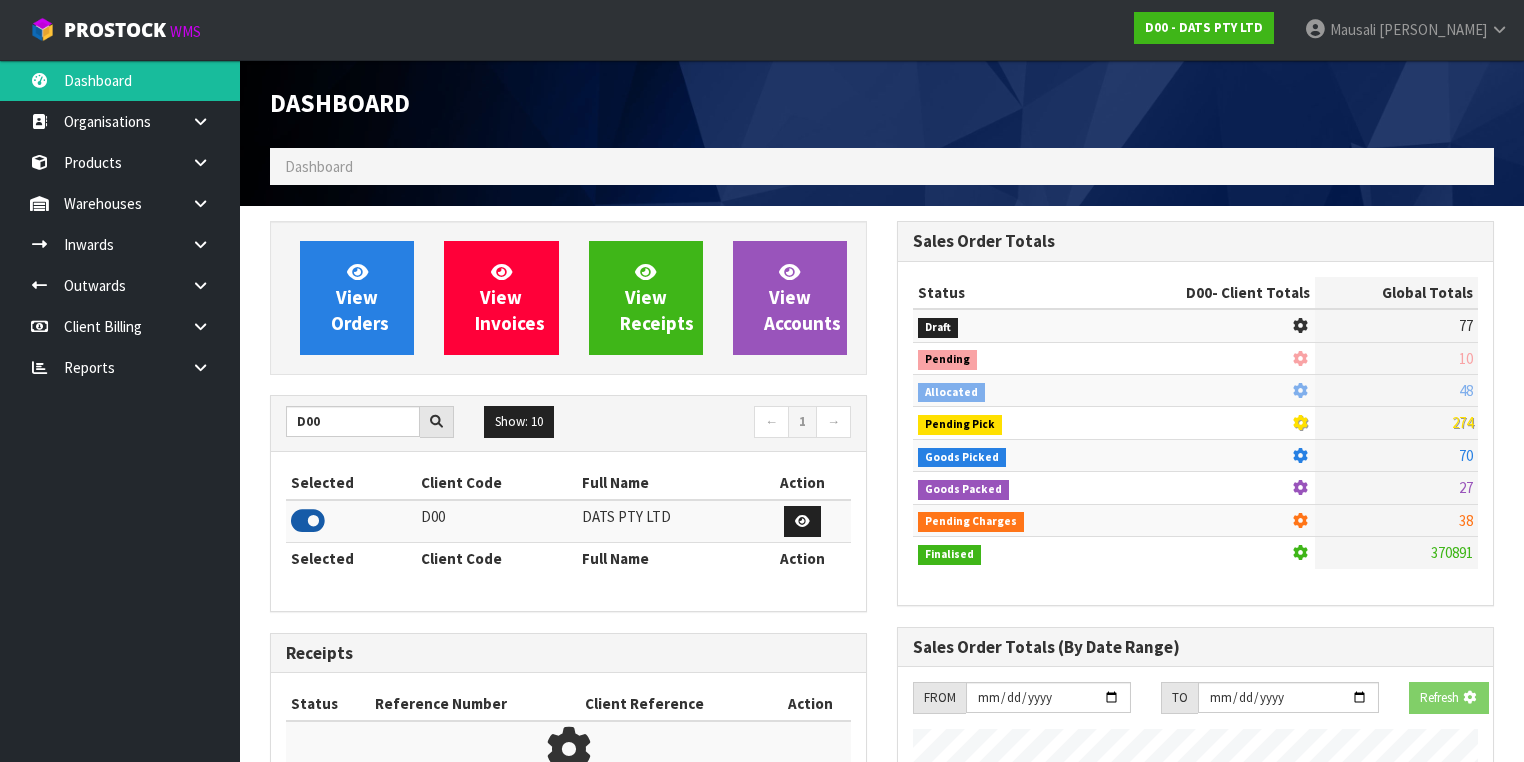 scroll, scrollTop: 1242, scrollLeft: 627, axis: both 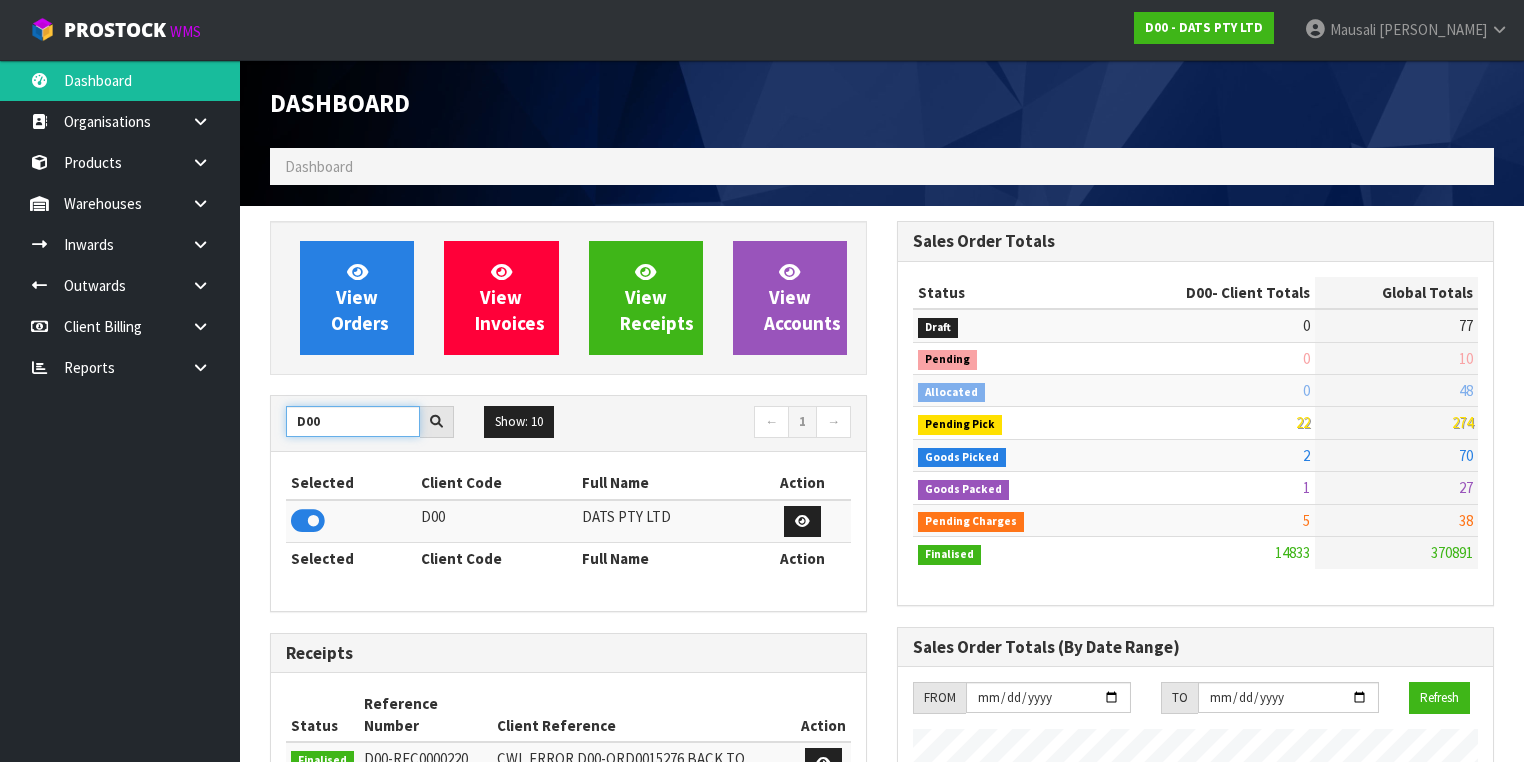 drag, startPoint x: 331, startPoint y: 428, endPoint x: 277, endPoint y: 438, distance: 54.91812 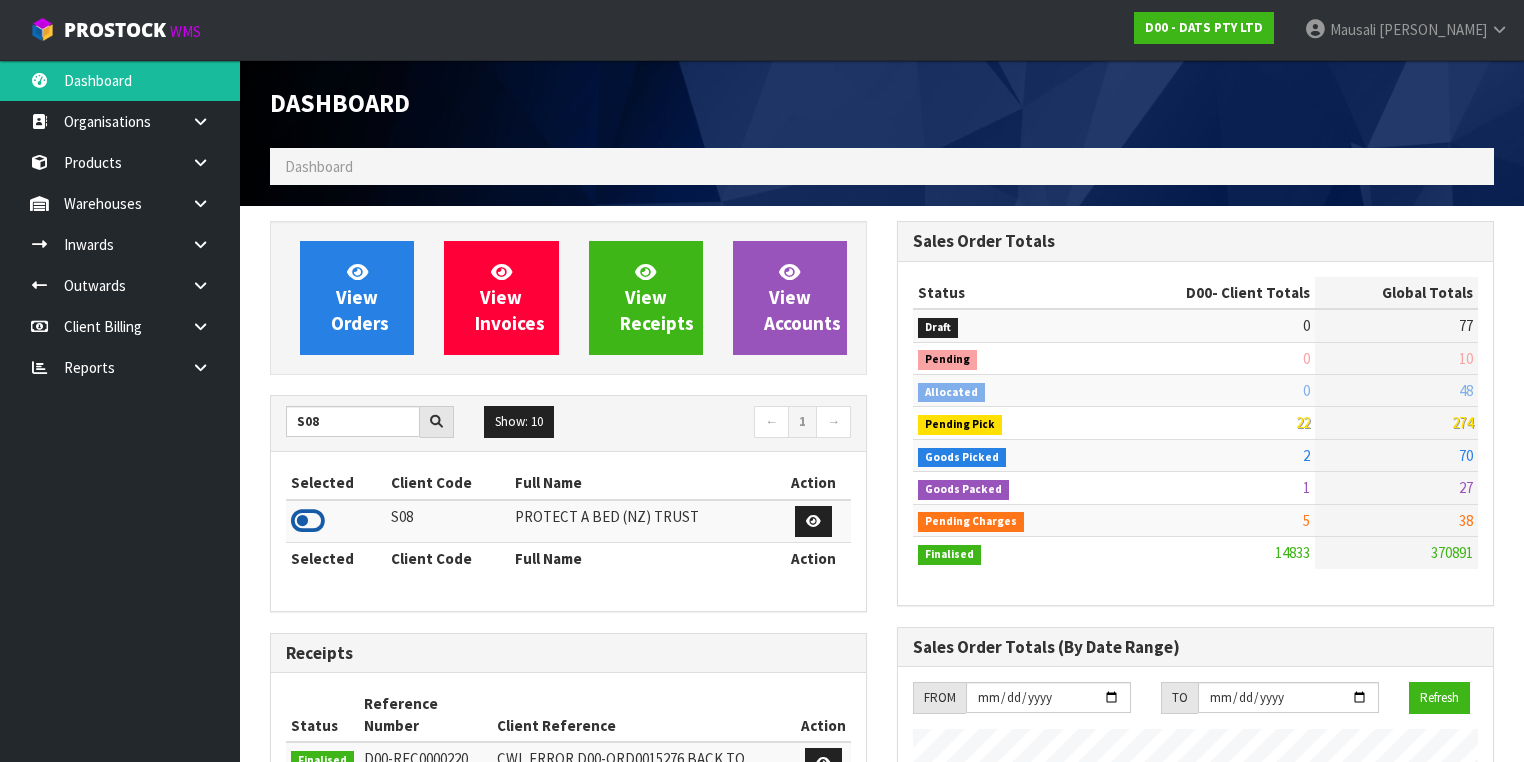 click at bounding box center [308, 521] 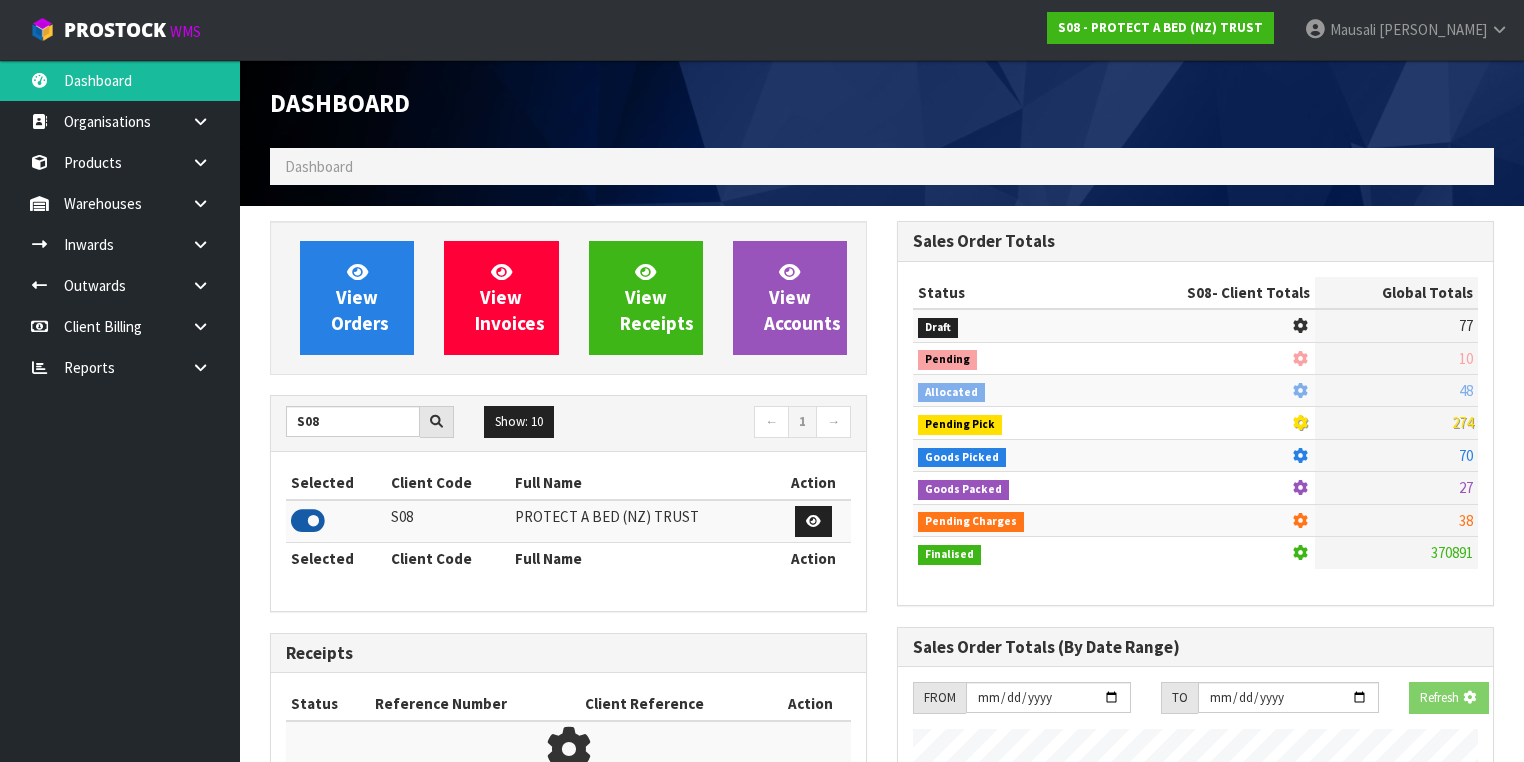 scroll, scrollTop: 1242, scrollLeft: 627, axis: both 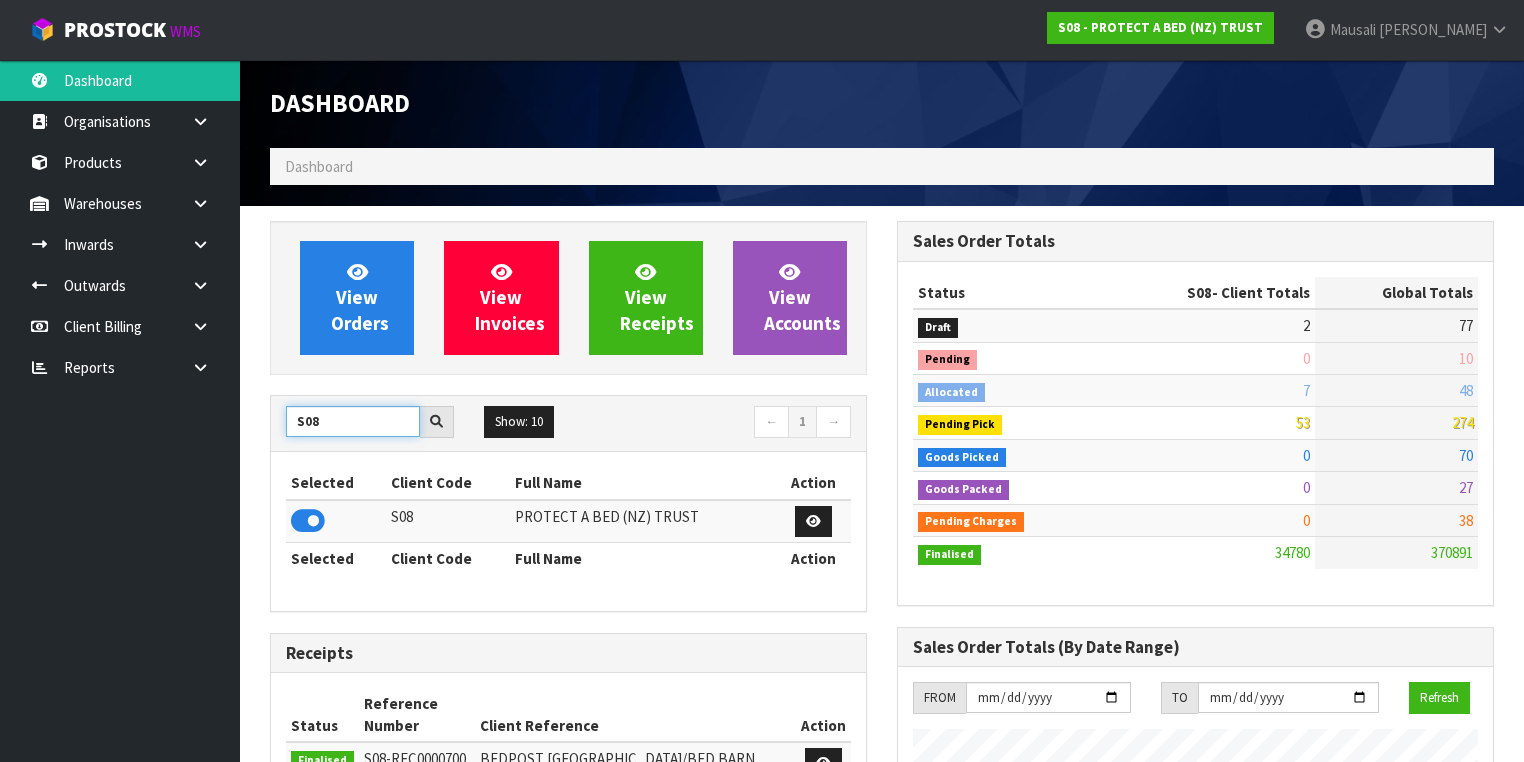 drag, startPoint x: 329, startPoint y: 419, endPoint x: 278, endPoint y: 433, distance: 52.886673 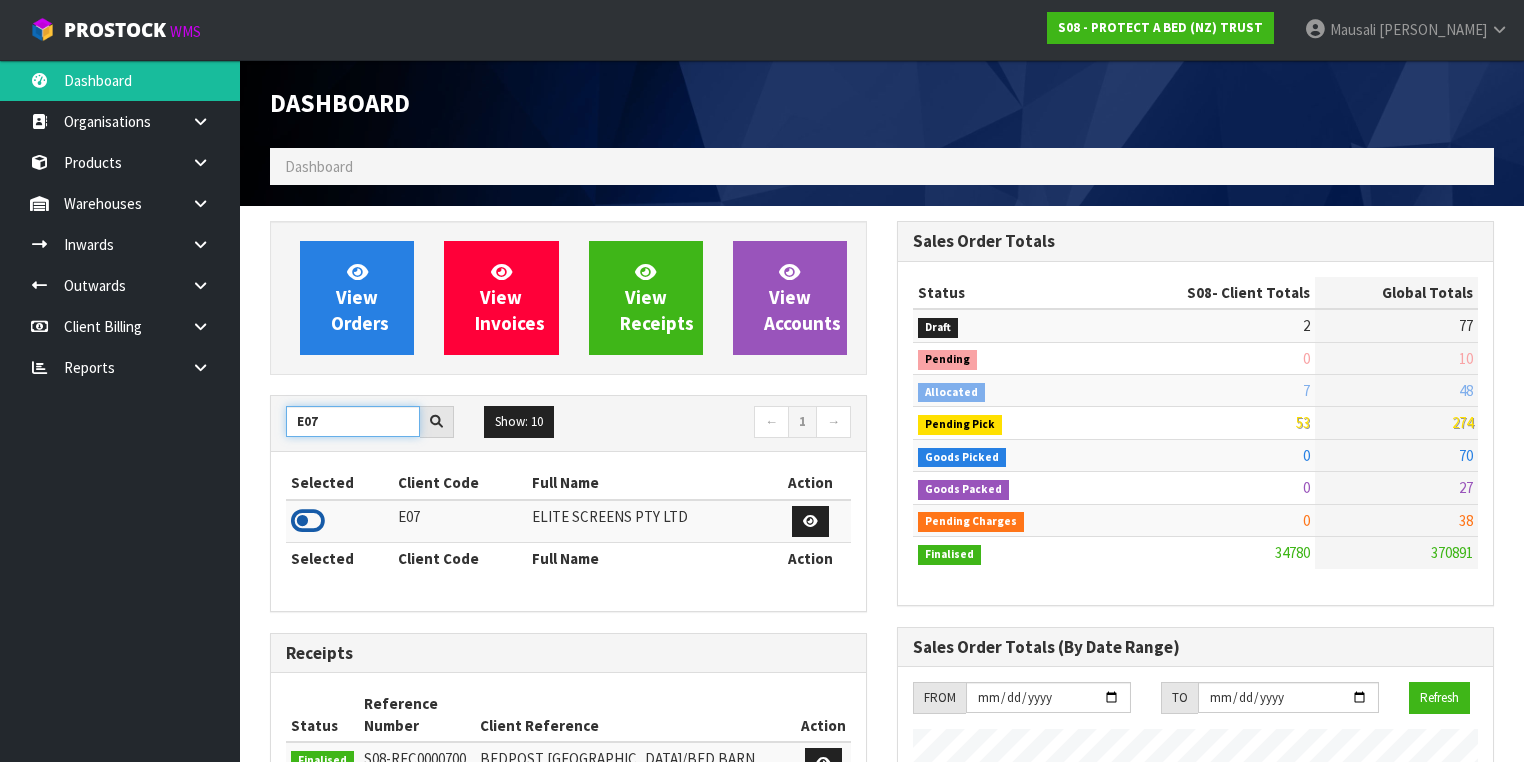 type on "E07" 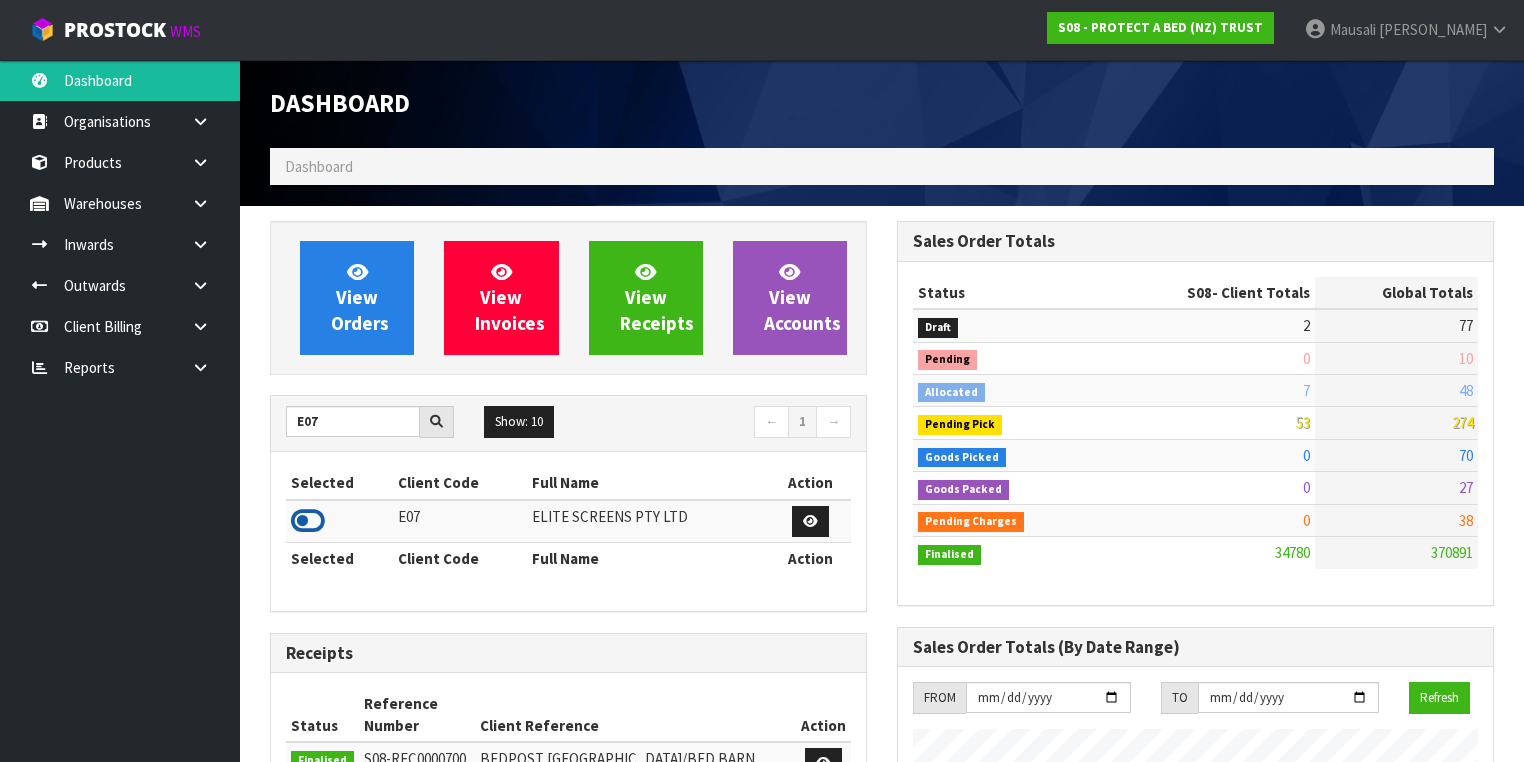 click at bounding box center (308, 521) 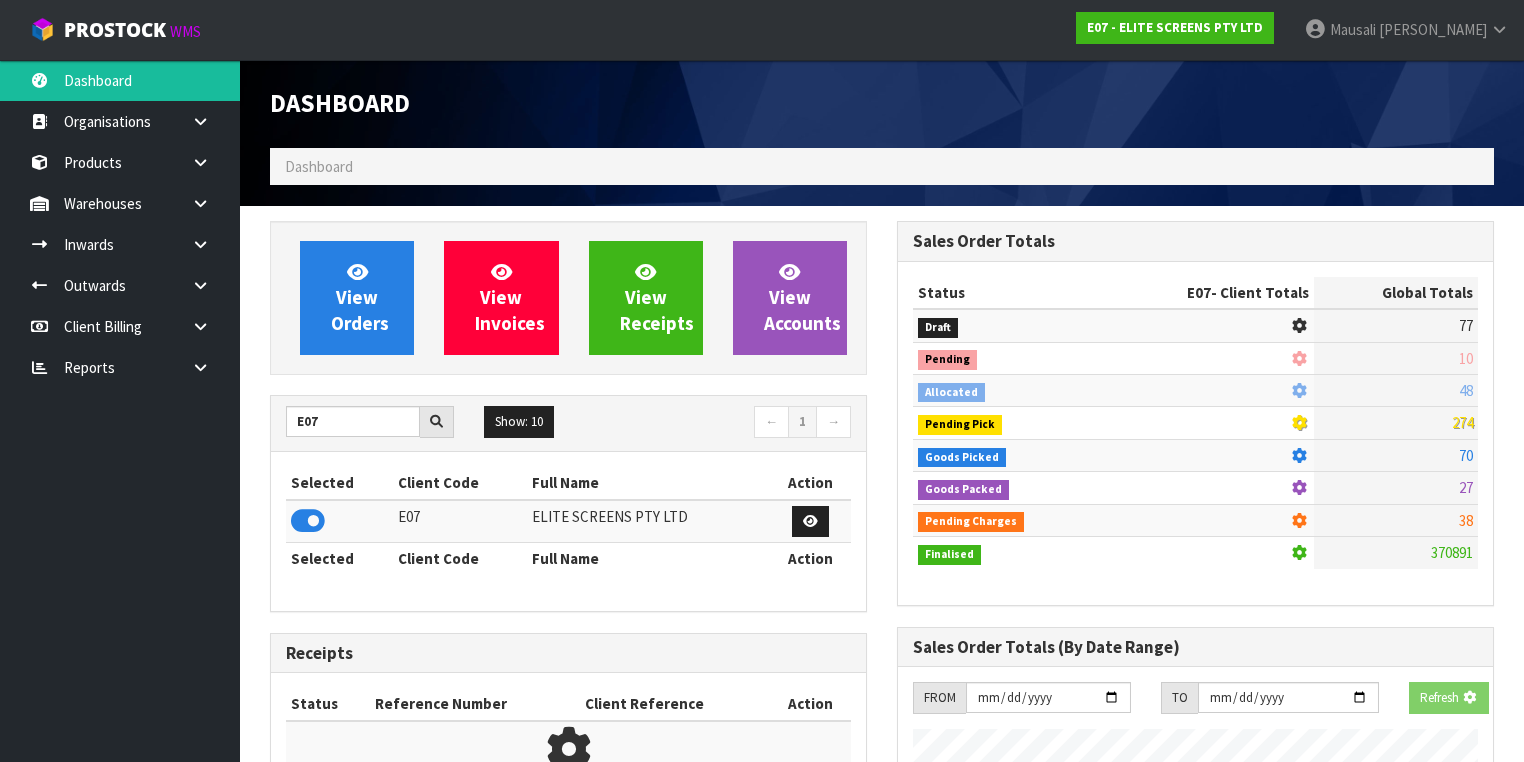 scroll, scrollTop: 1242, scrollLeft: 627, axis: both 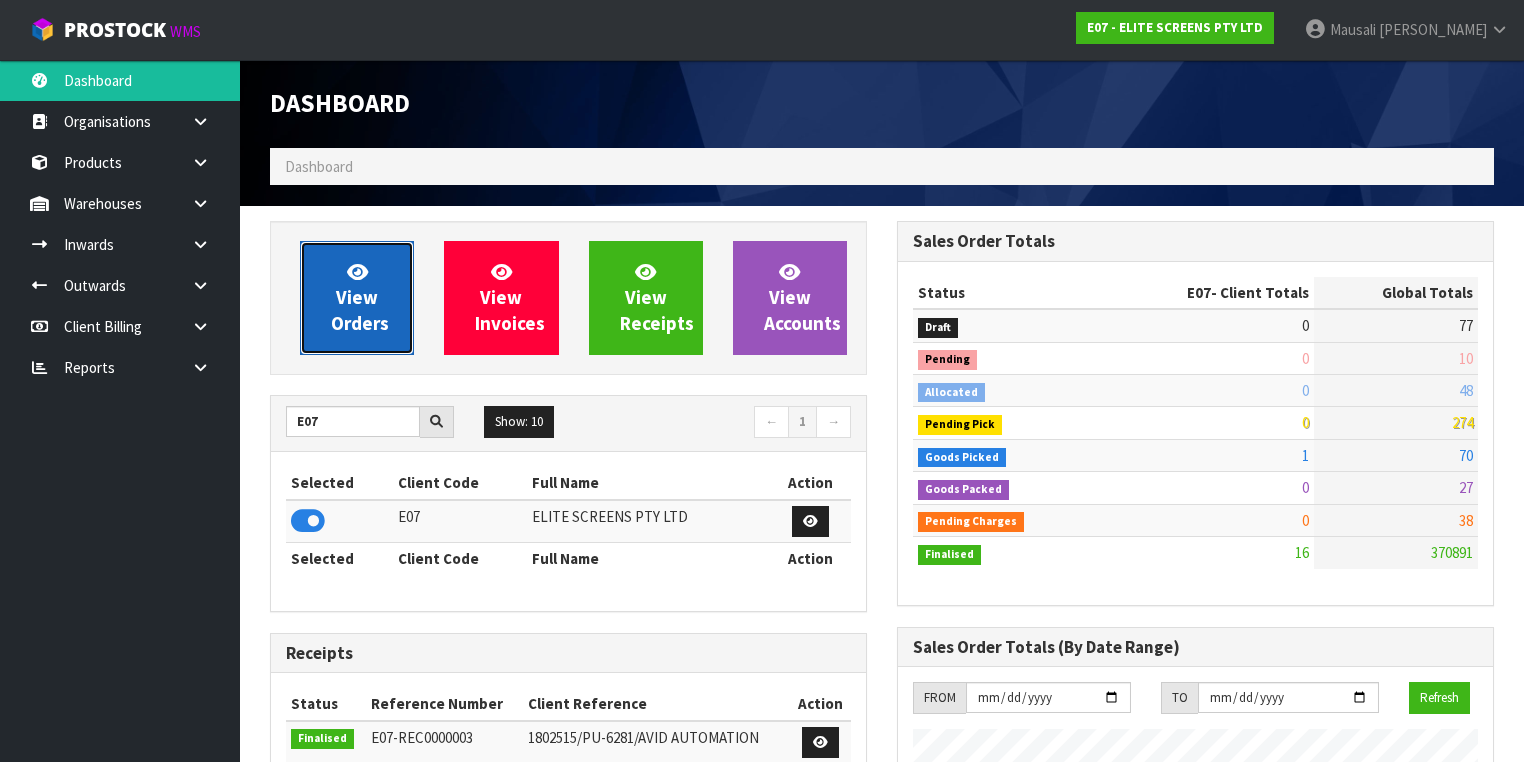 click on "View
Orders" at bounding box center (357, 298) 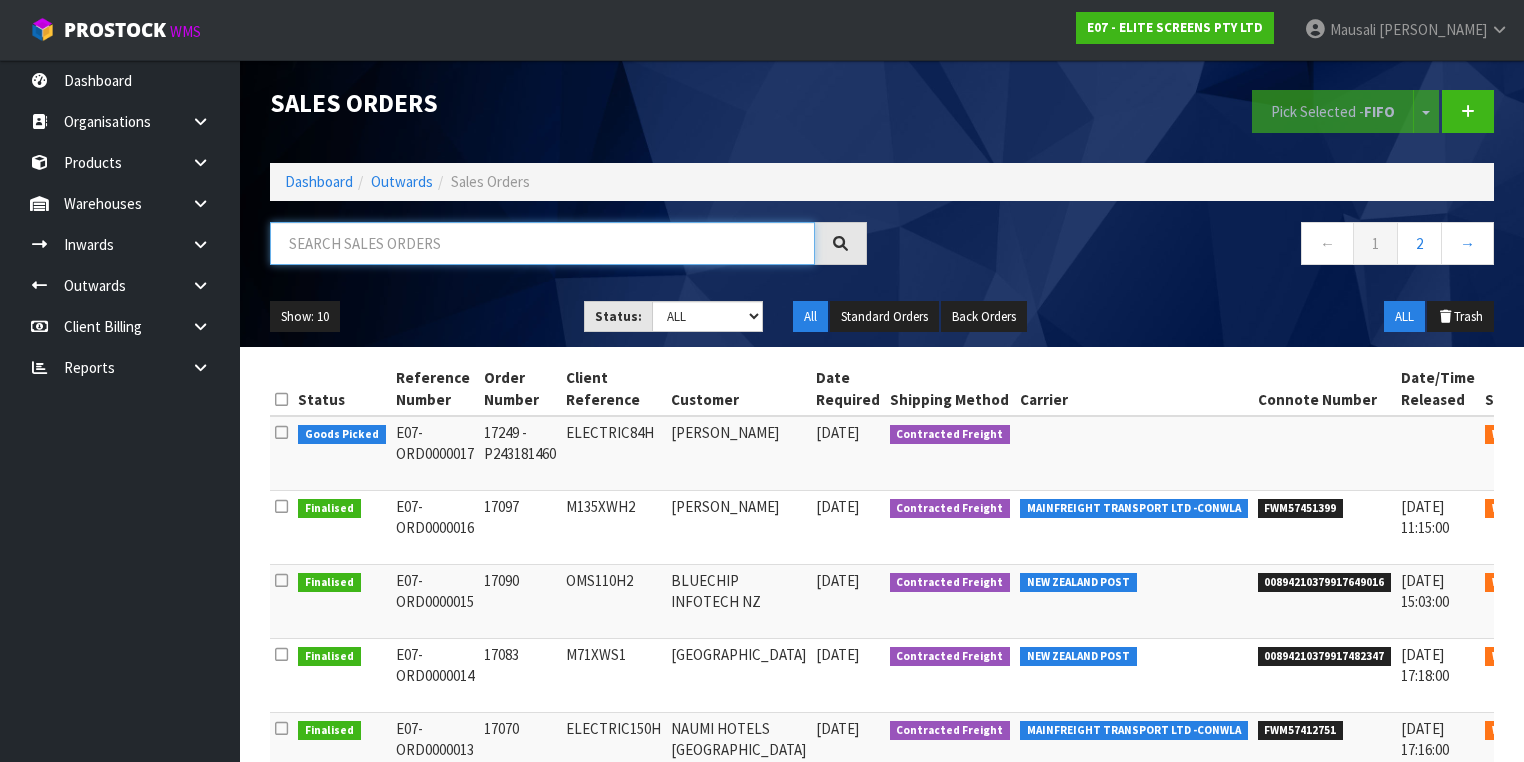 click at bounding box center (542, 243) 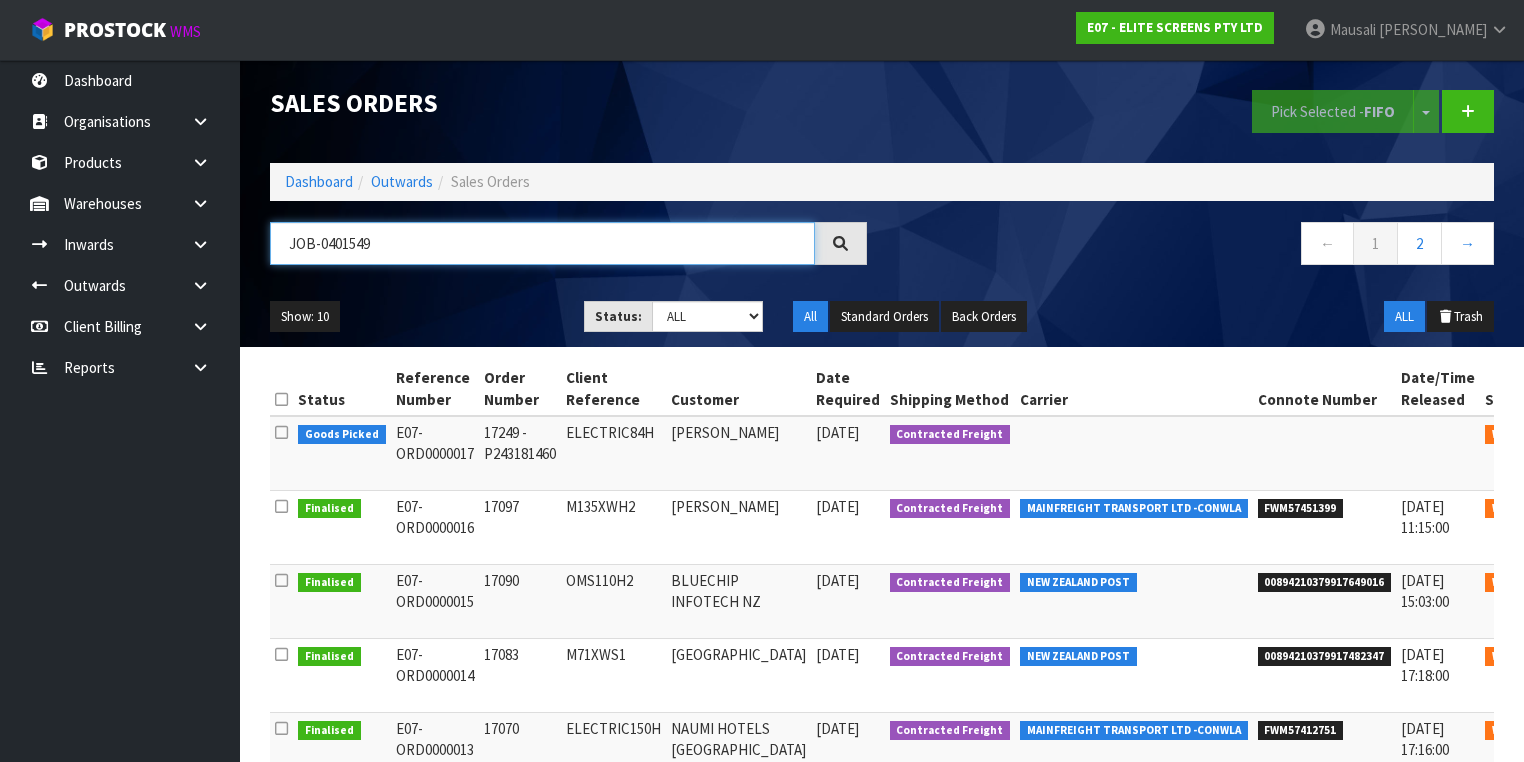 type on "JOB-0401549" 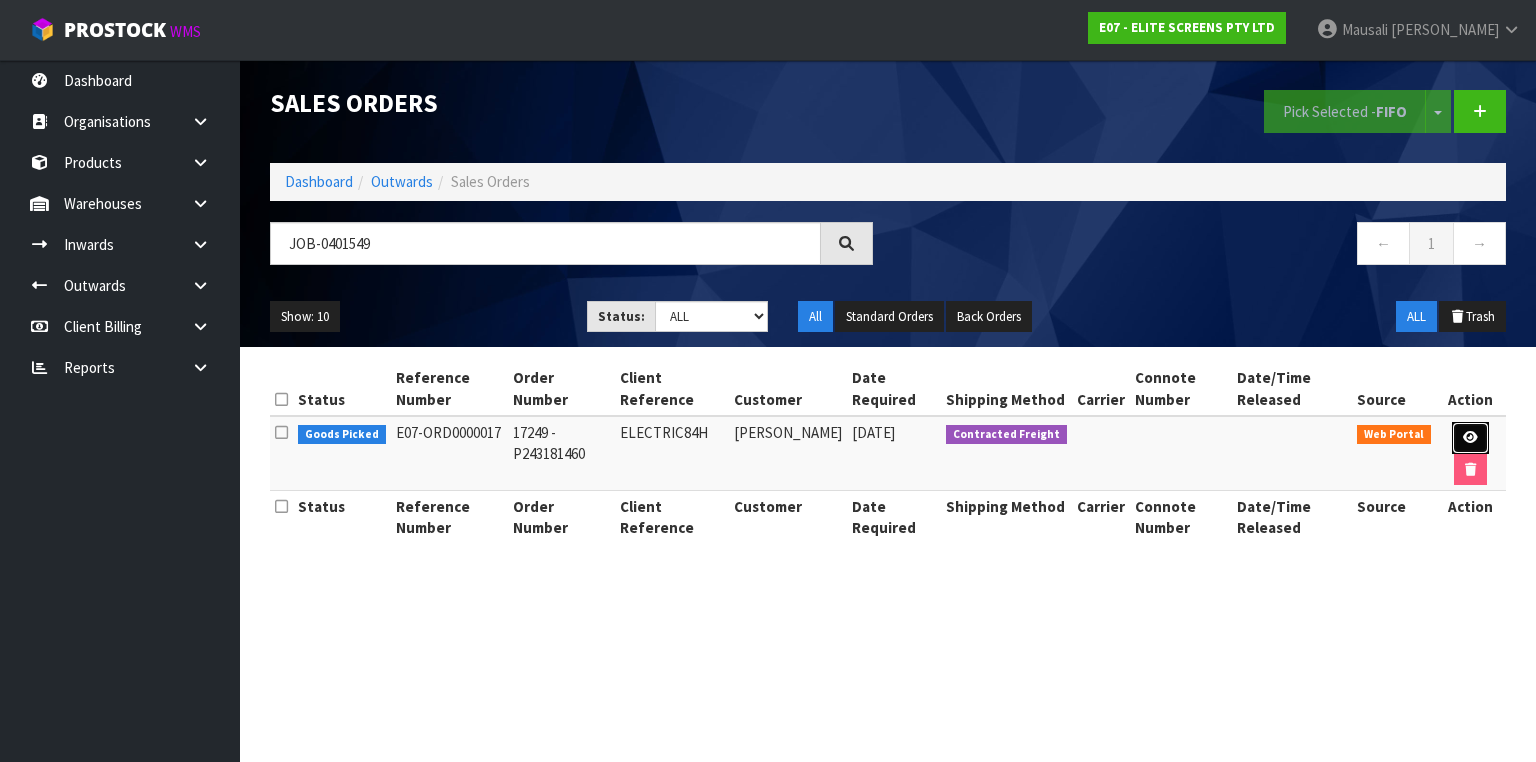 click at bounding box center [1470, 437] 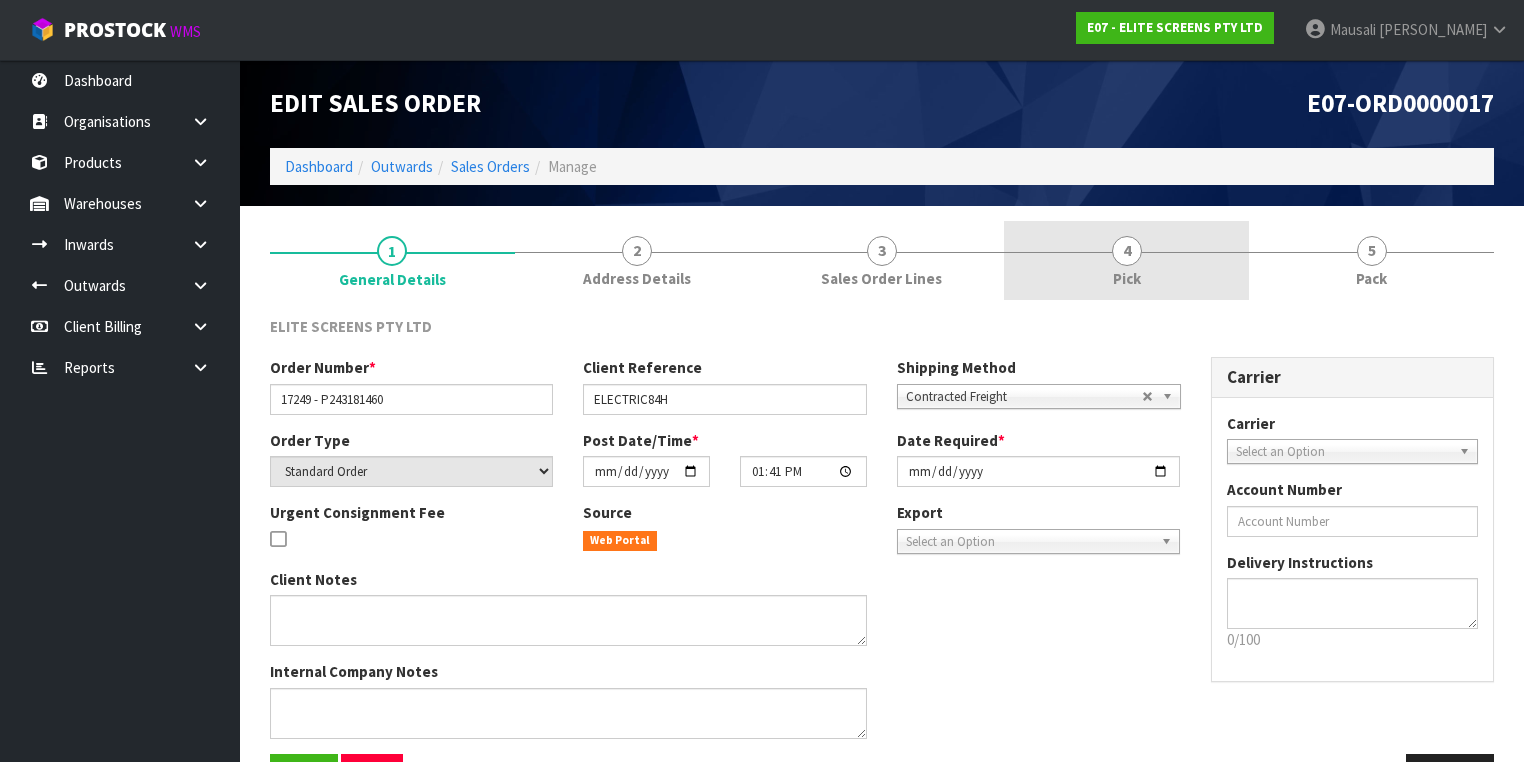 click on "4
Pick" at bounding box center [1126, 260] 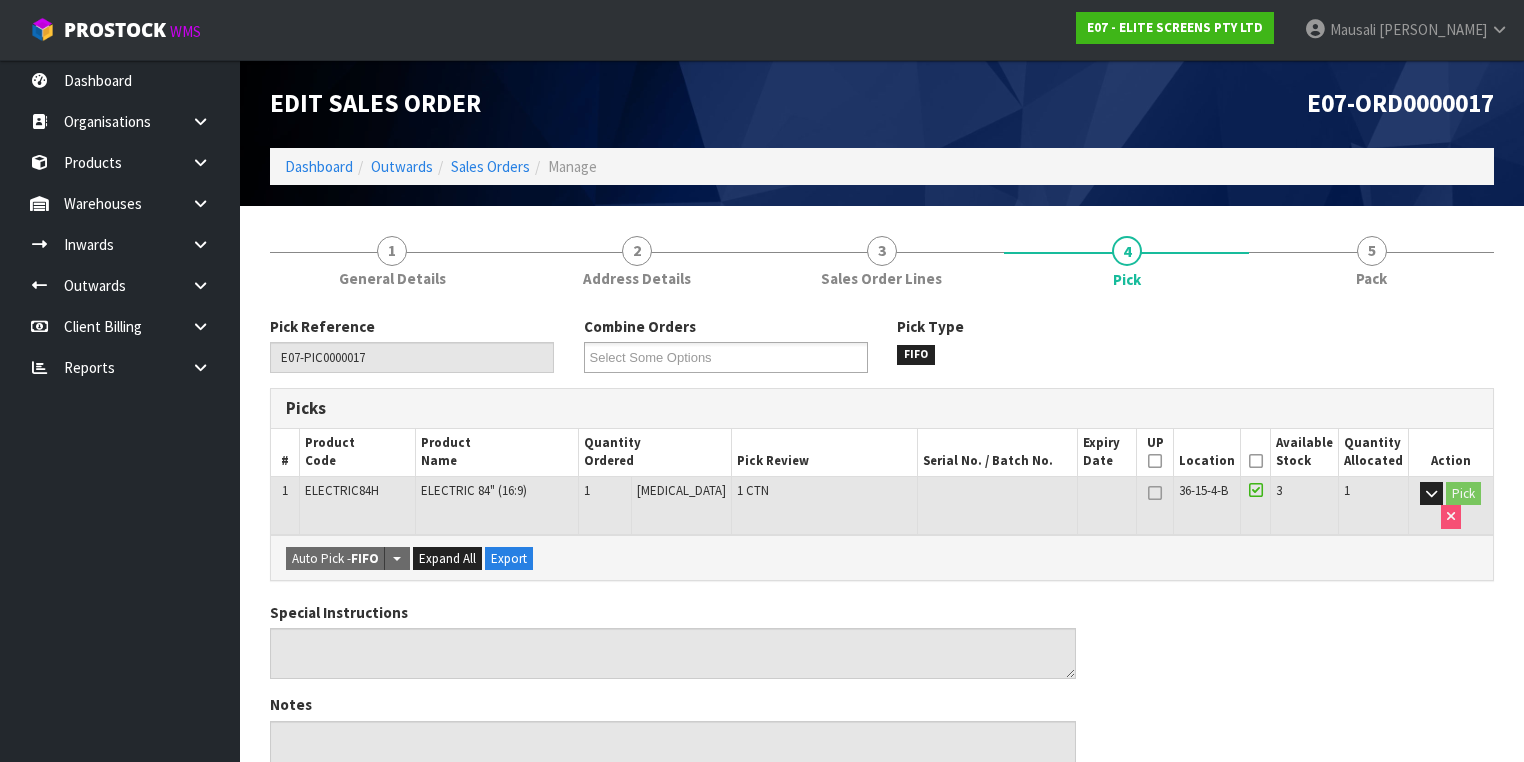 click at bounding box center (1256, 461) 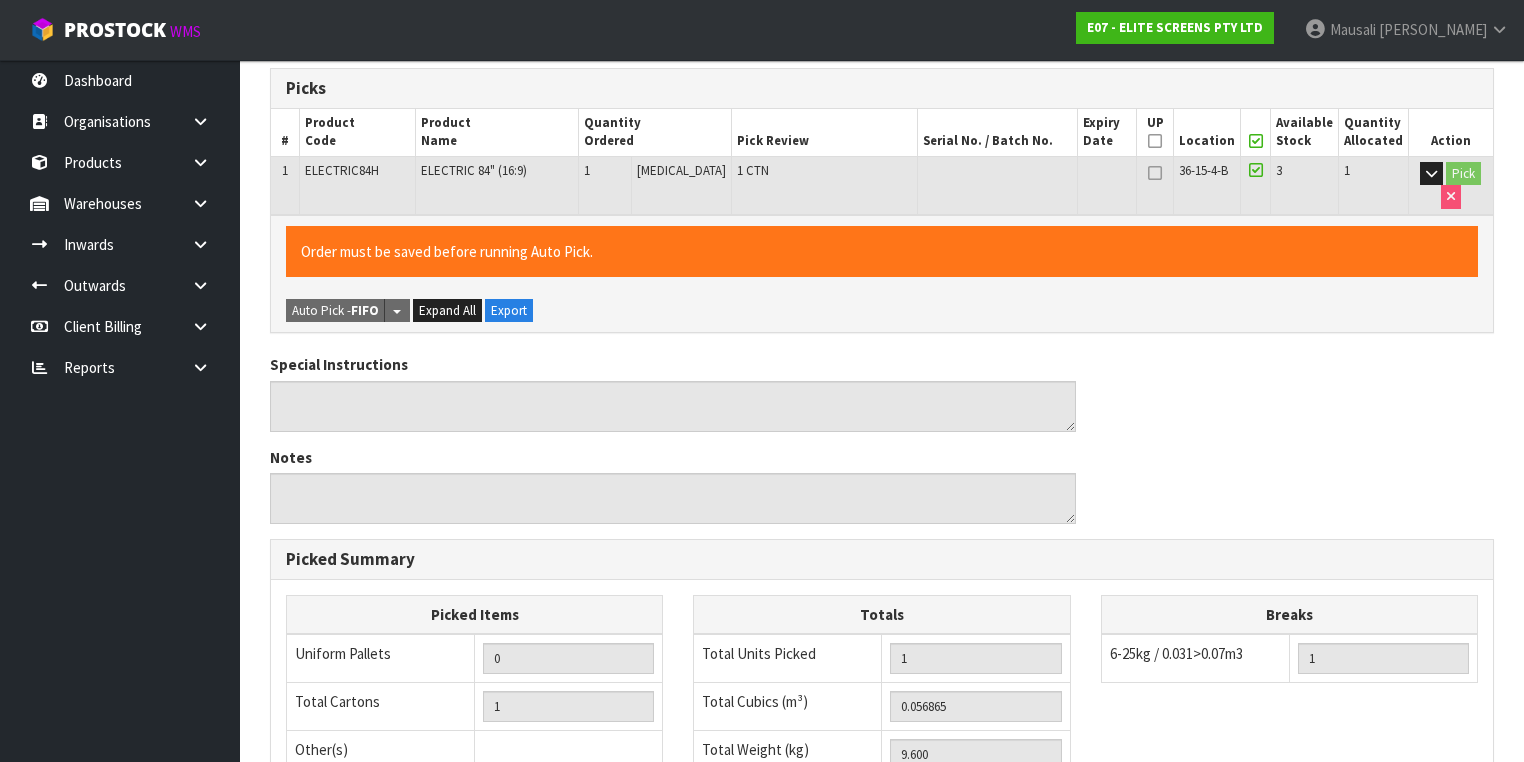 scroll, scrollTop: 640, scrollLeft: 0, axis: vertical 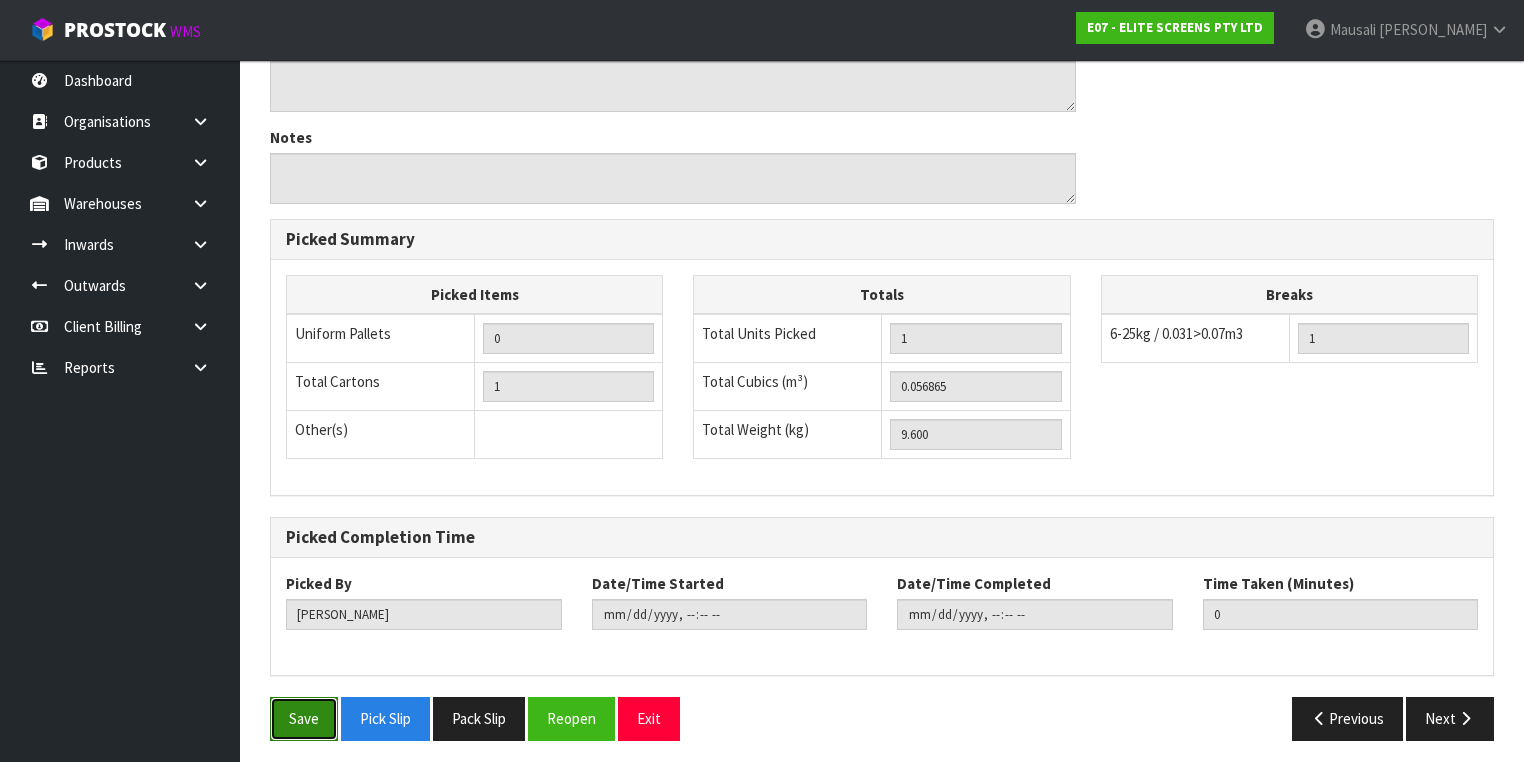 click on "Save" at bounding box center [304, 718] 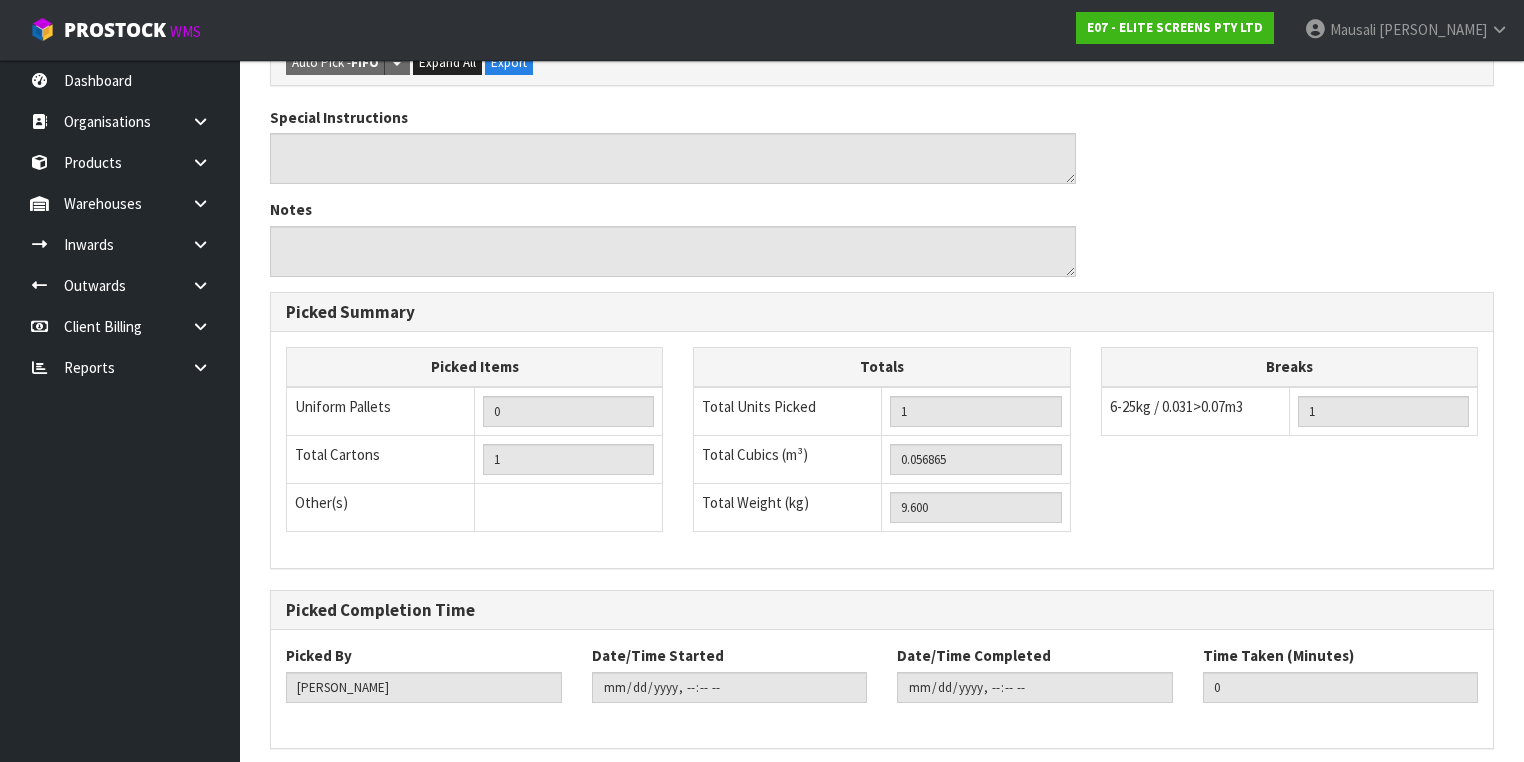 scroll, scrollTop: 0, scrollLeft: 0, axis: both 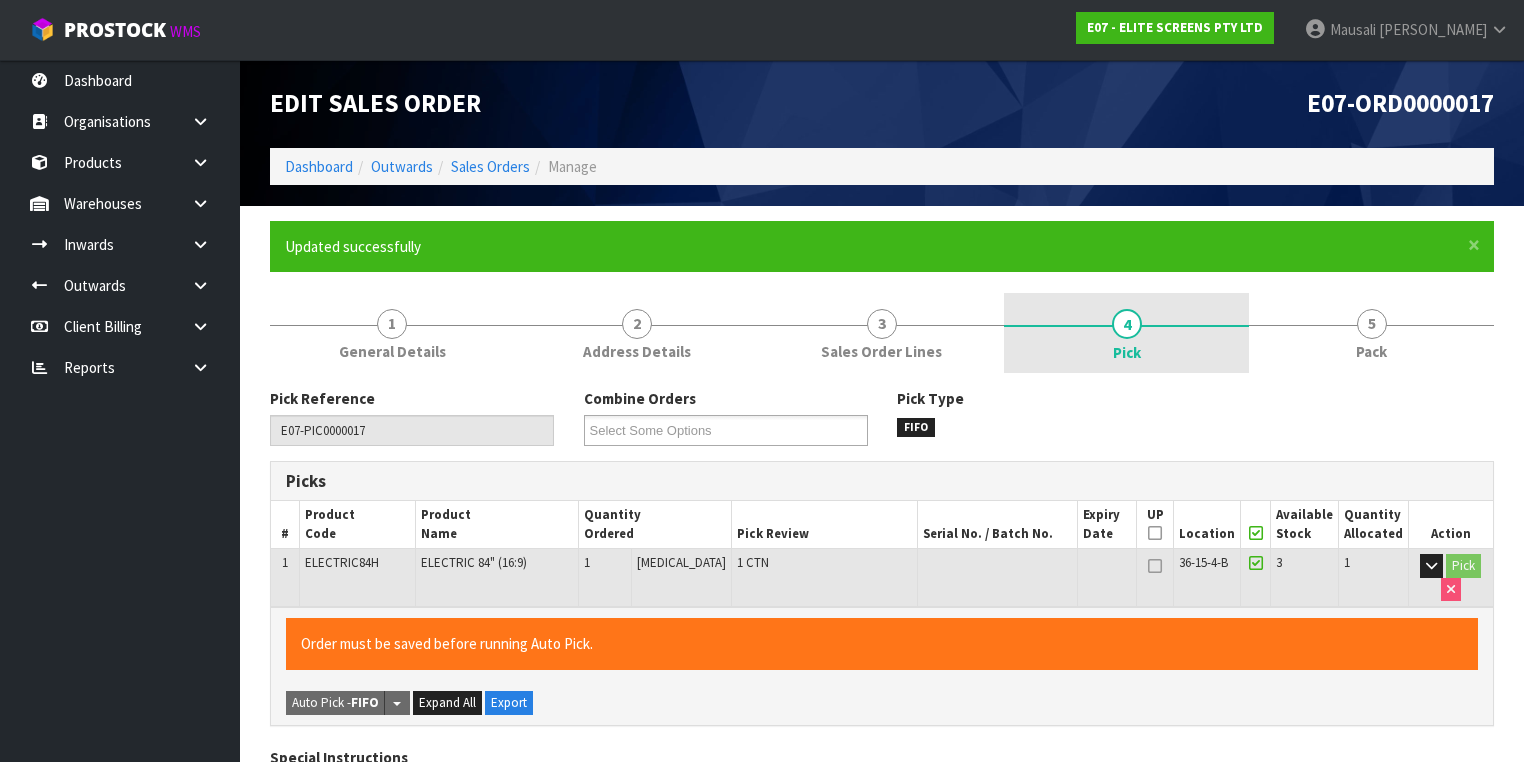 type on "[PERSON_NAME]" 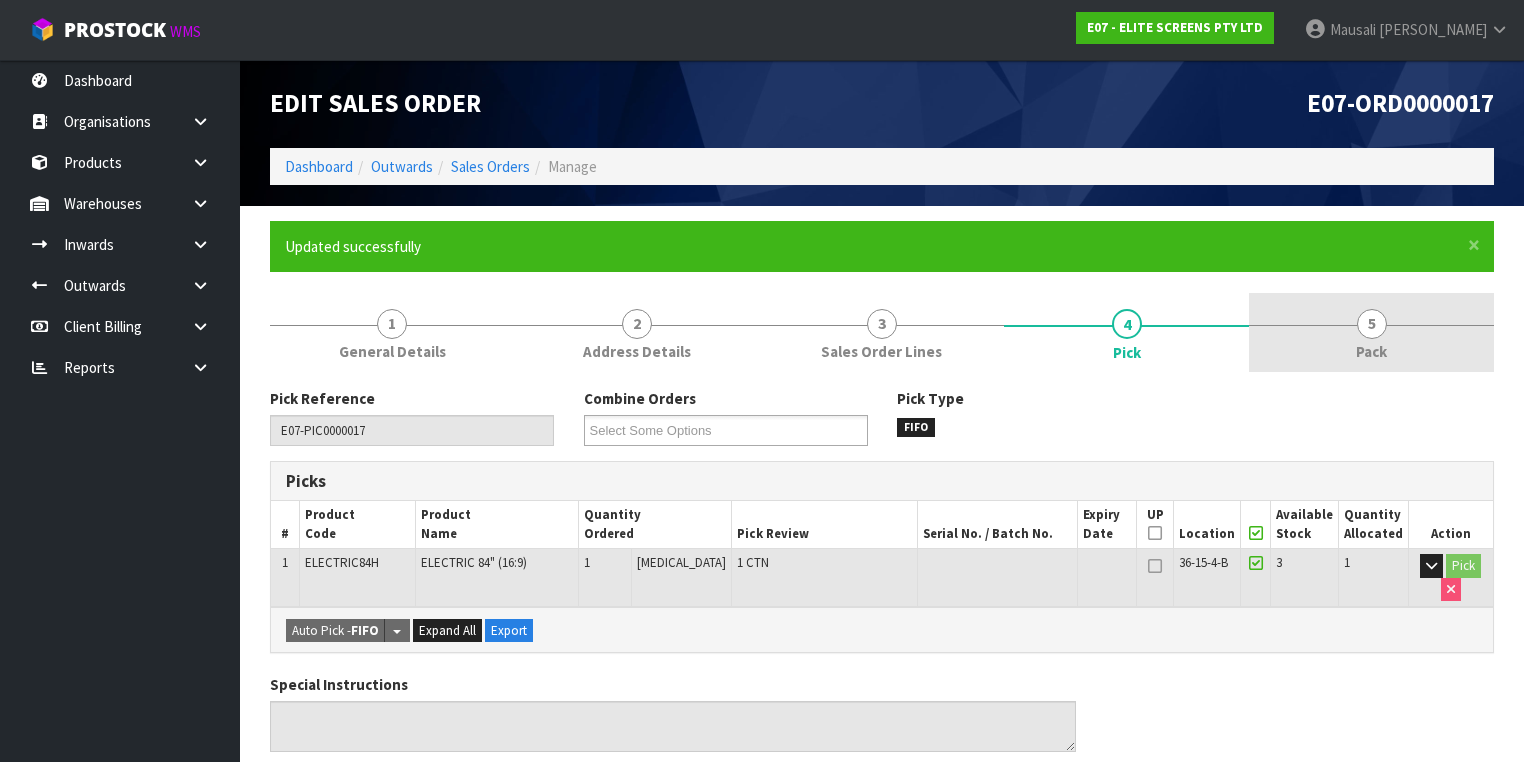 click on "5
Pack" at bounding box center (1371, 332) 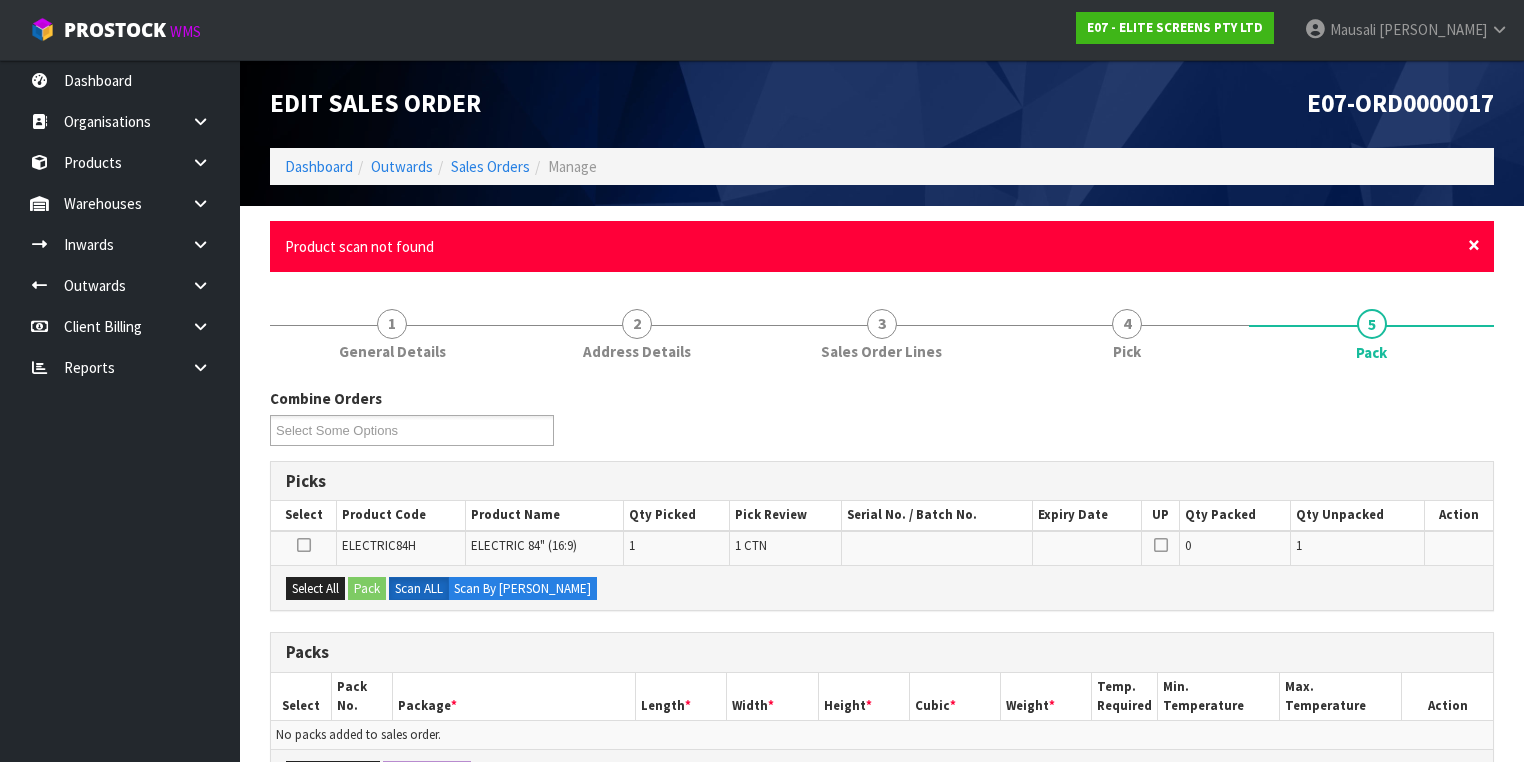 click on "×" at bounding box center [1474, 245] 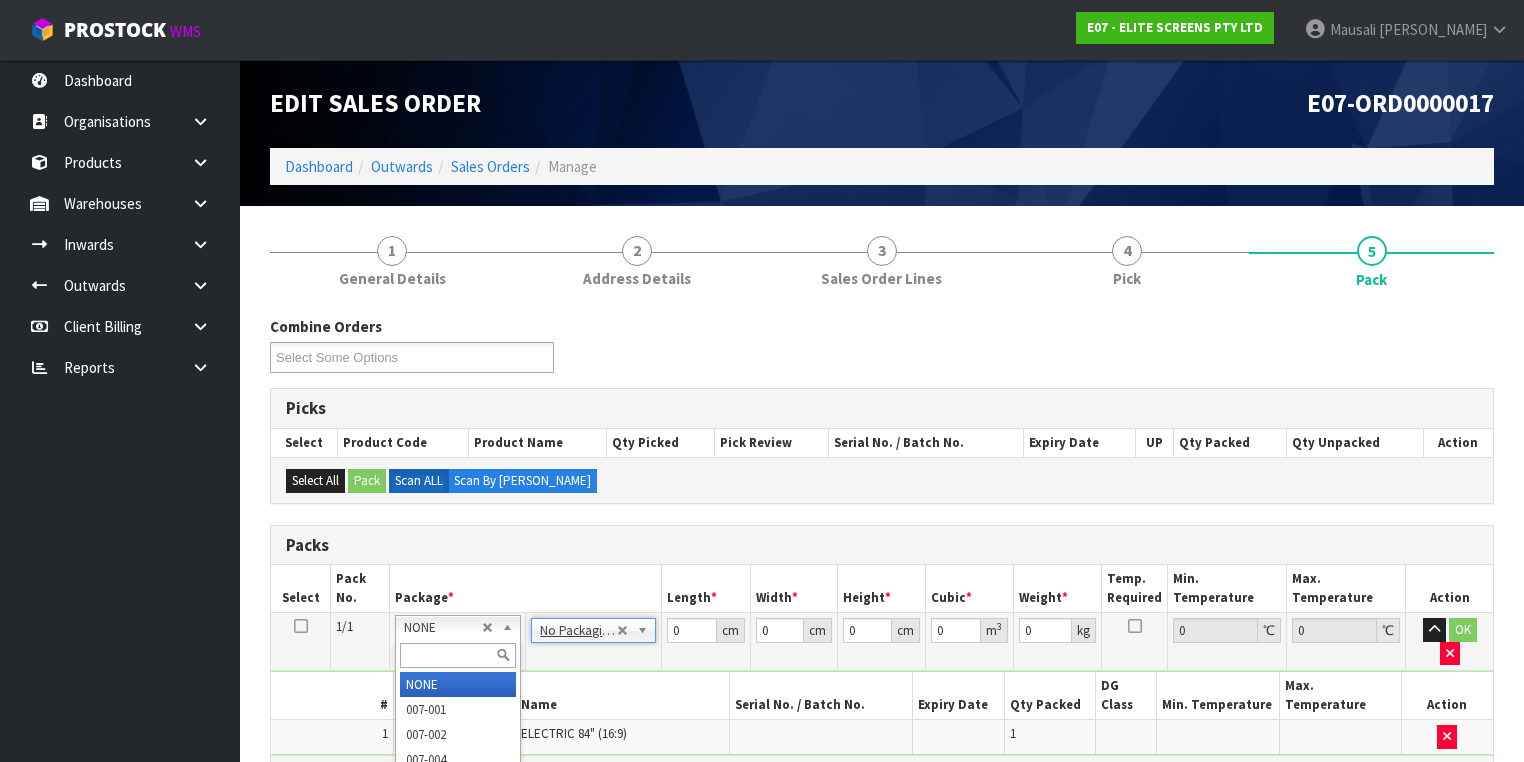 click on "Packs" at bounding box center [882, 546] 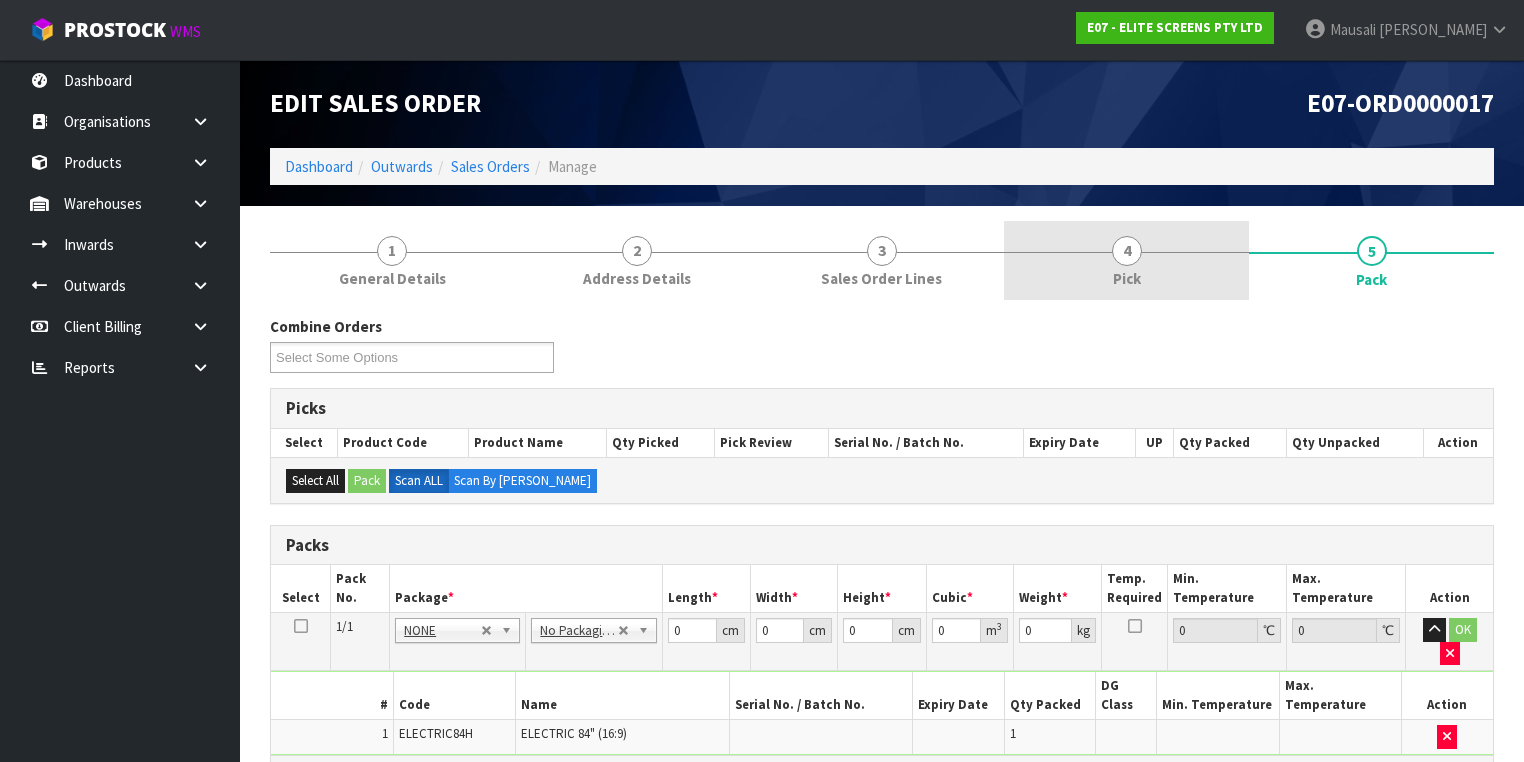 click on "4" at bounding box center (1127, 251) 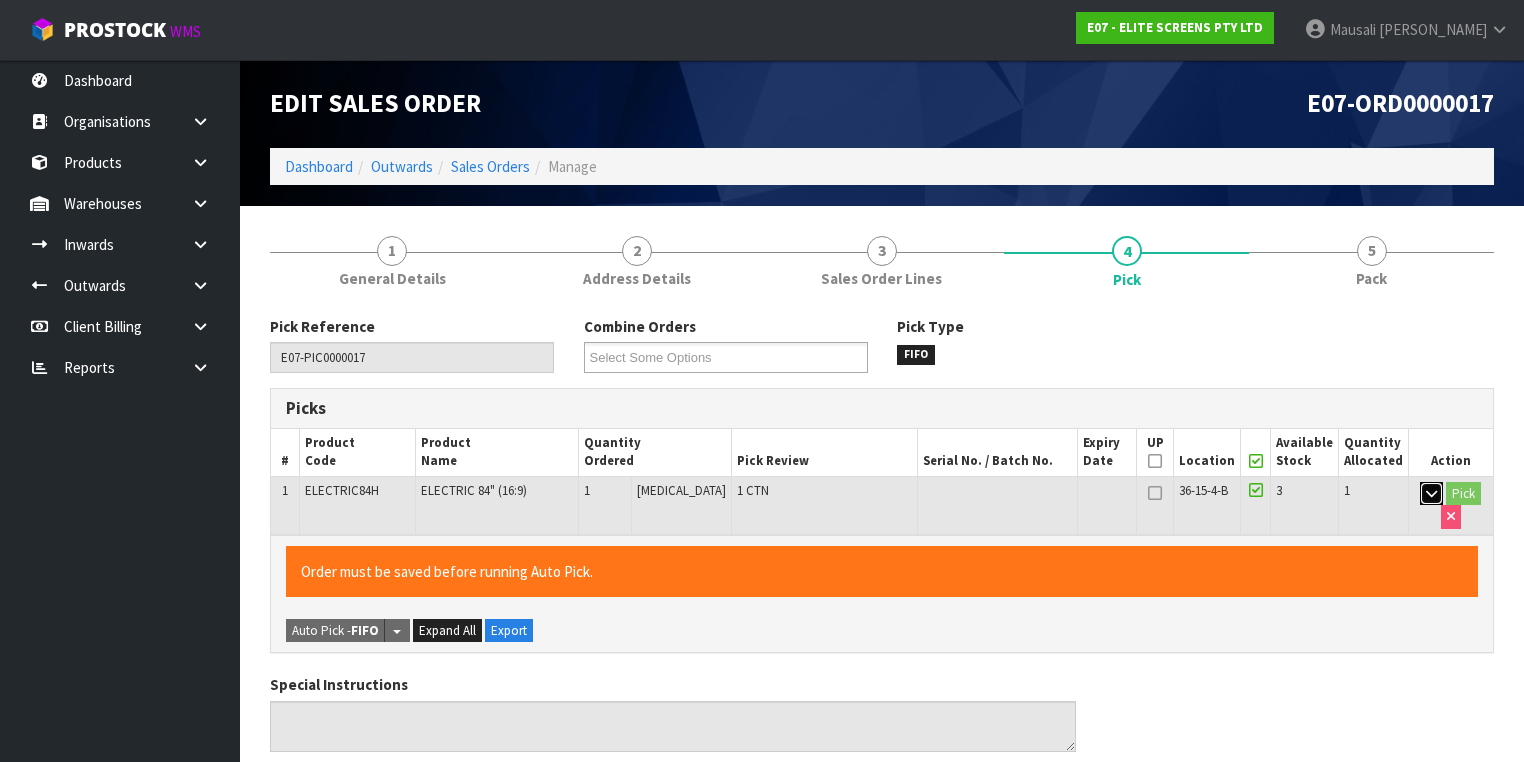 click at bounding box center [1431, 493] 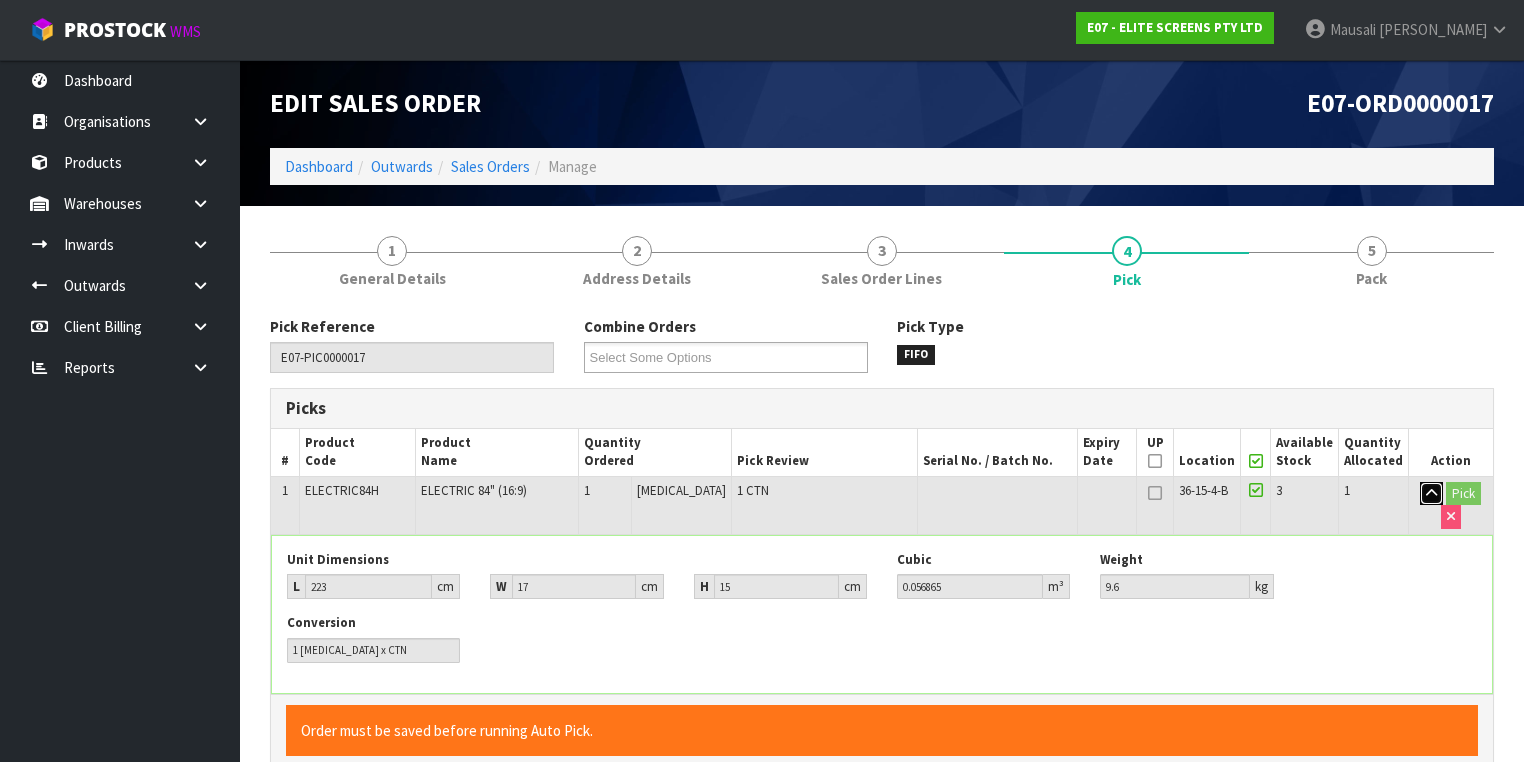 click at bounding box center [1431, 493] 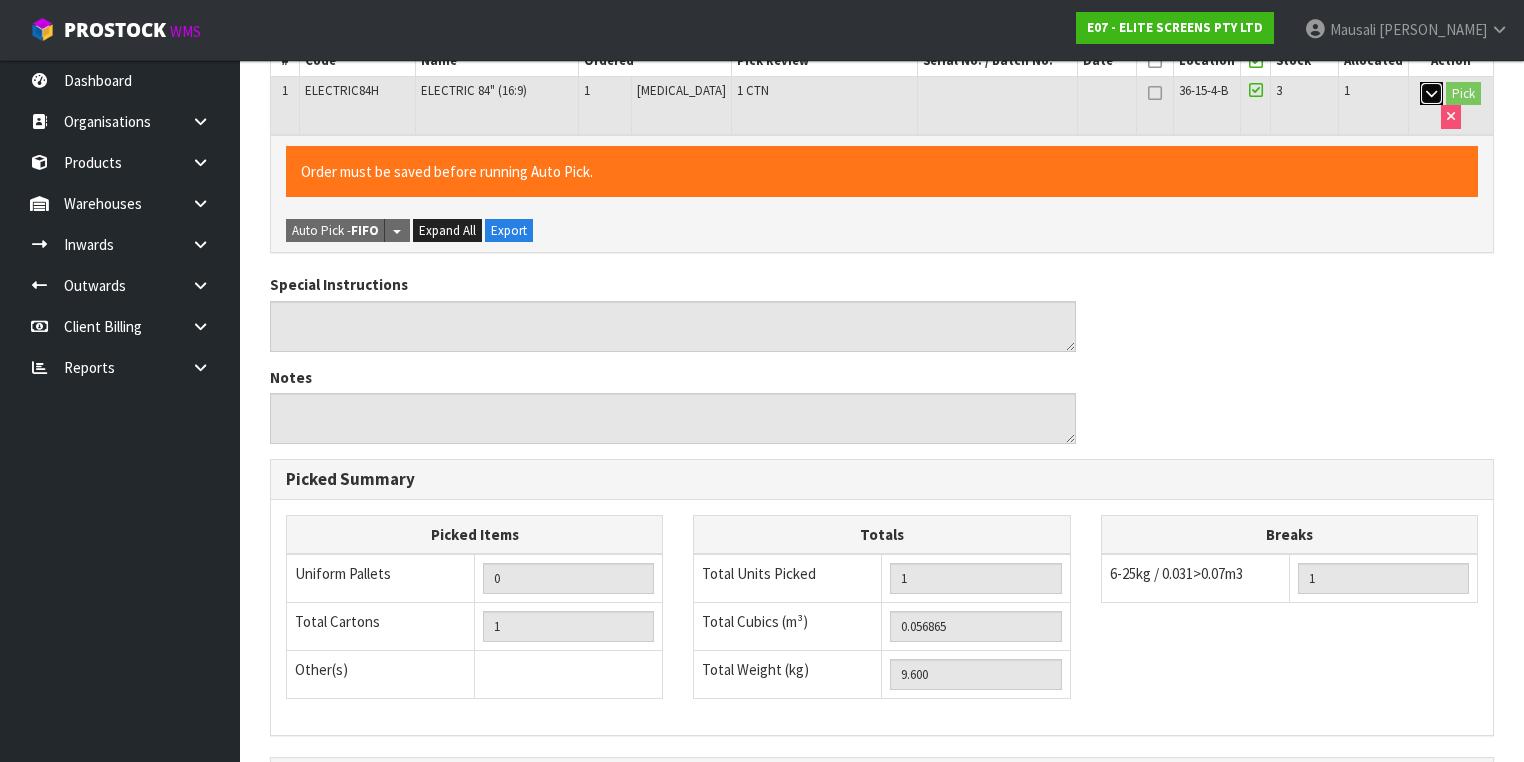 scroll, scrollTop: 641, scrollLeft: 0, axis: vertical 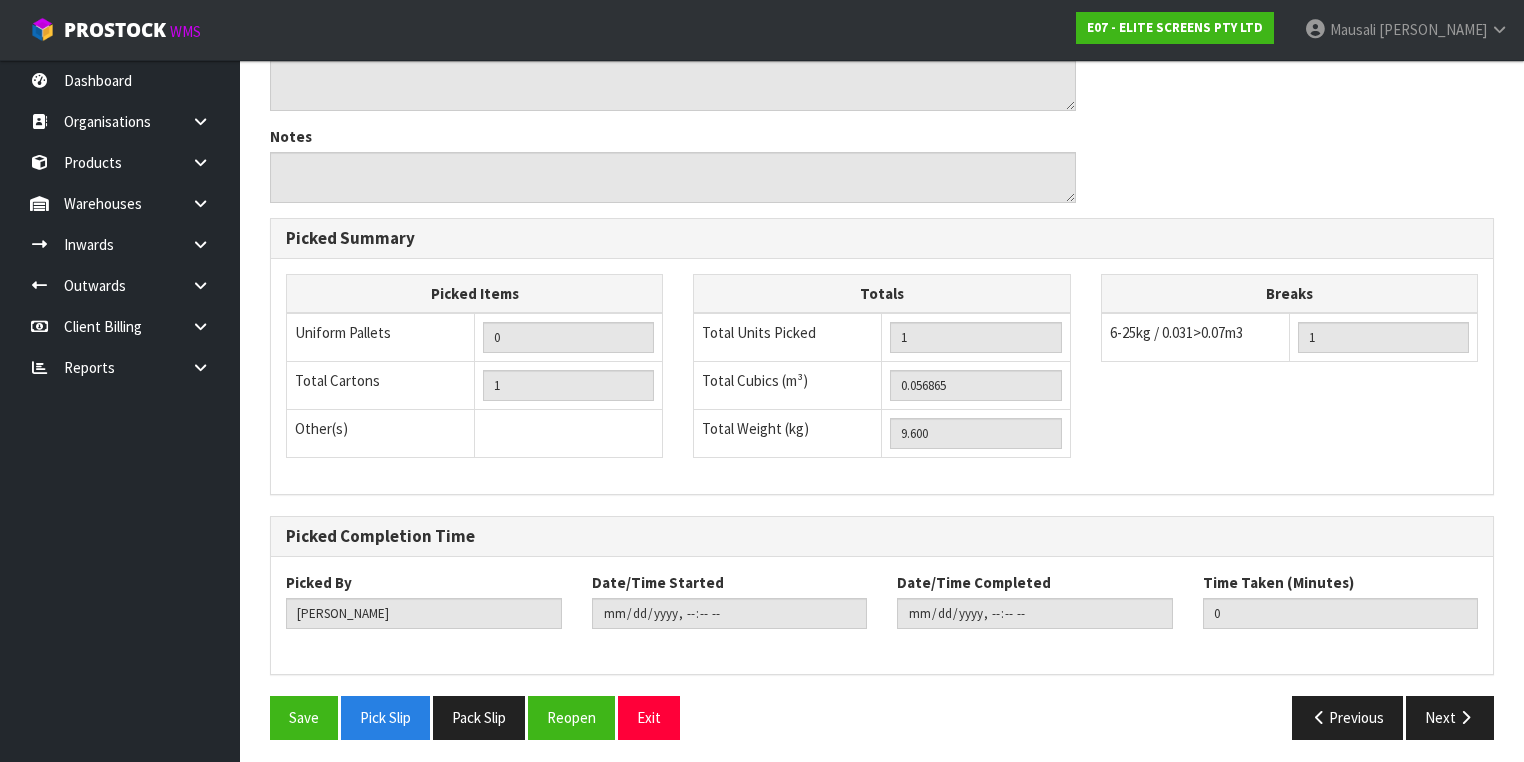 click on "Save
Pick Slip
Pack Slip
Reopen
Exit" at bounding box center [568, 717] 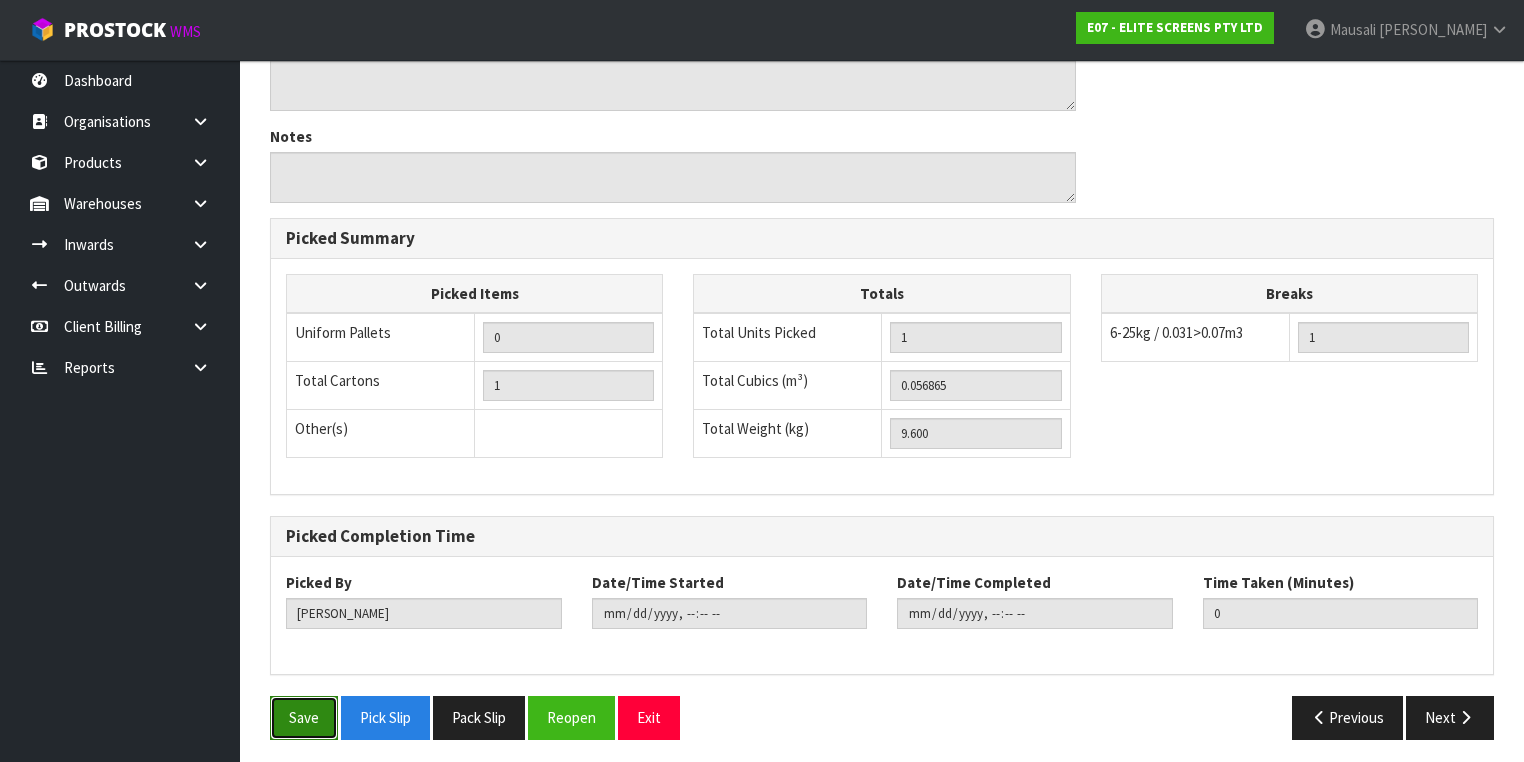 click on "Save" at bounding box center (304, 717) 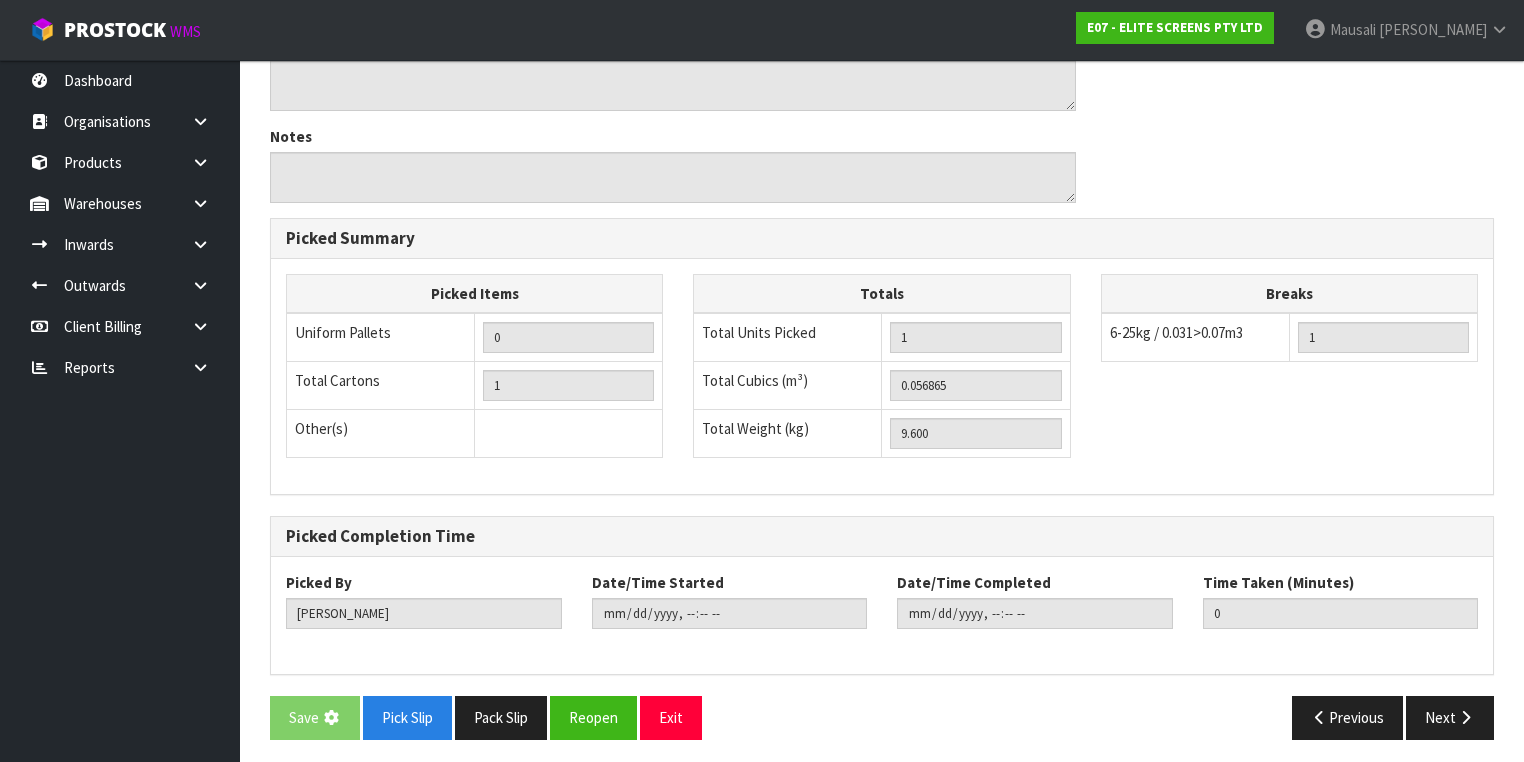 scroll, scrollTop: 0, scrollLeft: 0, axis: both 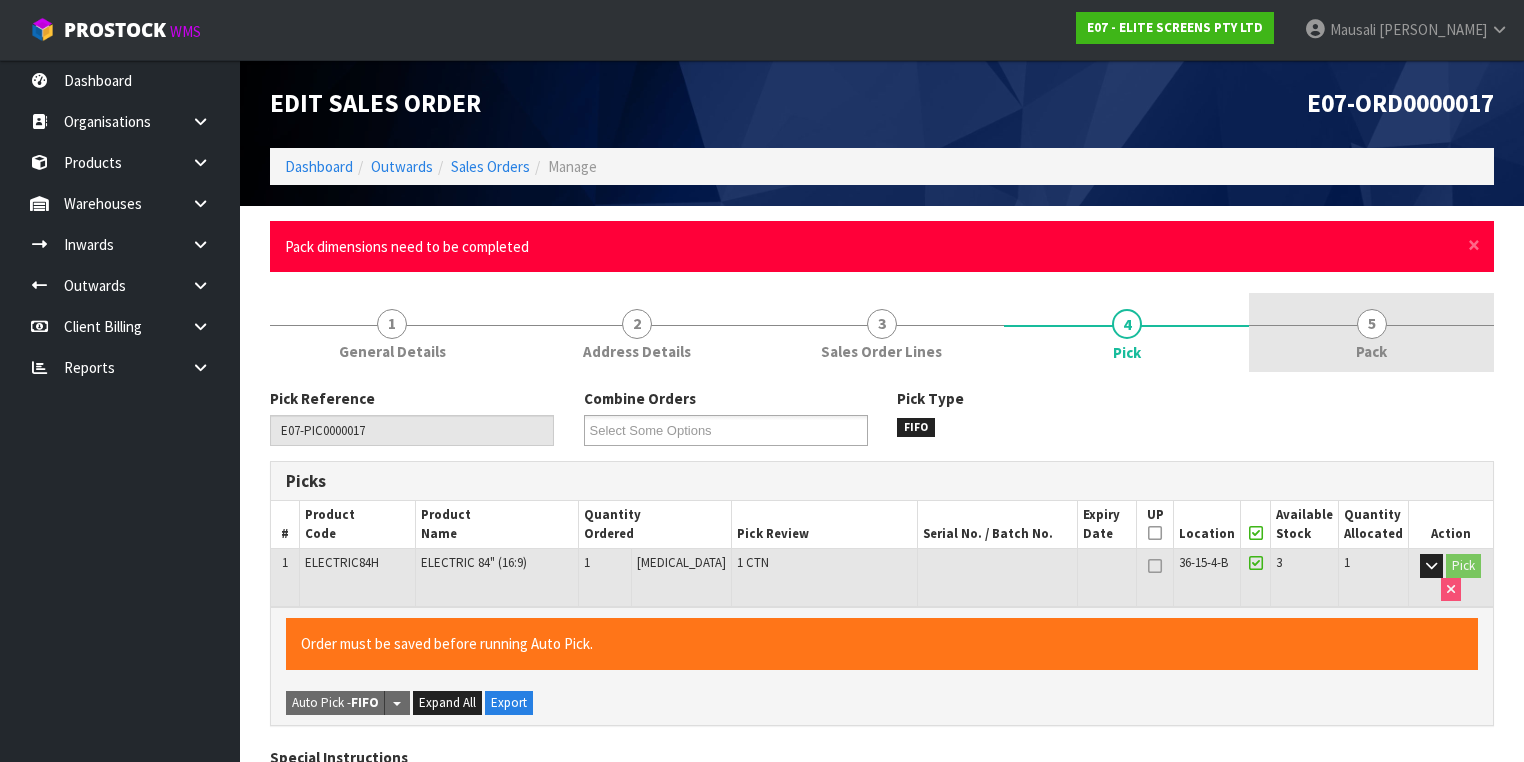 click on "5
Pack" at bounding box center (1371, 332) 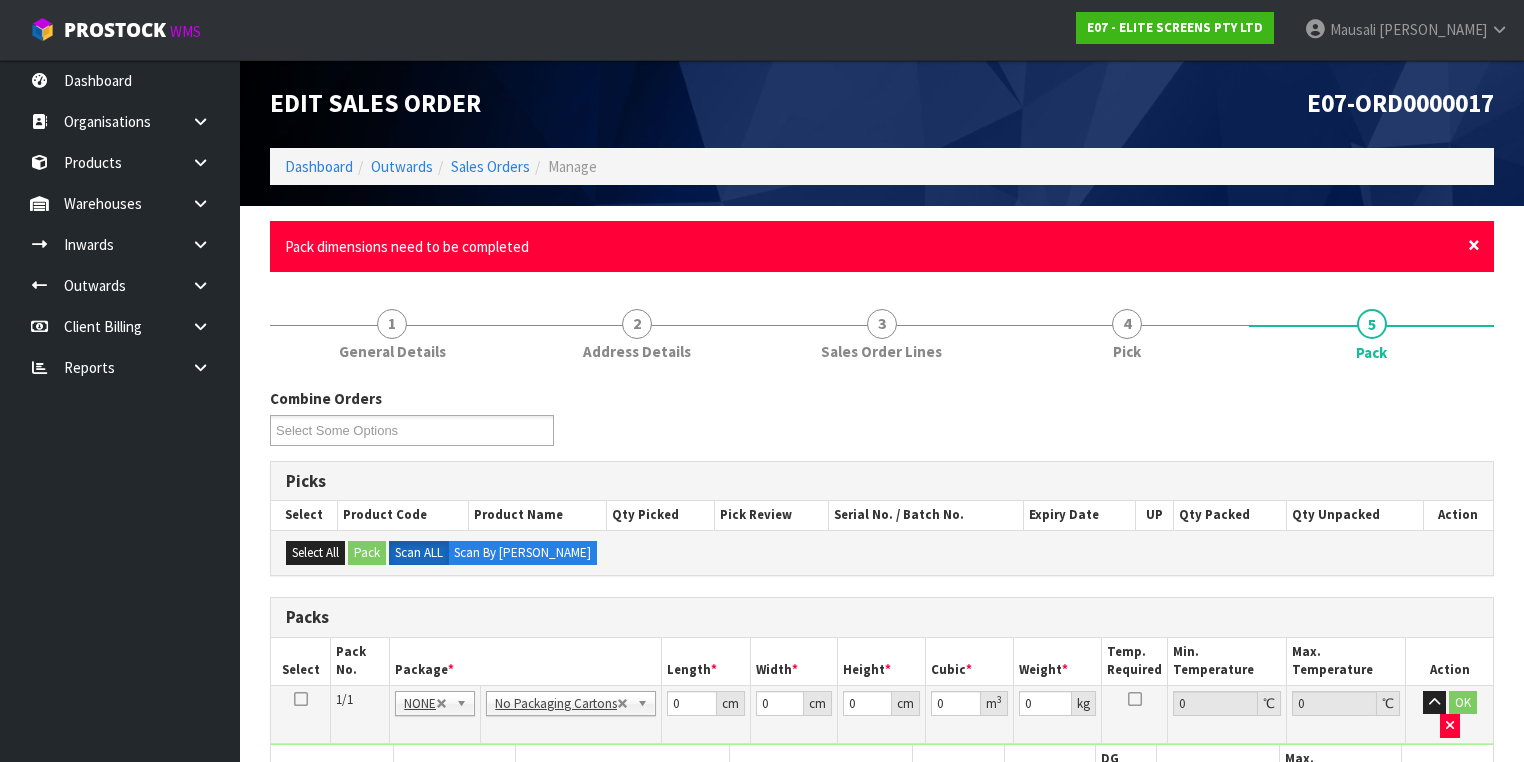 click on "×" at bounding box center [1474, 245] 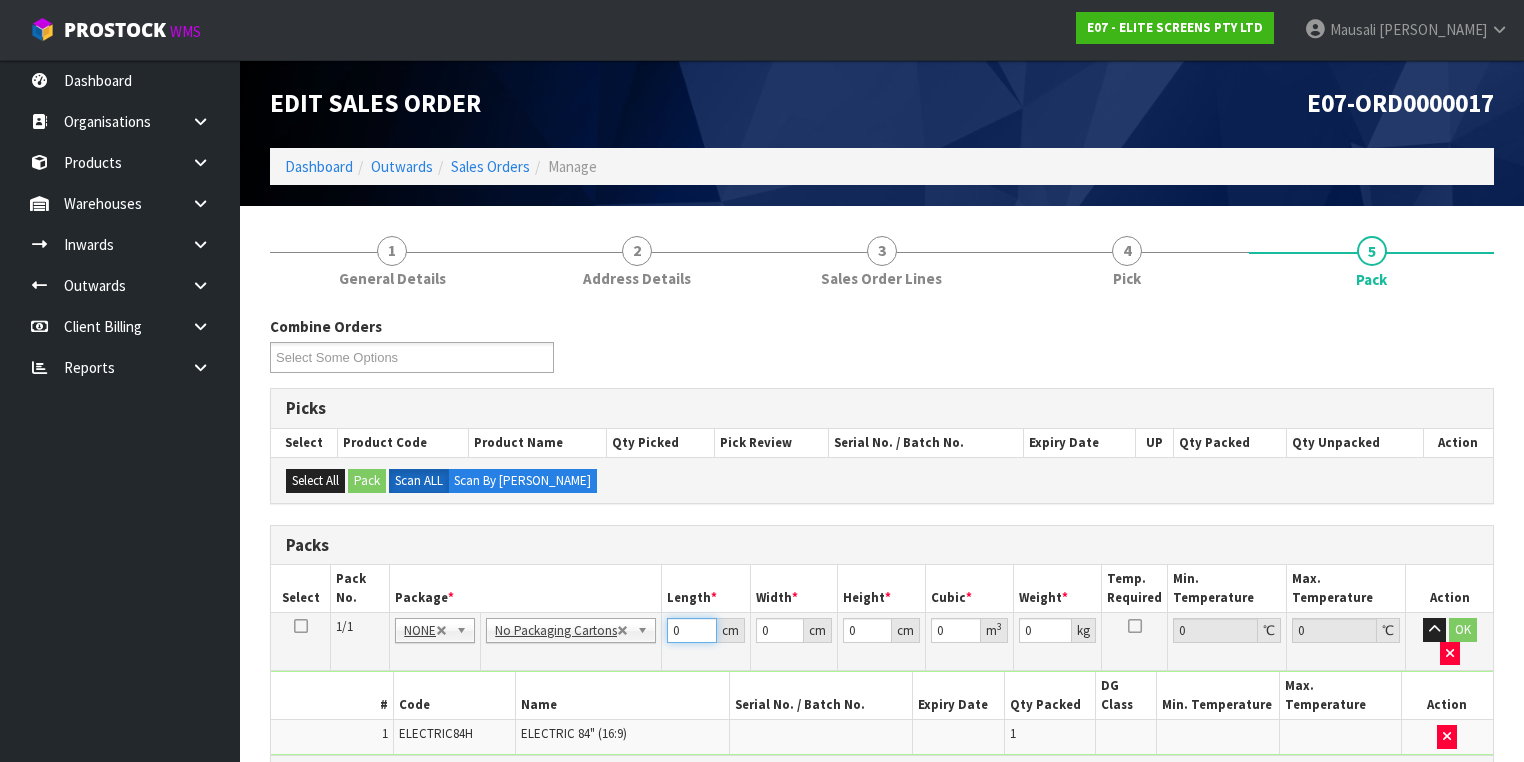 drag, startPoint x: 685, startPoint y: 627, endPoint x: 664, endPoint y: 636, distance: 22.847319 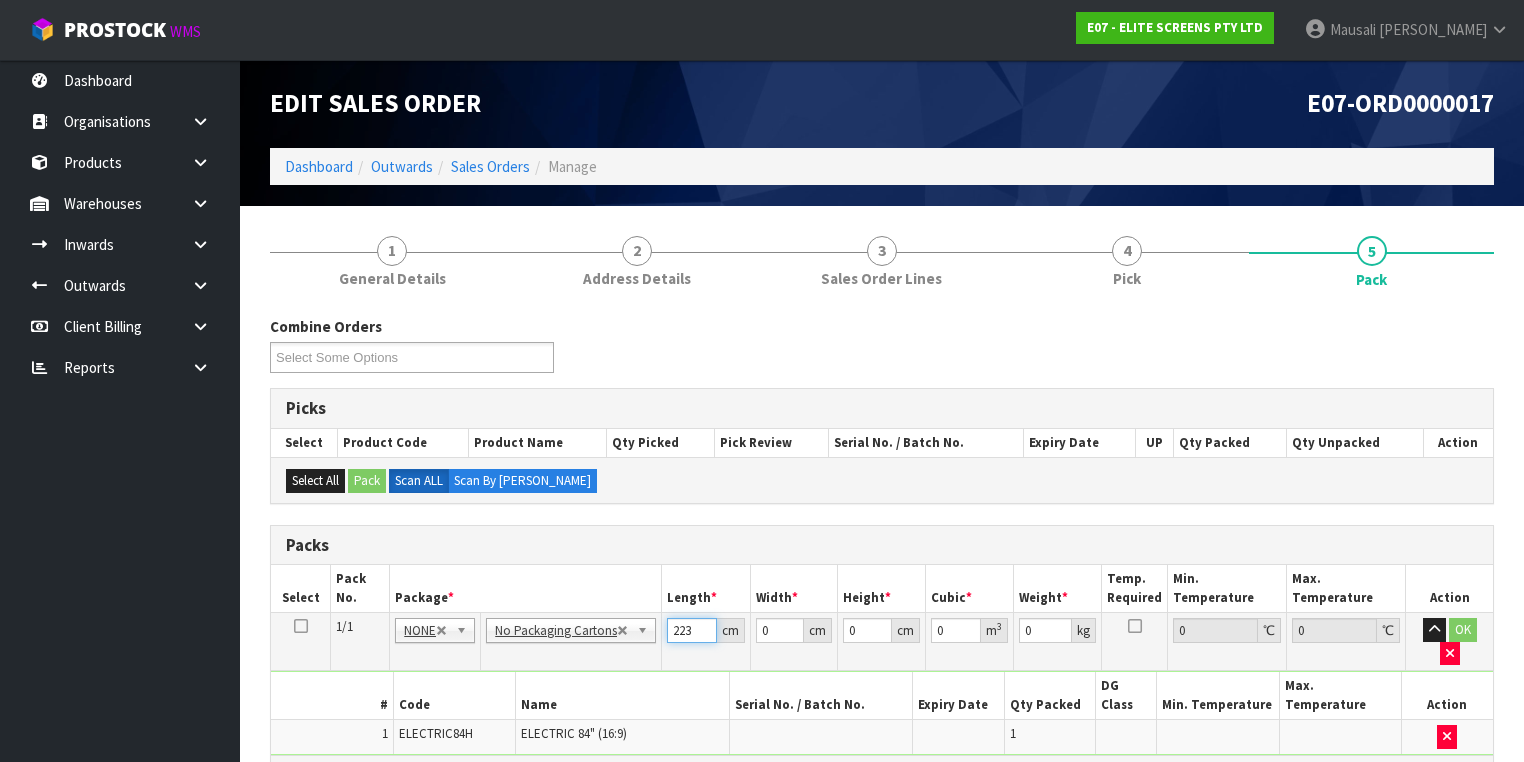 type on "223" 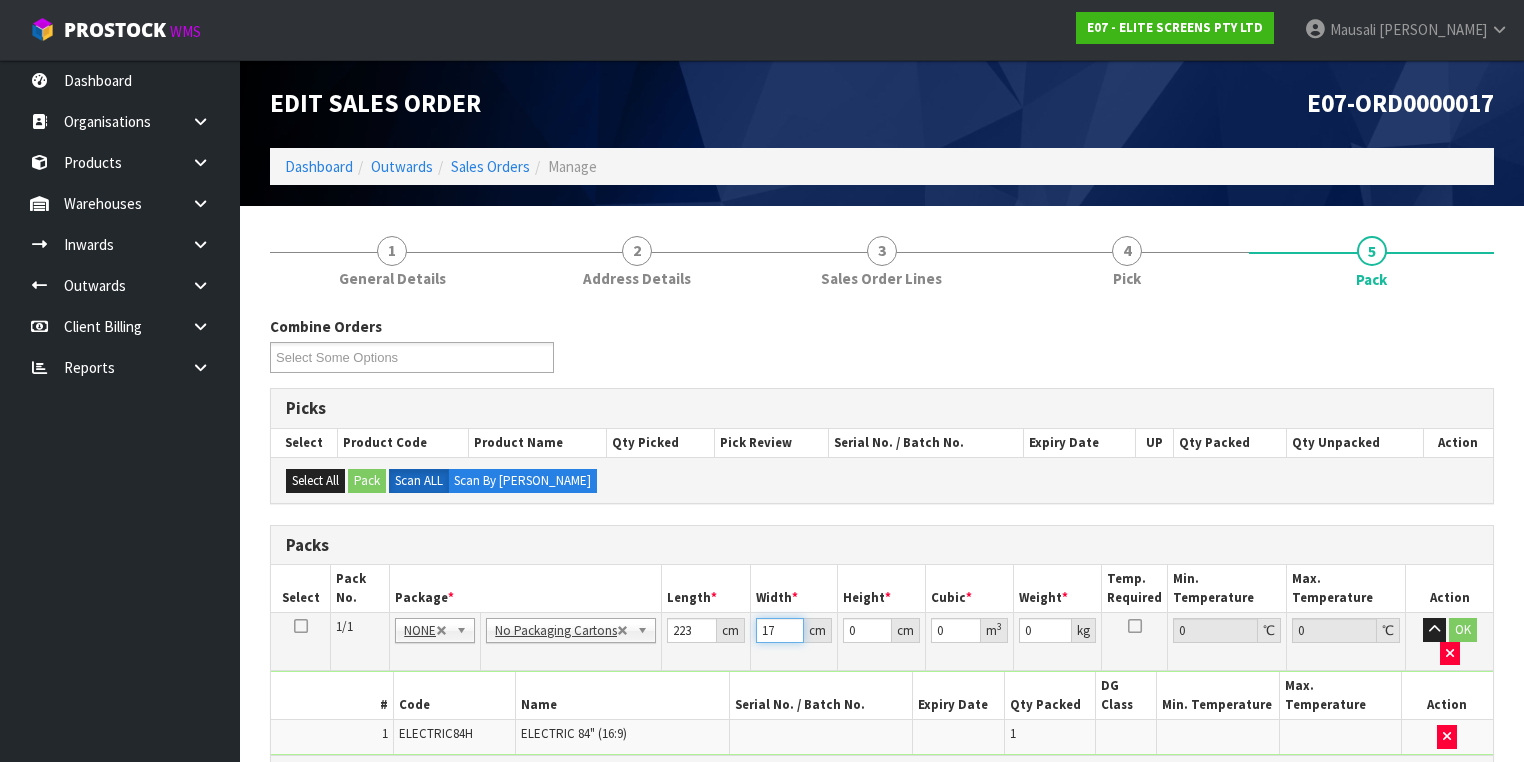 type on "17" 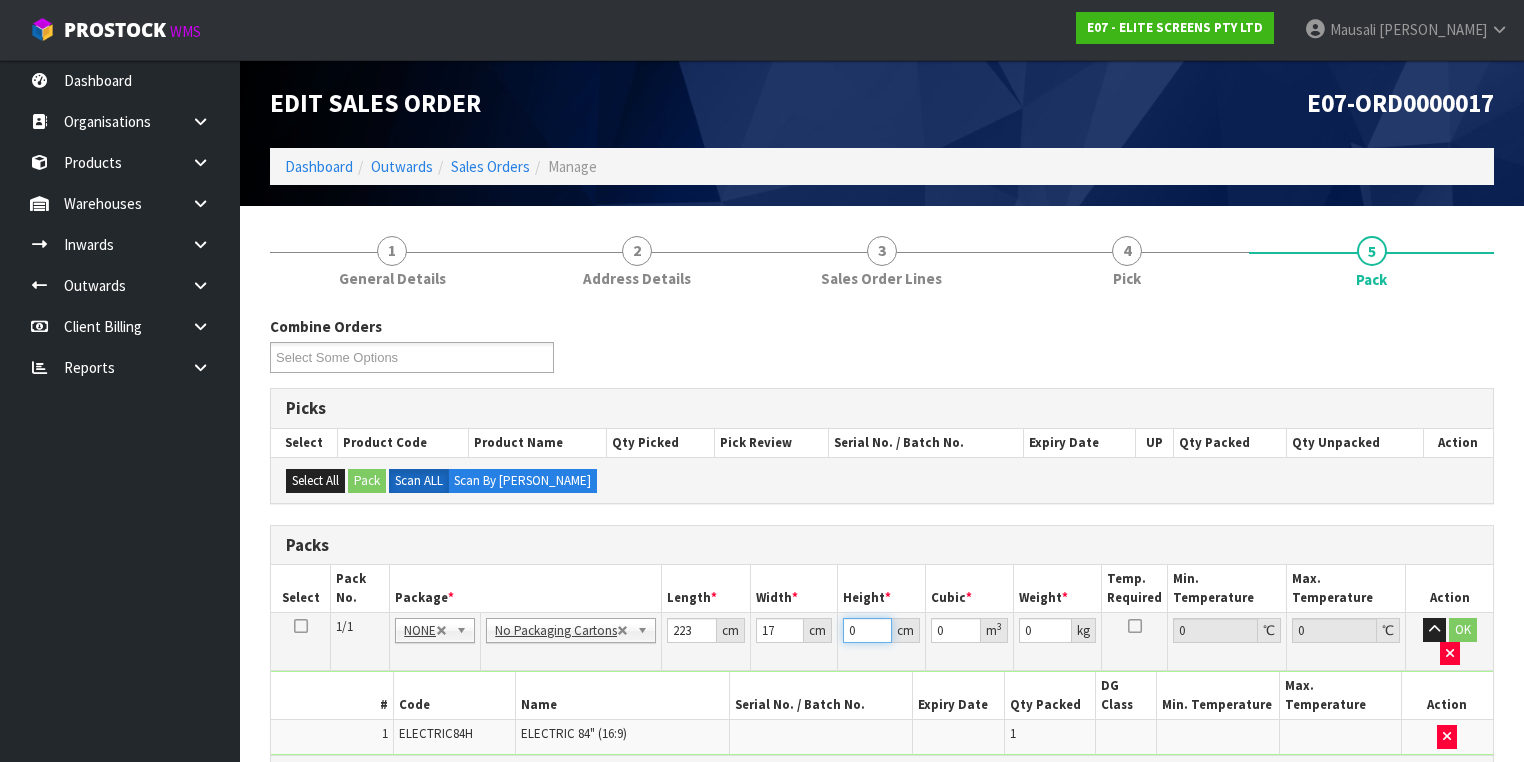 type on "1" 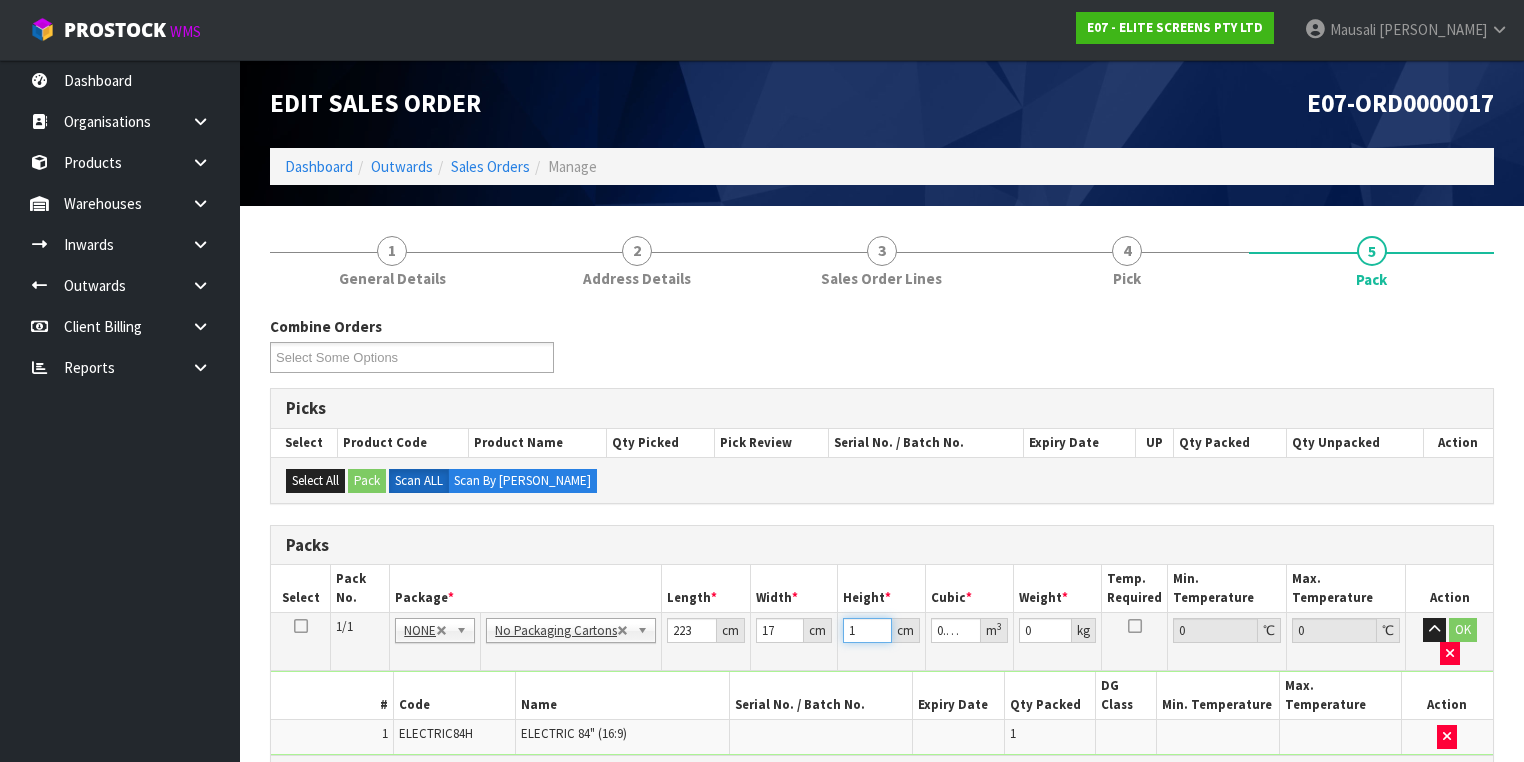 type on "15" 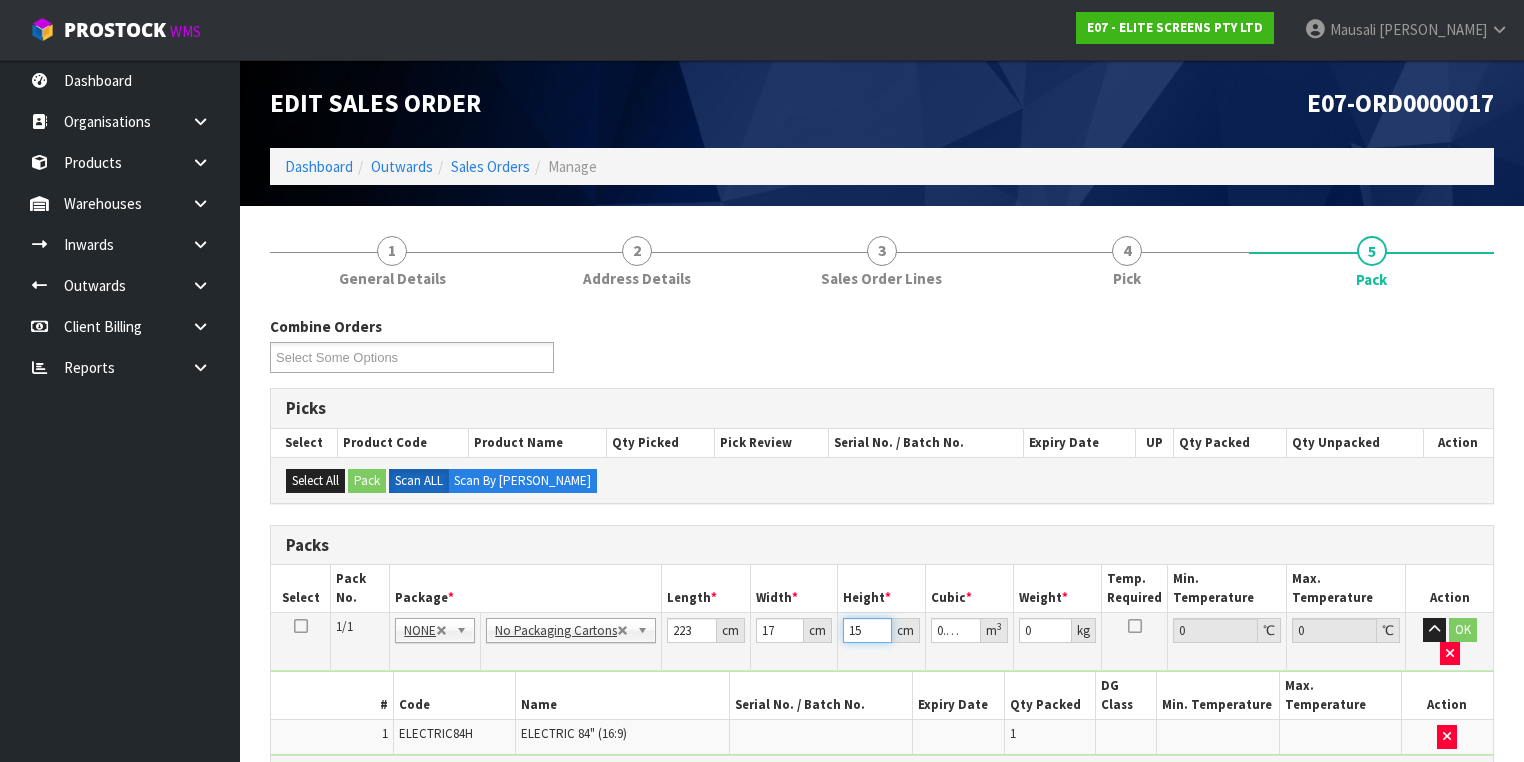 type on "15" 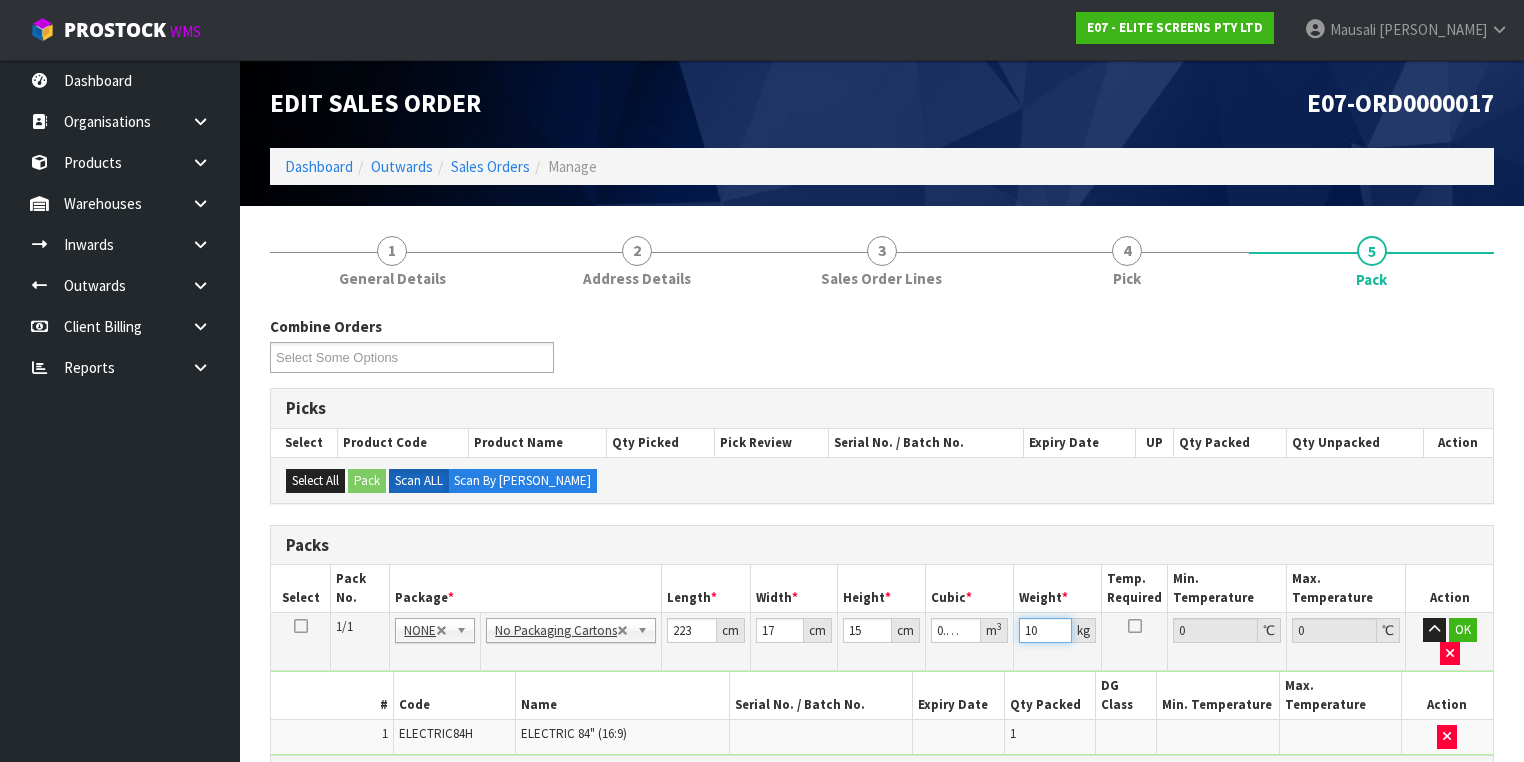 scroll, scrollTop: 240, scrollLeft: 0, axis: vertical 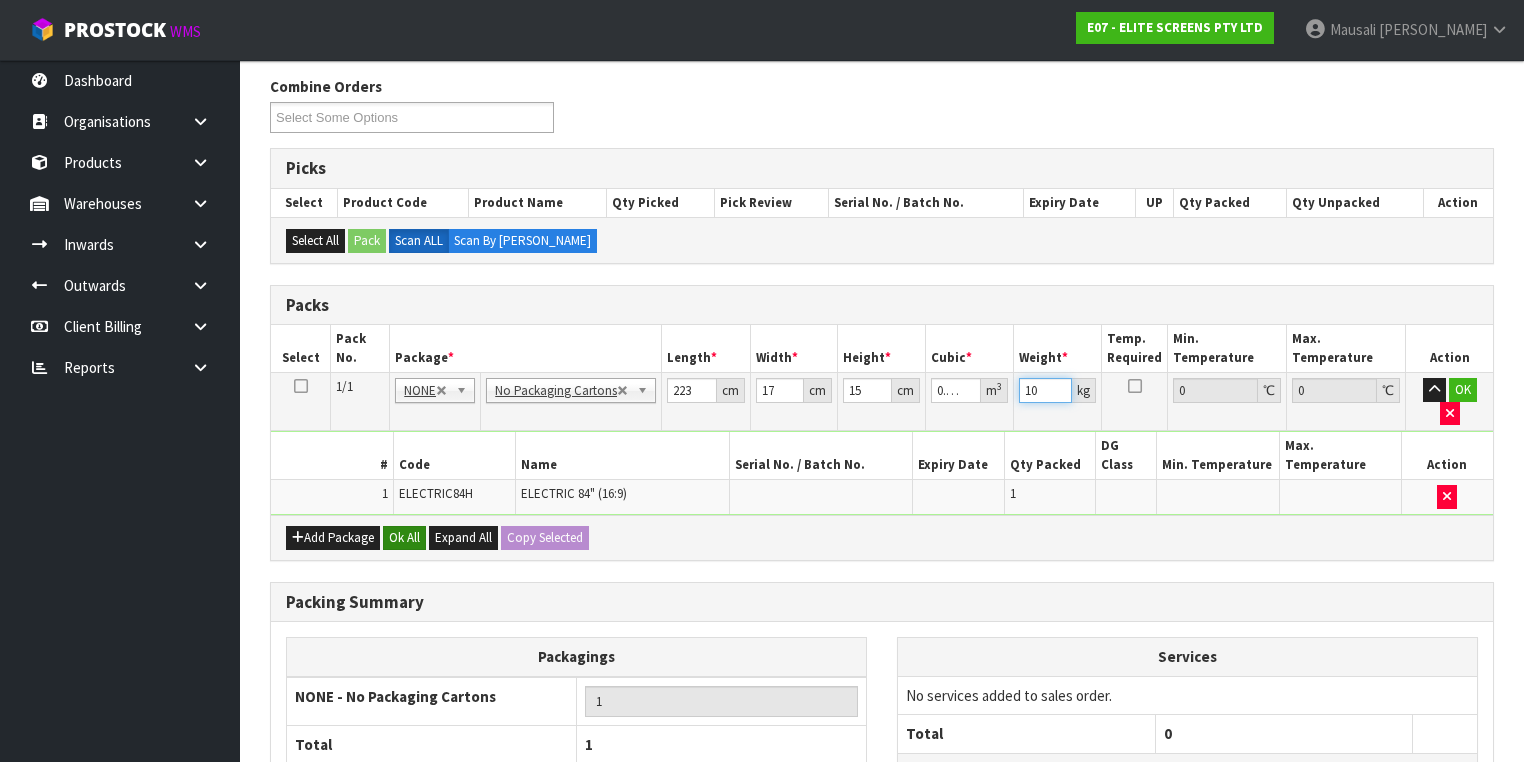 type on "10" 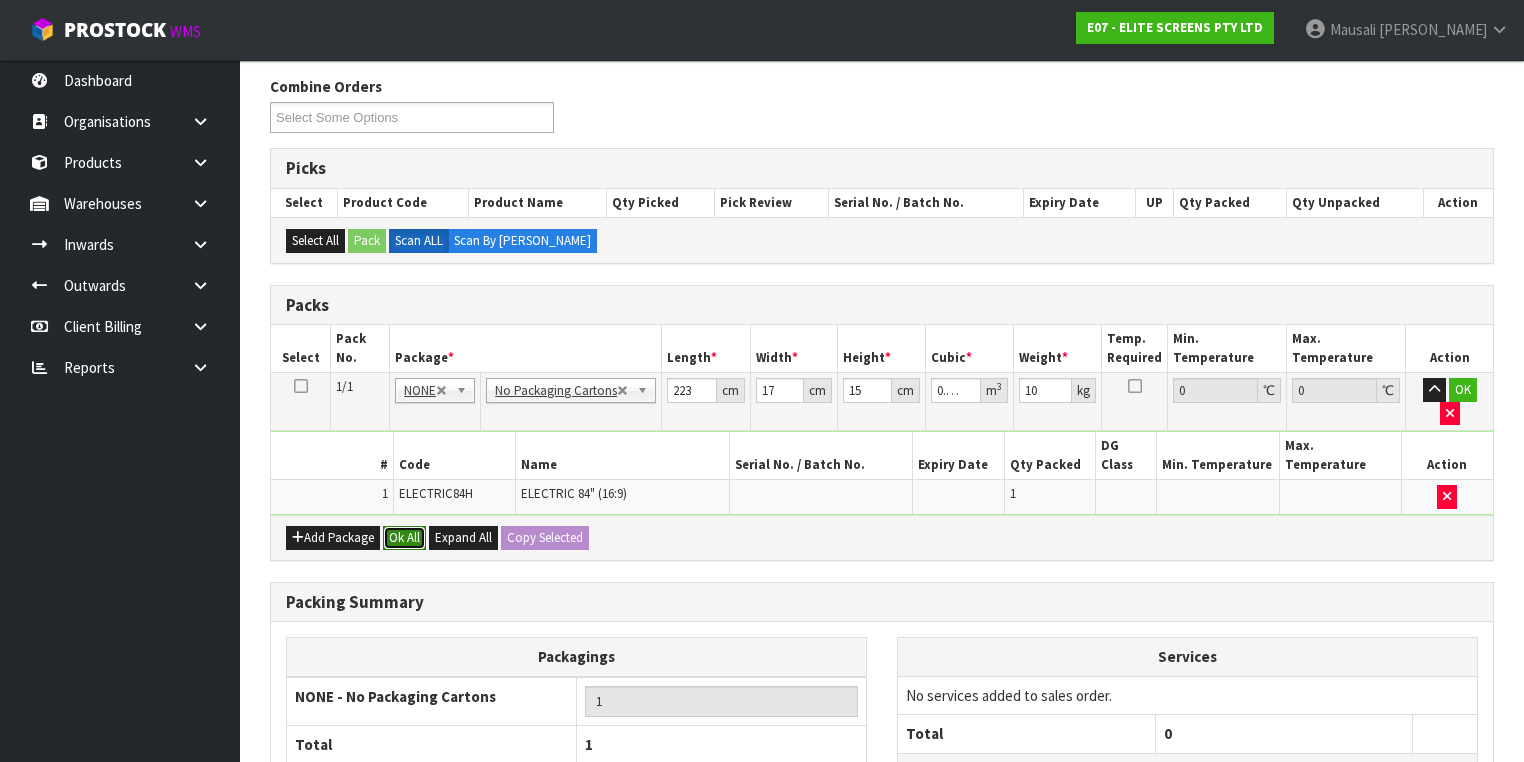 click on "Ok All" at bounding box center (404, 538) 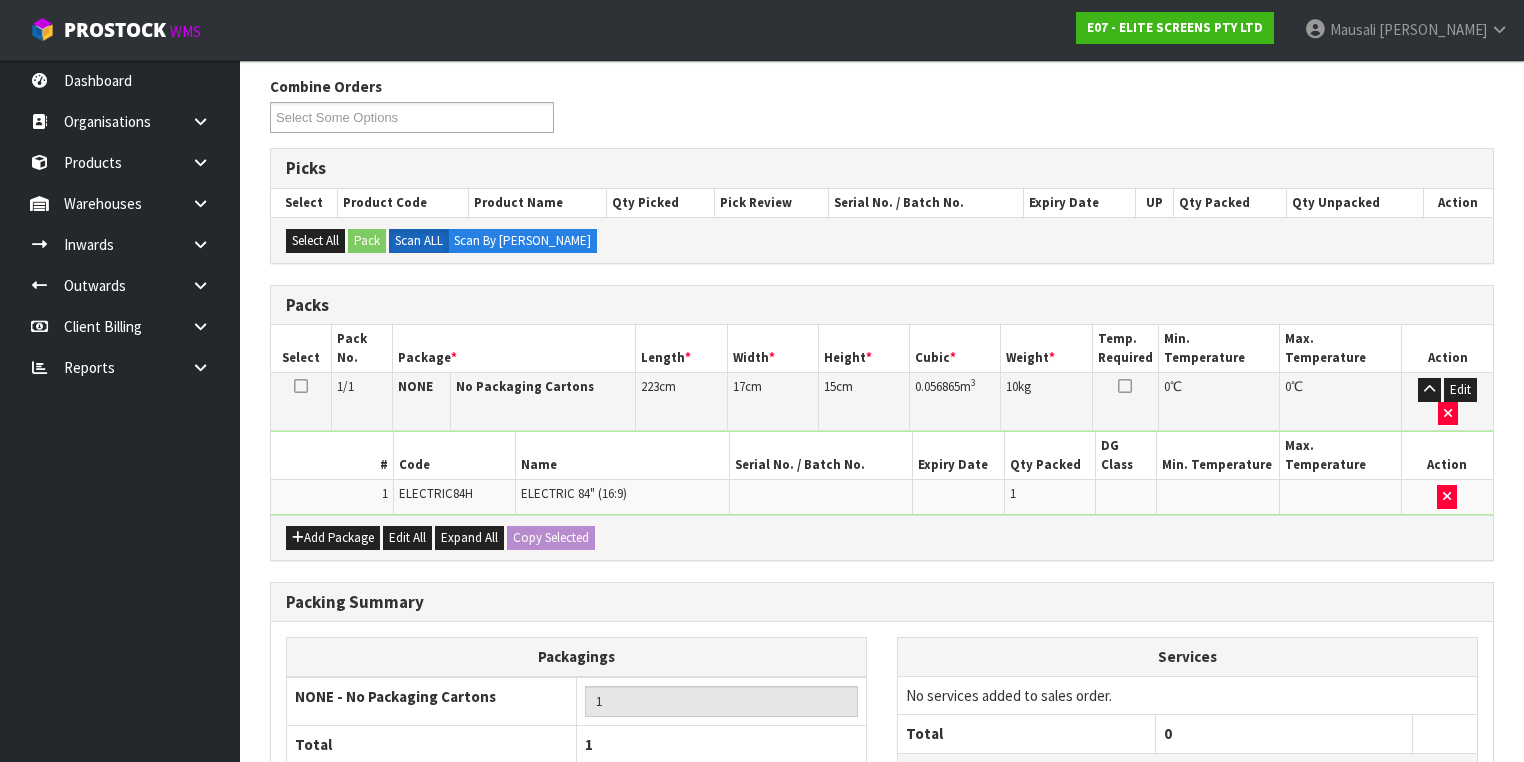 scroll, scrollTop: 367, scrollLeft: 0, axis: vertical 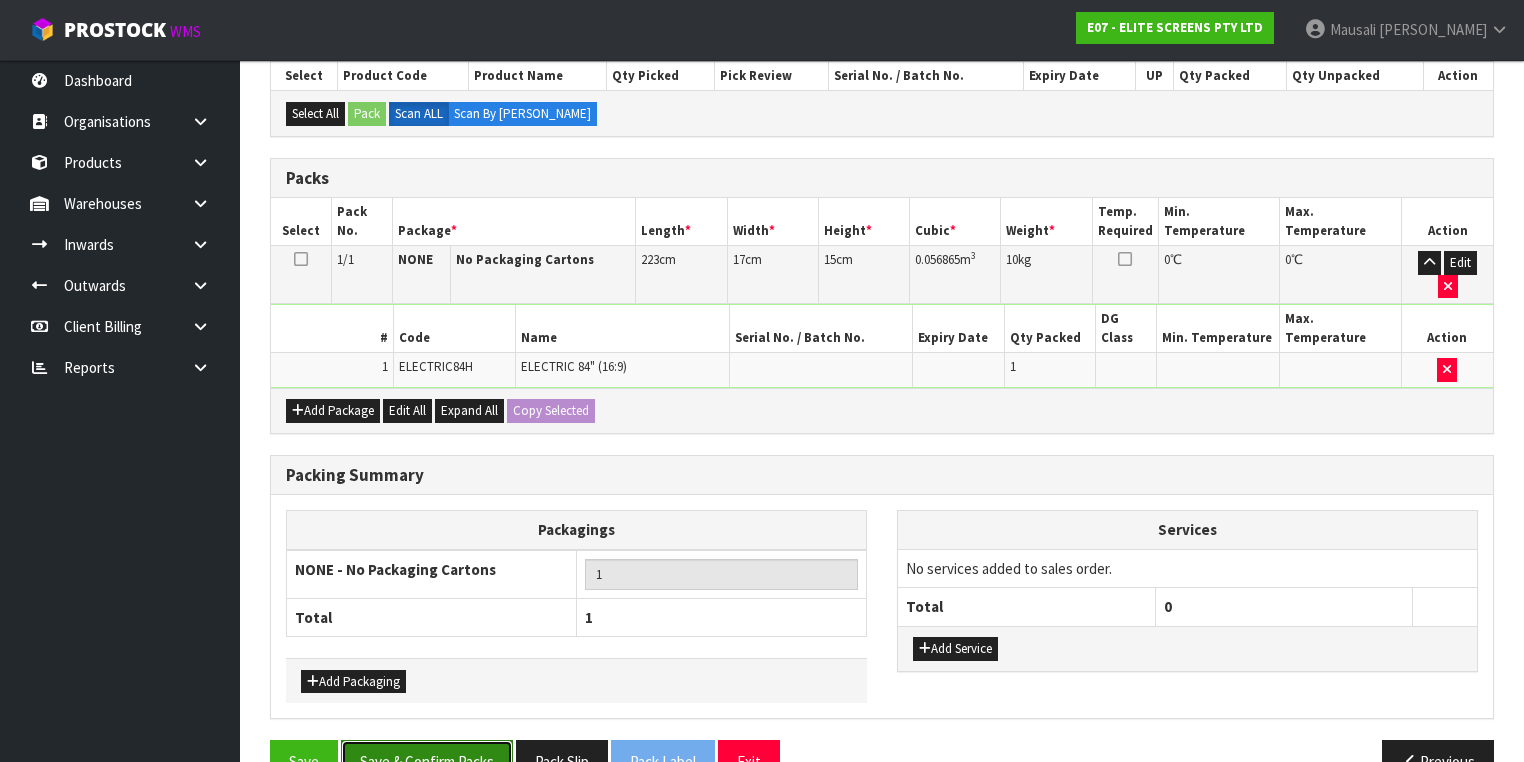 click on "Save & Confirm Packs" at bounding box center [427, 761] 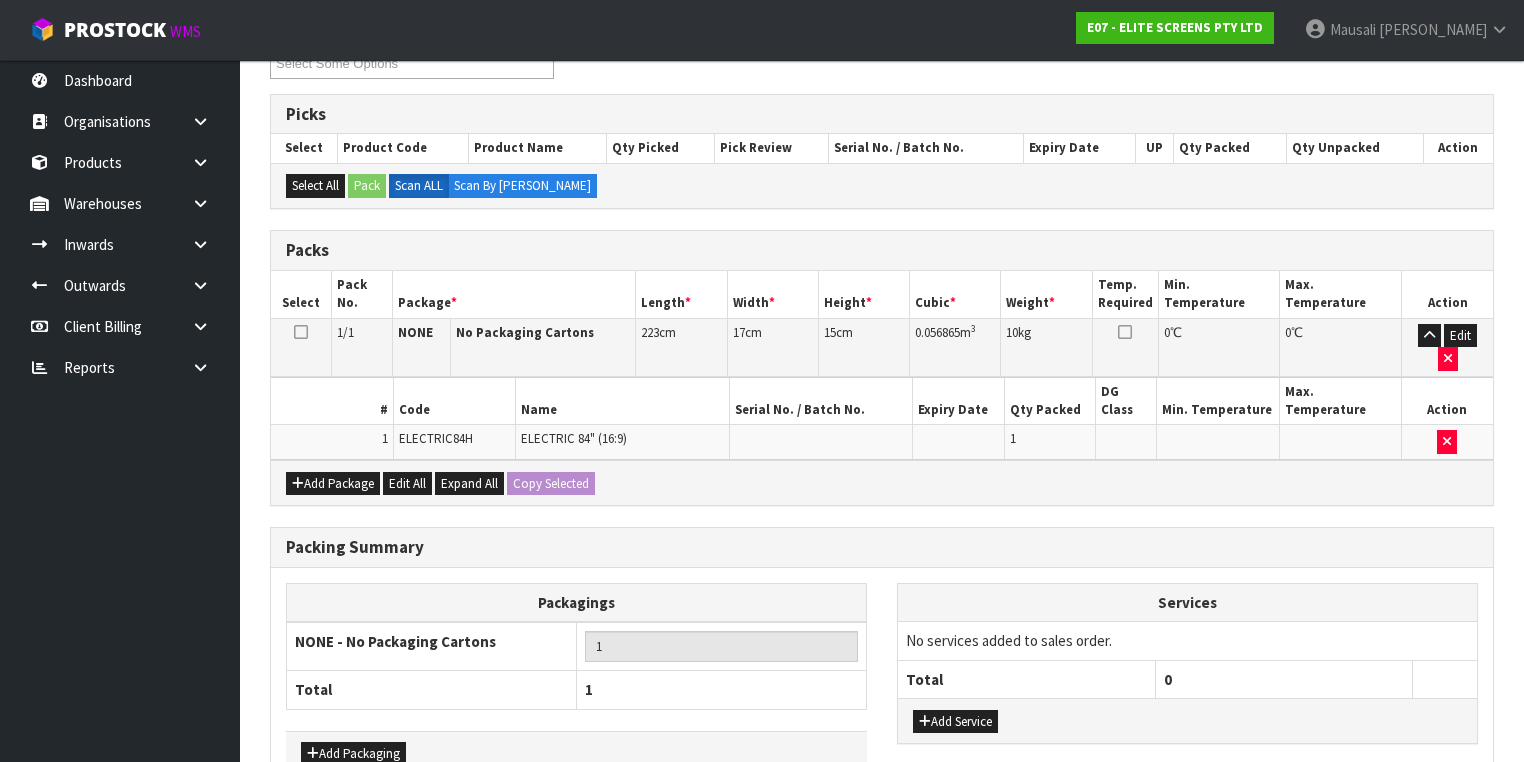 scroll, scrollTop: 0, scrollLeft: 0, axis: both 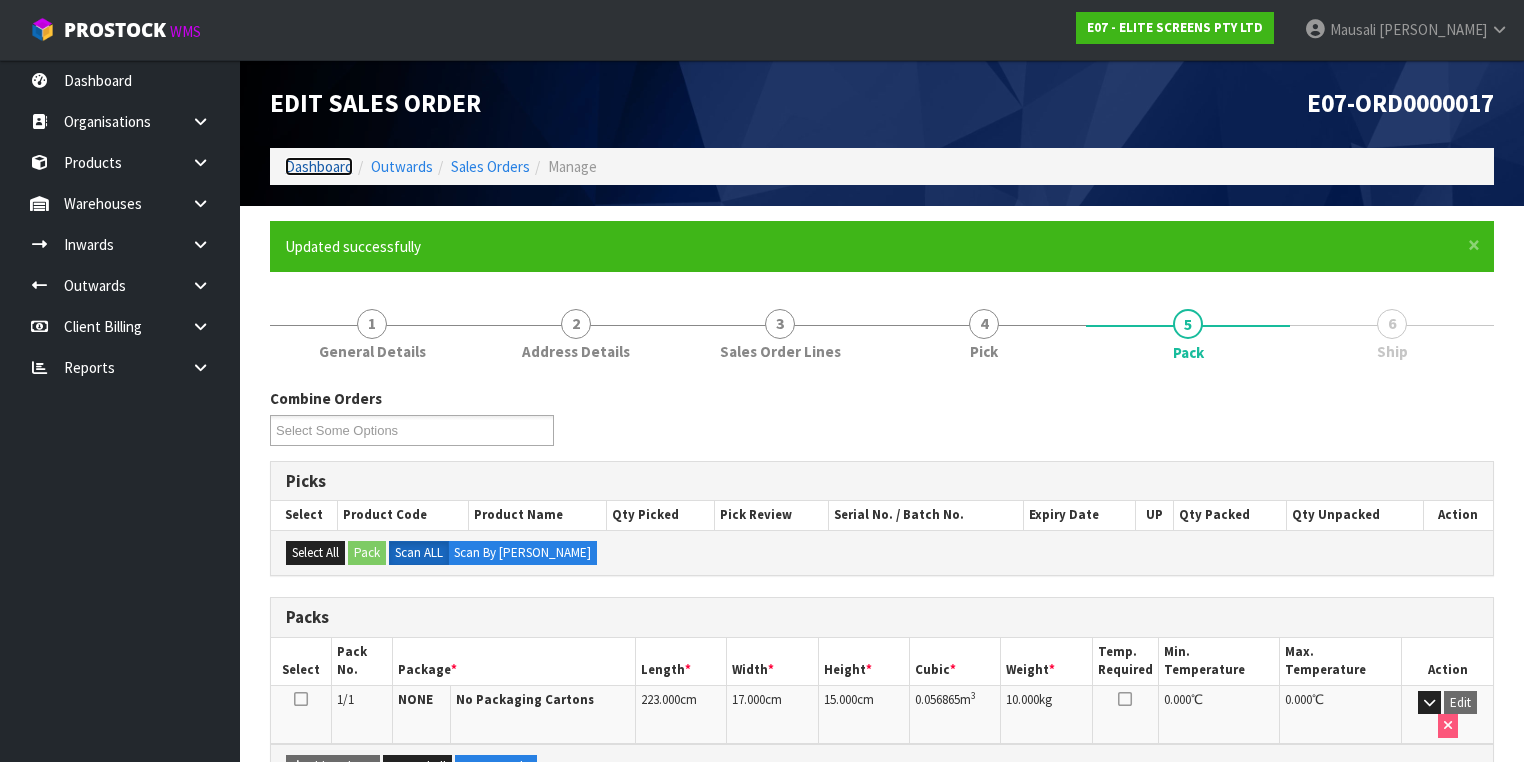 click on "Dashboard" at bounding box center [319, 166] 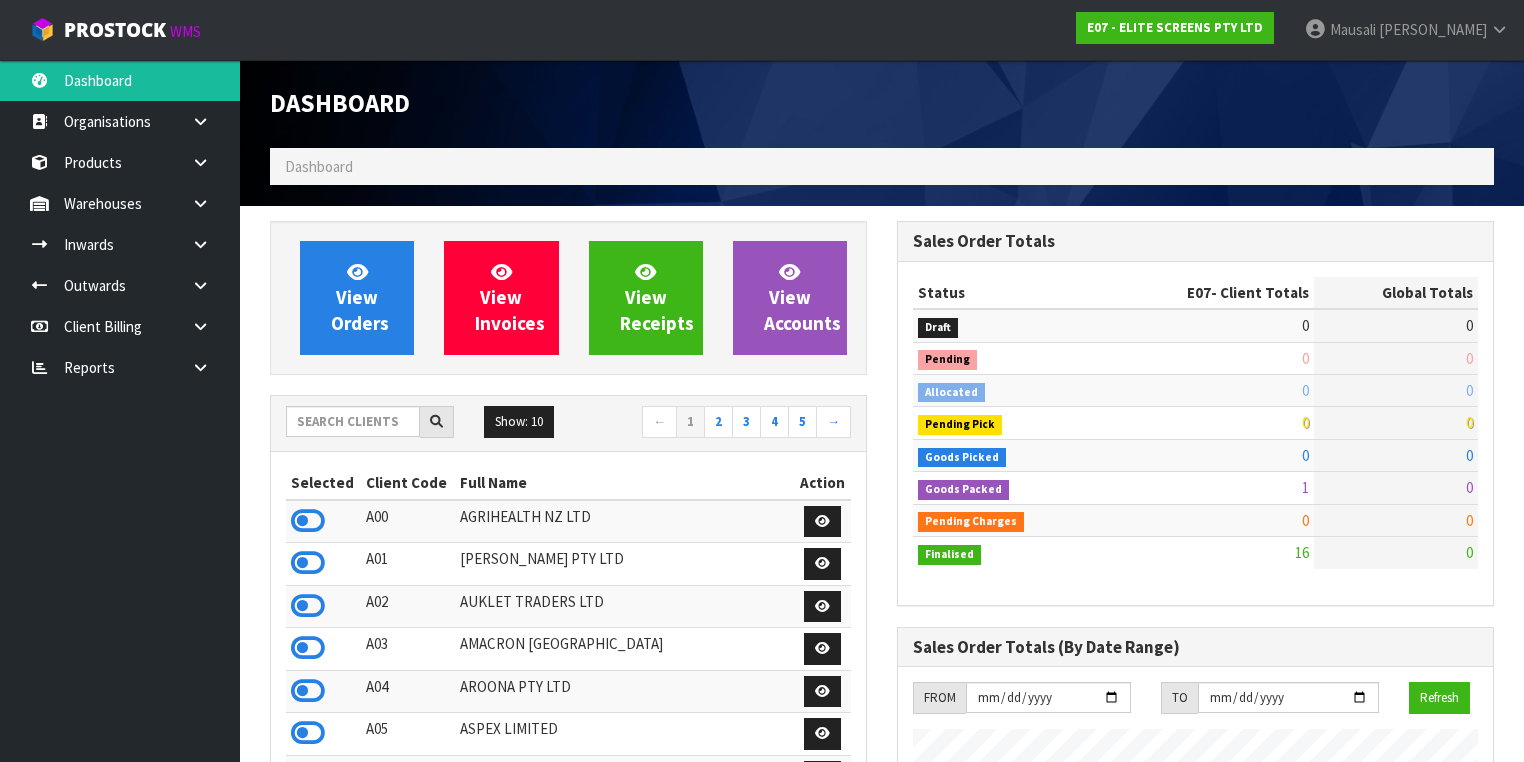 scroll, scrollTop: 998780, scrollLeft: 999372, axis: both 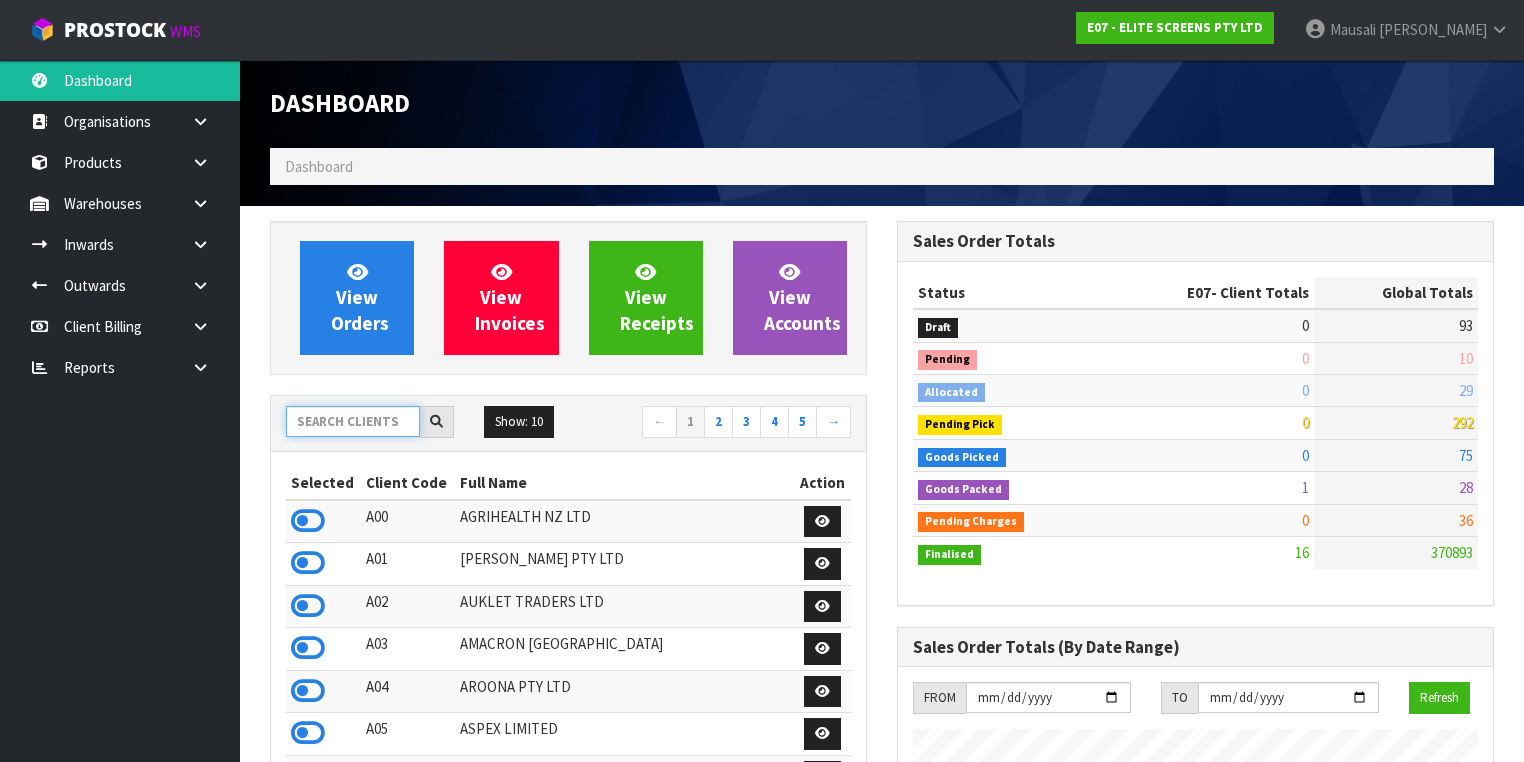click at bounding box center [353, 421] 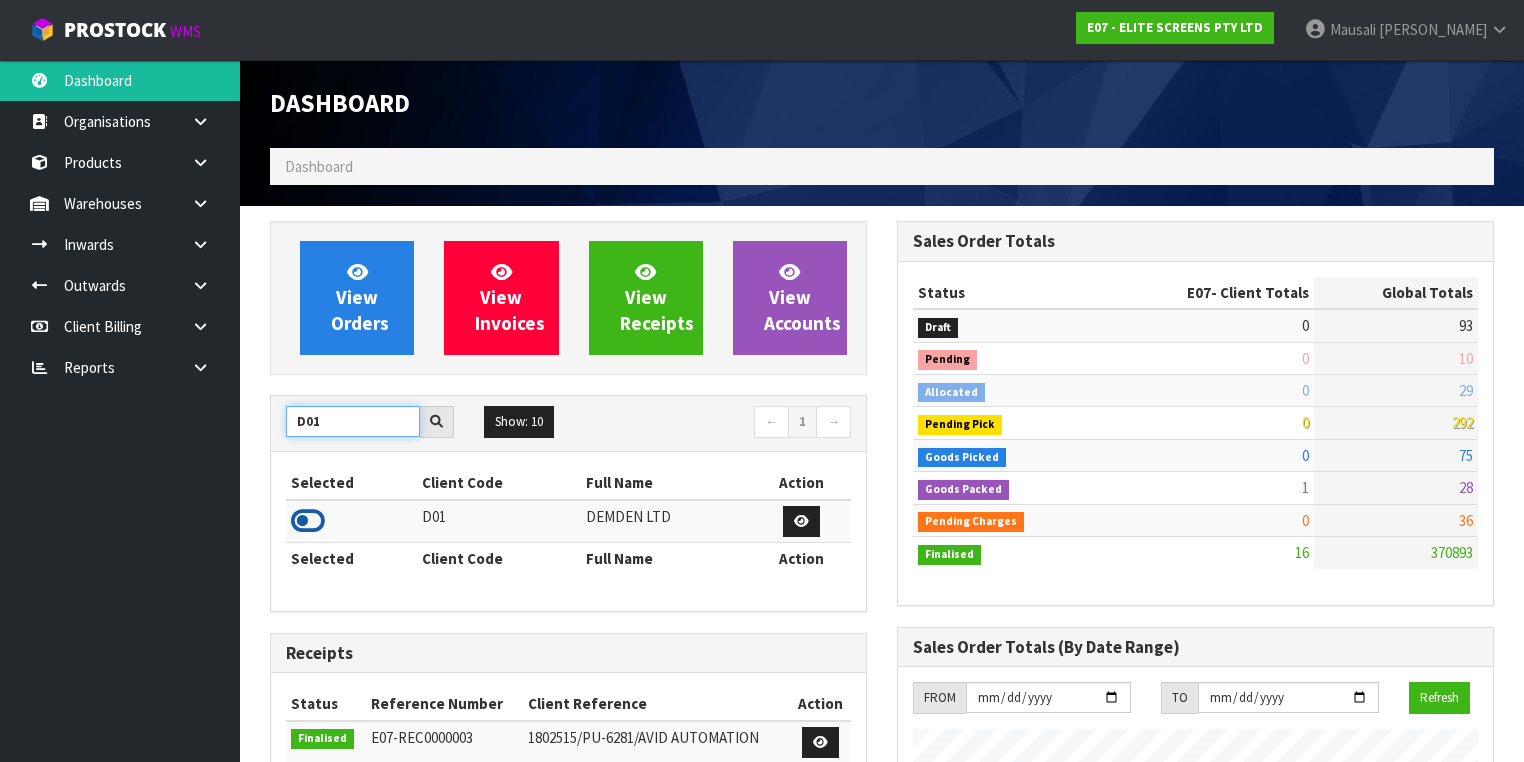 type on "D01" 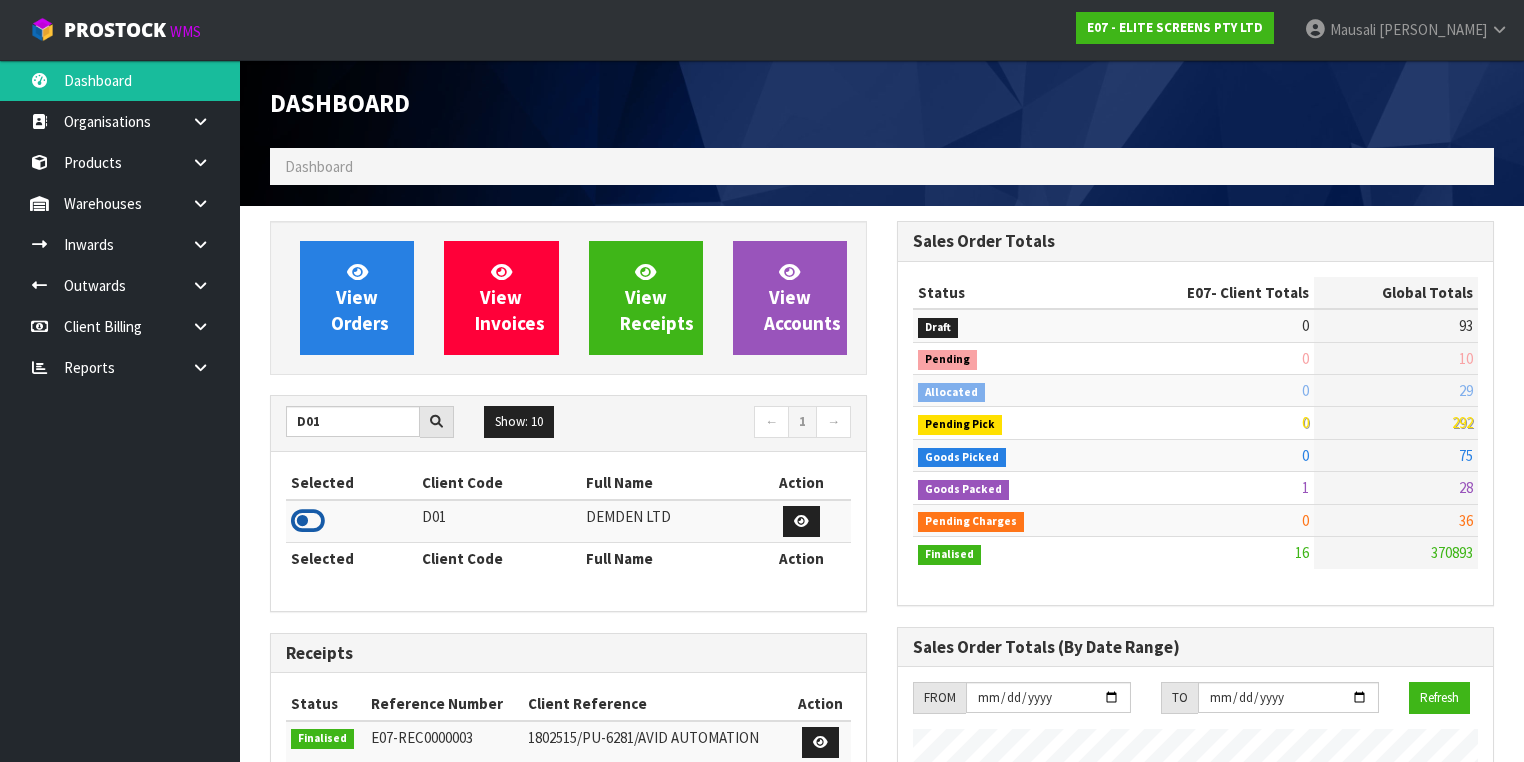 click at bounding box center (308, 521) 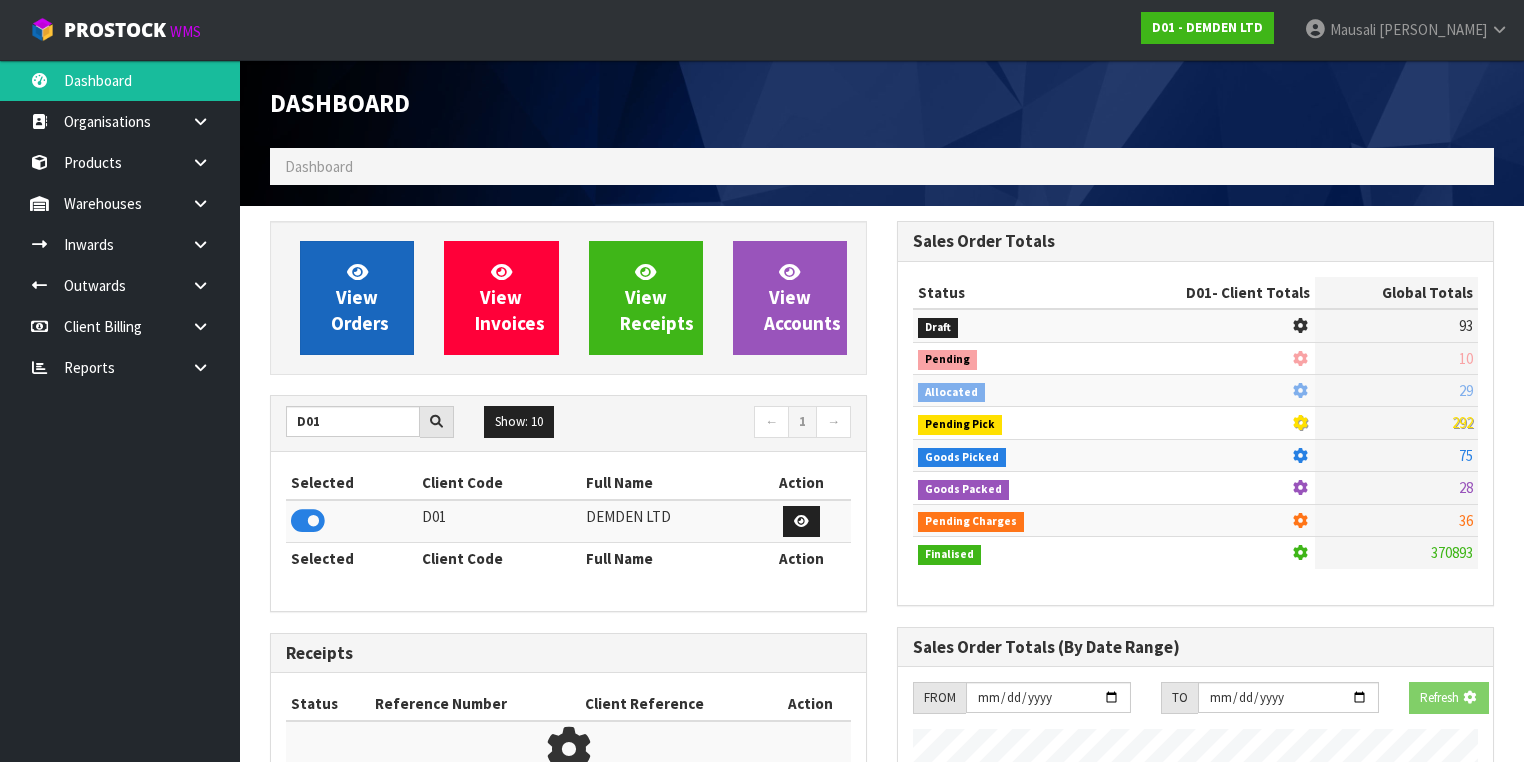 scroll, scrollTop: 998756, scrollLeft: 999372, axis: both 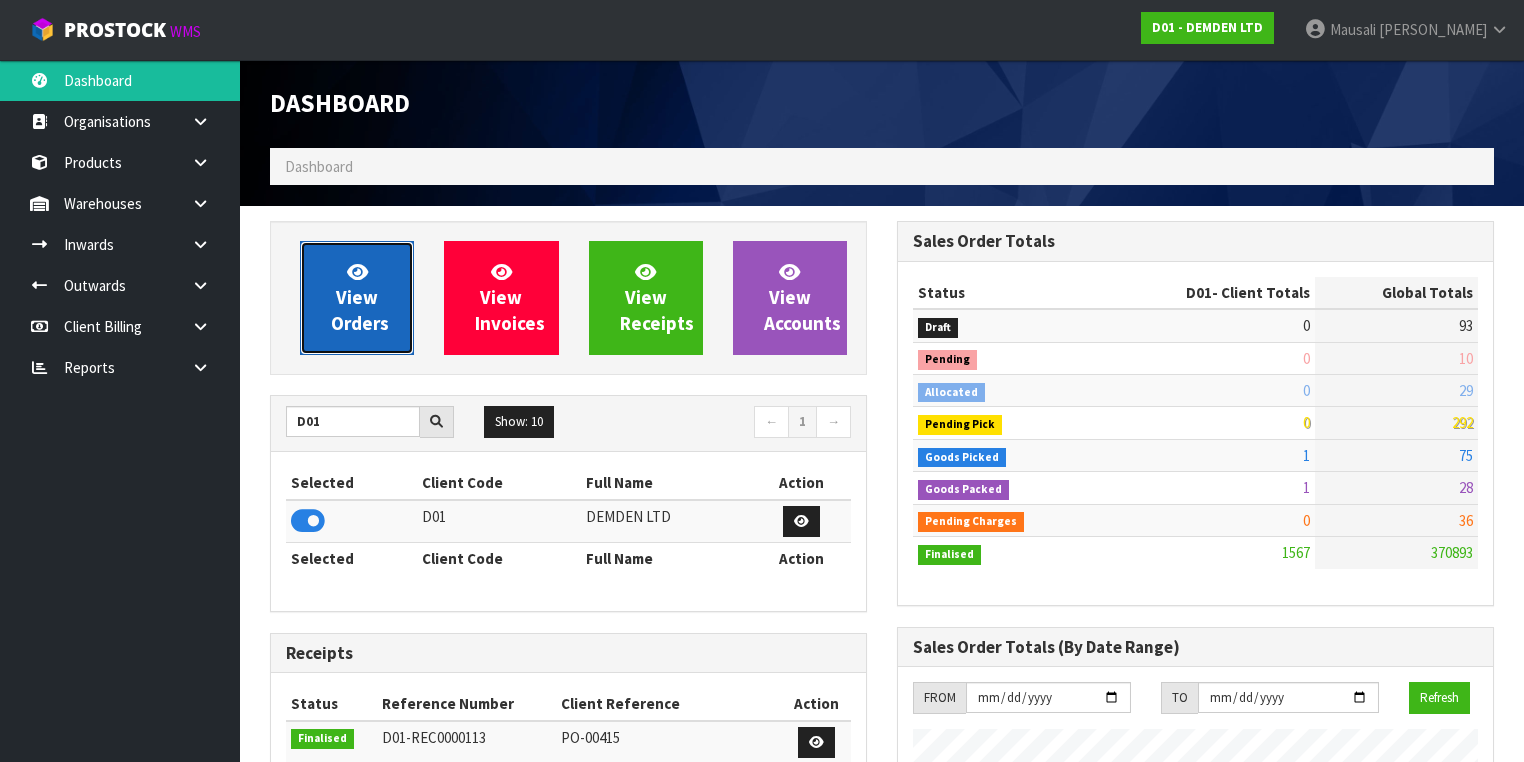 click on "View
Orders" at bounding box center (360, 297) 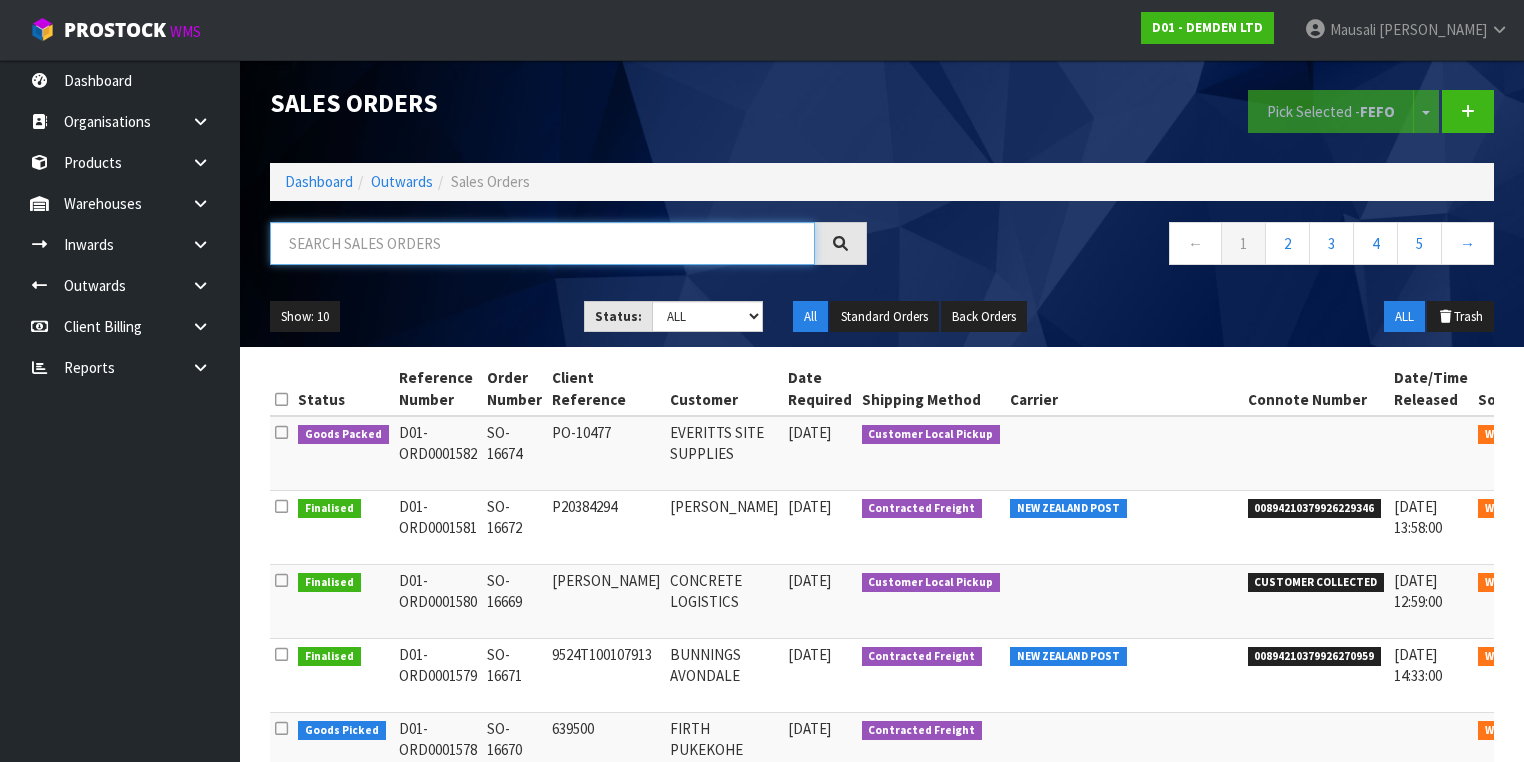 click at bounding box center (542, 243) 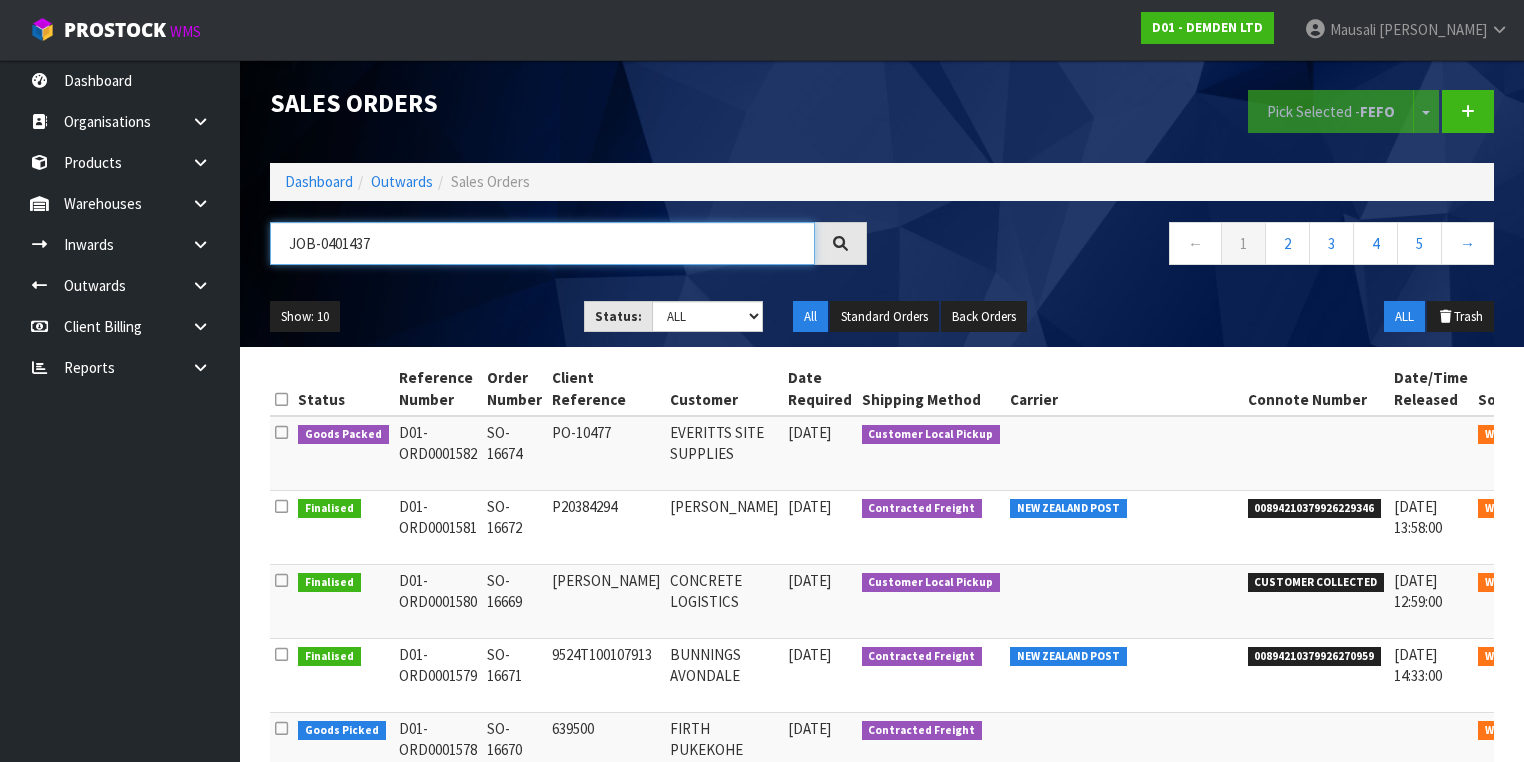 type on "JOB-0401437" 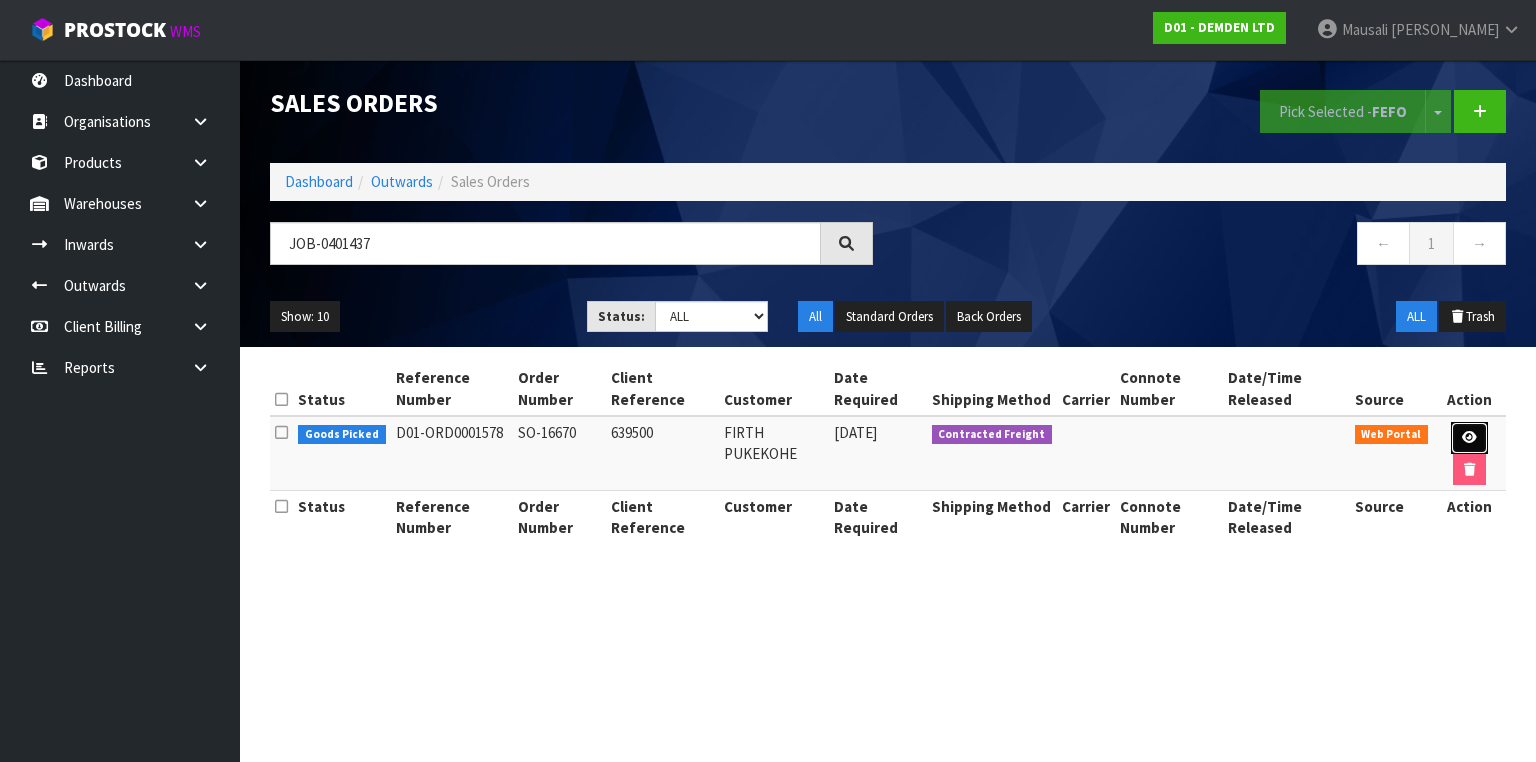 click at bounding box center [1469, 438] 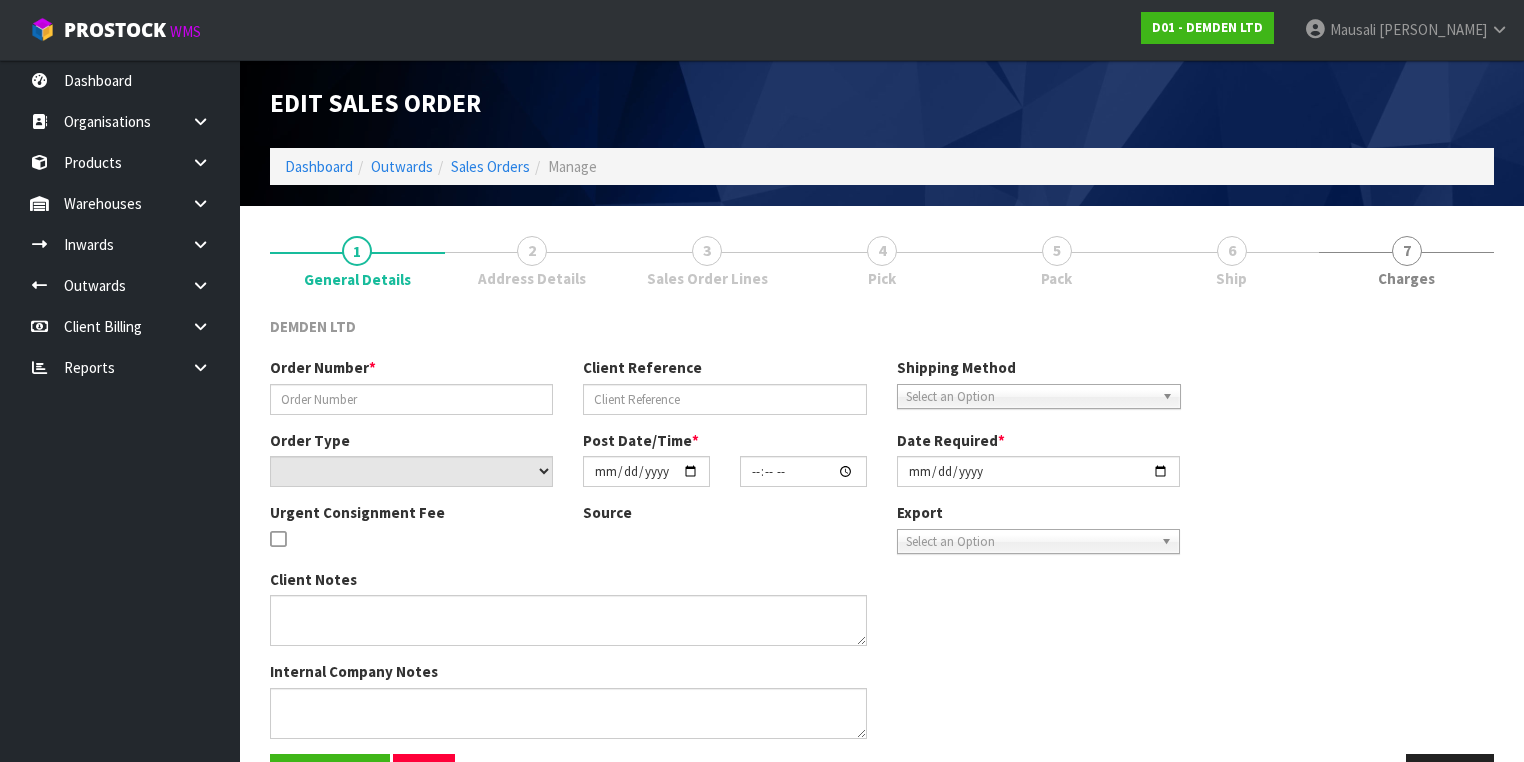 type on "SO-16670" 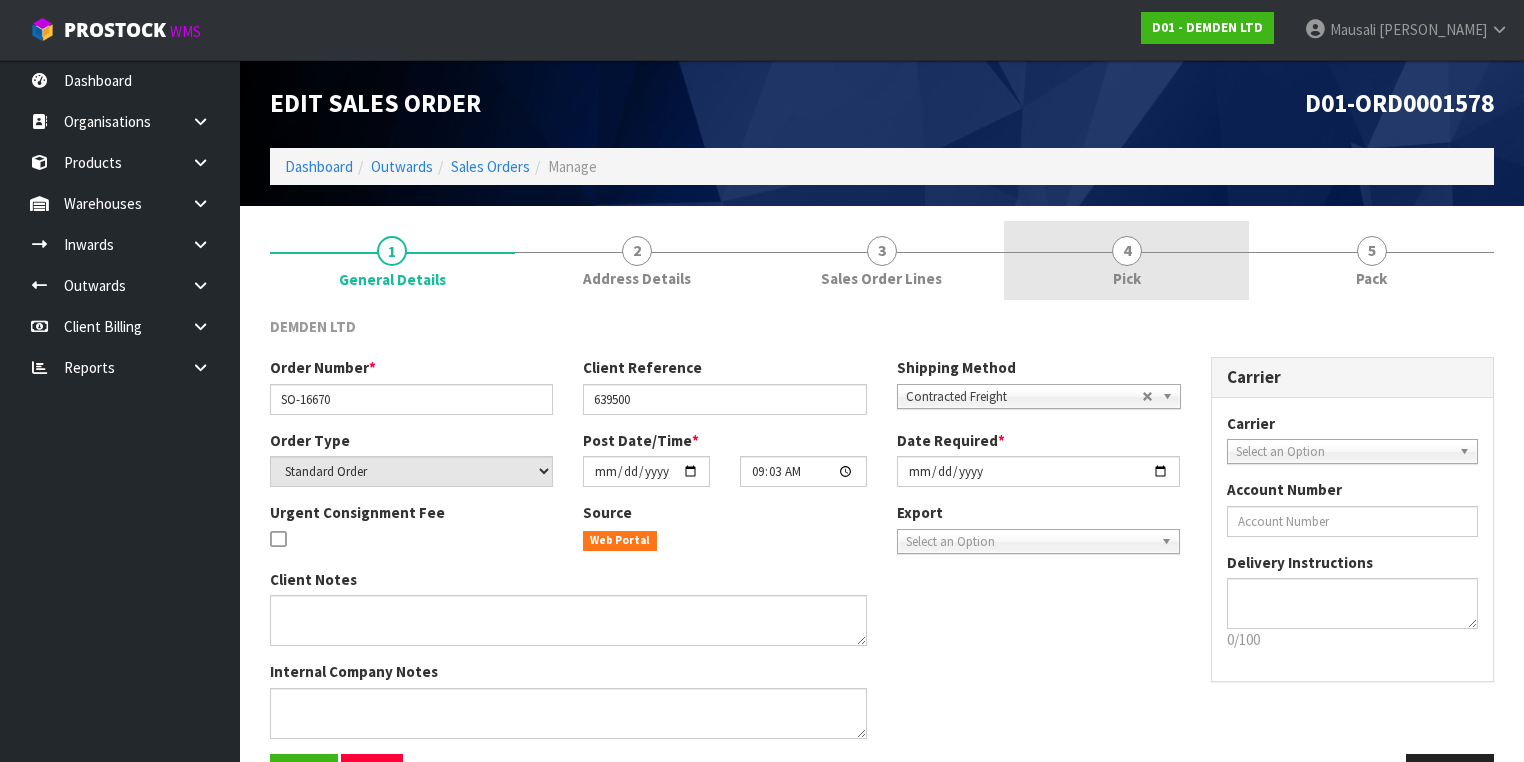 click at bounding box center (1126, 252) 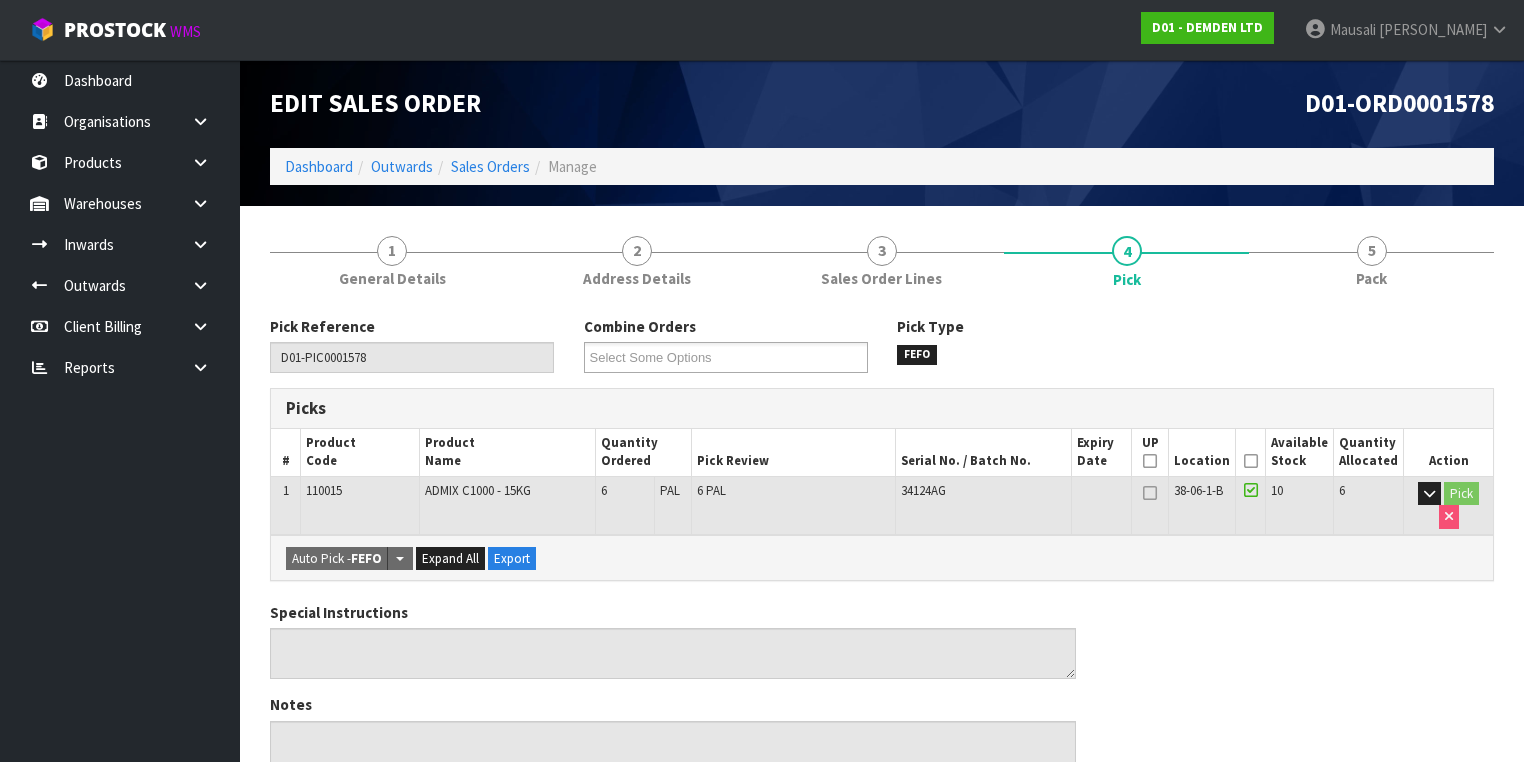 click at bounding box center [1251, 461] 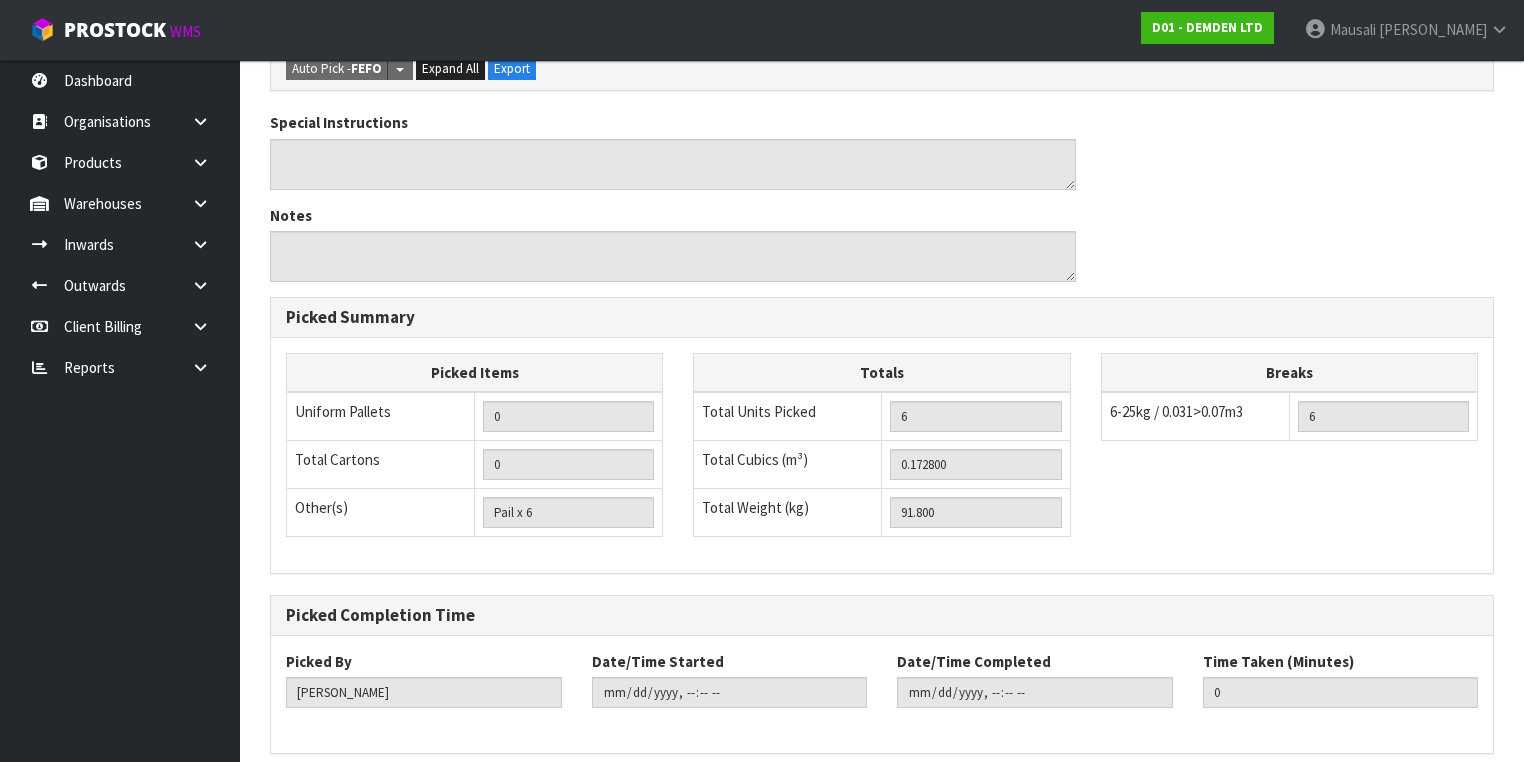 scroll, scrollTop: 640, scrollLeft: 0, axis: vertical 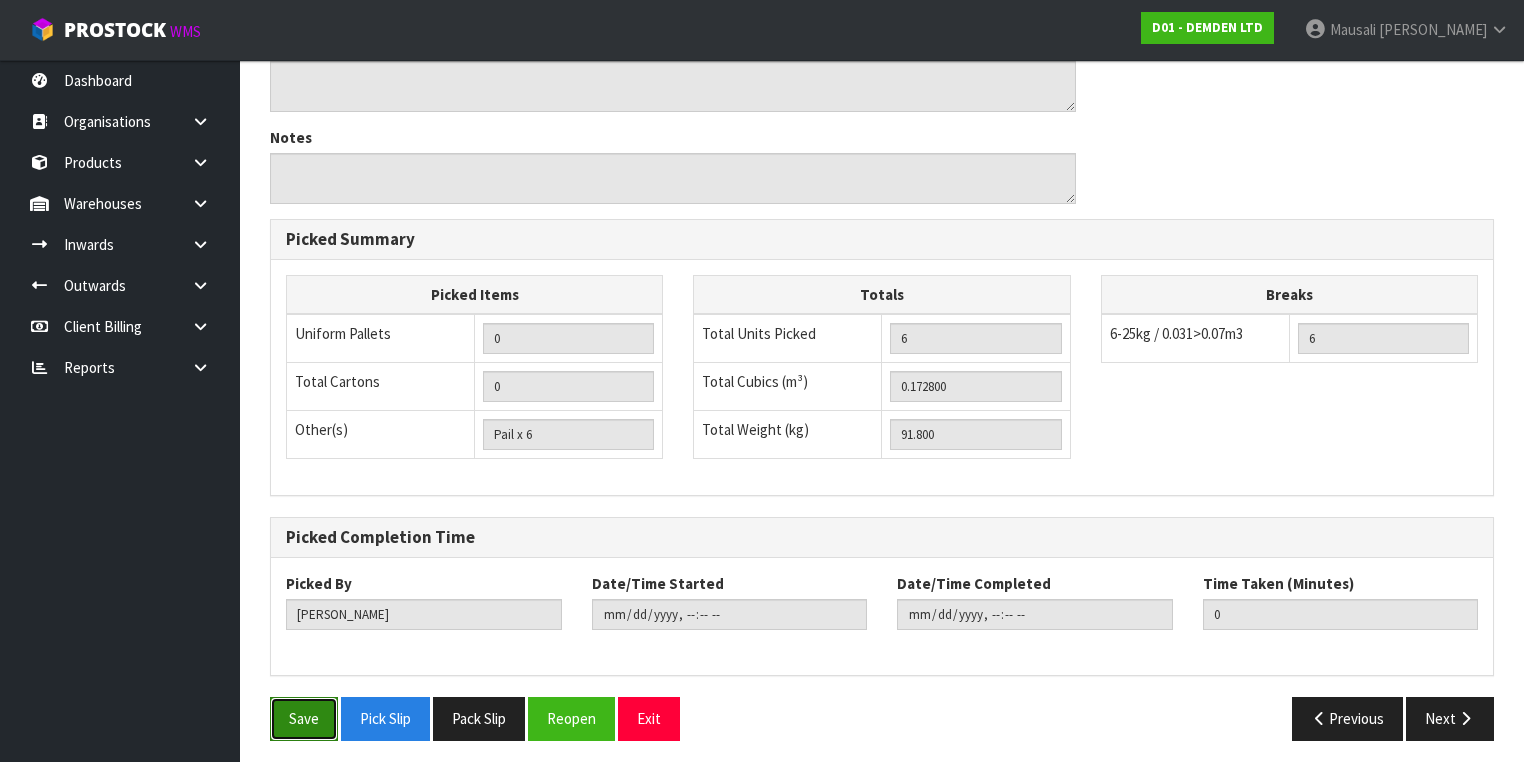 drag, startPoint x: 291, startPoint y: 701, endPoint x: 302, endPoint y: 696, distance: 12.083046 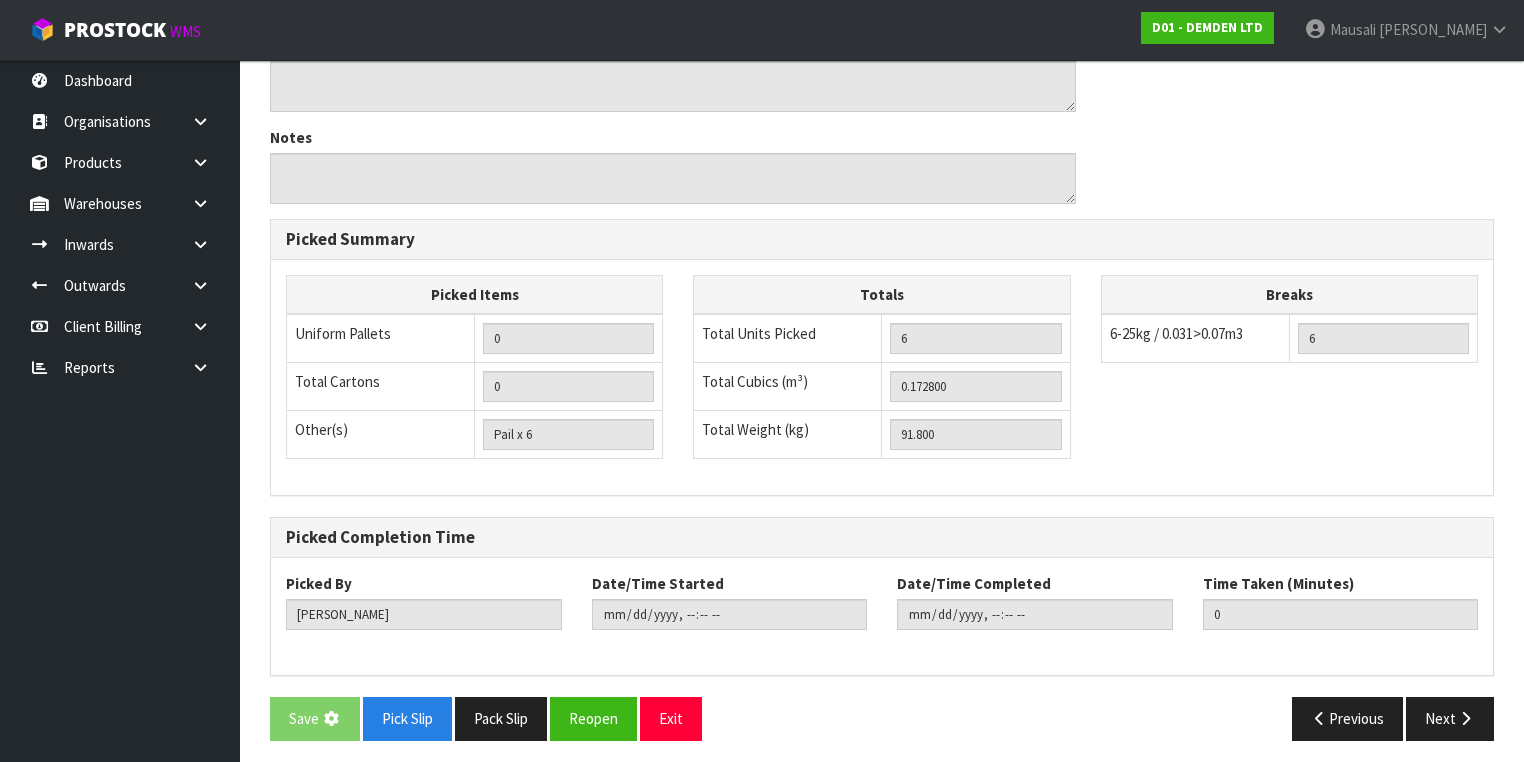 scroll, scrollTop: 0, scrollLeft: 0, axis: both 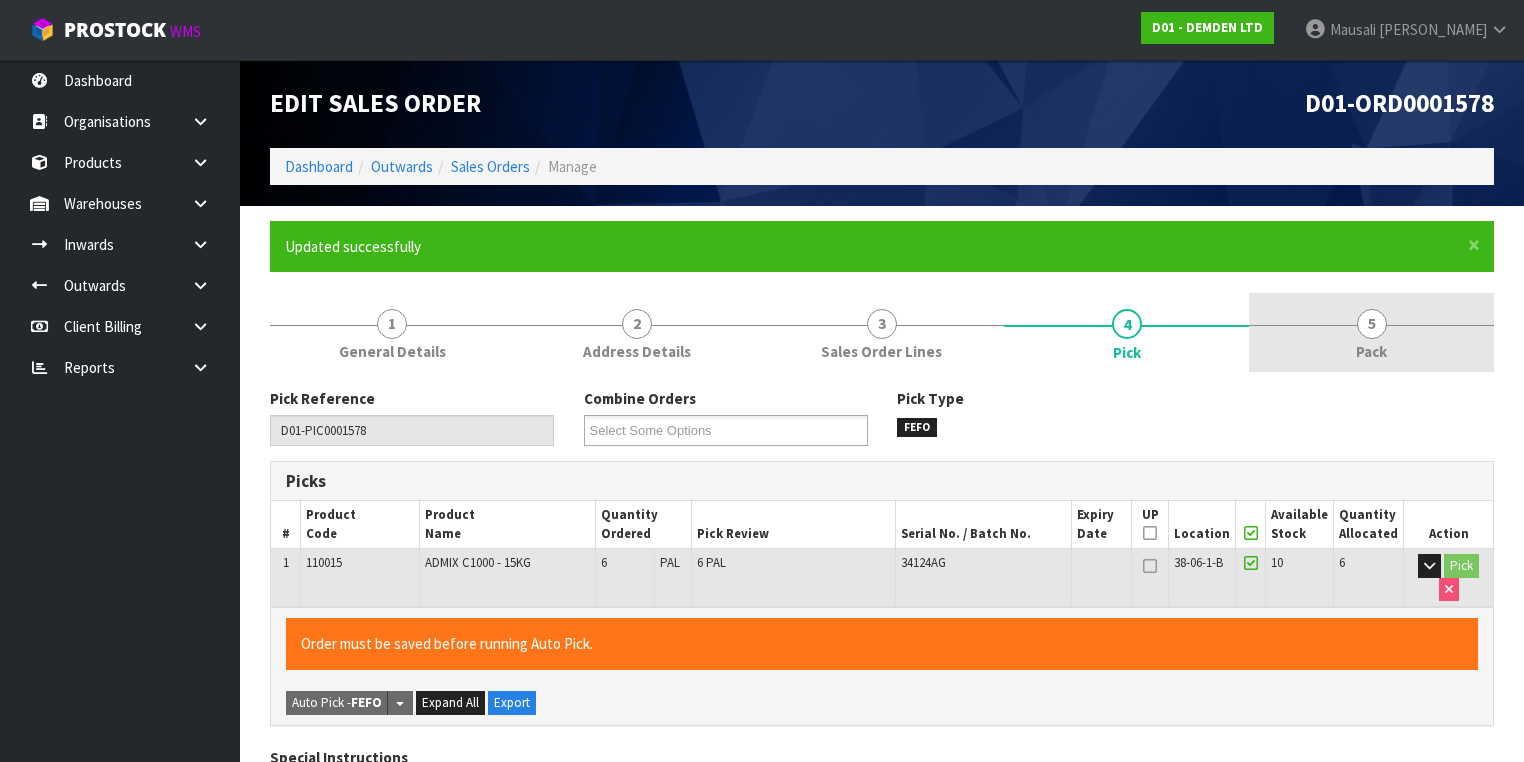 type on "[PERSON_NAME]" 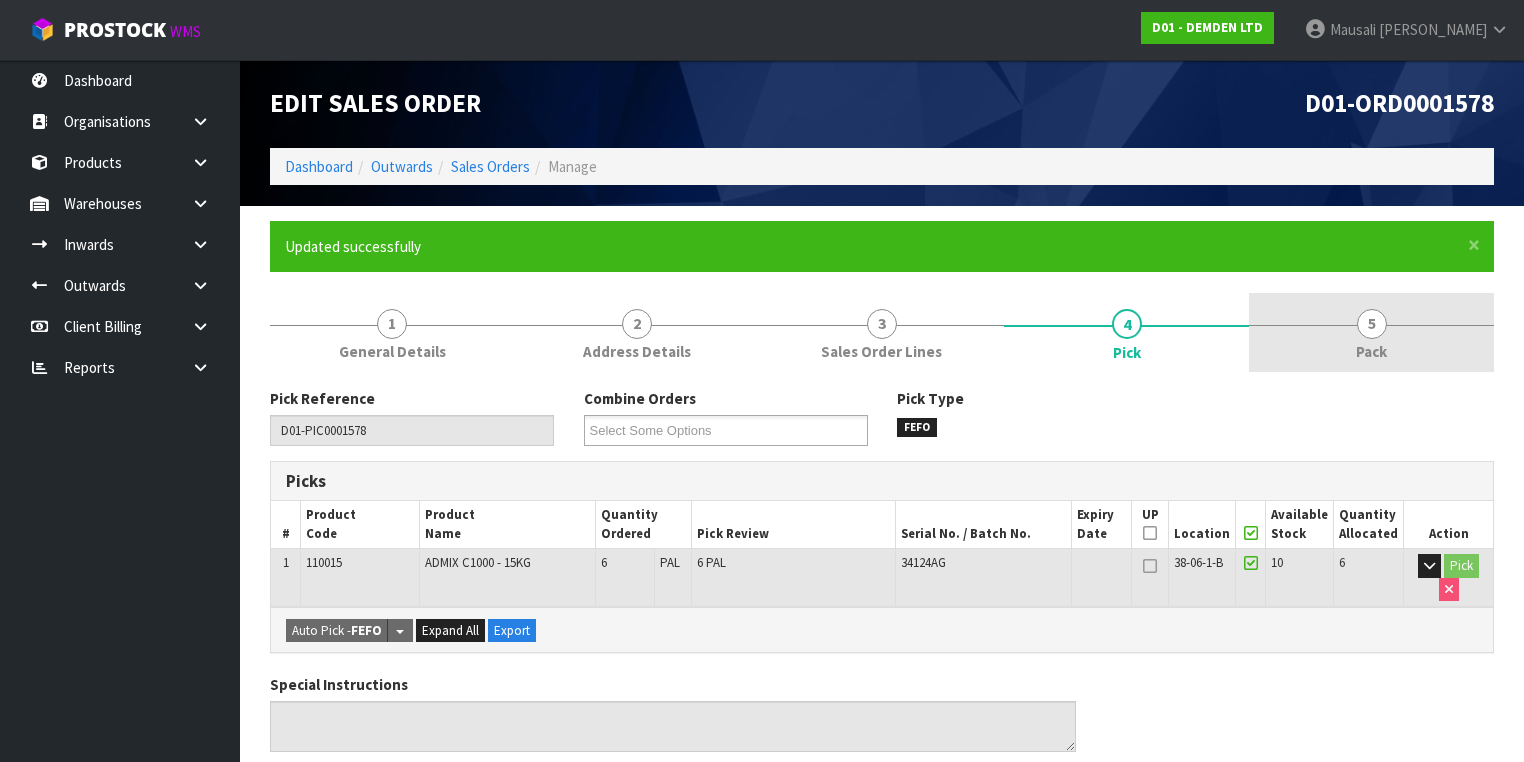click on "5
Pack" at bounding box center [1371, 332] 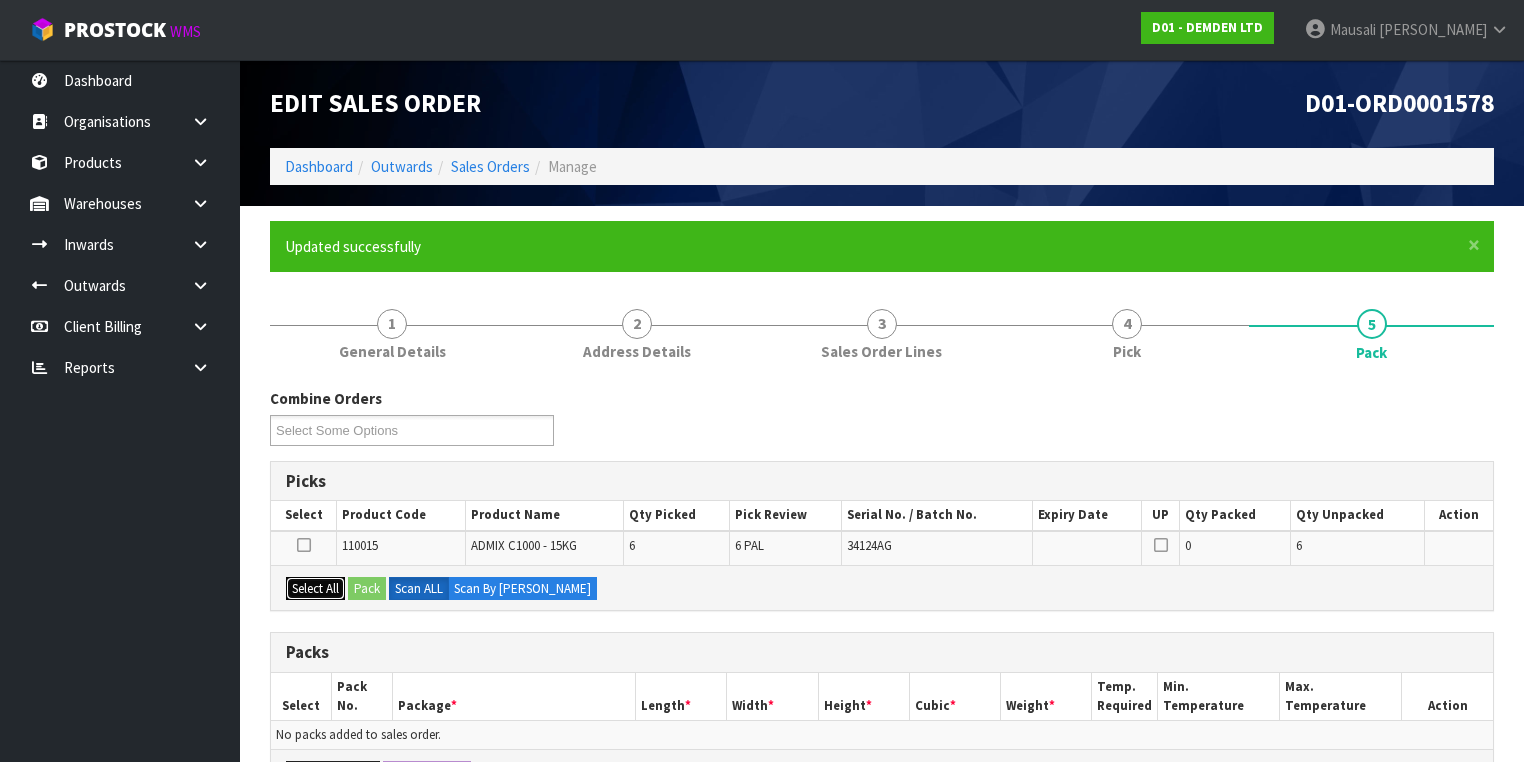 click on "Select All" at bounding box center [315, 589] 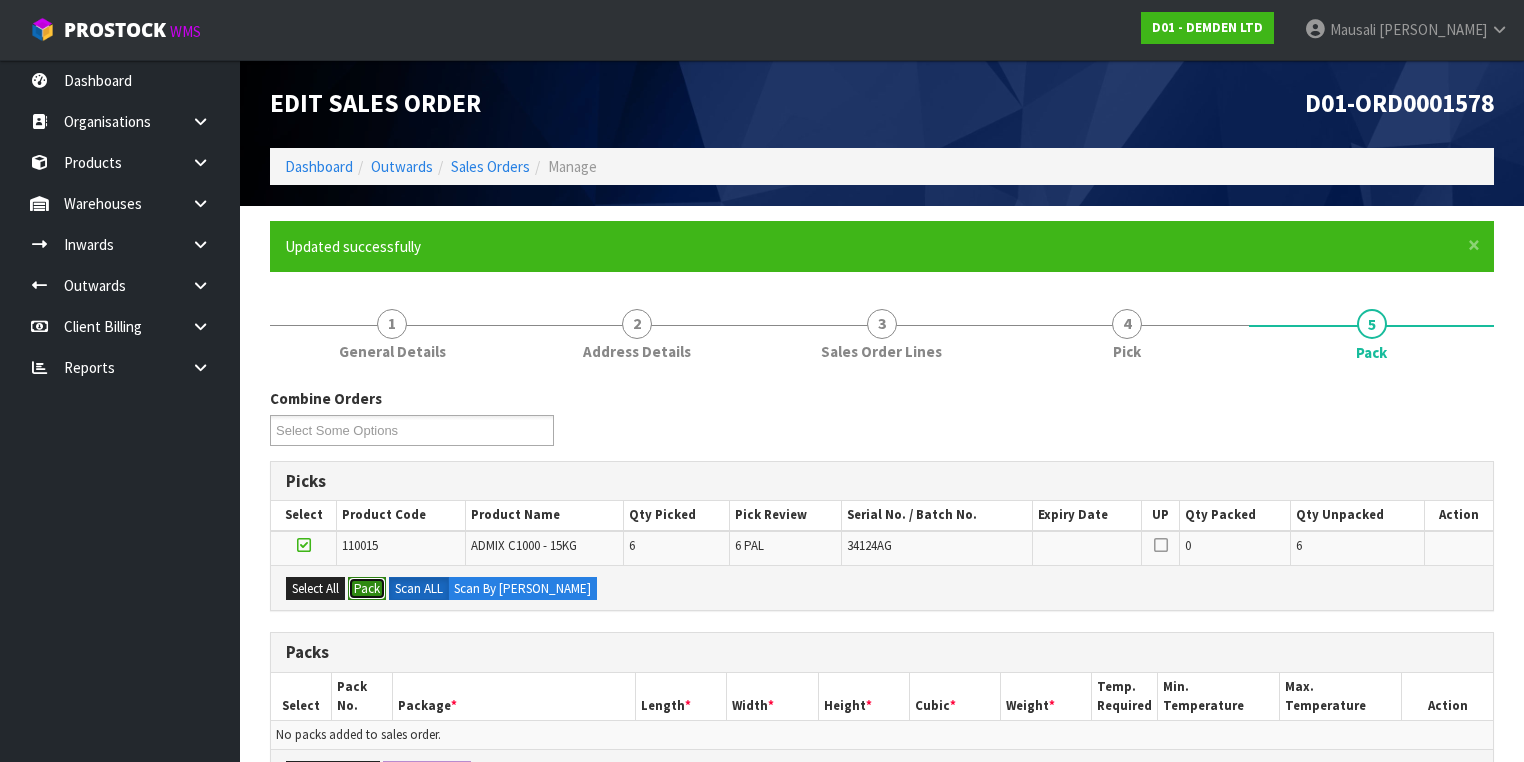 click on "Pack" at bounding box center [367, 589] 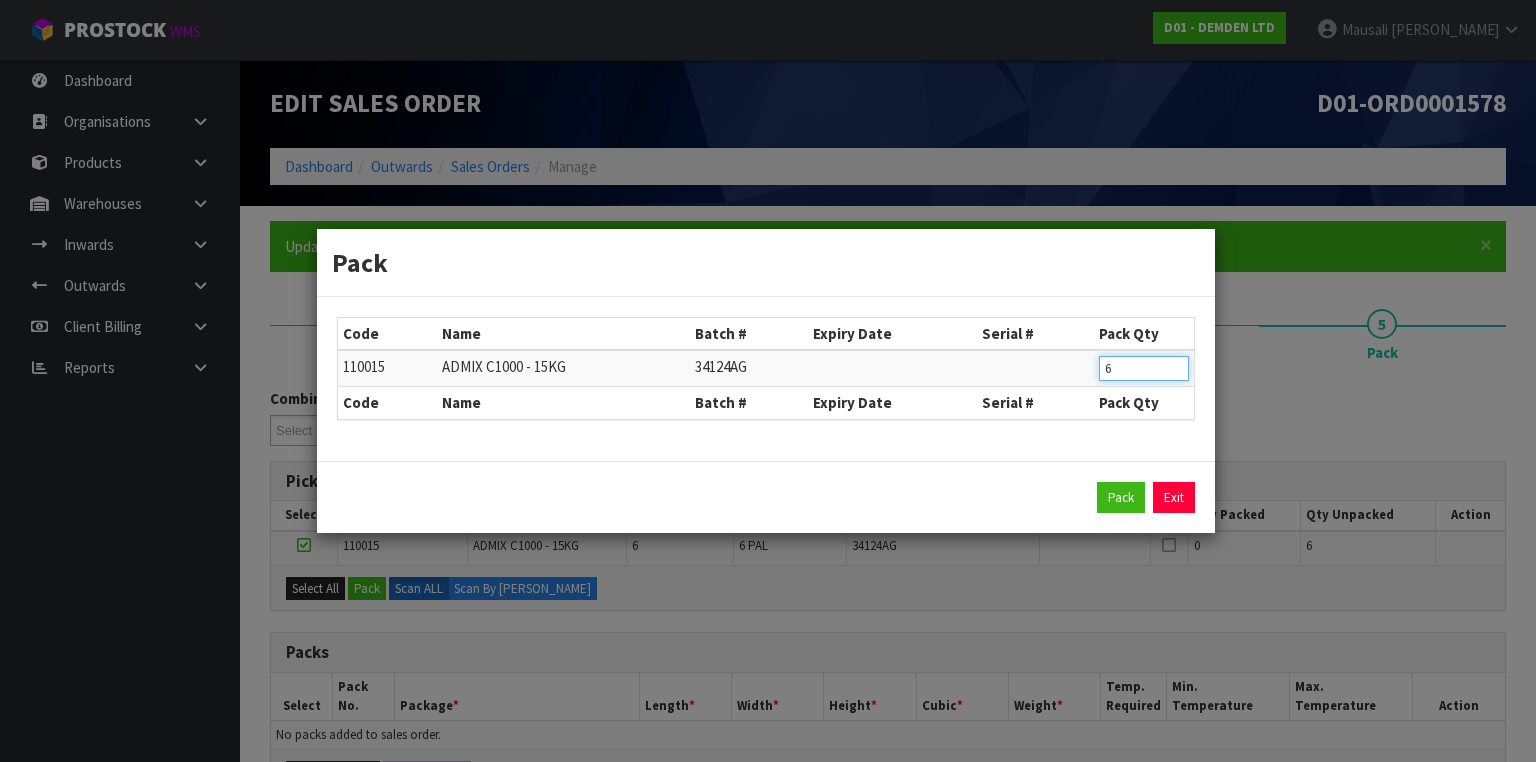 drag, startPoint x: 1127, startPoint y: 367, endPoint x: 1079, endPoint y: 390, distance: 53.225933 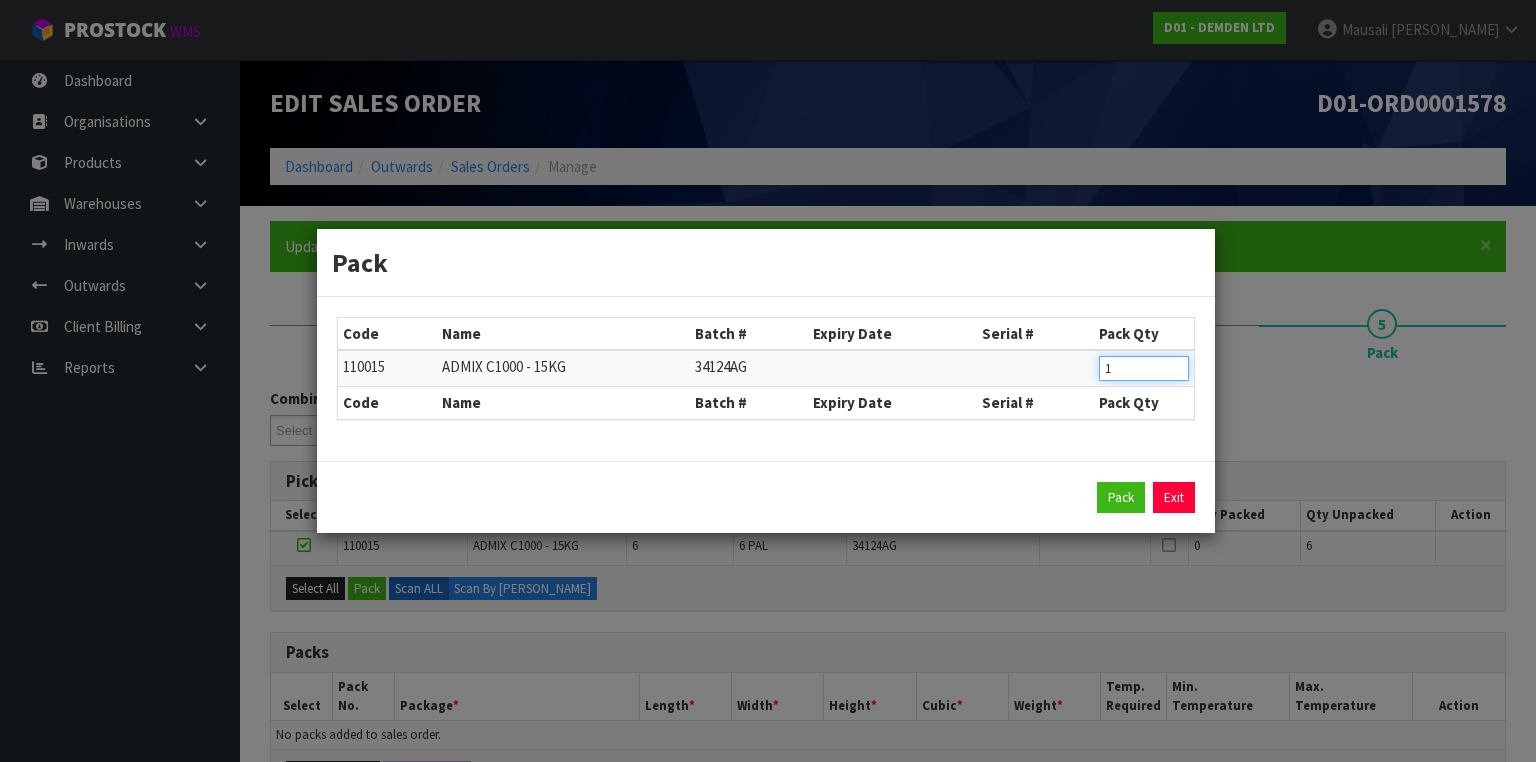 click on "Pack" at bounding box center [1121, 498] 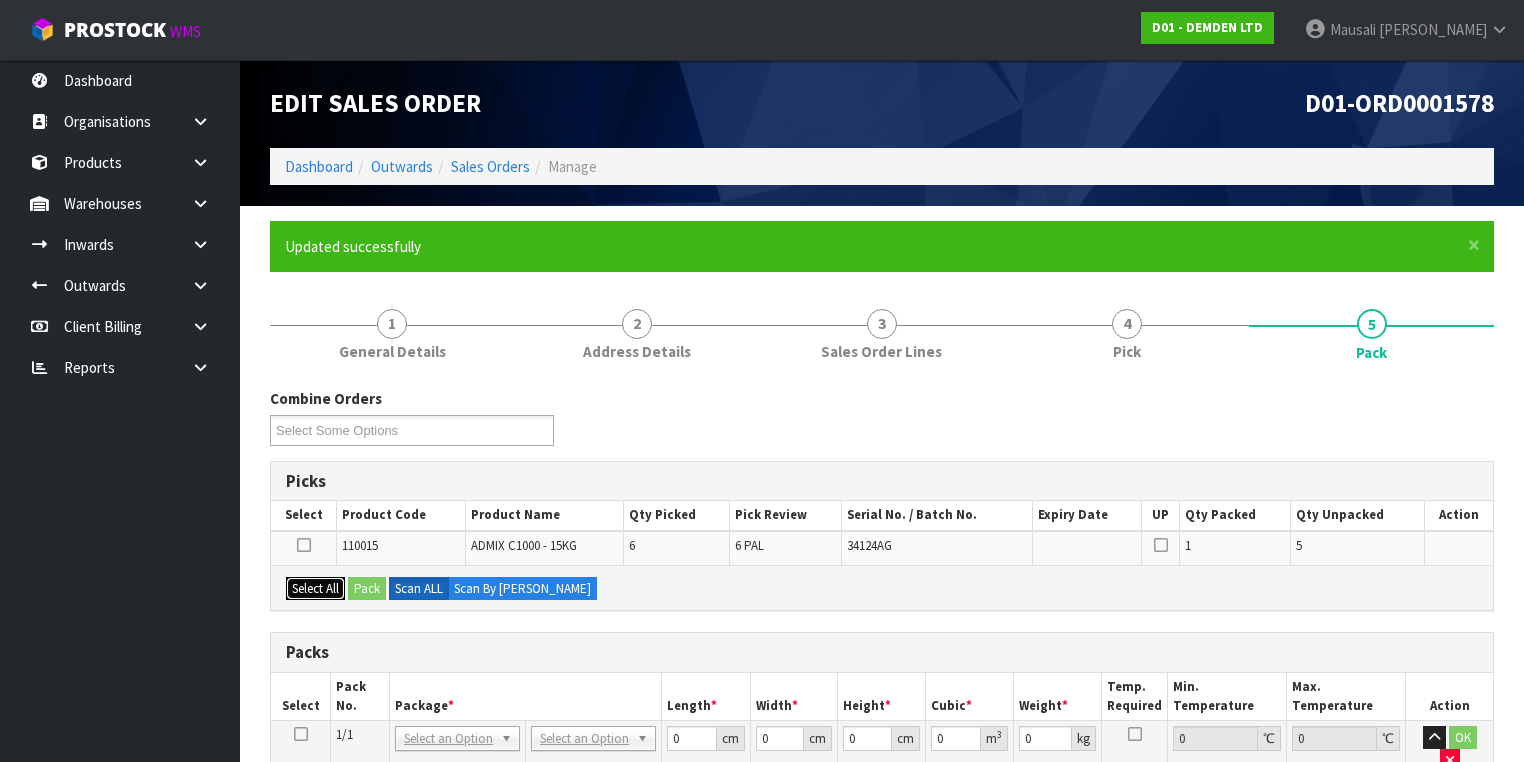 drag, startPoint x: 316, startPoint y: 586, endPoint x: 372, endPoint y: 582, distance: 56.142673 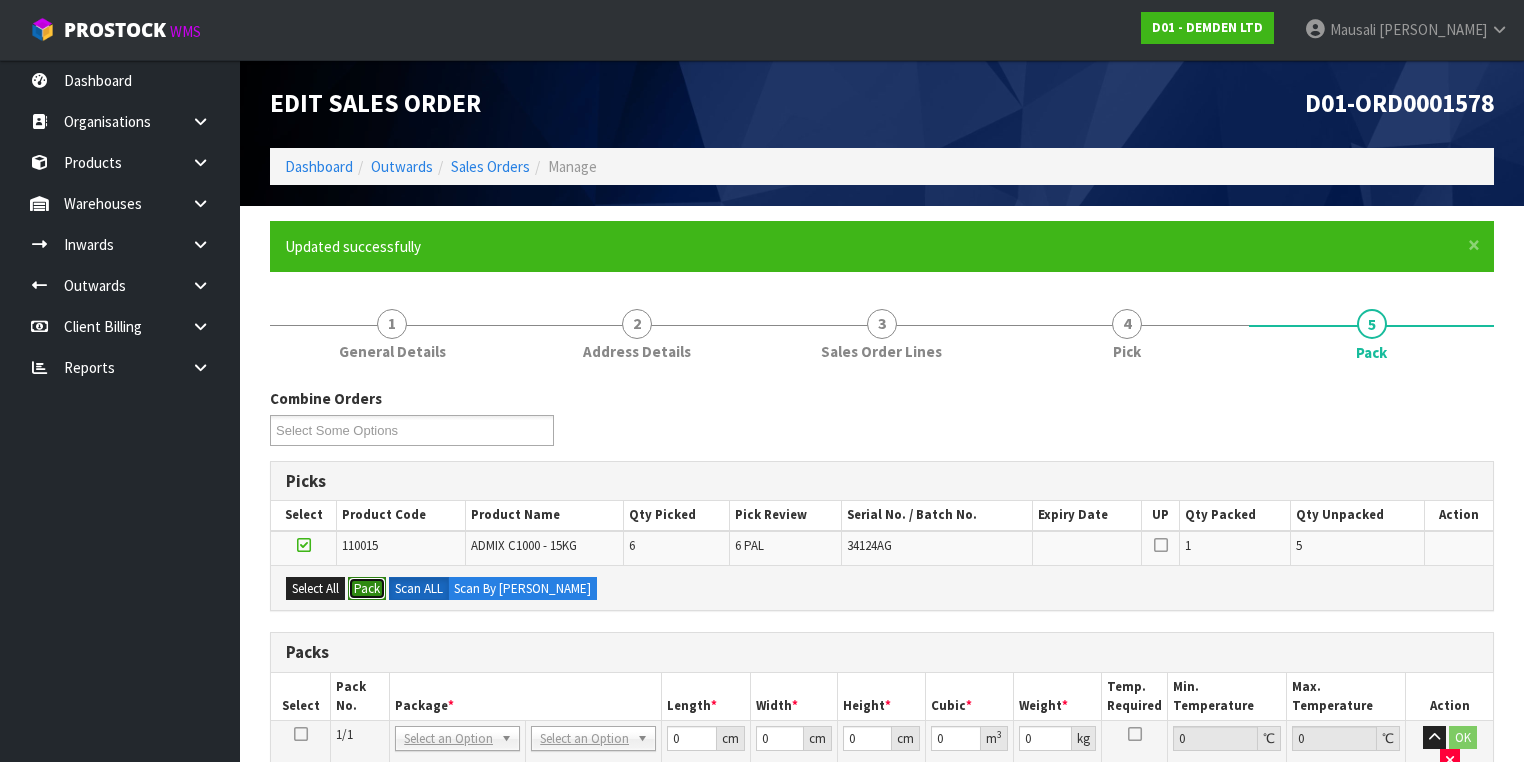 click on "Pack" at bounding box center [367, 589] 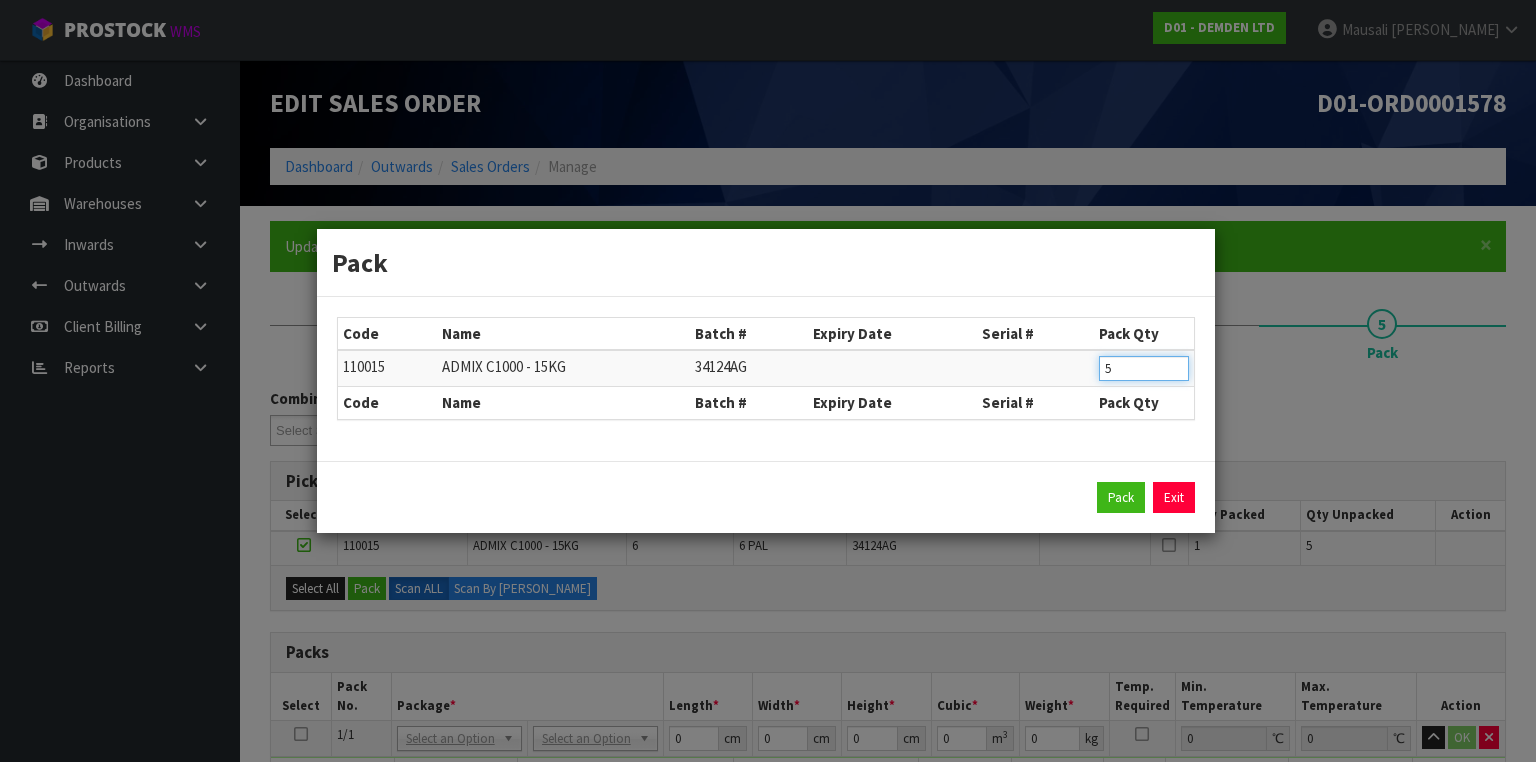 drag, startPoint x: 1130, startPoint y: 362, endPoint x: 1075, endPoint y: 393, distance: 63.134777 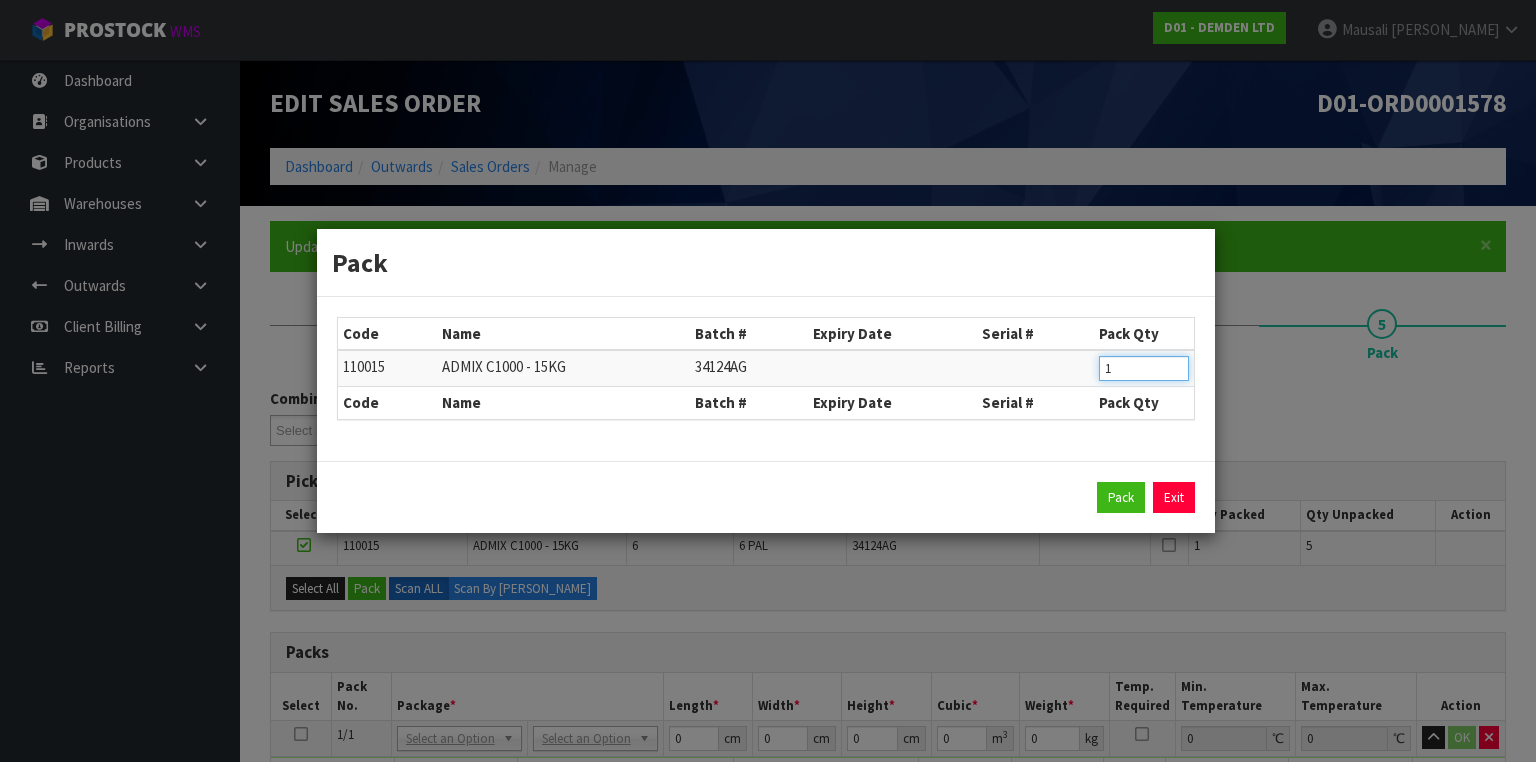 click on "Pack" at bounding box center (1121, 498) 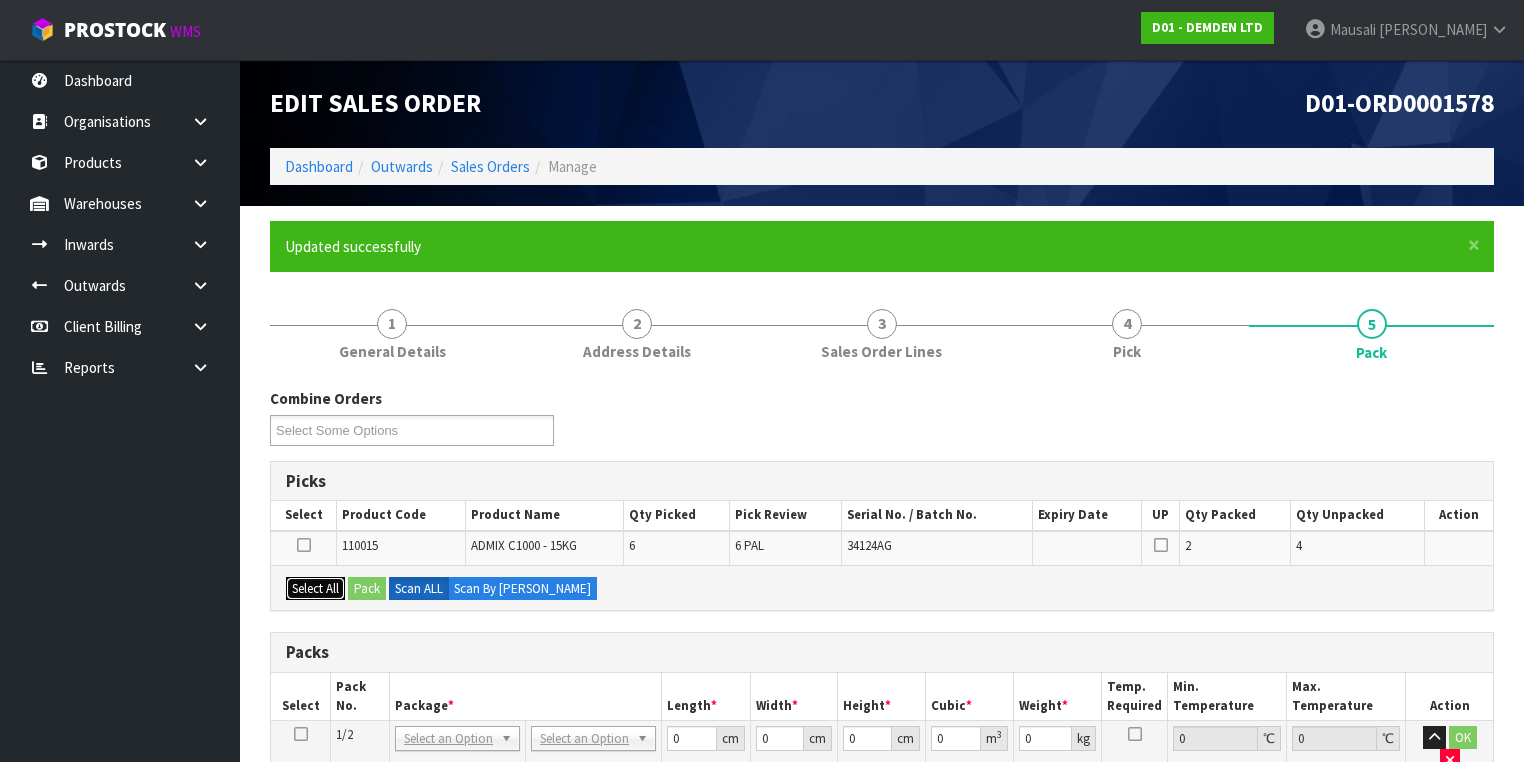 click on "Select All" at bounding box center (315, 589) 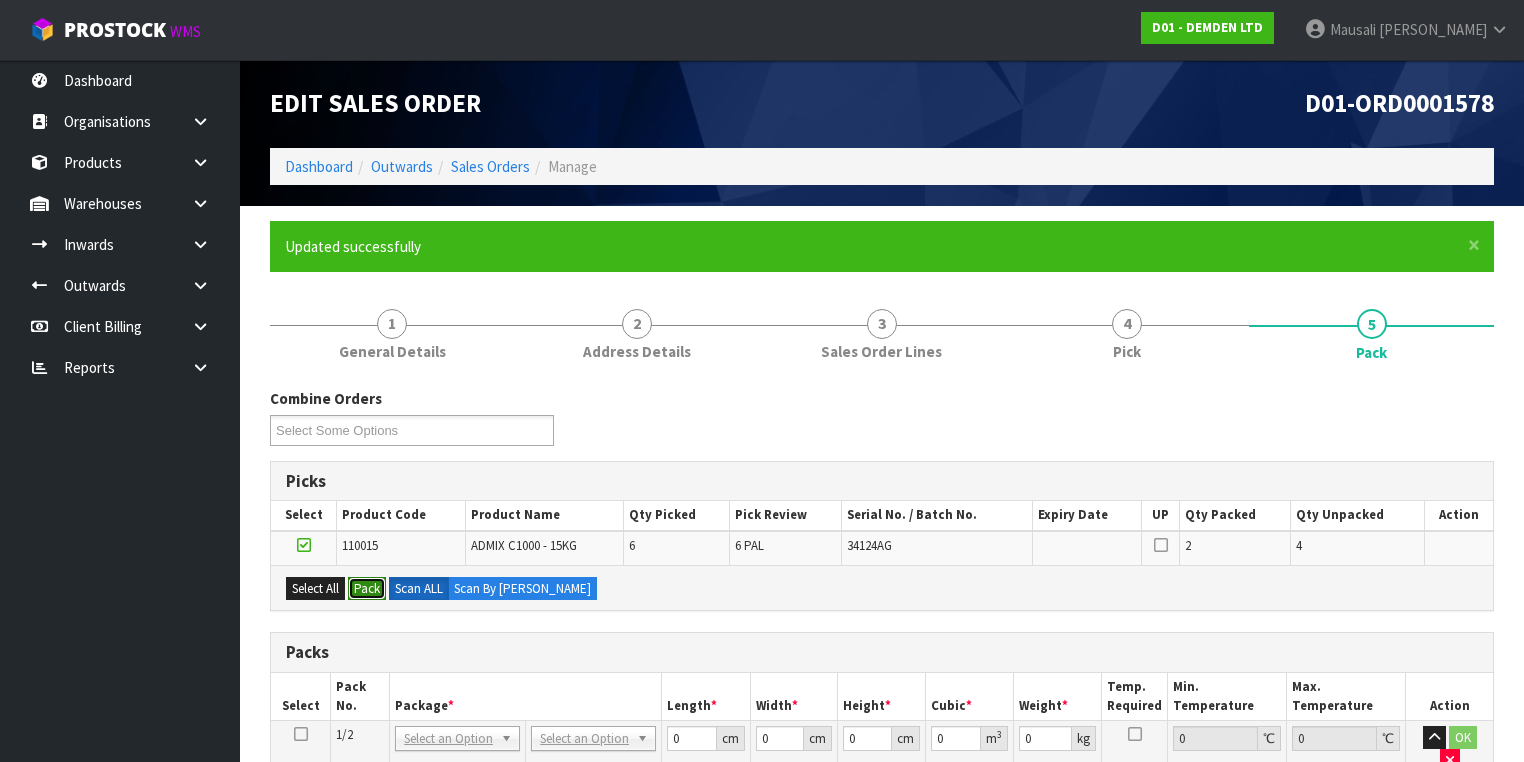 click on "Pack" at bounding box center (367, 589) 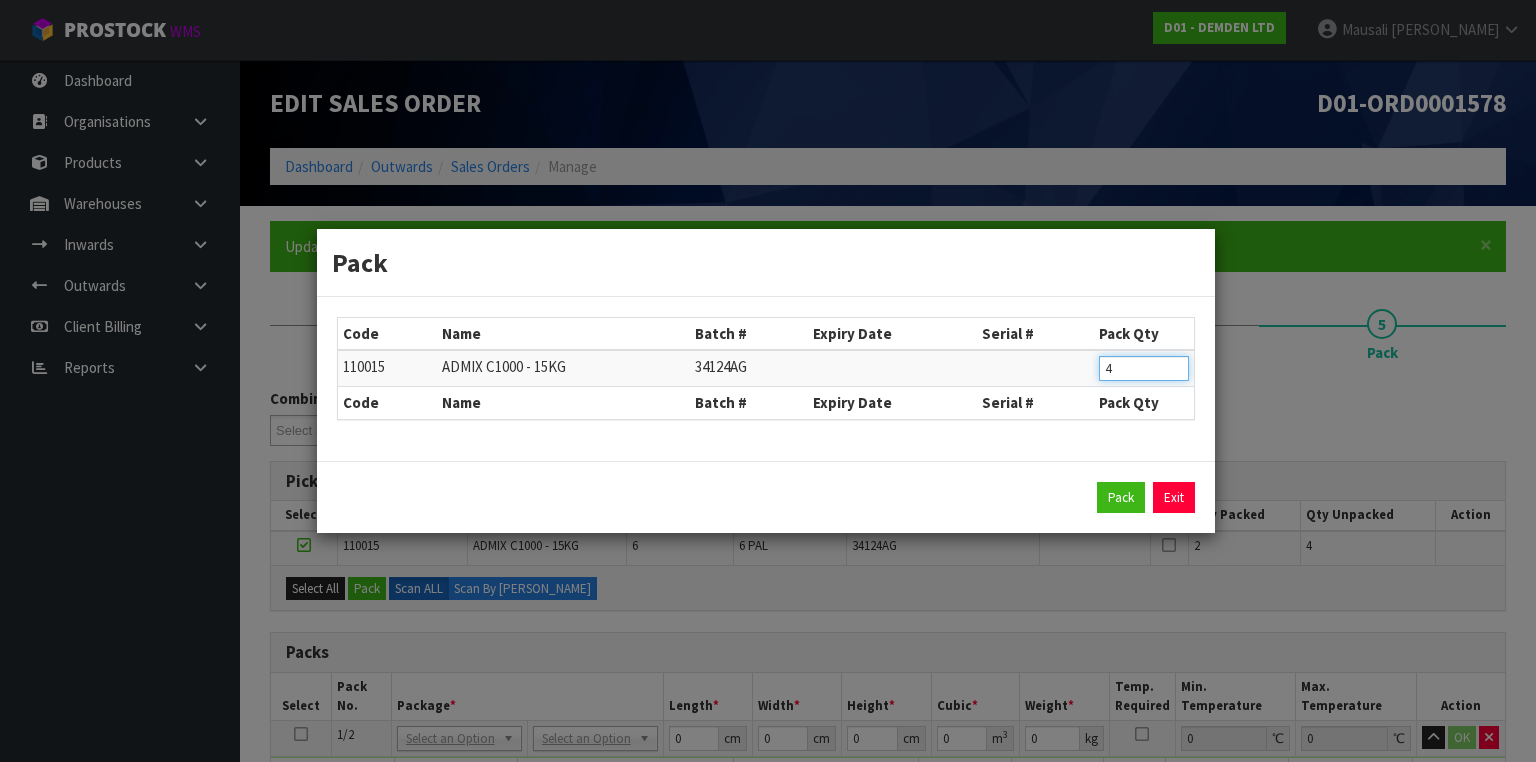 drag, startPoint x: 1142, startPoint y: 376, endPoint x: 1068, endPoint y: 387, distance: 74.8131 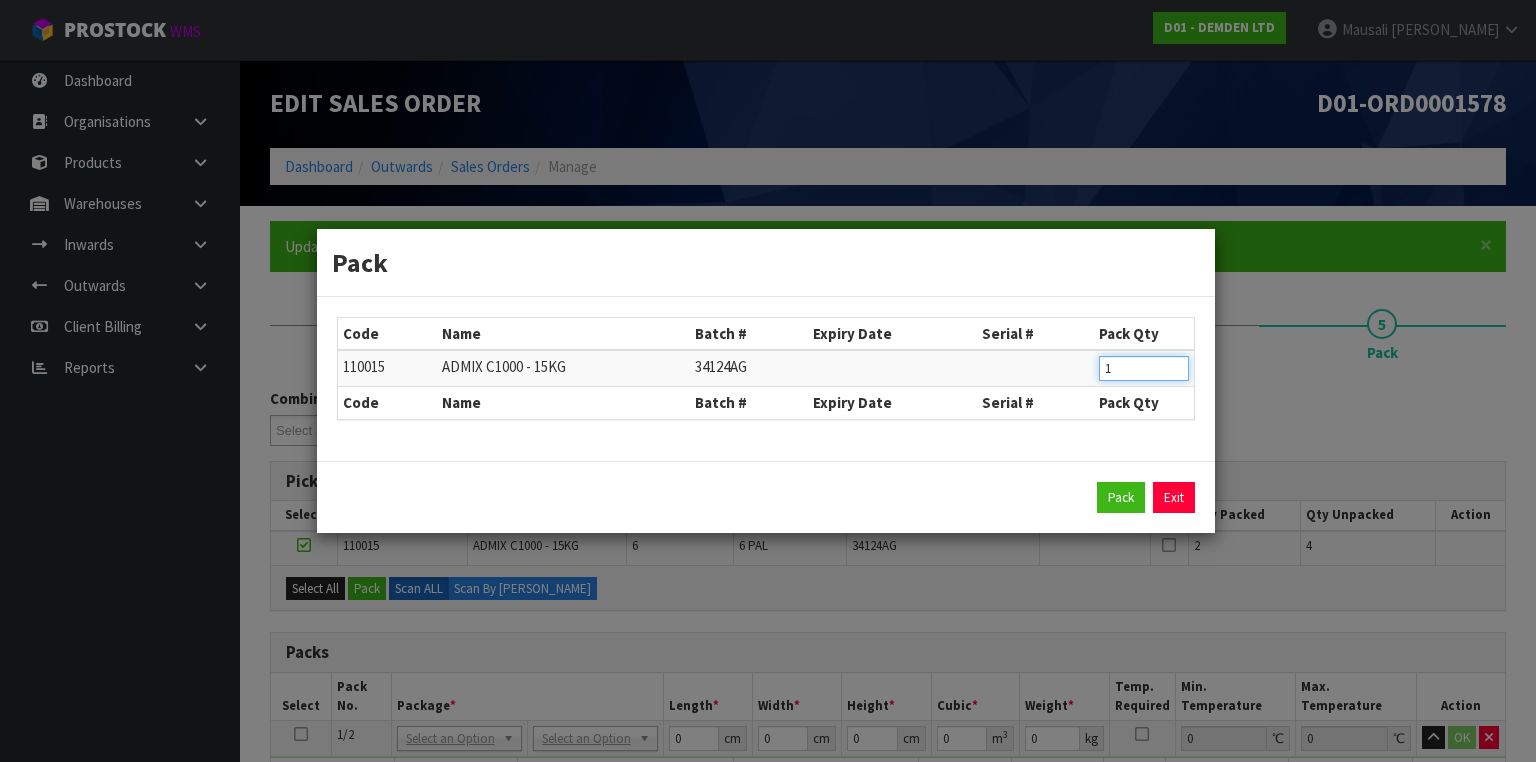 click on "Pack" at bounding box center (1121, 498) 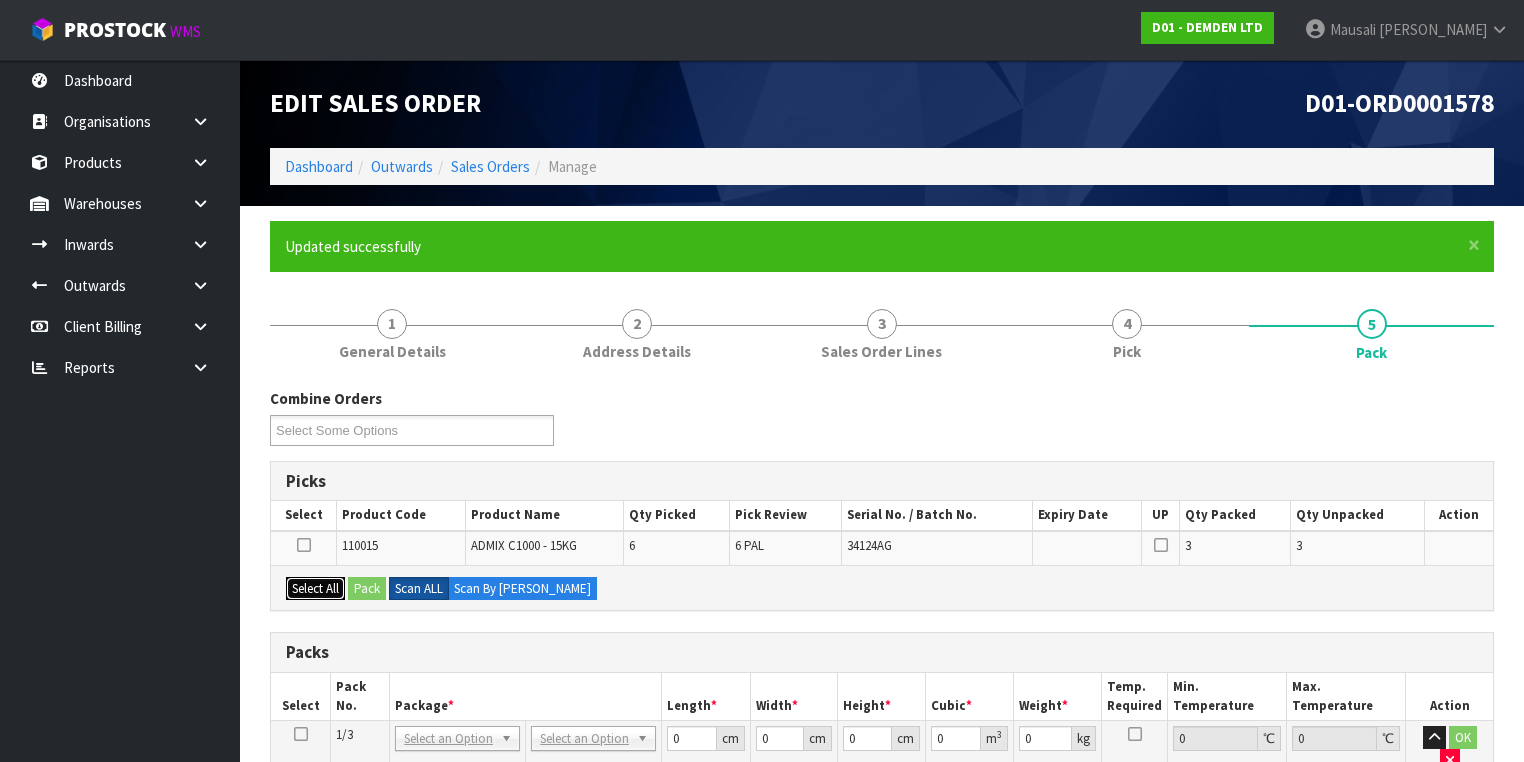 drag, startPoint x: 316, startPoint y: 580, endPoint x: 400, endPoint y: 579, distance: 84.00595 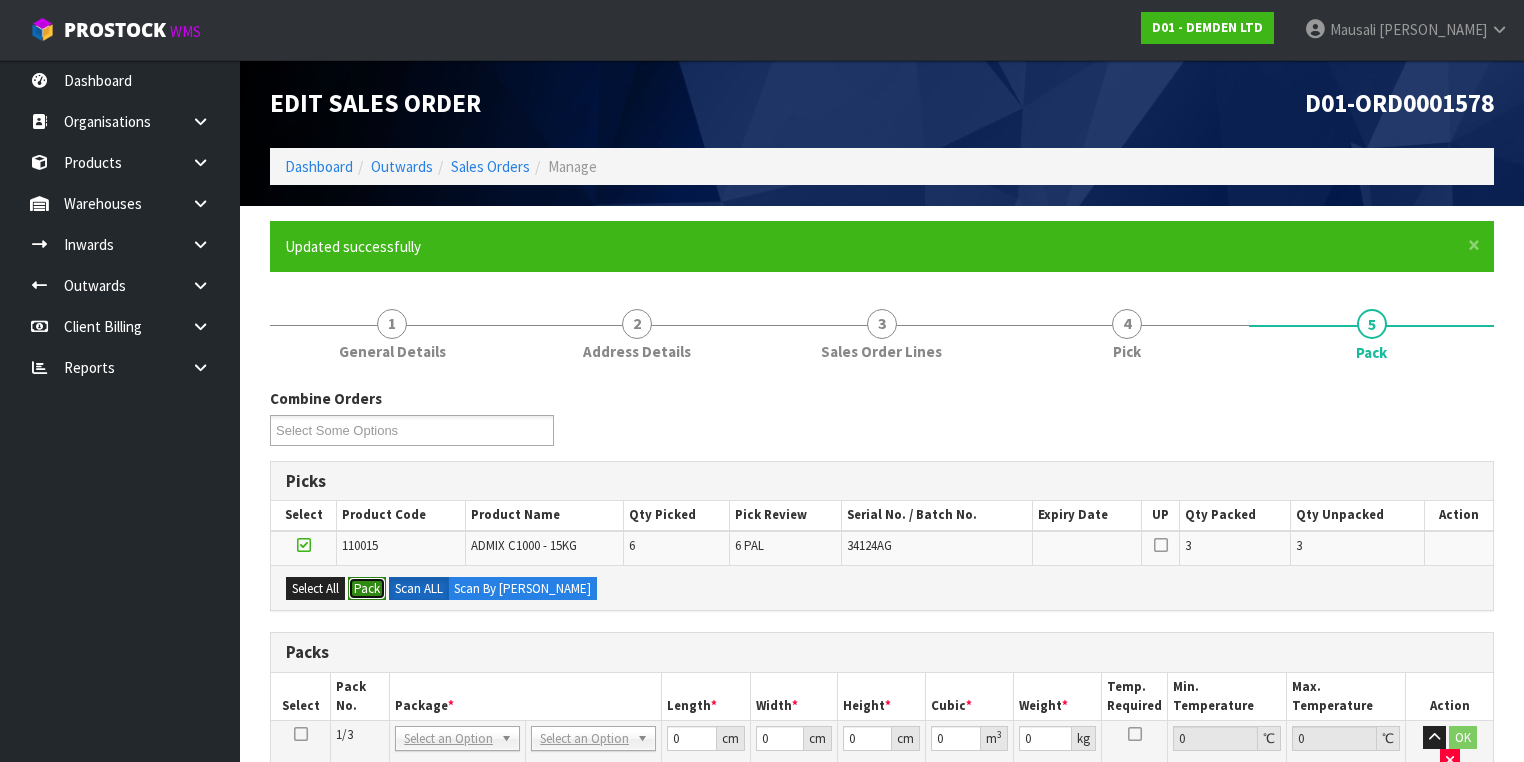click on "Pack" at bounding box center (367, 589) 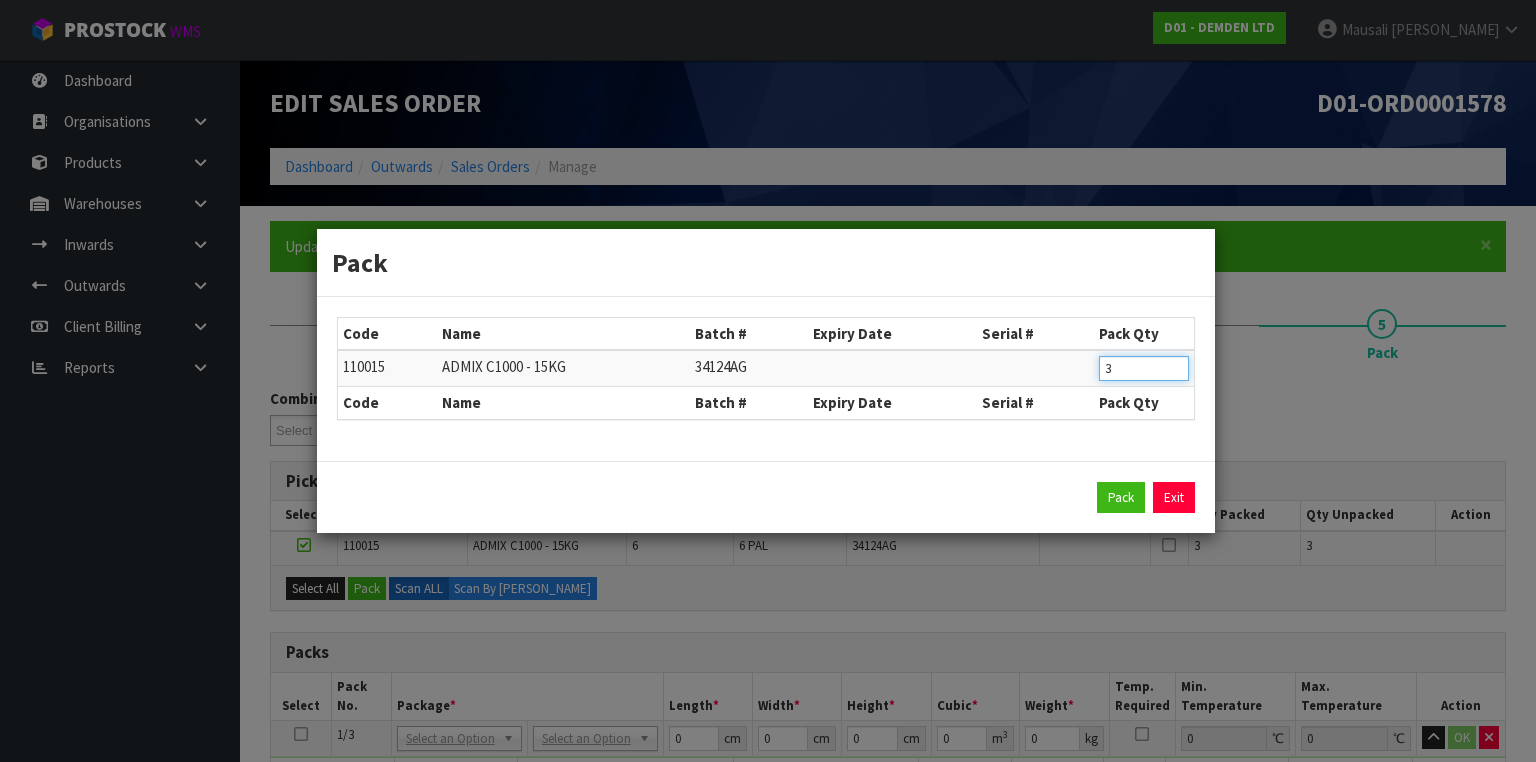 drag, startPoint x: 1110, startPoint y: 373, endPoint x: 1084, endPoint y: 379, distance: 26.683329 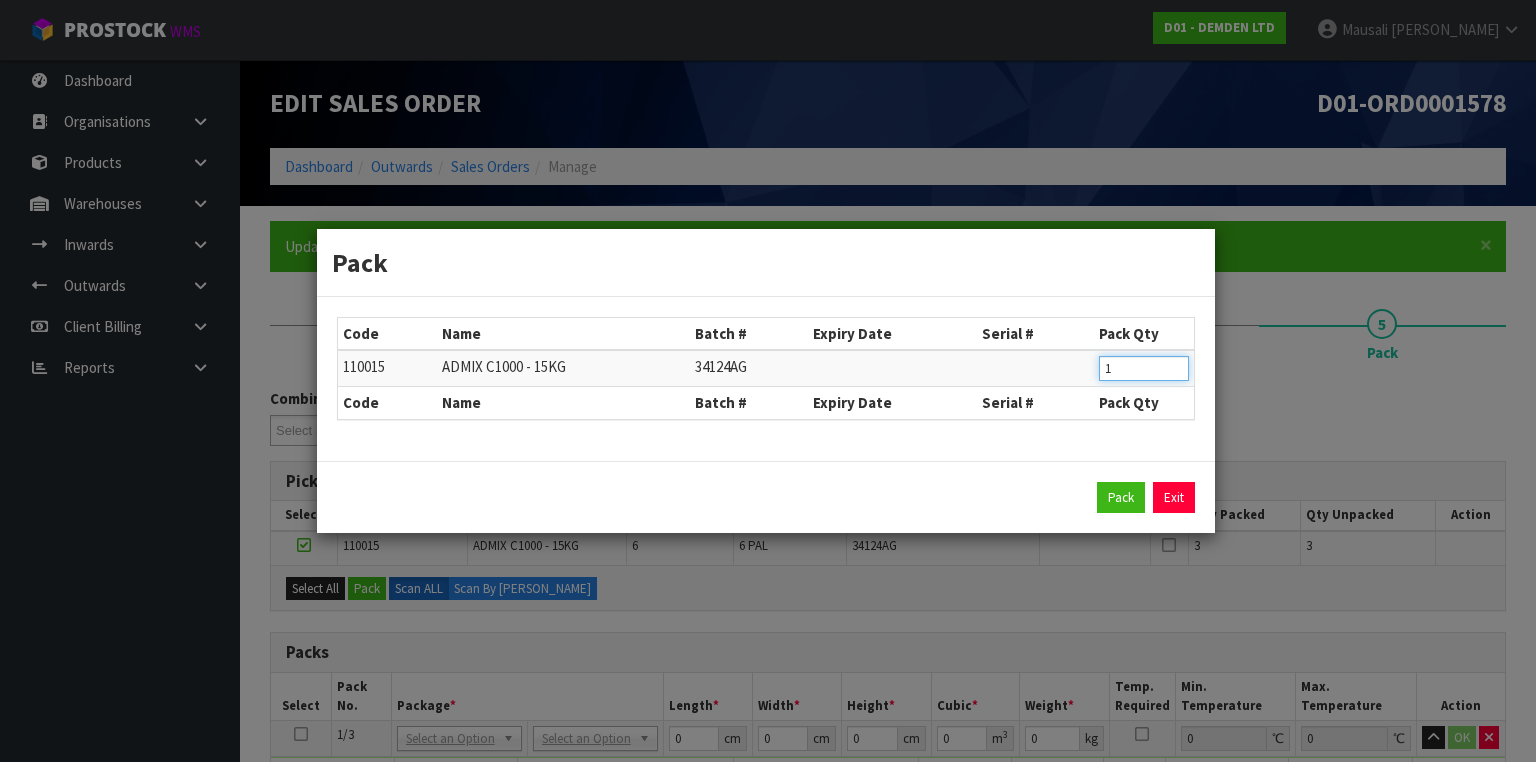 click on "Pack" at bounding box center (1121, 498) 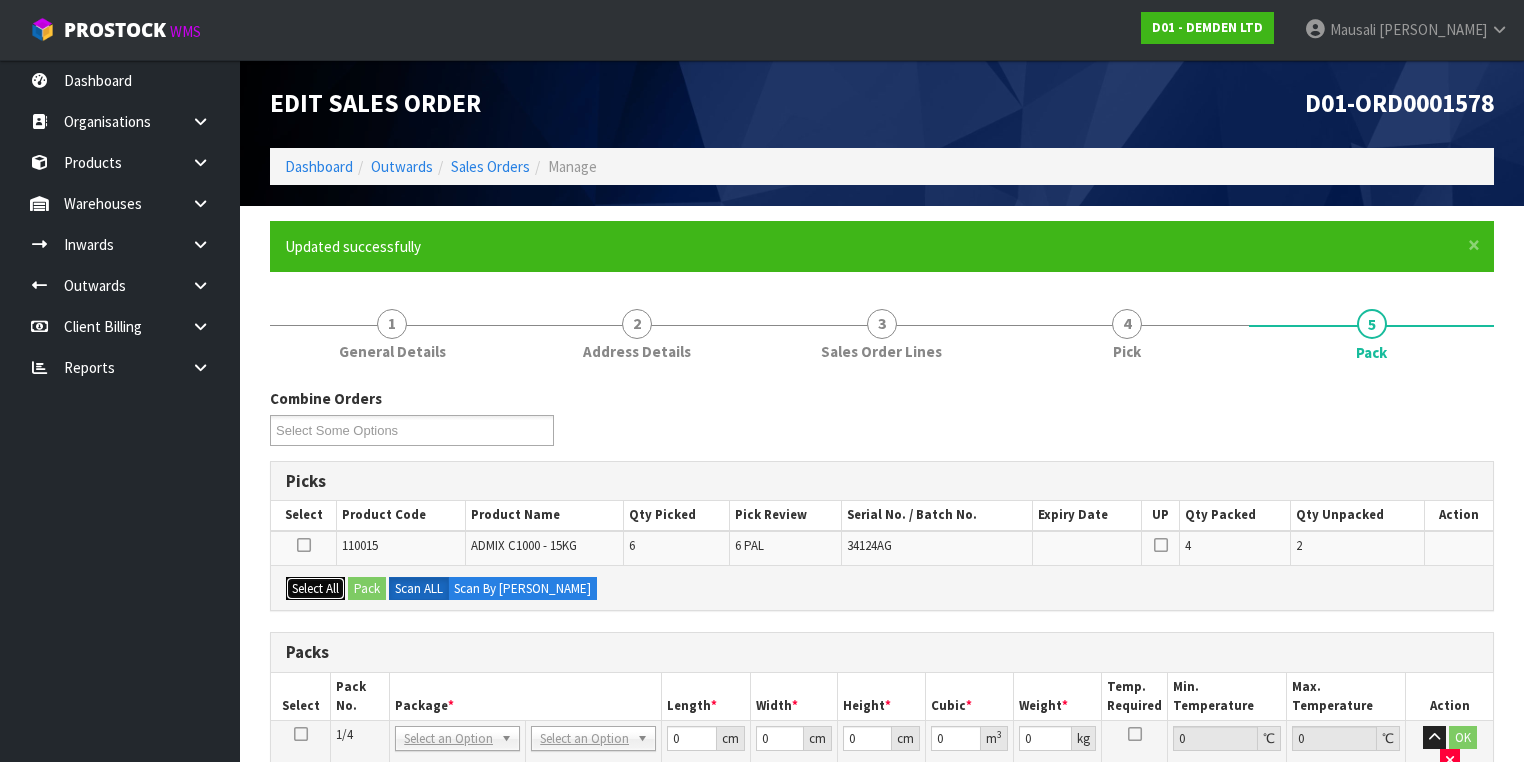 click on "Select All" at bounding box center [315, 589] 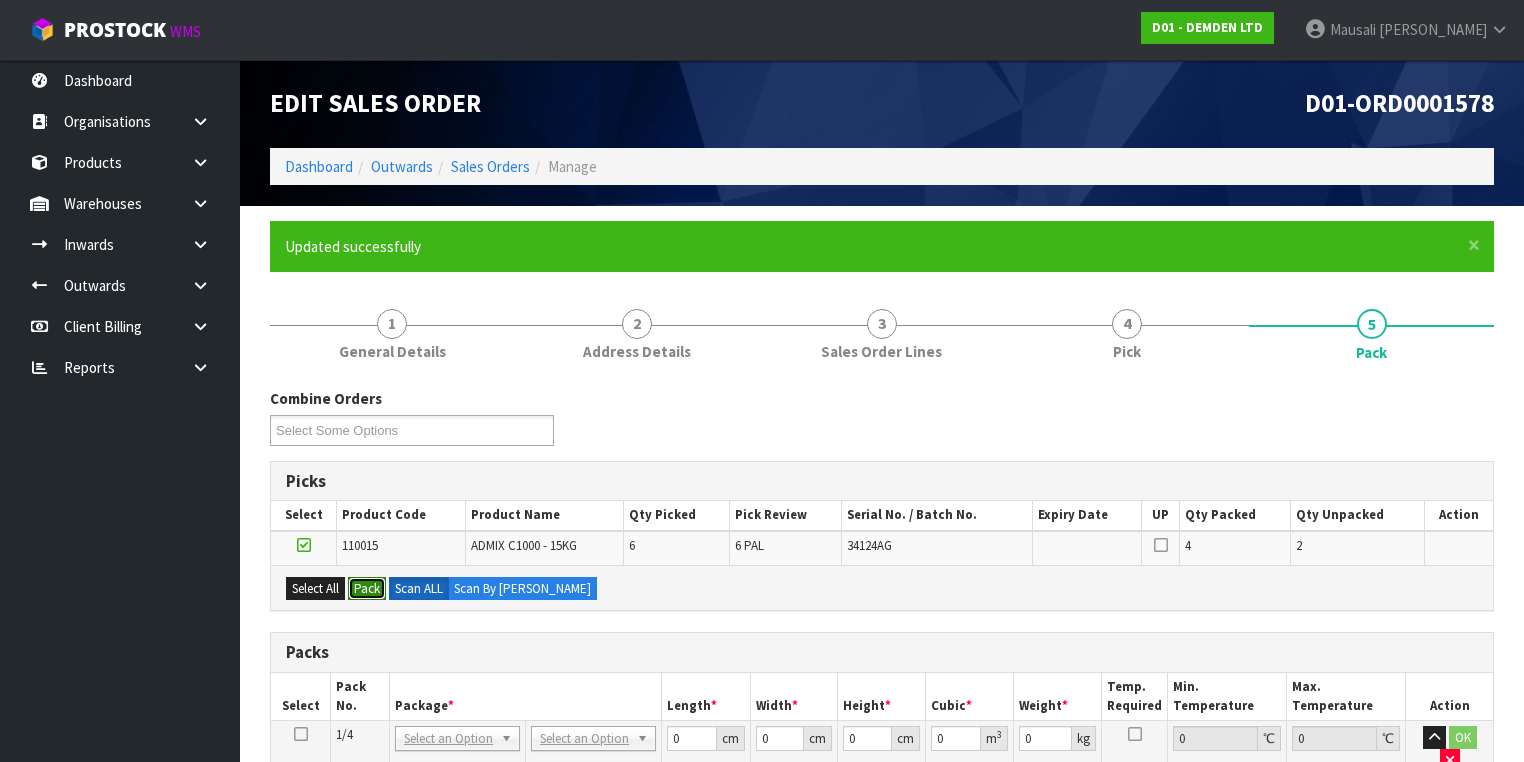 click on "Pack" at bounding box center (367, 589) 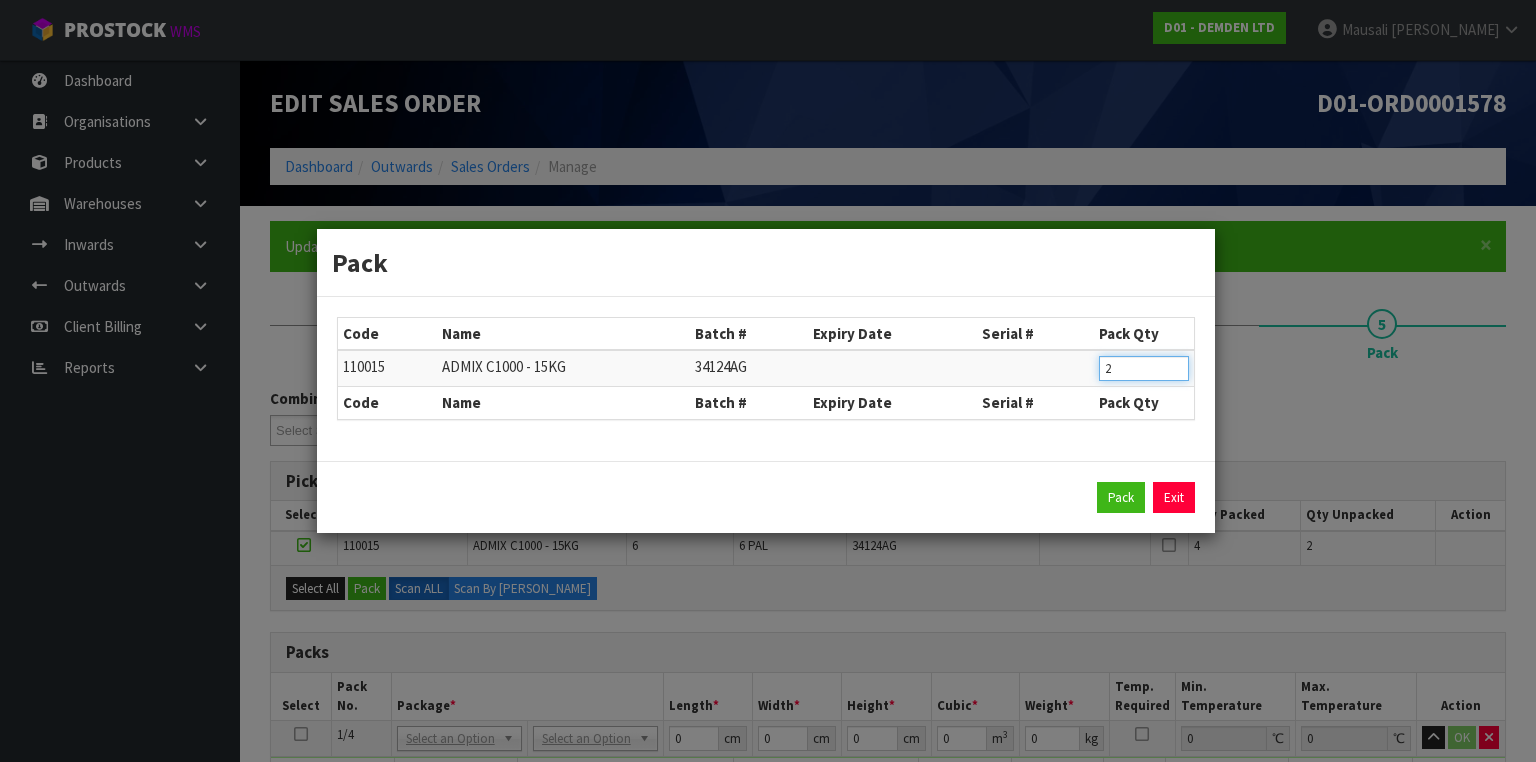 drag, startPoint x: 1121, startPoint y: 375, endPoint x: 1085, endPoint y: 385, distance: 37.363083 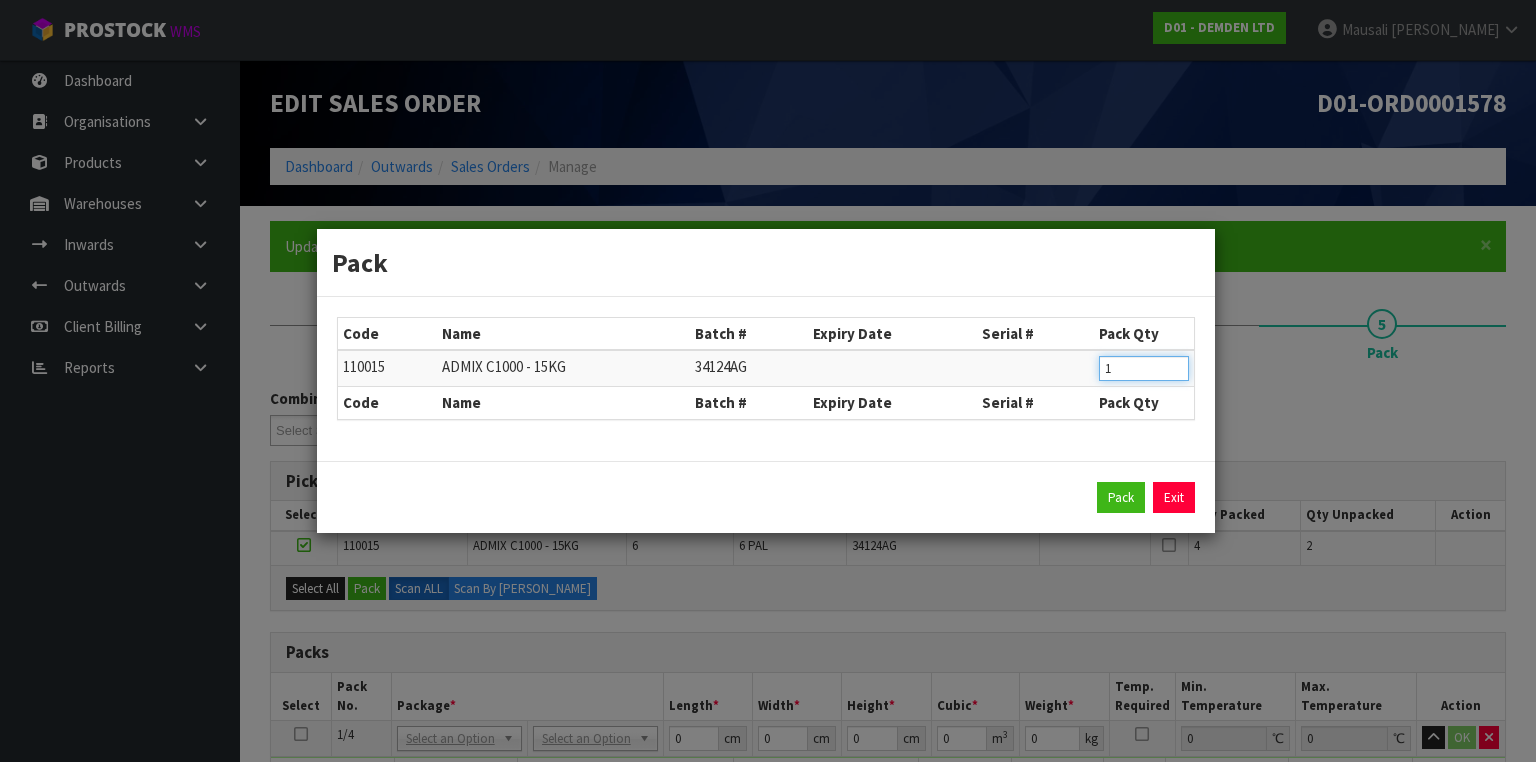 click on "Pack" at bounding box center (1121, 498) 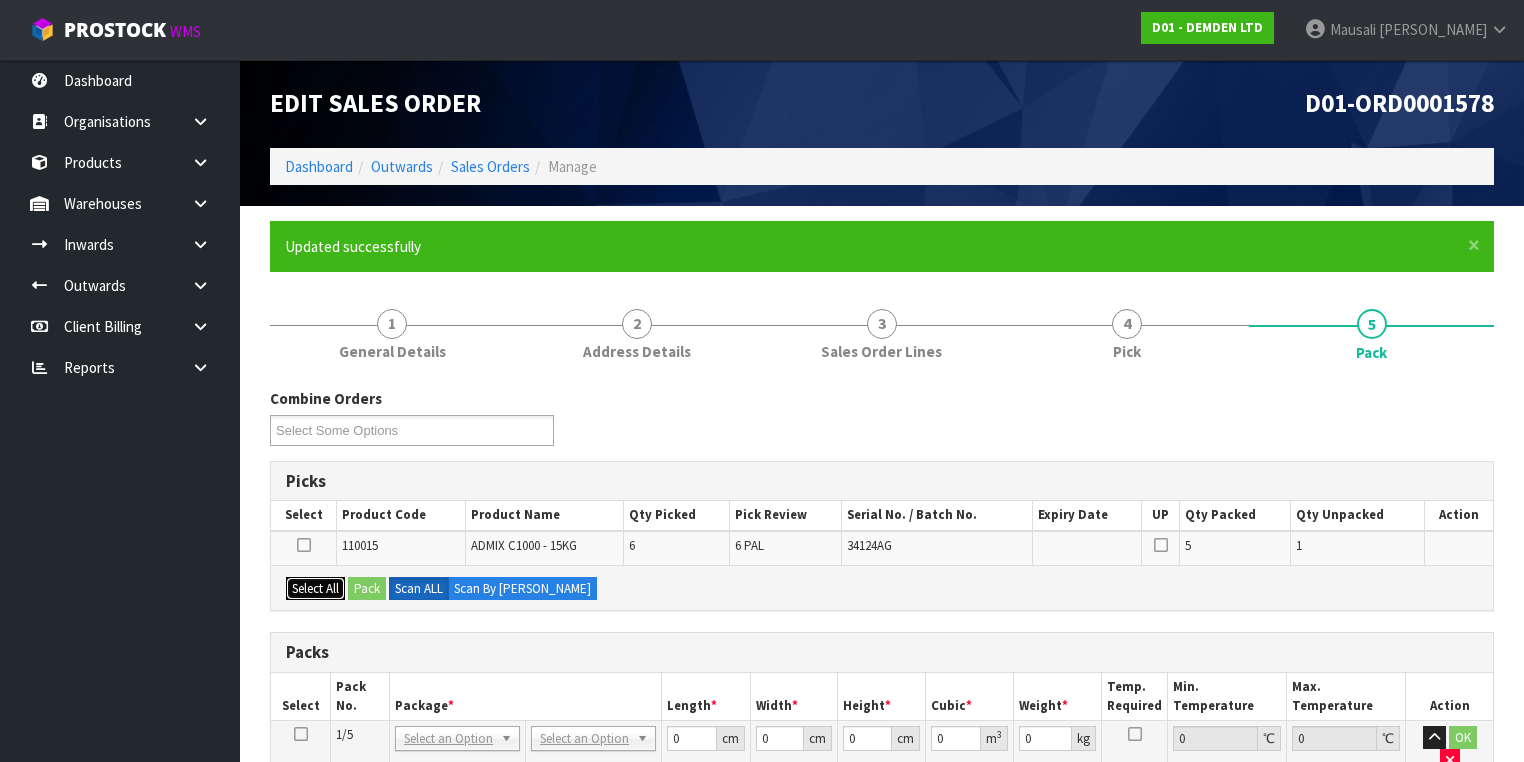 click on "Select All" at bounding box center (315, 589) 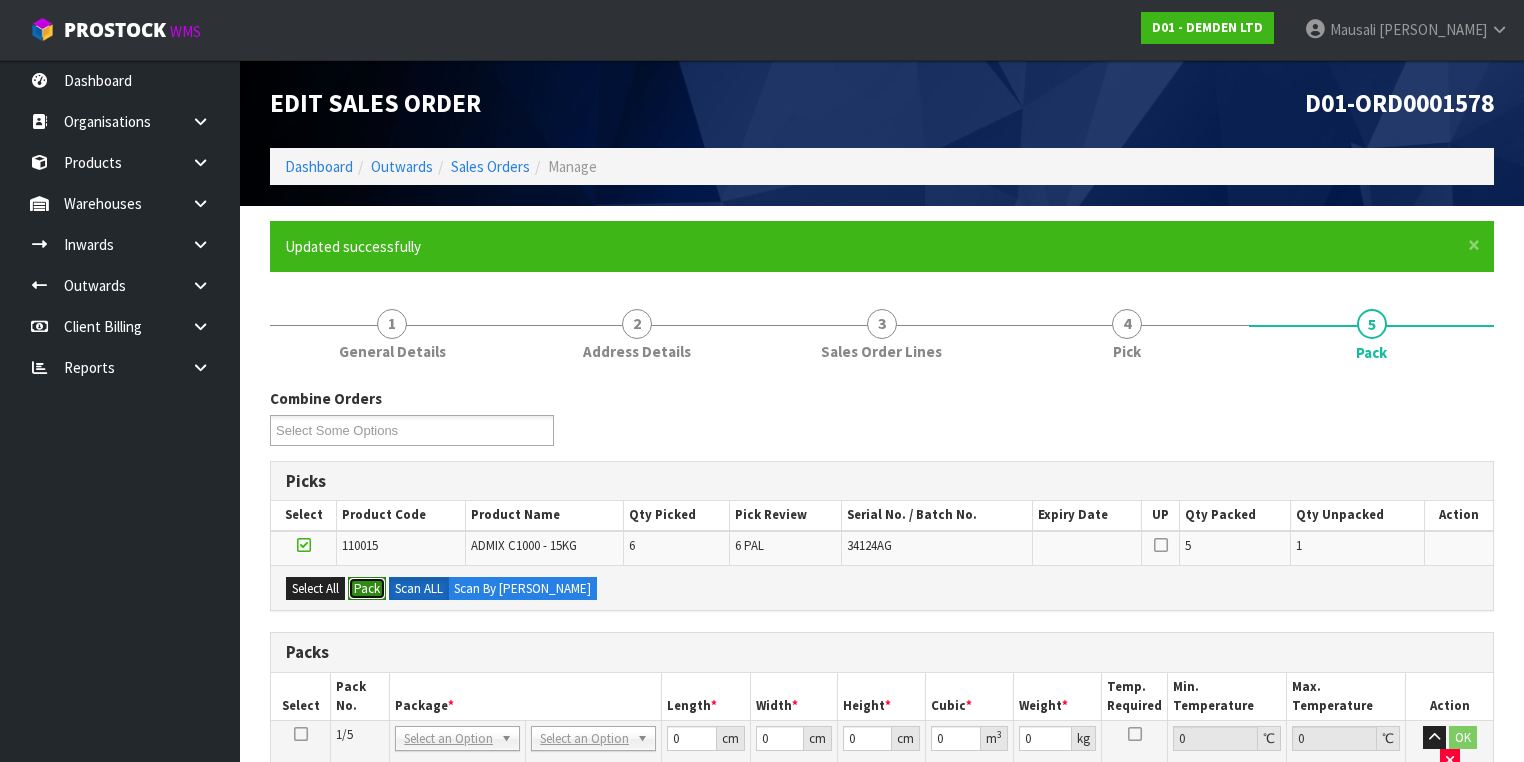 click on "Pack" at bounding box center (367, 589) 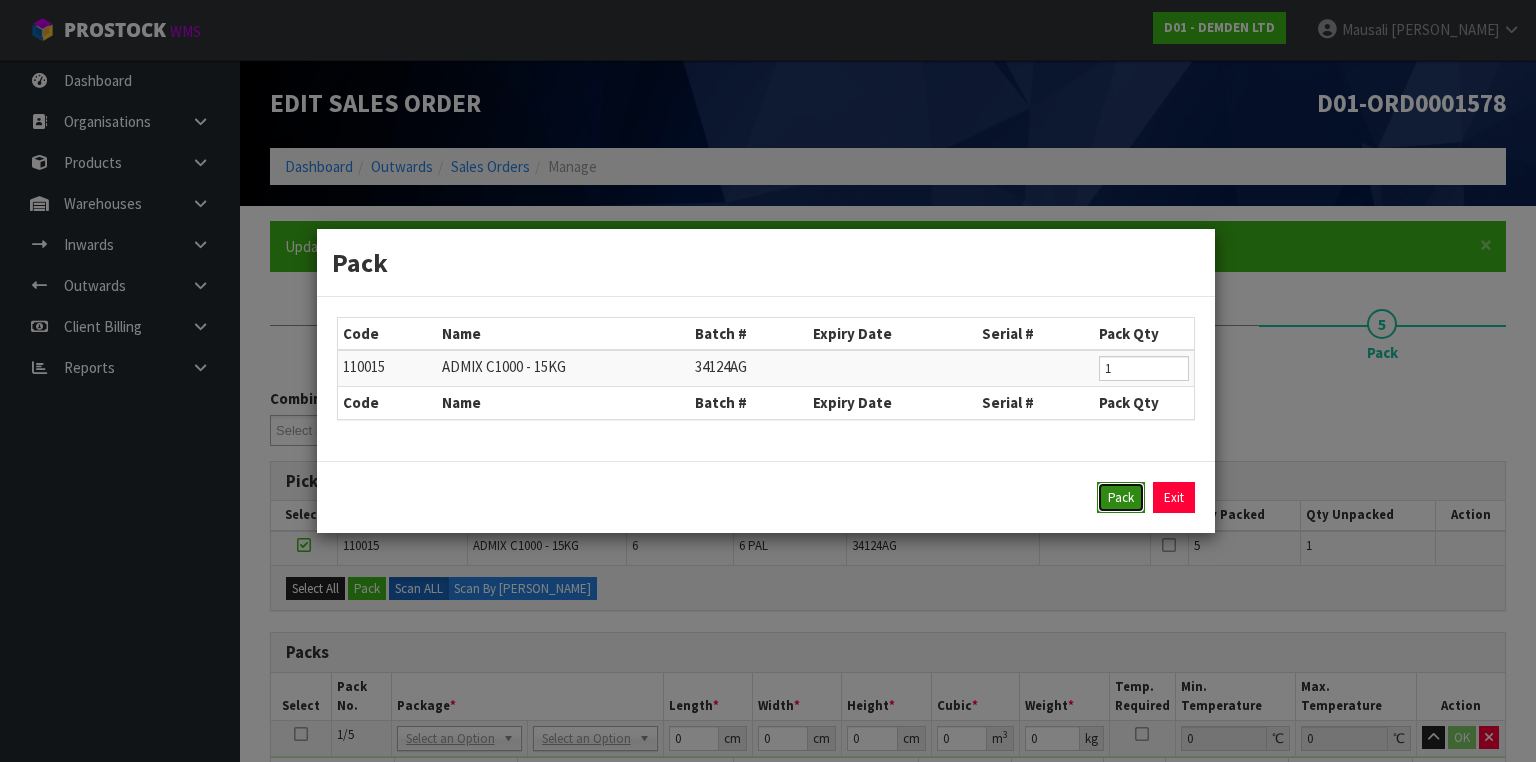 click on "Pack" at bounding box center (1121, 498) 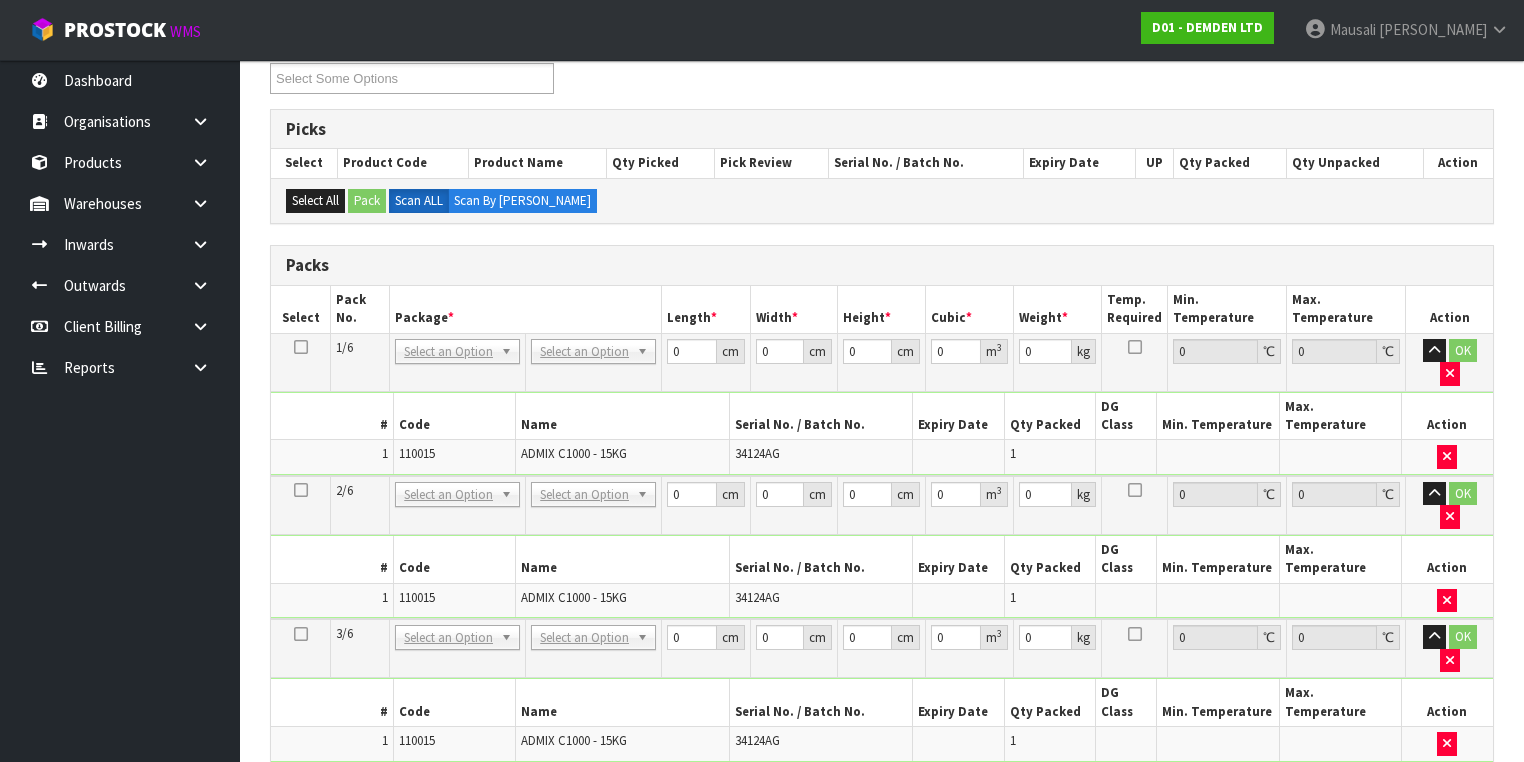 scroll, scrollTop: 400, scrollLeft: 0, axis: vertical 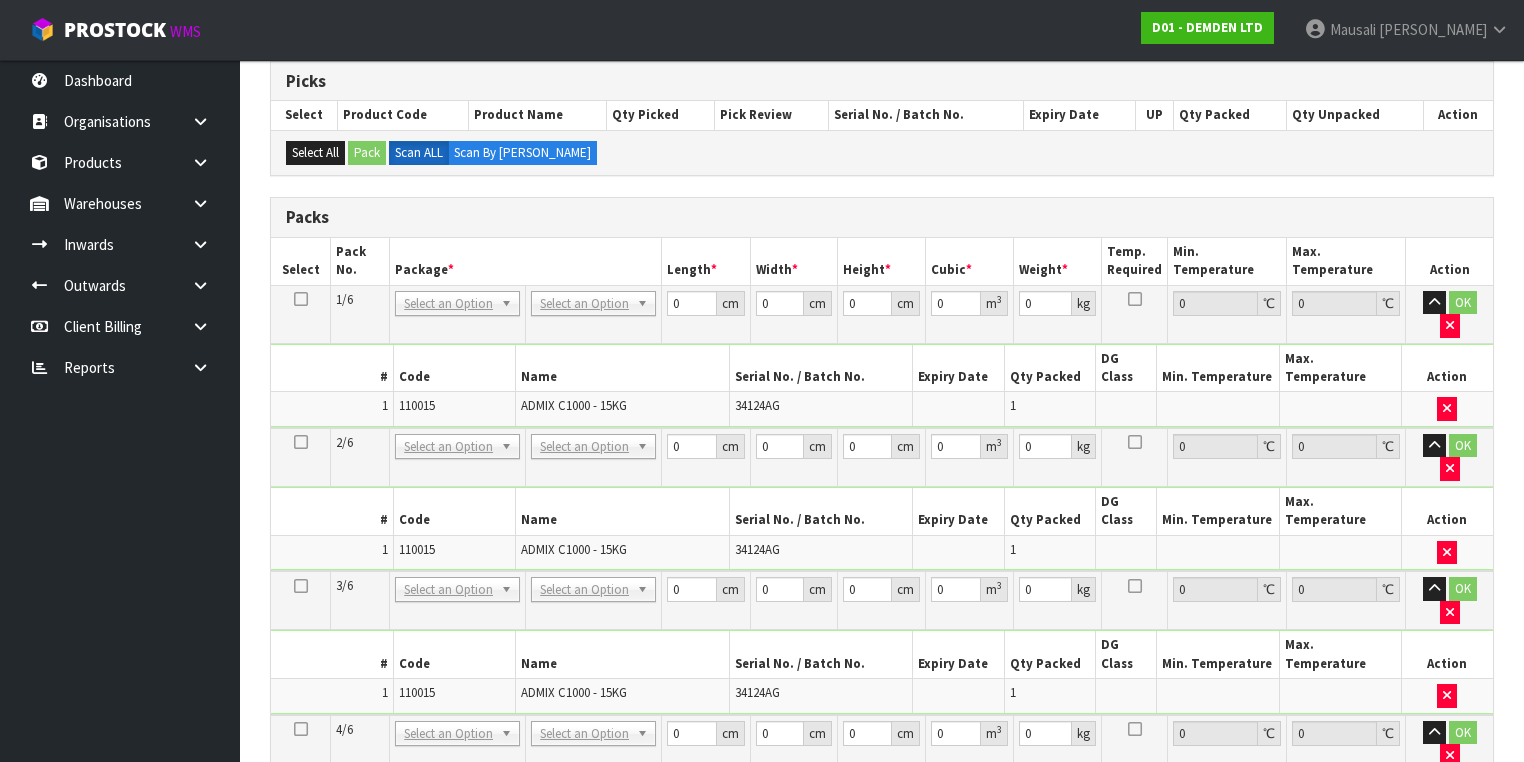 click at bounding box center (301, 299) 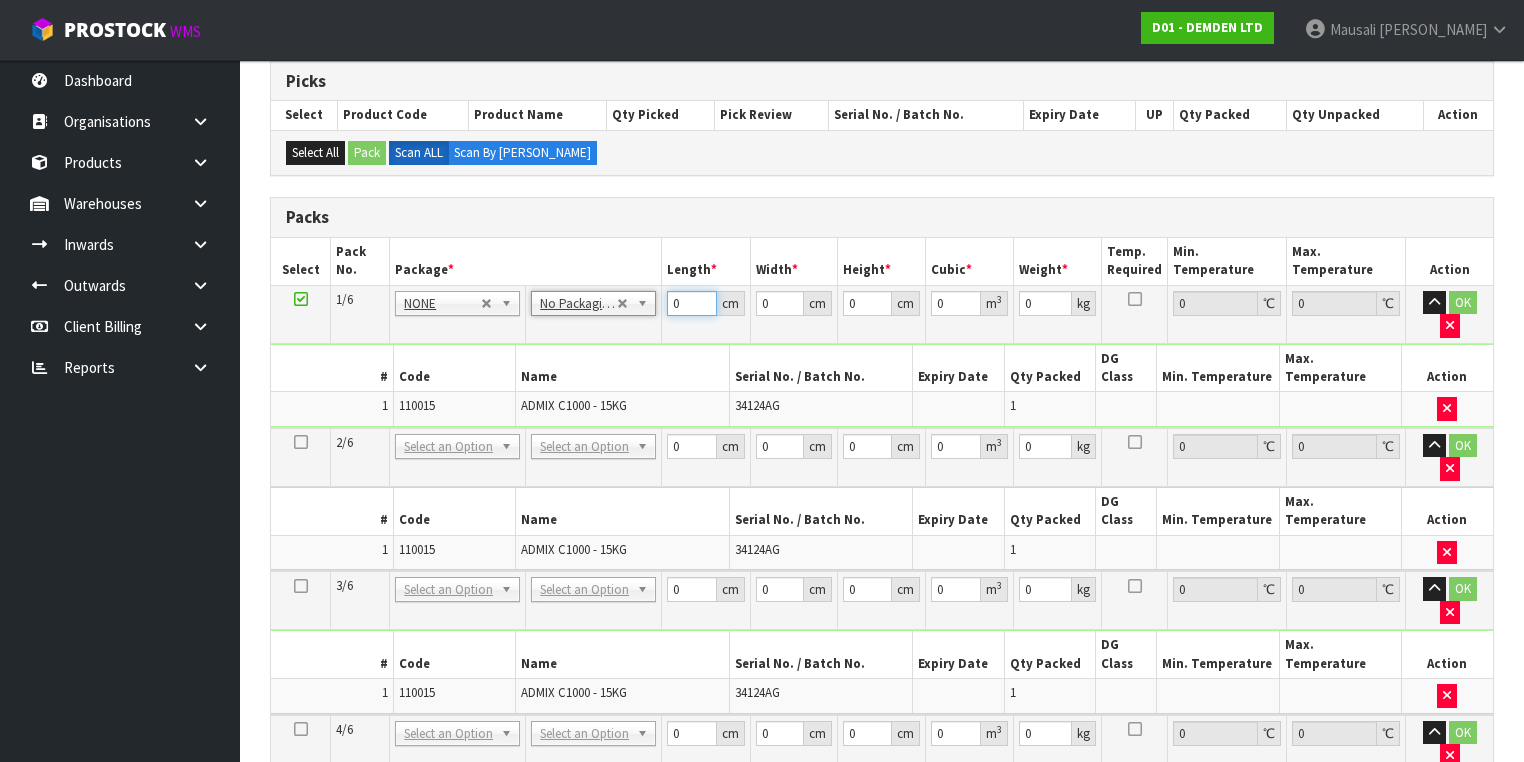 drag, startPoint x: 682, startPoint y: 301, endPoint x: 640, endPoint y: 327, distance: 49.396355 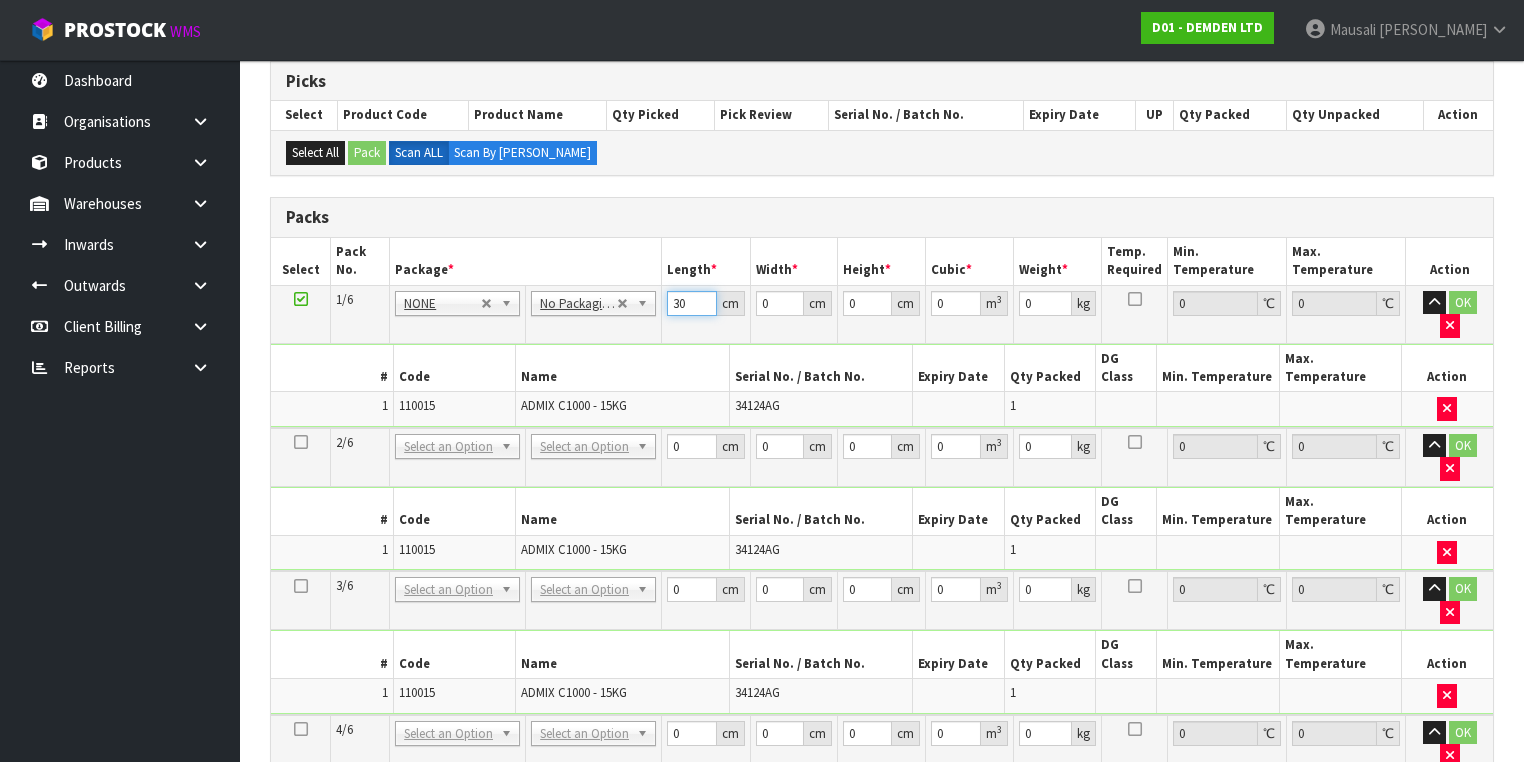 type on "30" 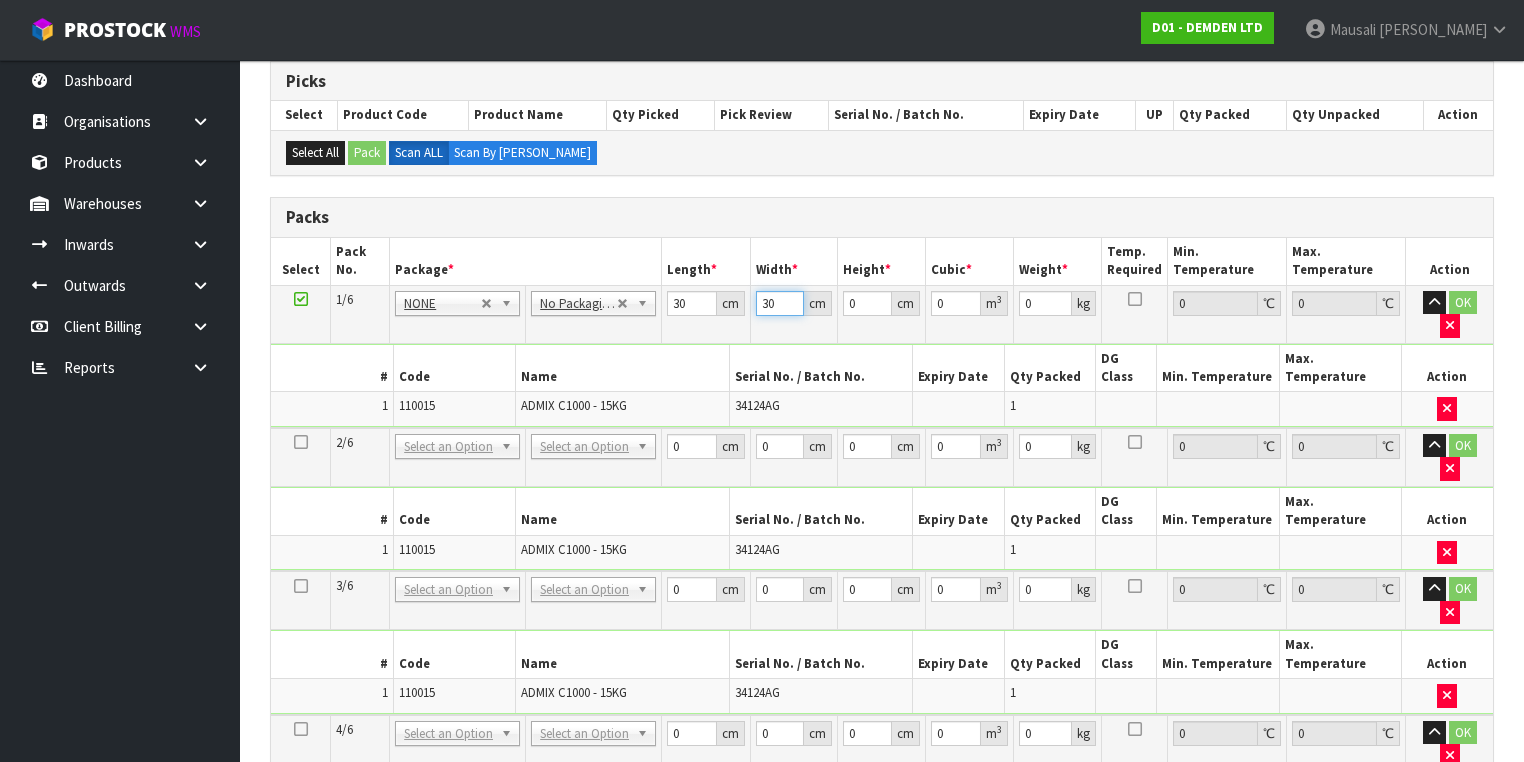 type on "30" 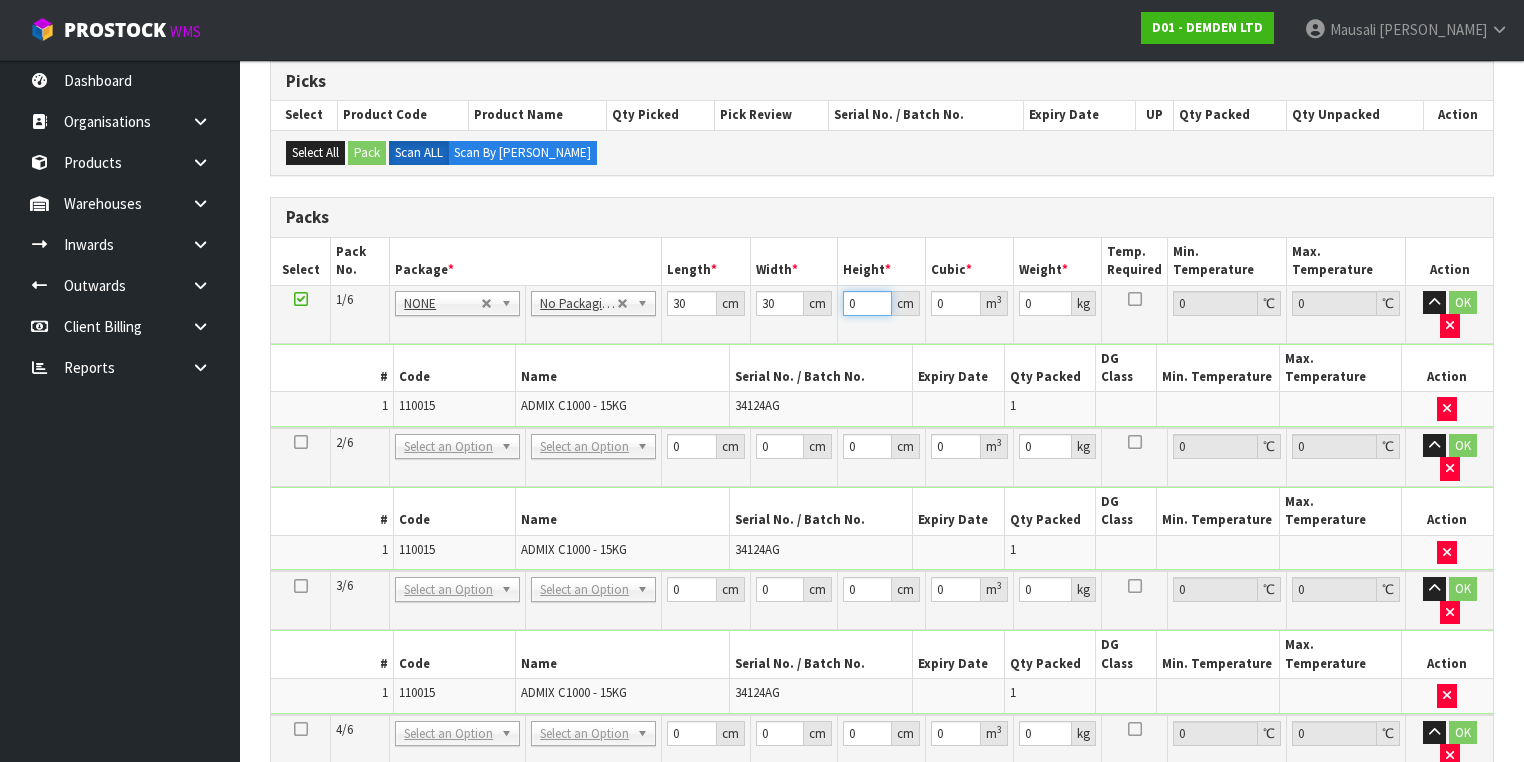 type on "3" 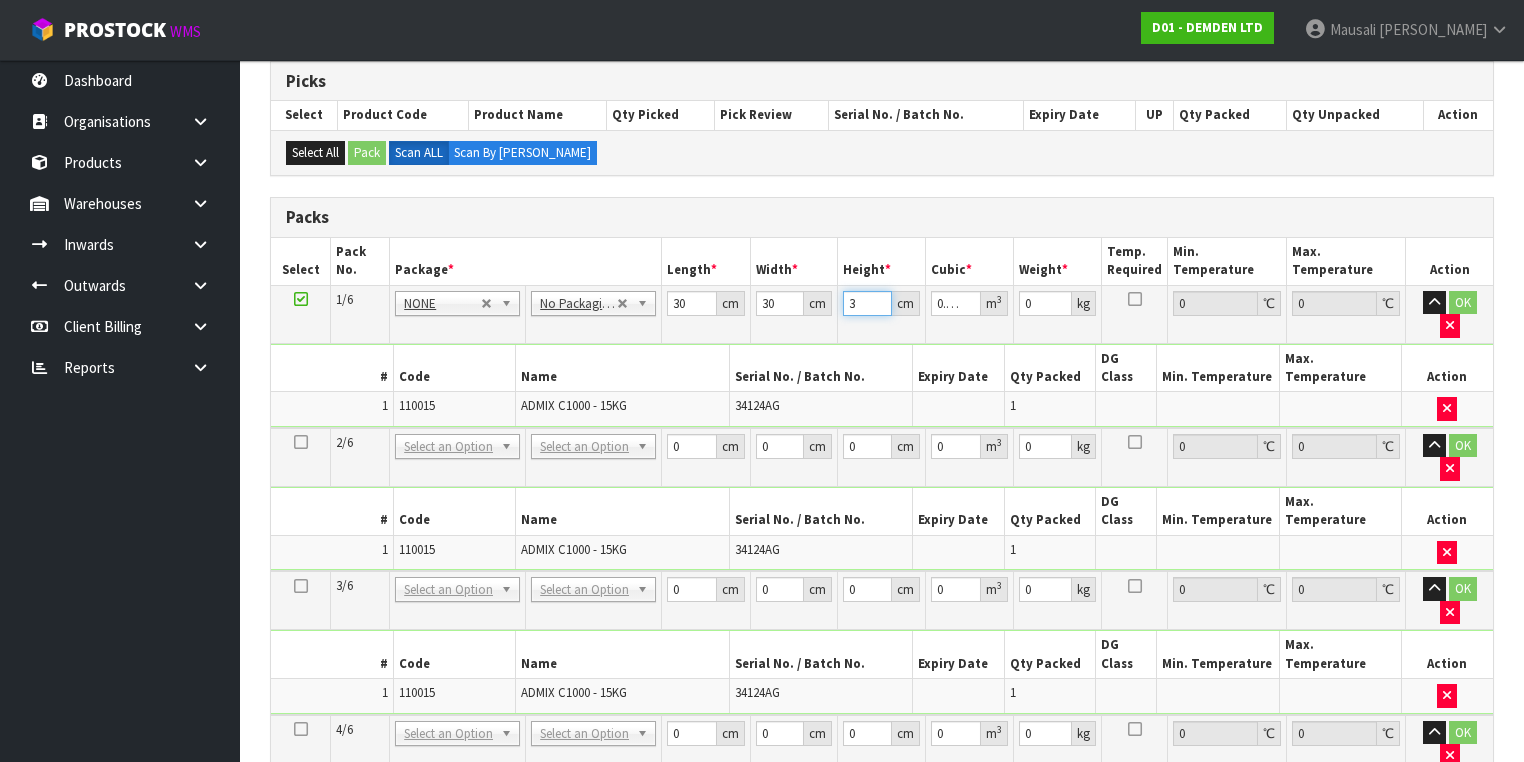 type on "32" 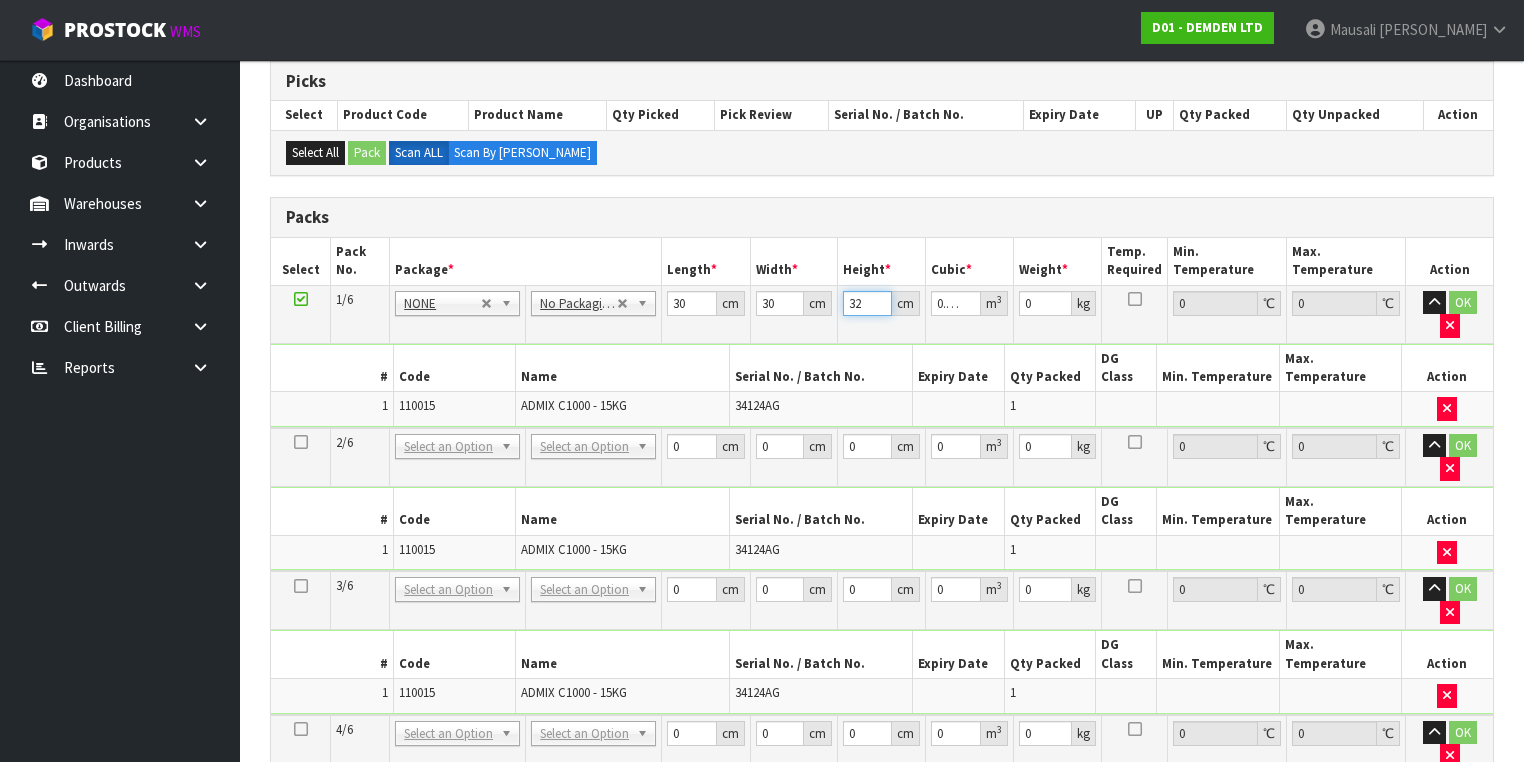 type on "32" 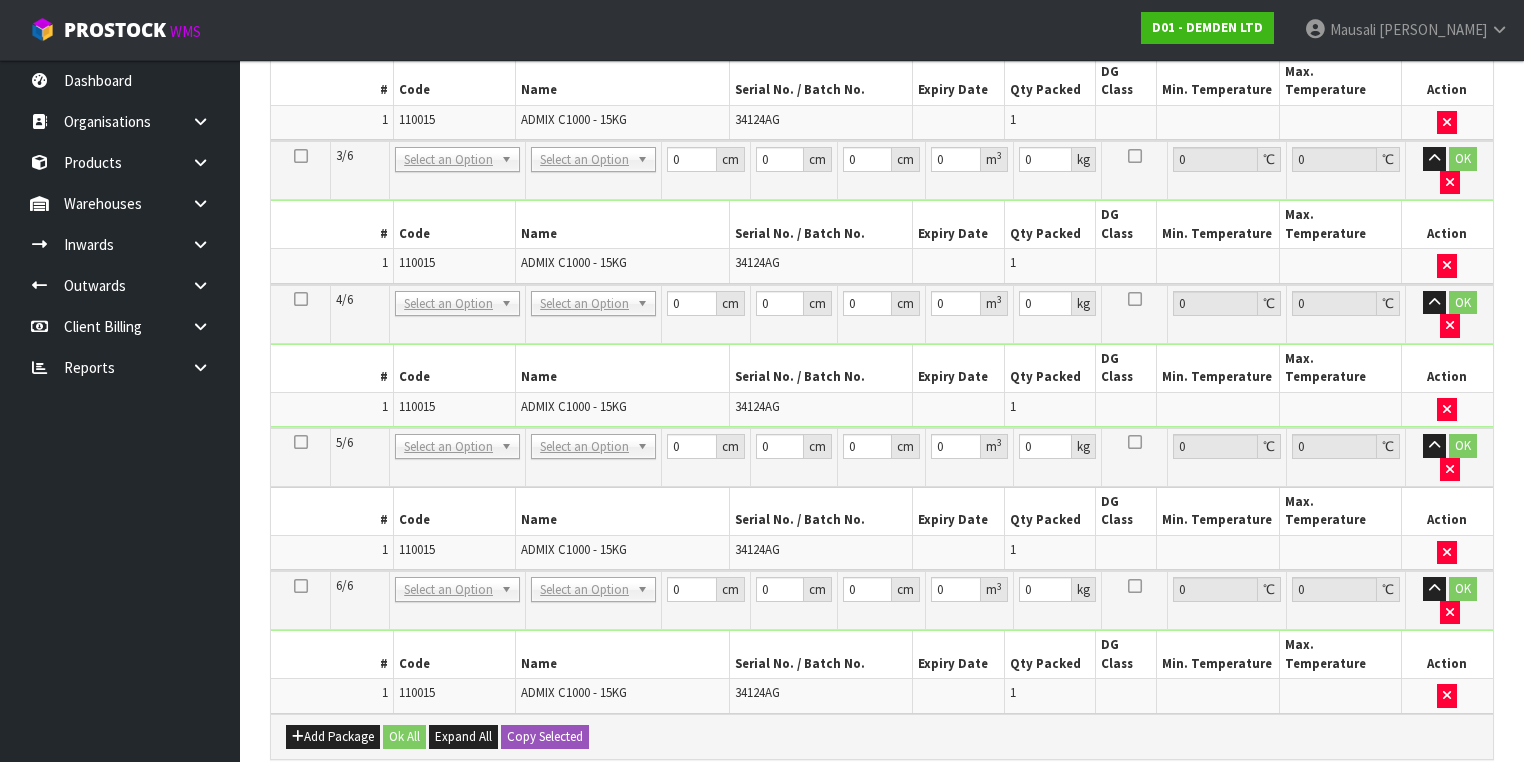 scroll, scrollTop: 948, scrollLeft: 0, axis: vertical 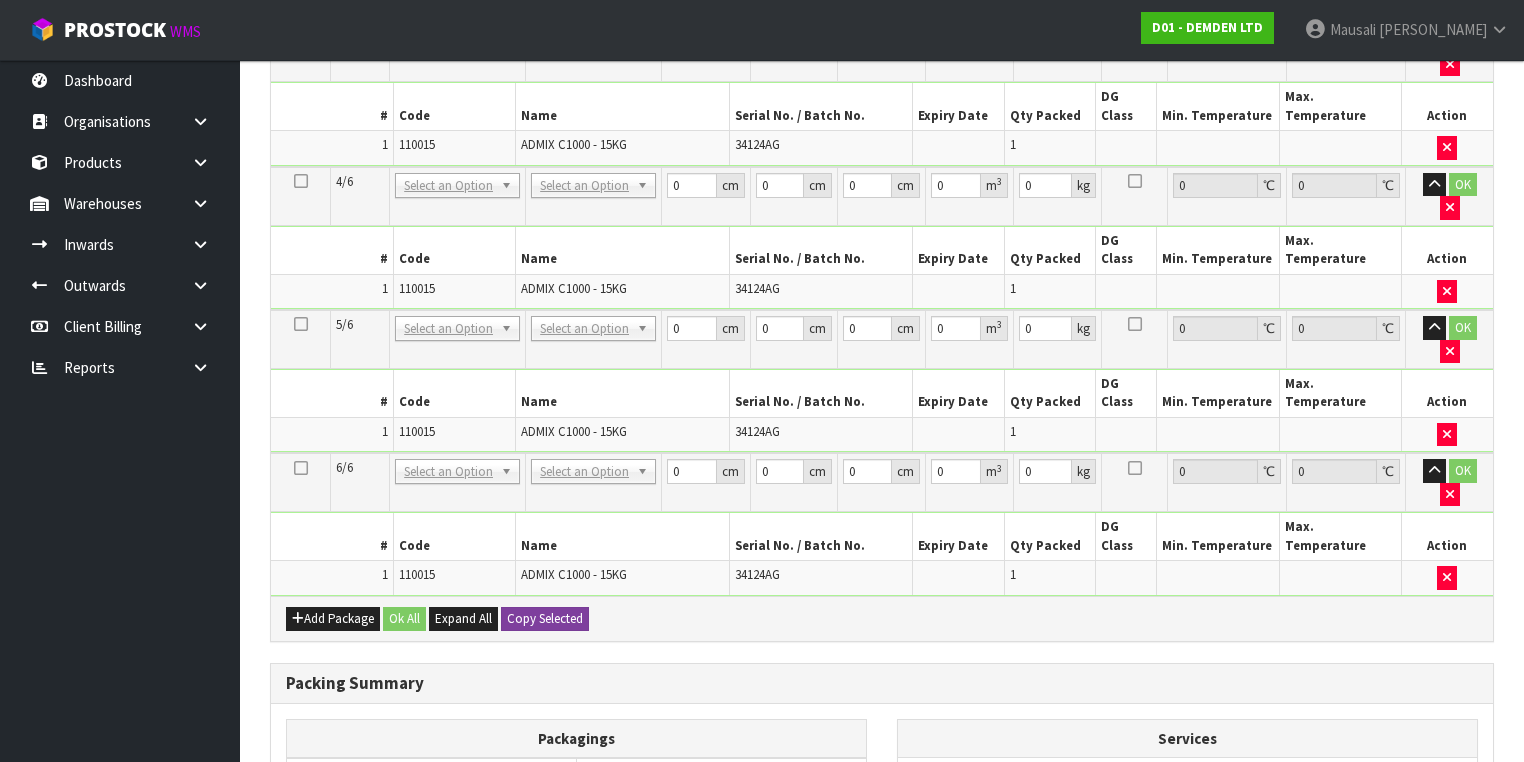 type on "16" 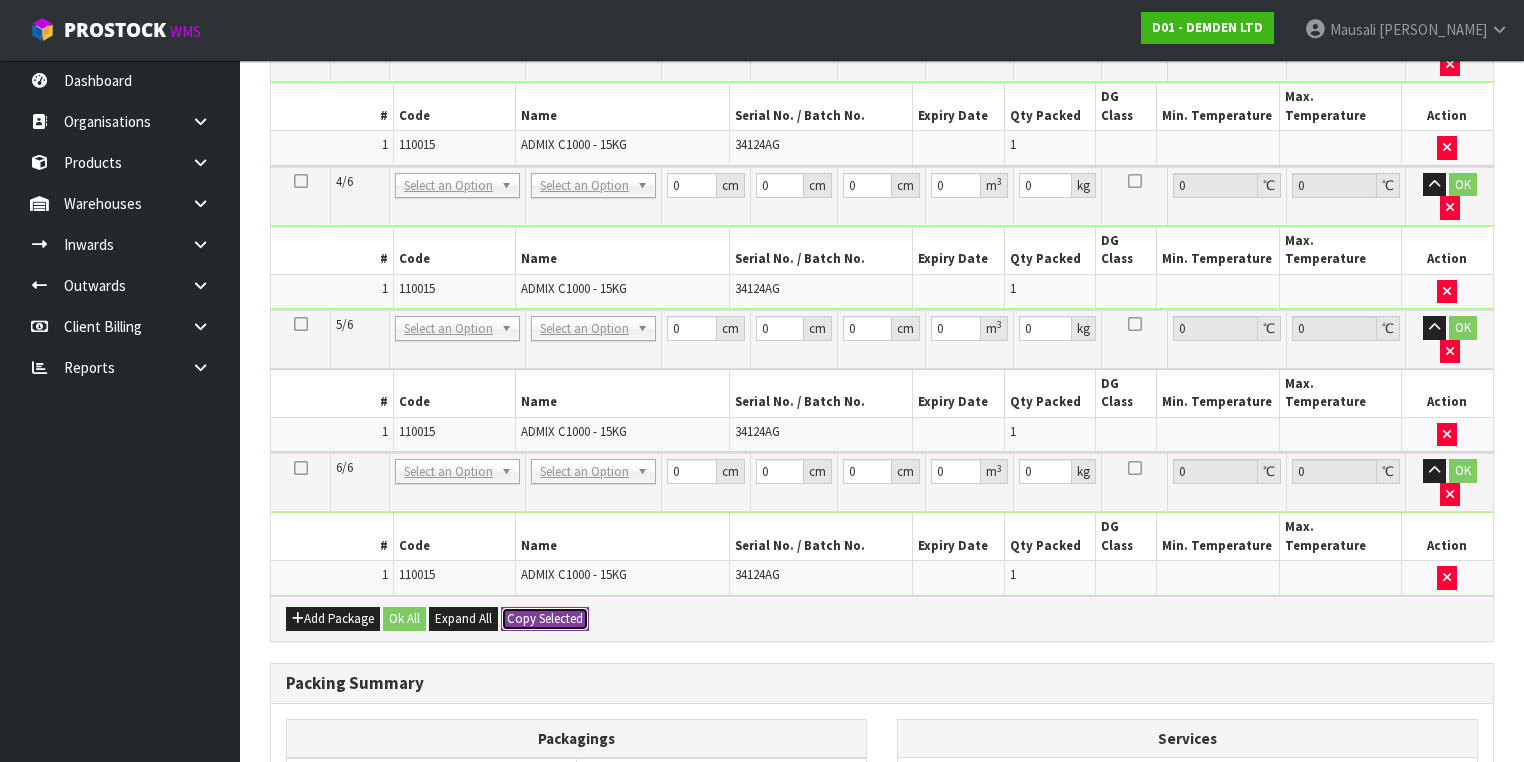 click on "Copy Selected" at bounding box center [545, 619] 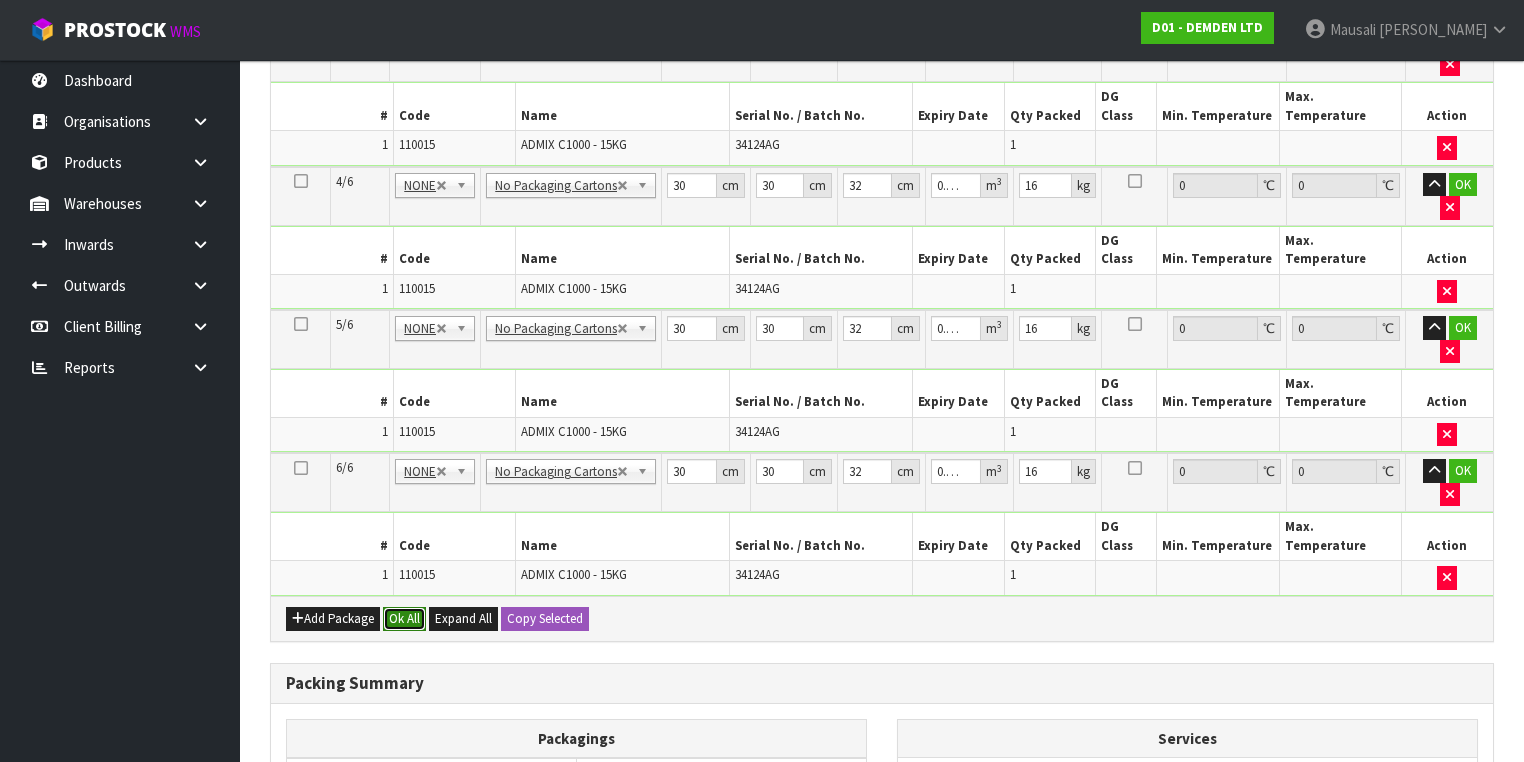click on "Ok All" at bounding box center (404, 619) 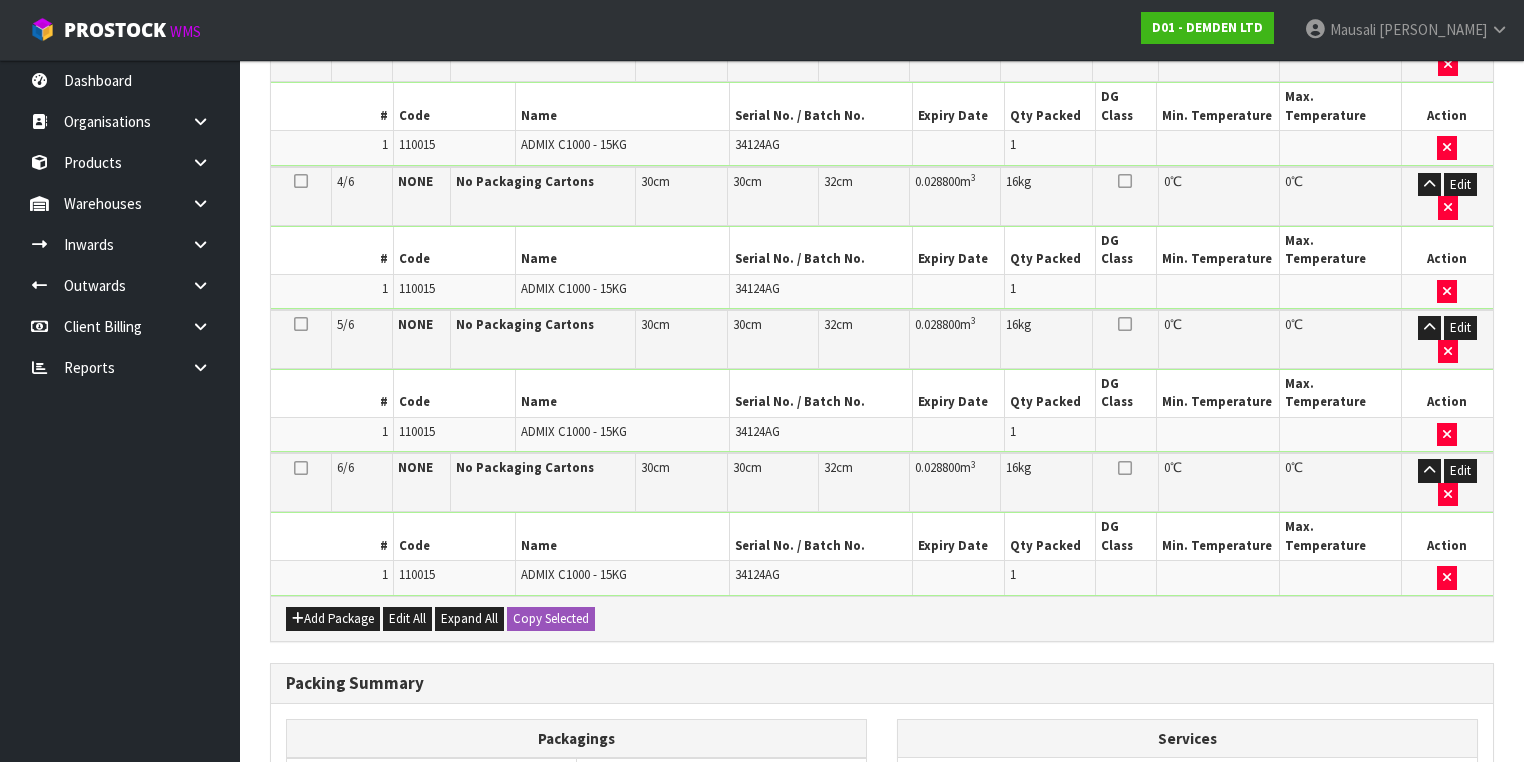 scroll, scrollTop: 938, scrollLeft: 0, axis: vertical 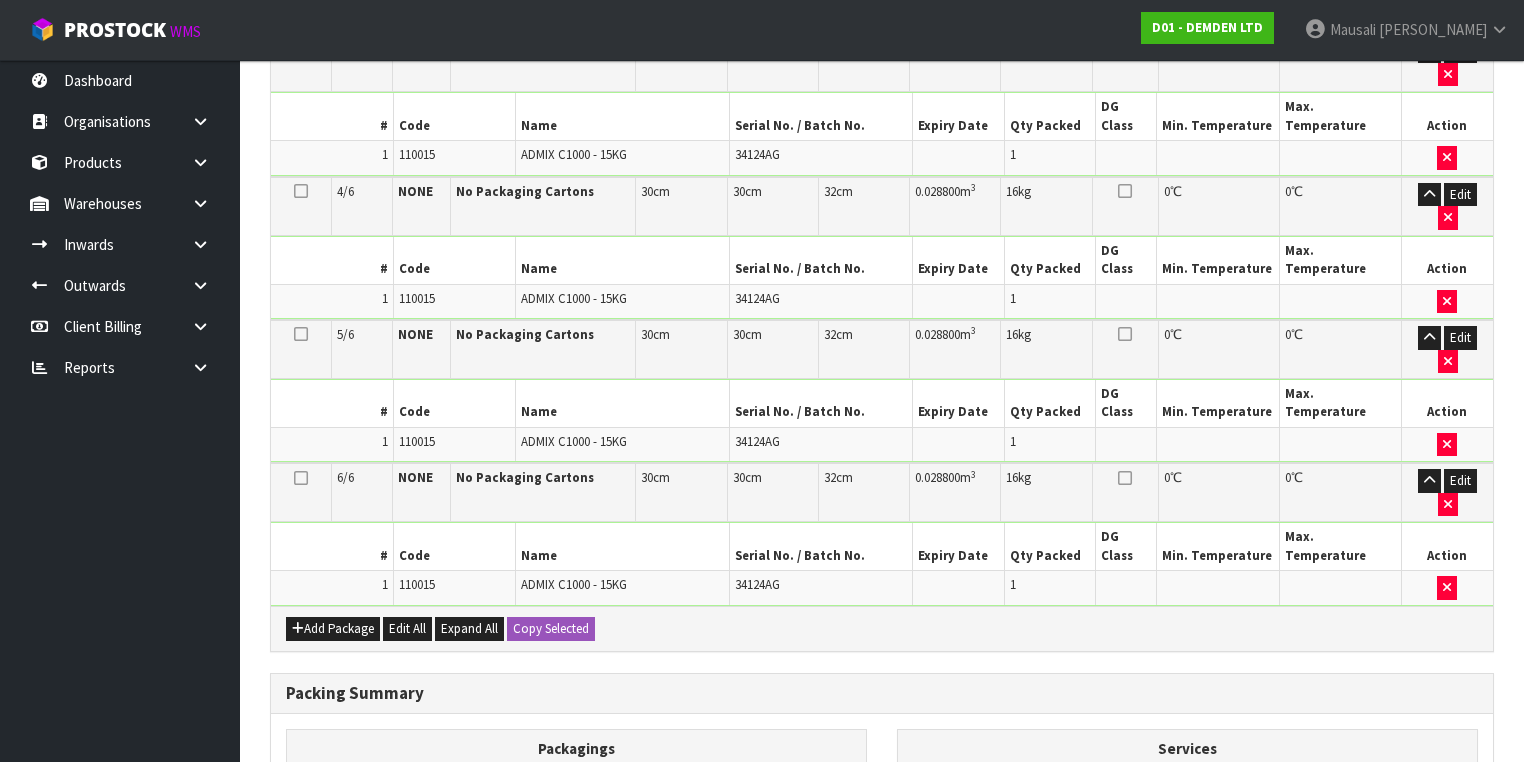 click on "Save & Confirm Packs" at bounding box center [427, 980] 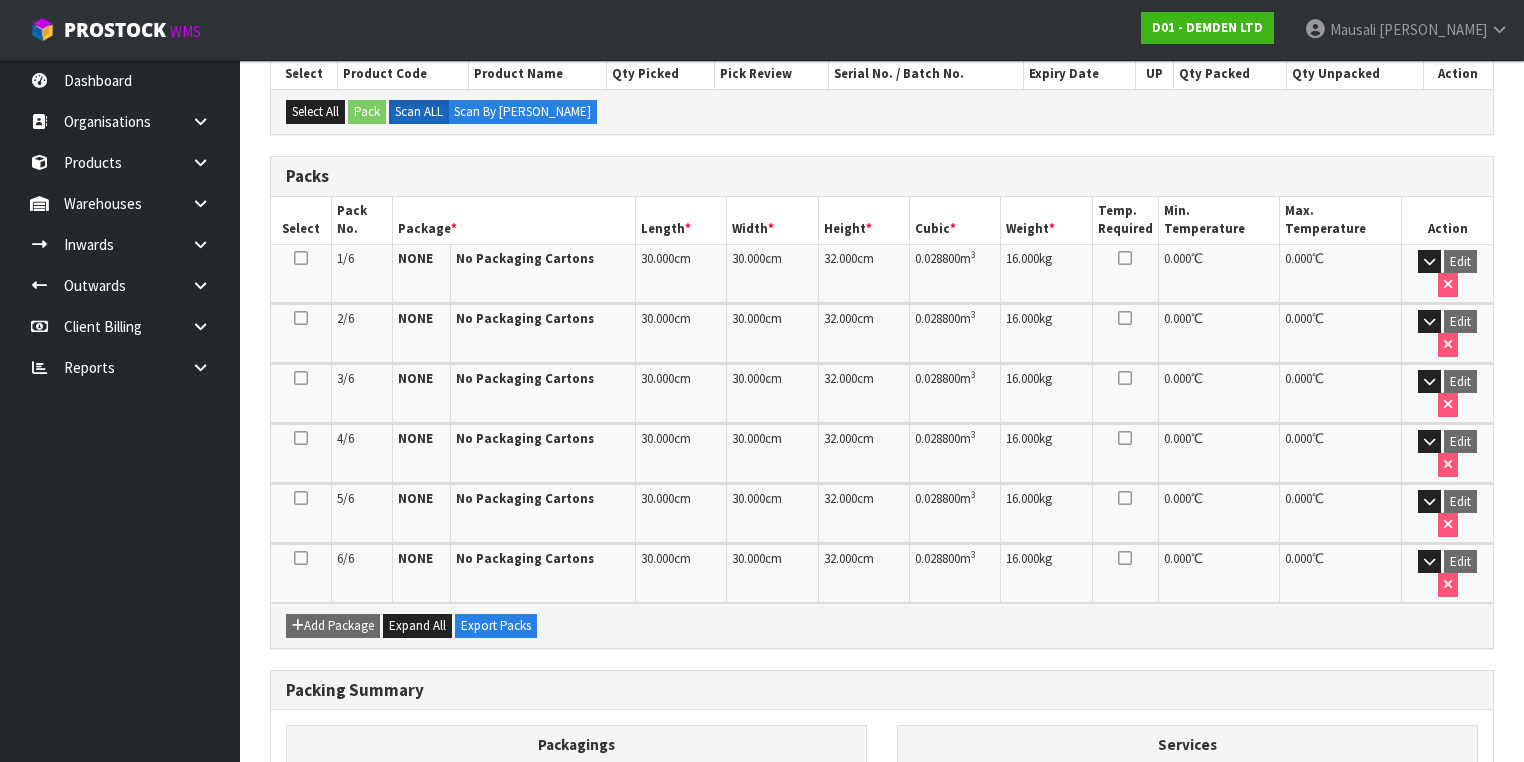 scroll, scrollTop: 511, scrollLeft: 0, axis: vertical 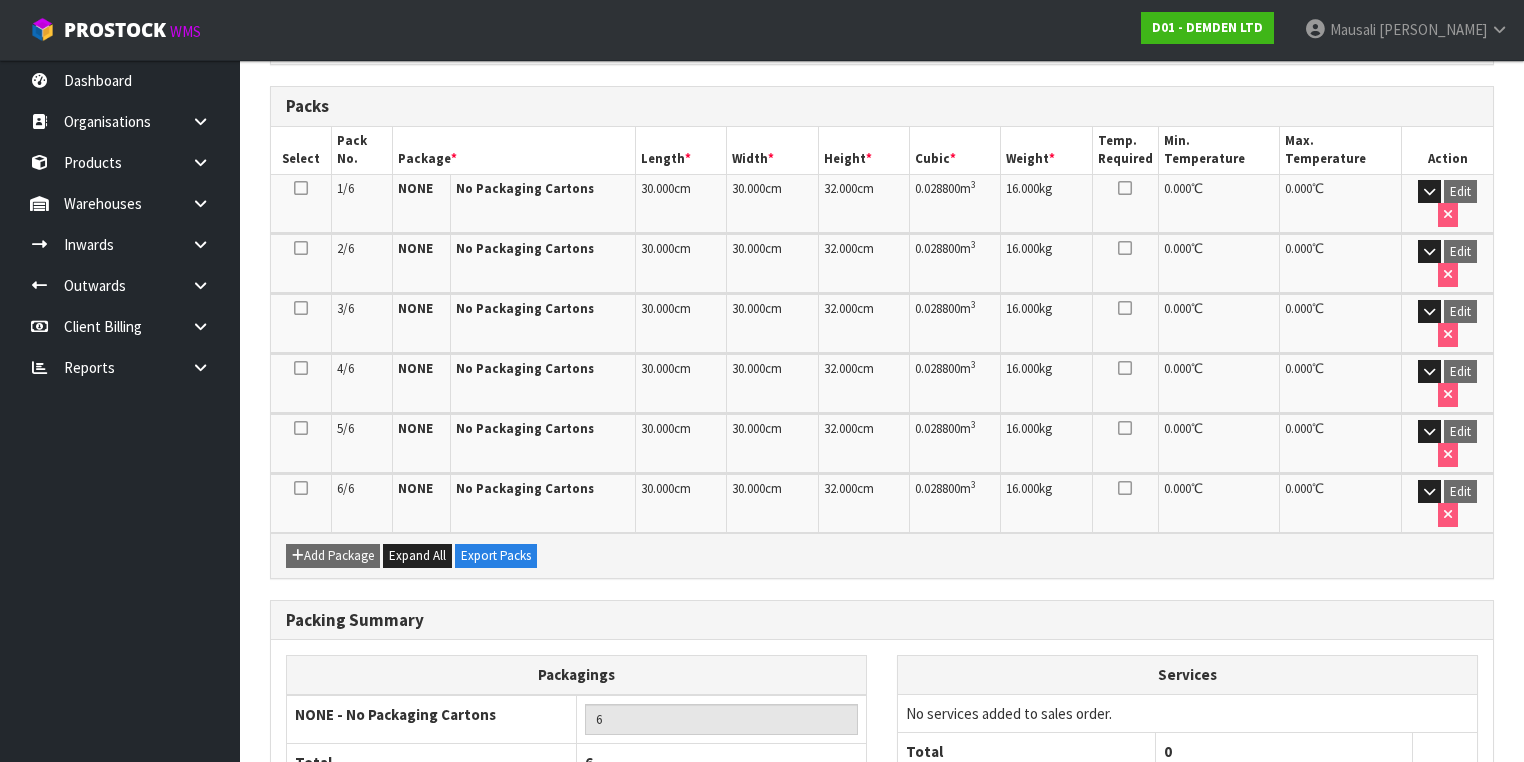 click on "Next" at bounding box center (1450, 861) 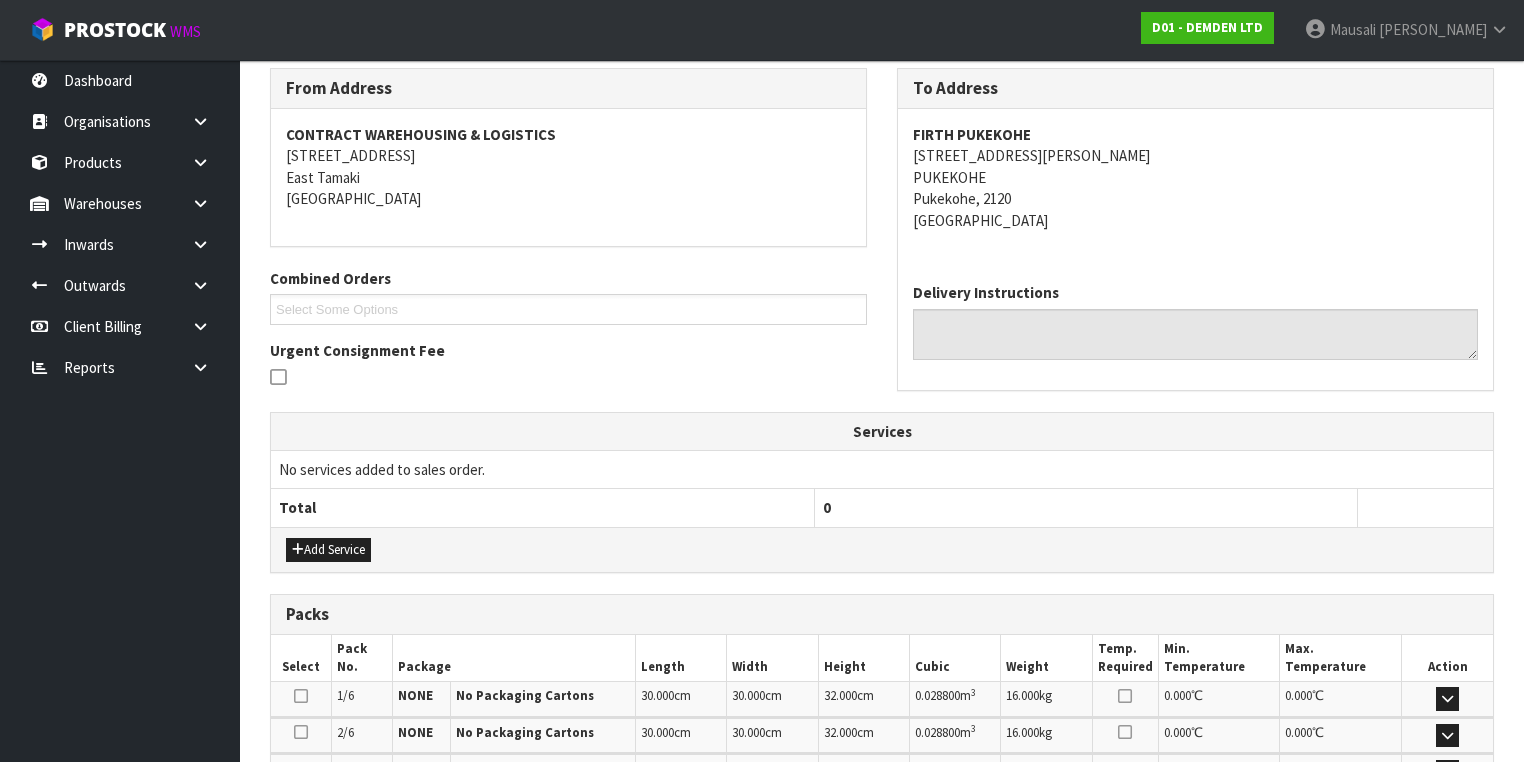 scroll, scrollTop: 560, scrollLeft: 0, axis: vertical 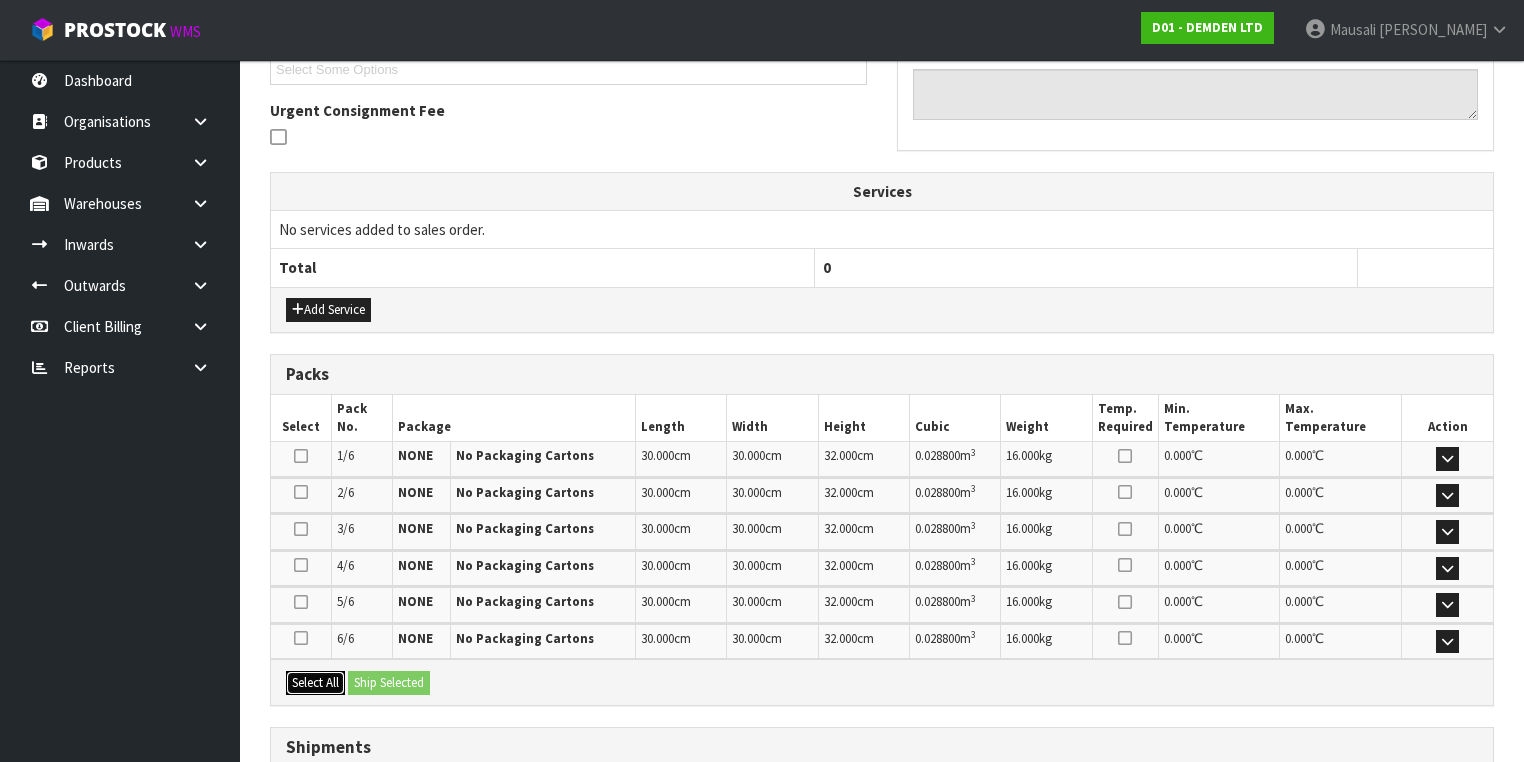 drag, startPoint x: 294, startPoint y: 675, endPoint x: 355, endPoint y: 679, distance: 61.13101 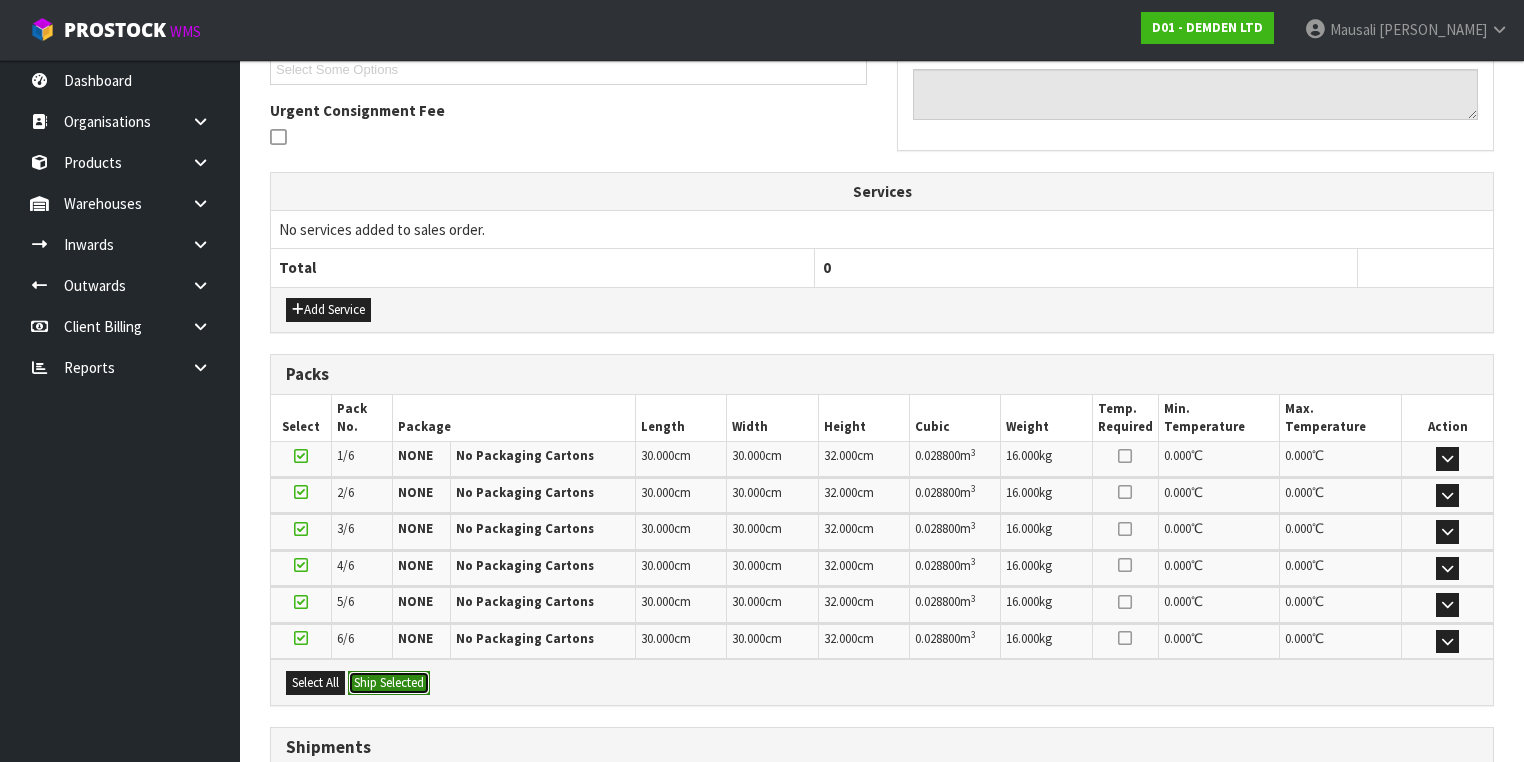 click on "Ship Selected" at bounding box center [389, 683] 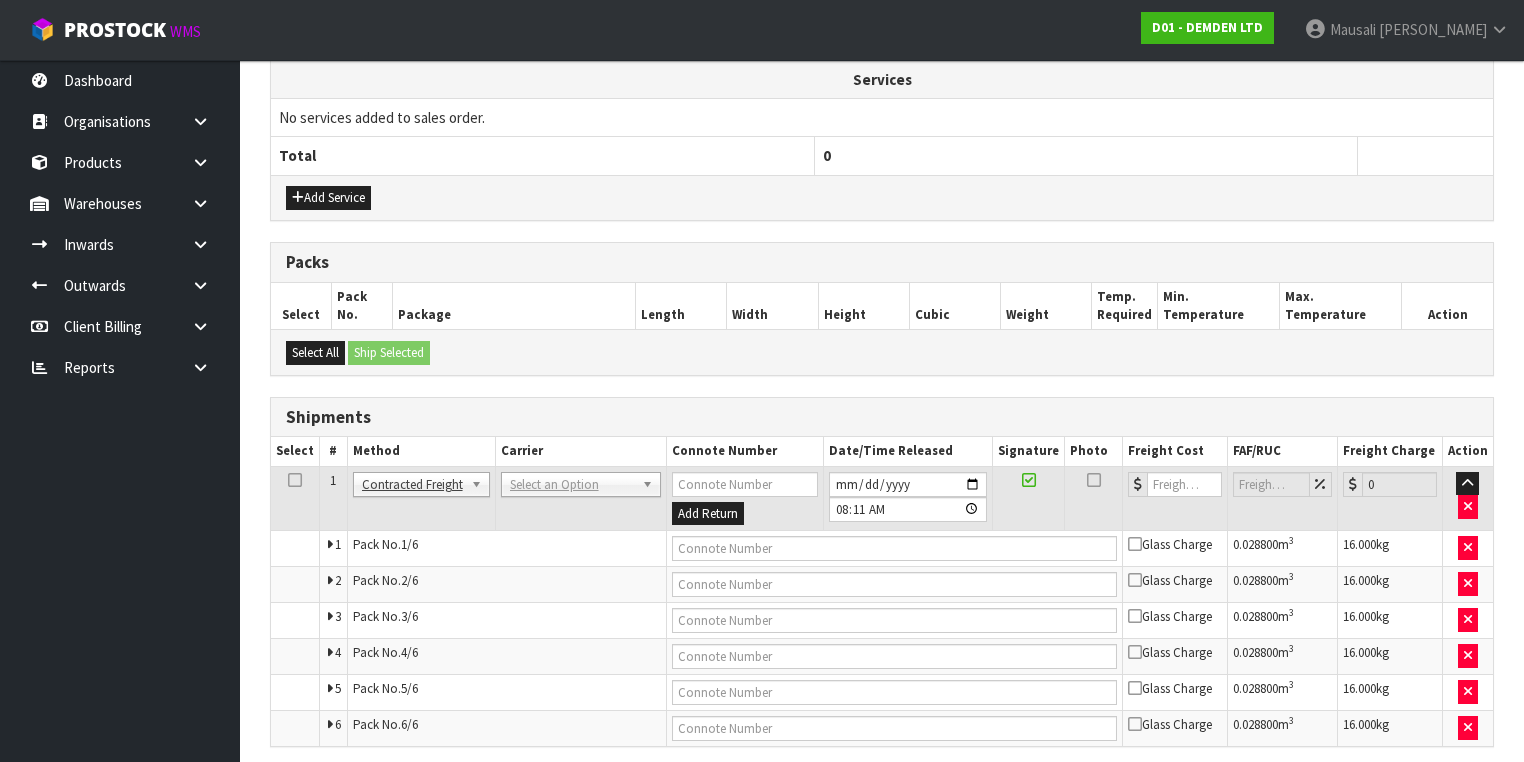 scroll, scrollTop: 743, scrollLeft: 0, axis: vertical 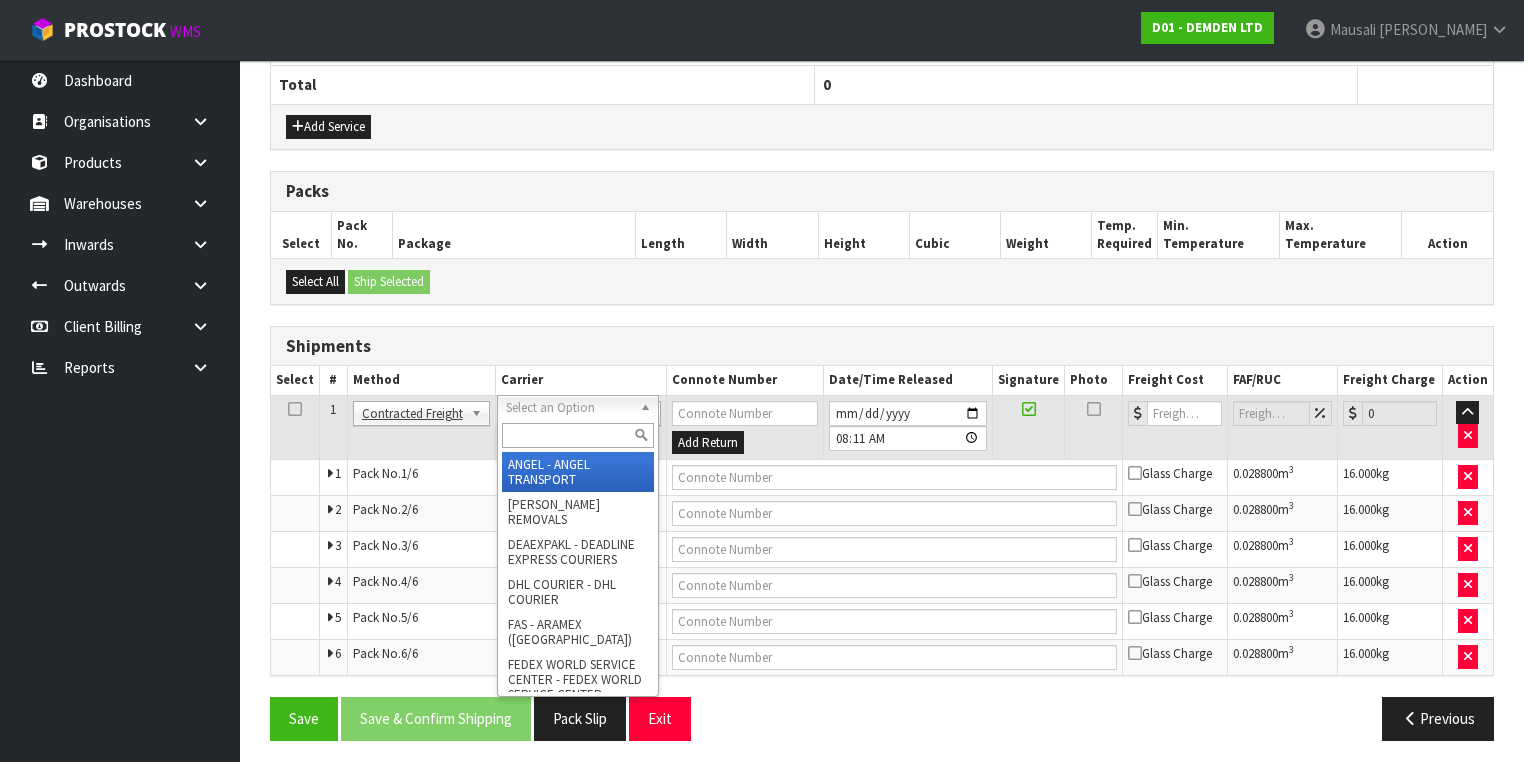 click at bounding box center [578, 435] 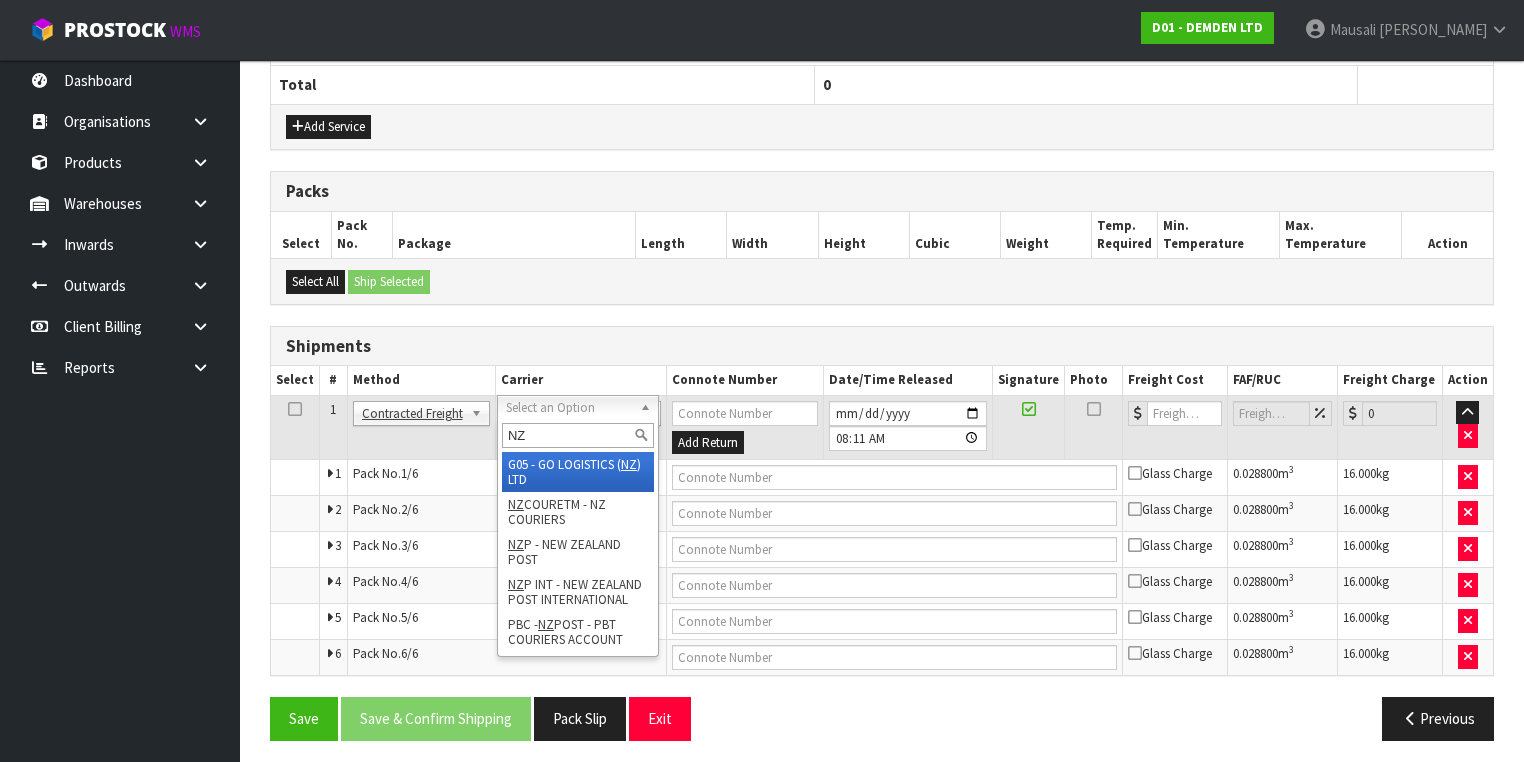 type on "NZP" 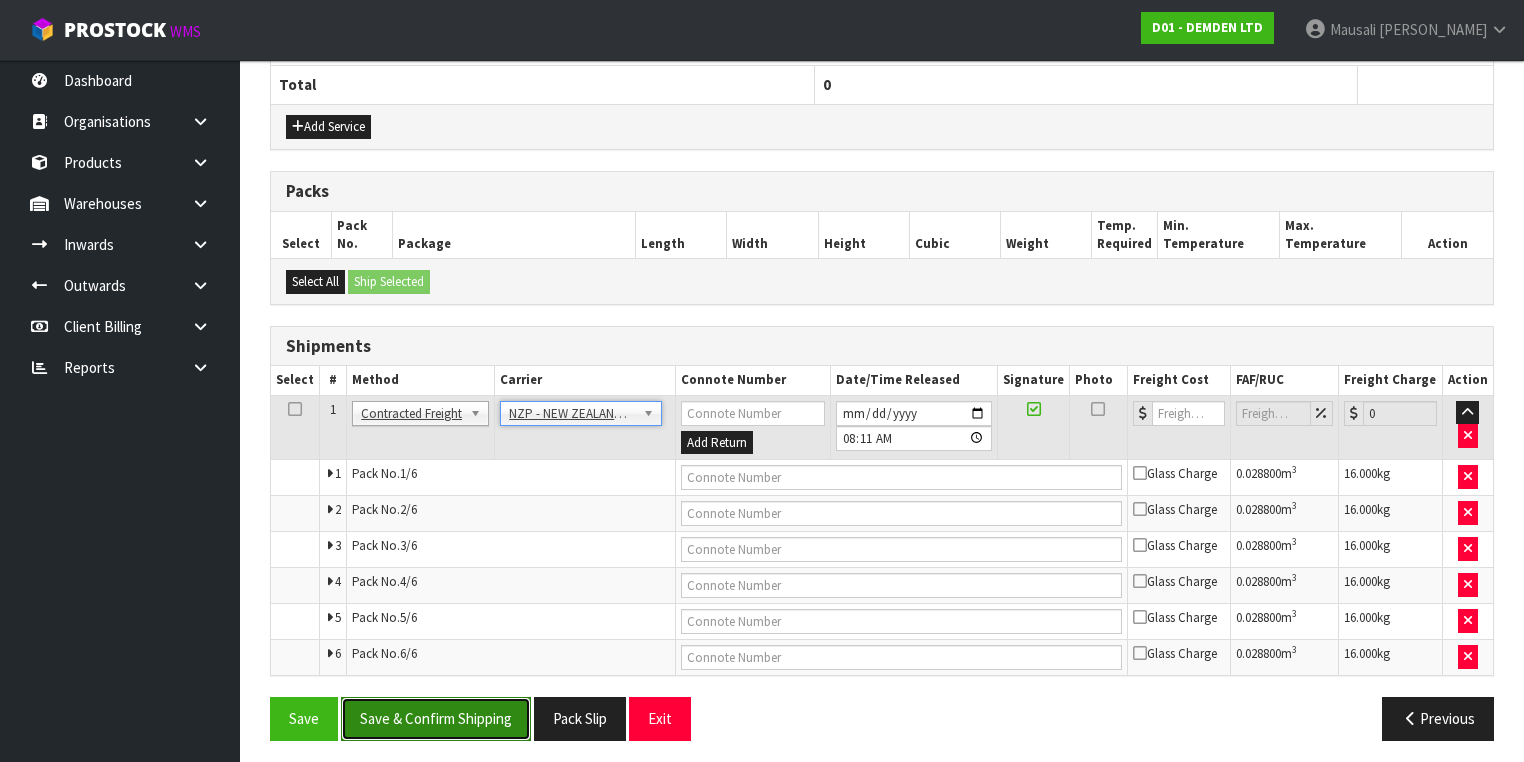 click on "Save & Confirm Shipping" at bounding box center [436, 718] 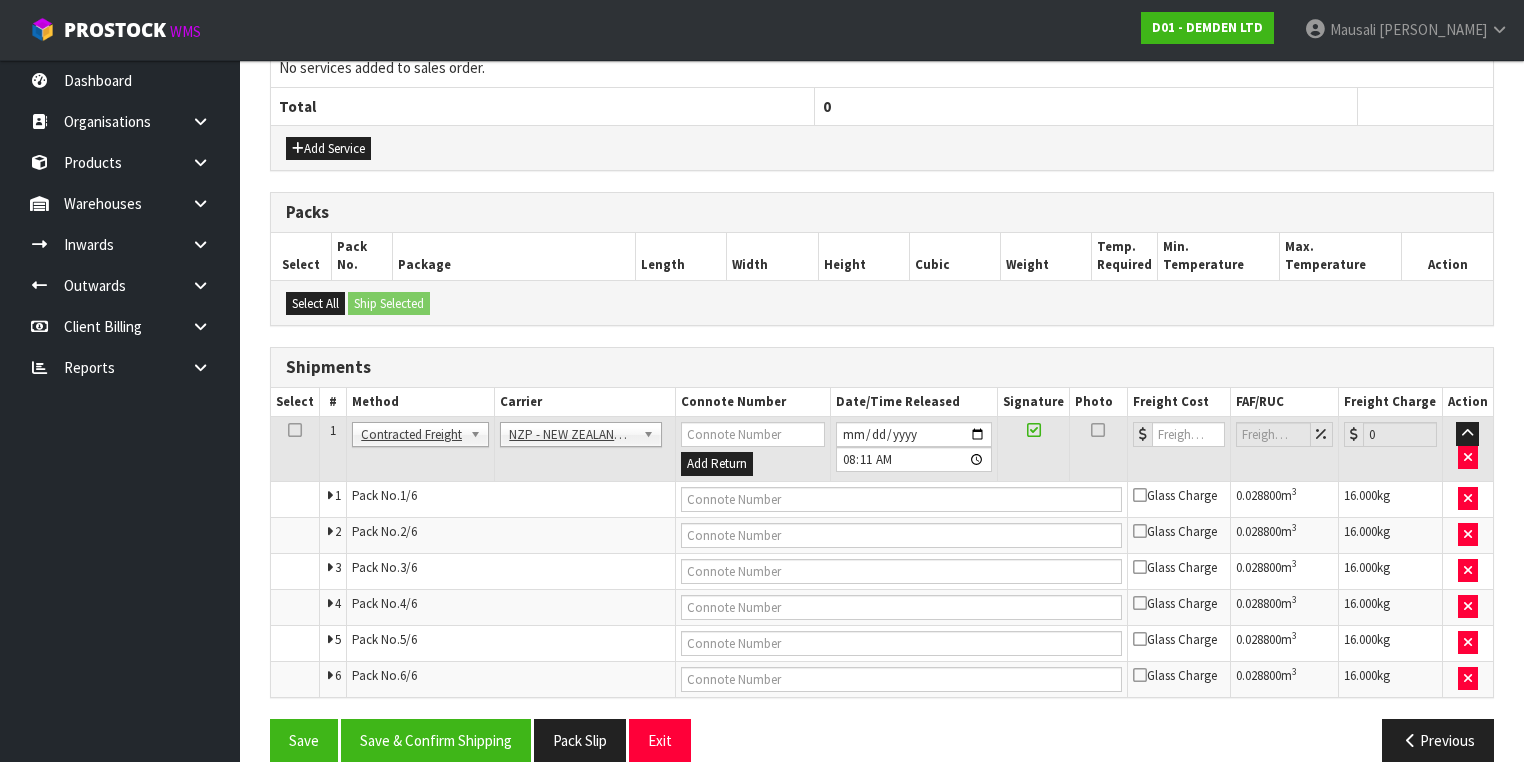 scroll, scrollTop: 0, scrollLeft: 0, axis: both 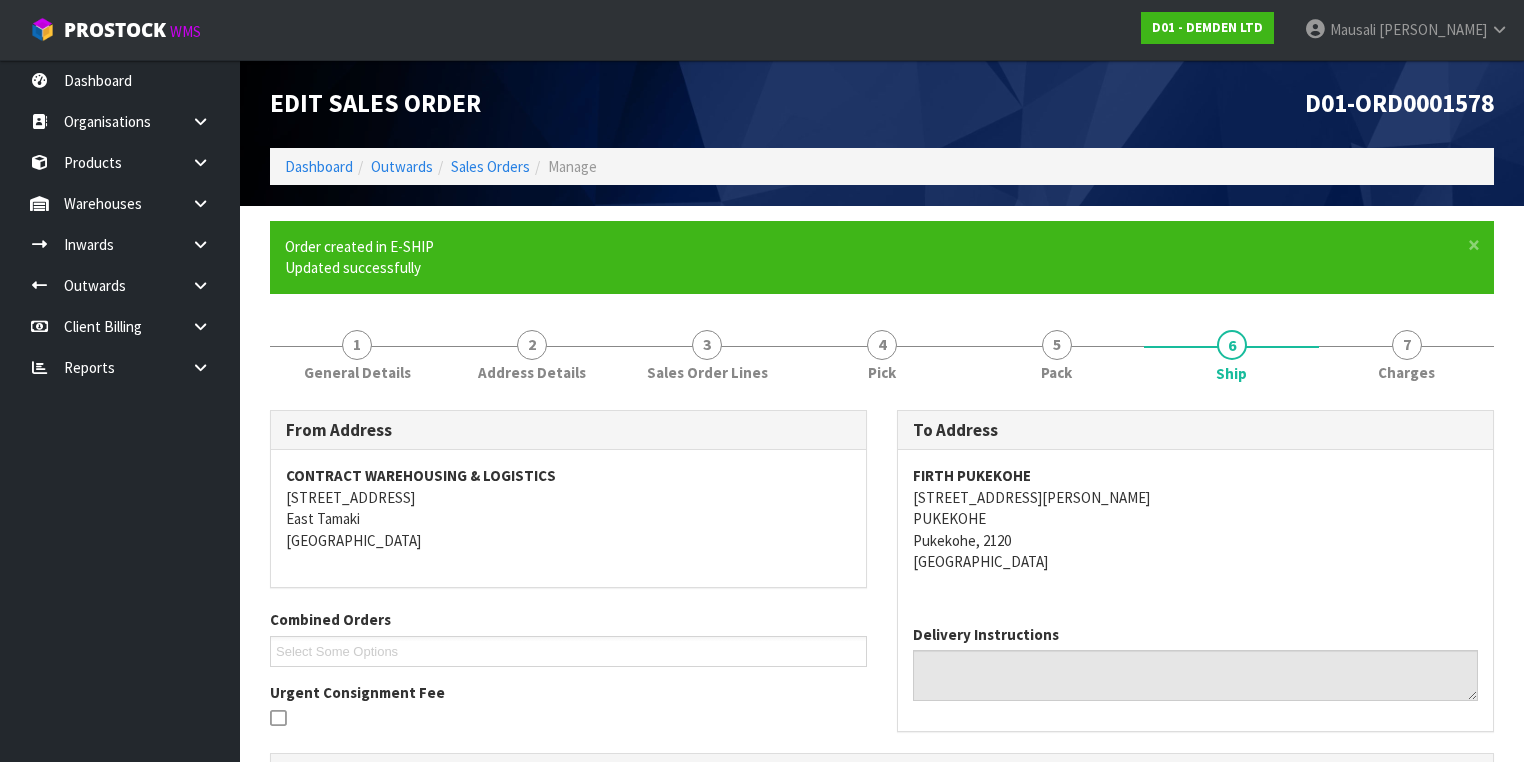 drag, startPoint x: 475, startPoint y: 591, endPoint x: 504, endPoint y: 596, distance: 29.427877 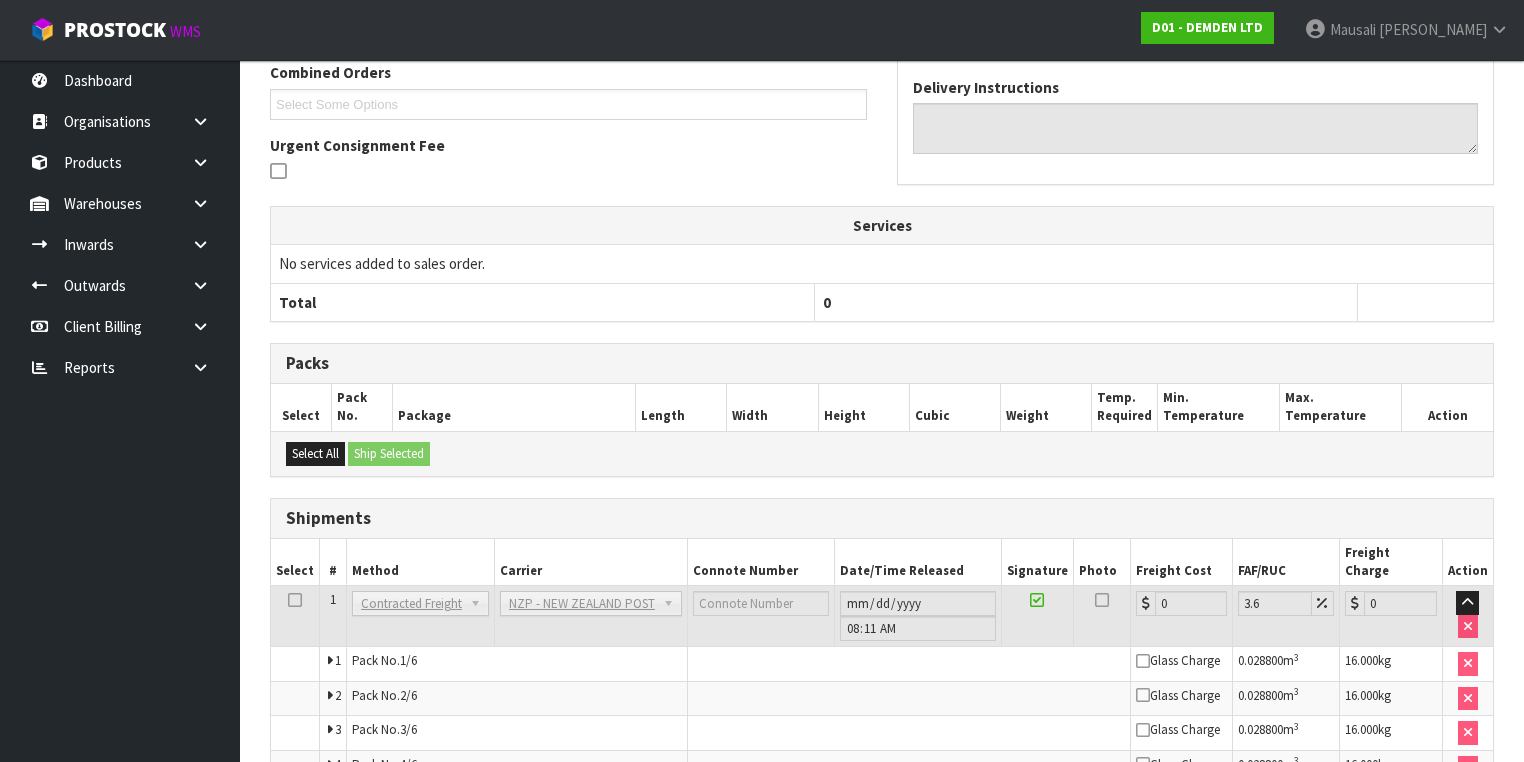 scroll, scrollTop: 706, scrollLeft: 0, axis: vertical 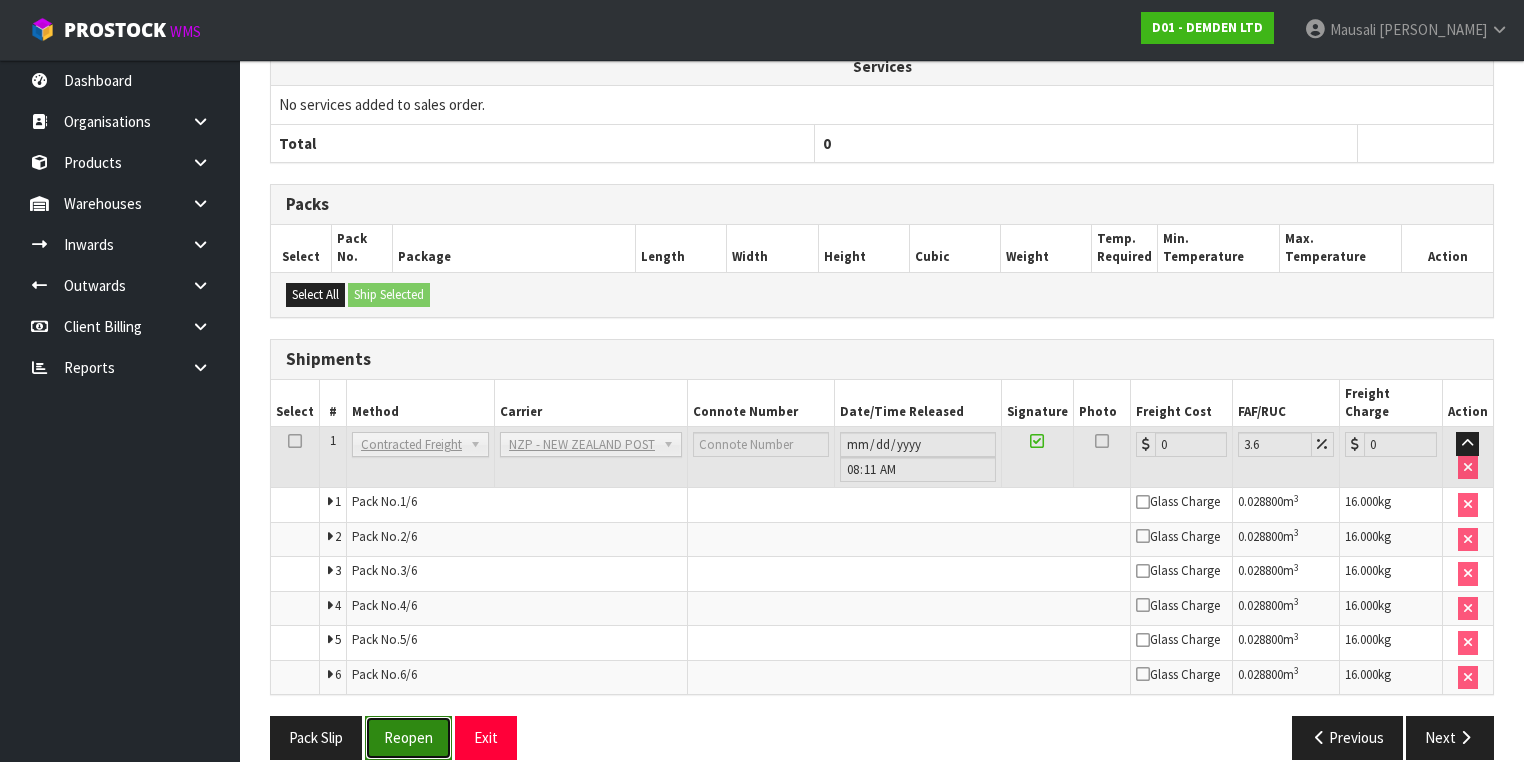click on "Reopen" at bounding box center (408, 737) 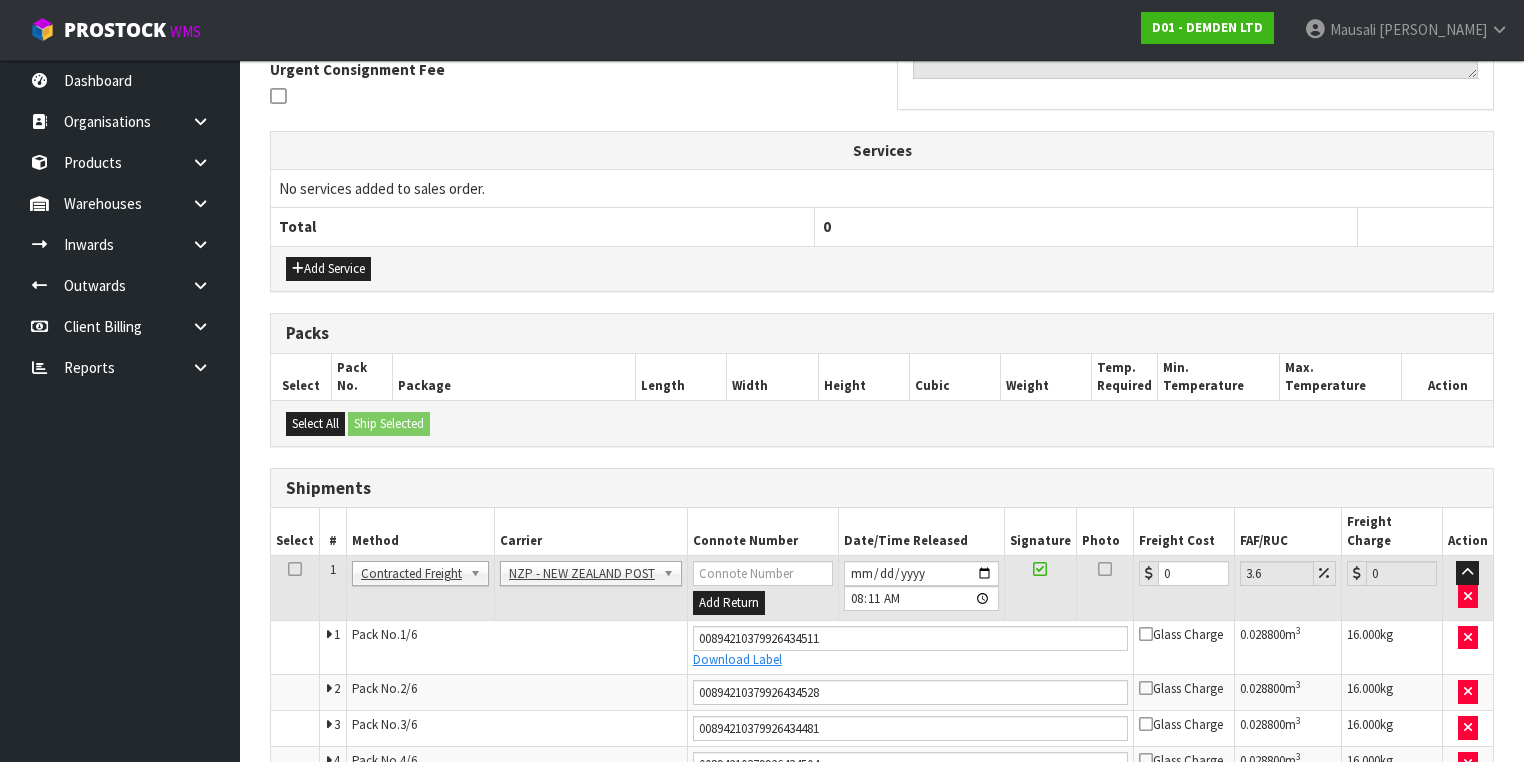 scroll, scrollTop: 761, scrollLeft: 0, axis: vertical 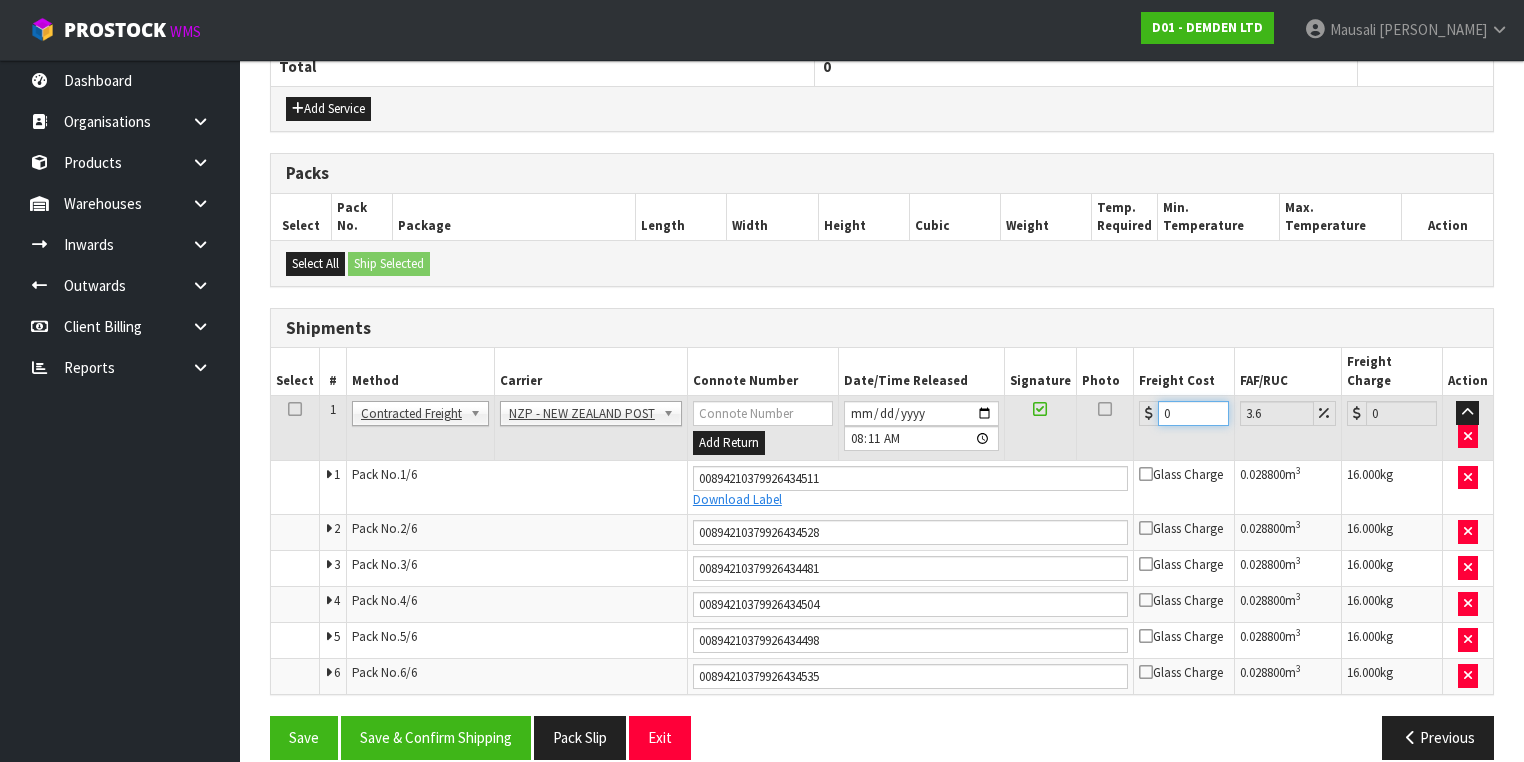 drag, startPoint x: 1175, startPoint y: 392, endPoint x: 1140, endPoint y: 409, distance: 38.910152 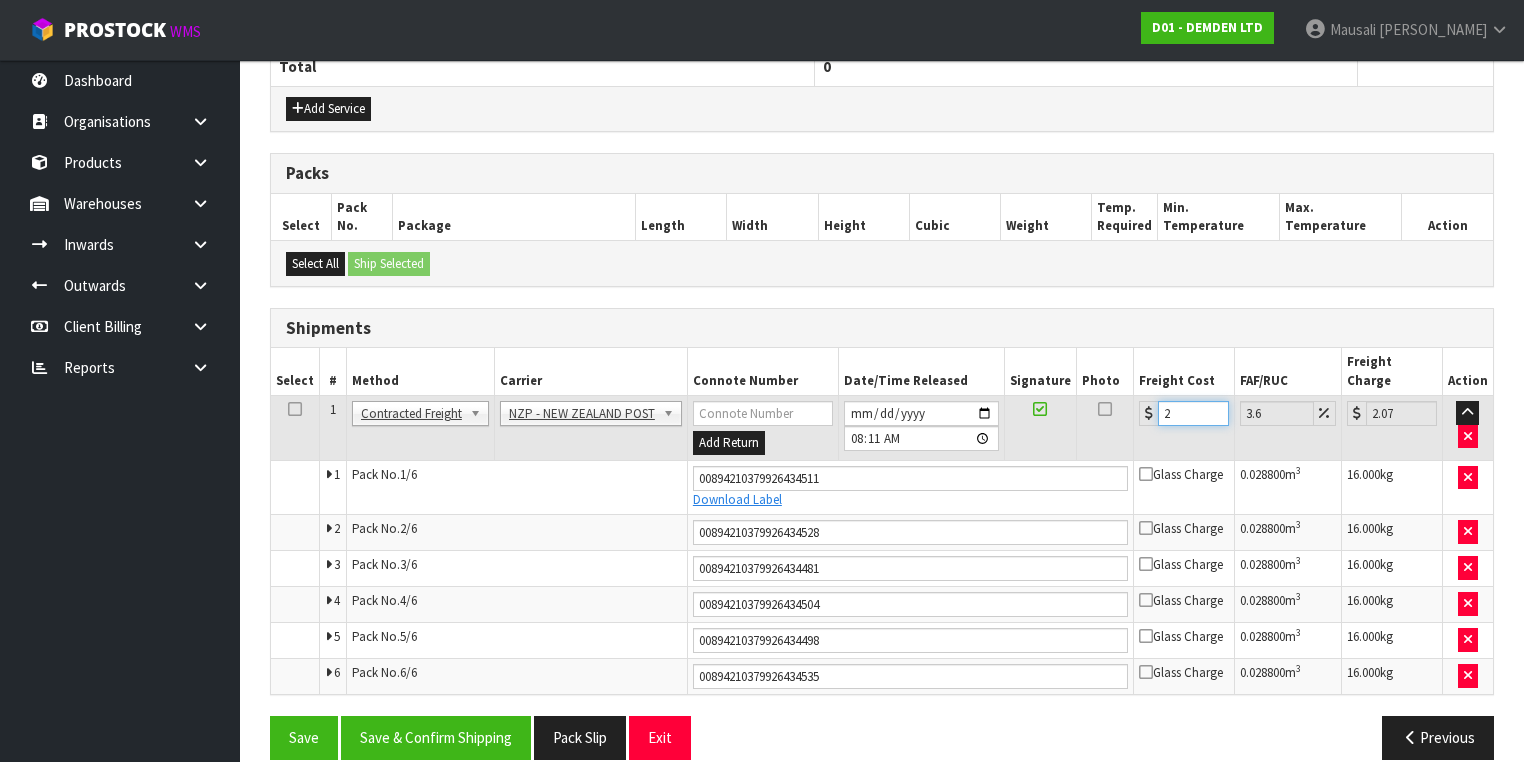 type on "25" 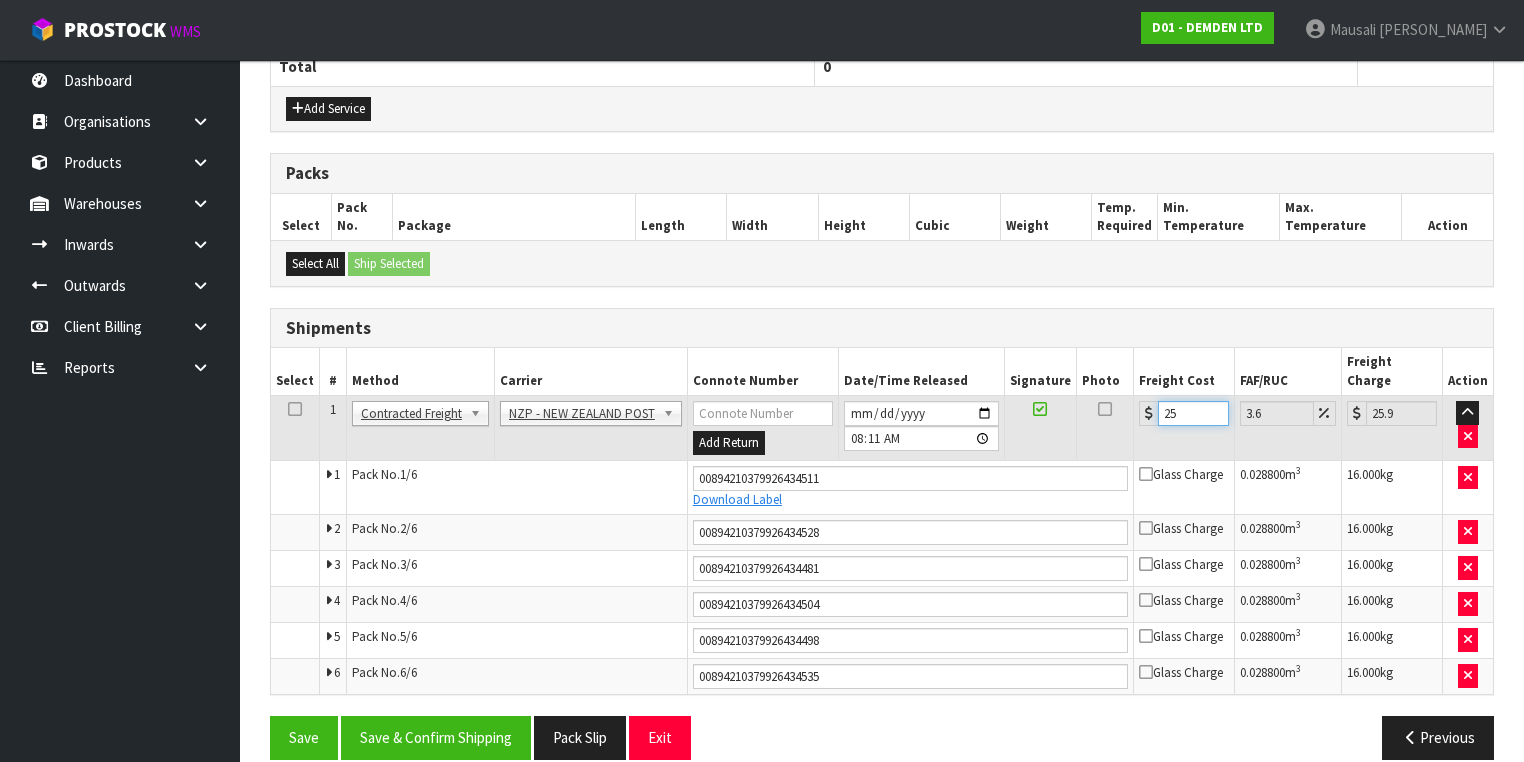 type on "25.9" 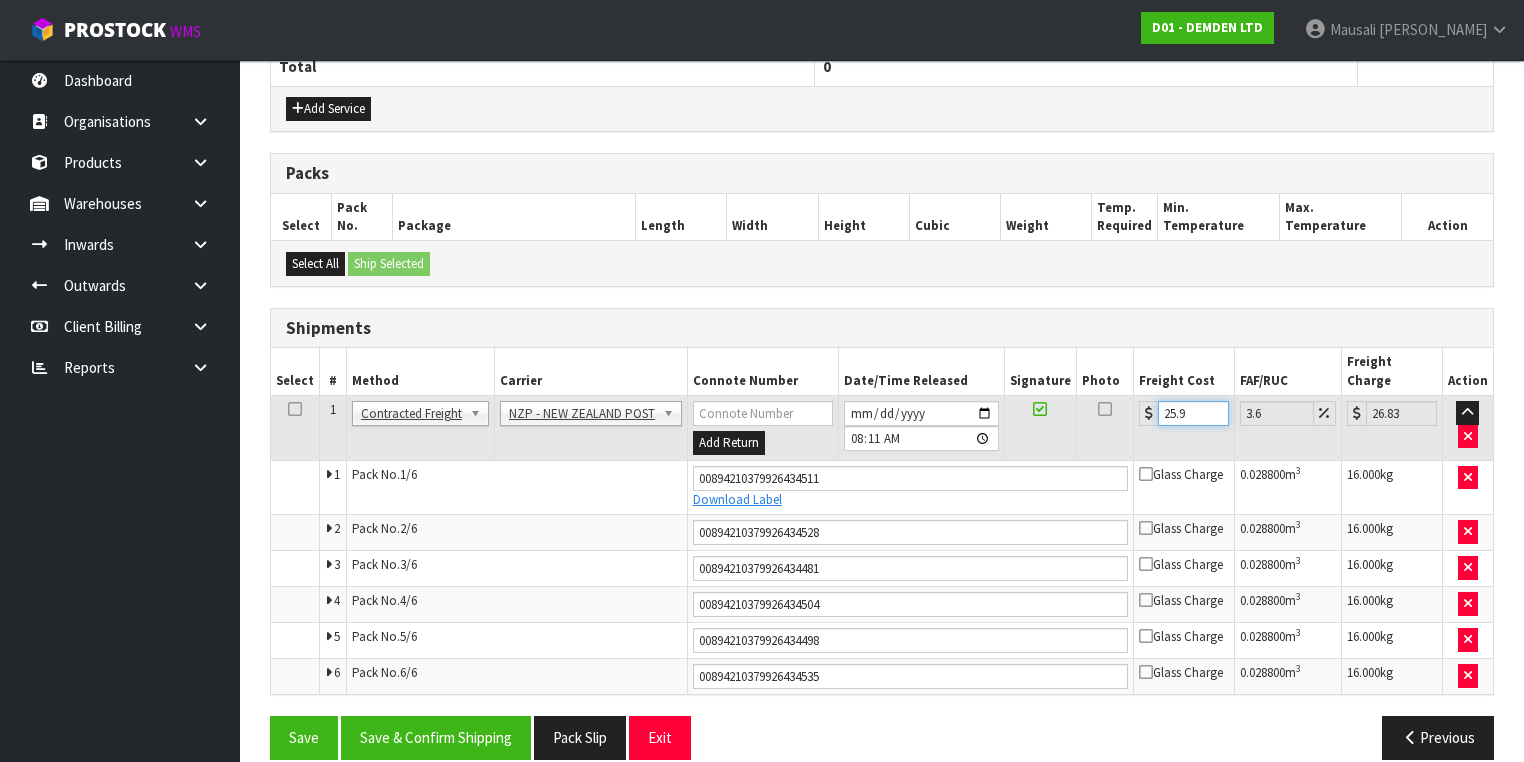 type on "25.98" 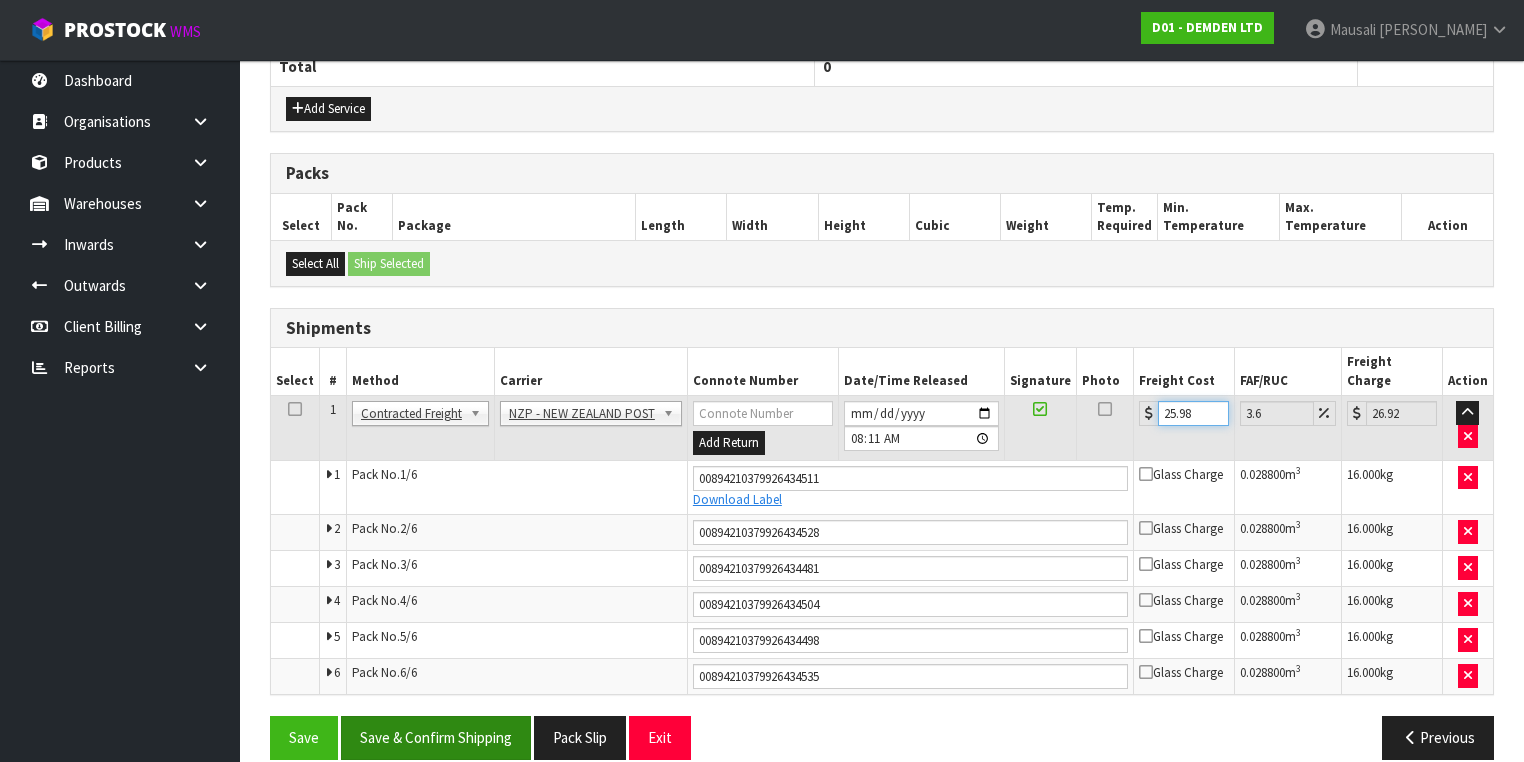 type on "25.98" 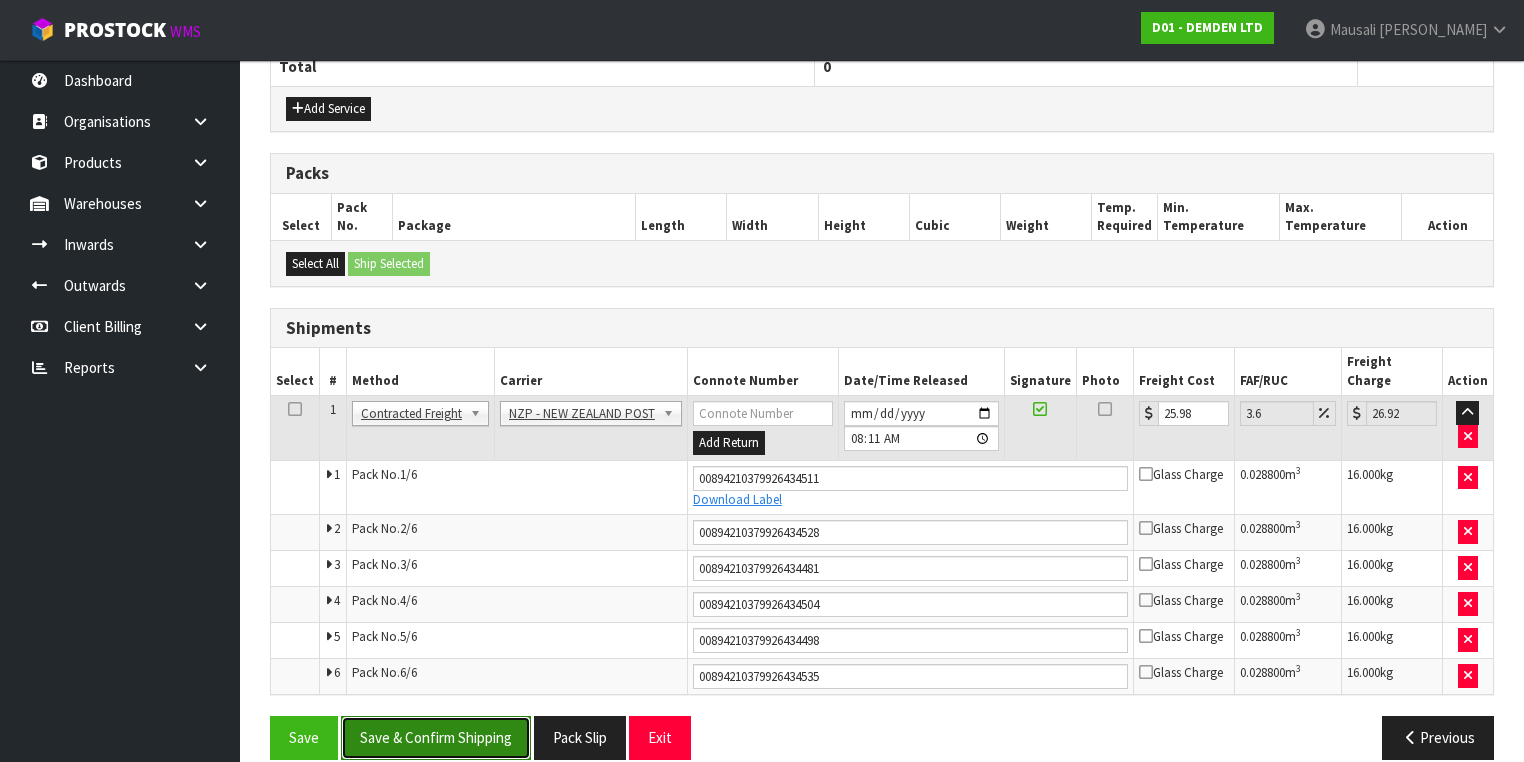 click on "Save & Confirm Shipping" at bounding box center (436, 737) 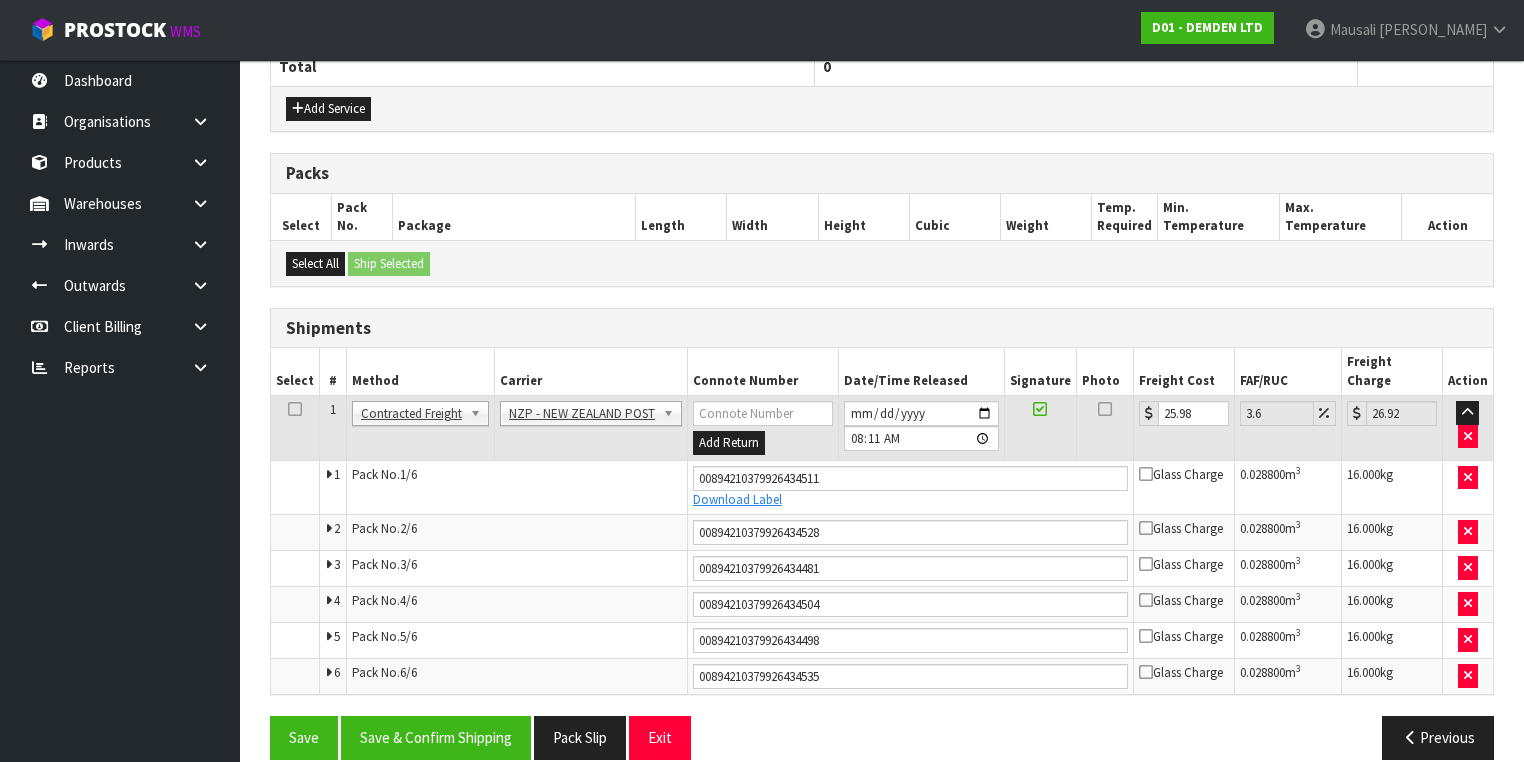 scroll, scrollTop: 0, scrollLeft: 0, axis: both 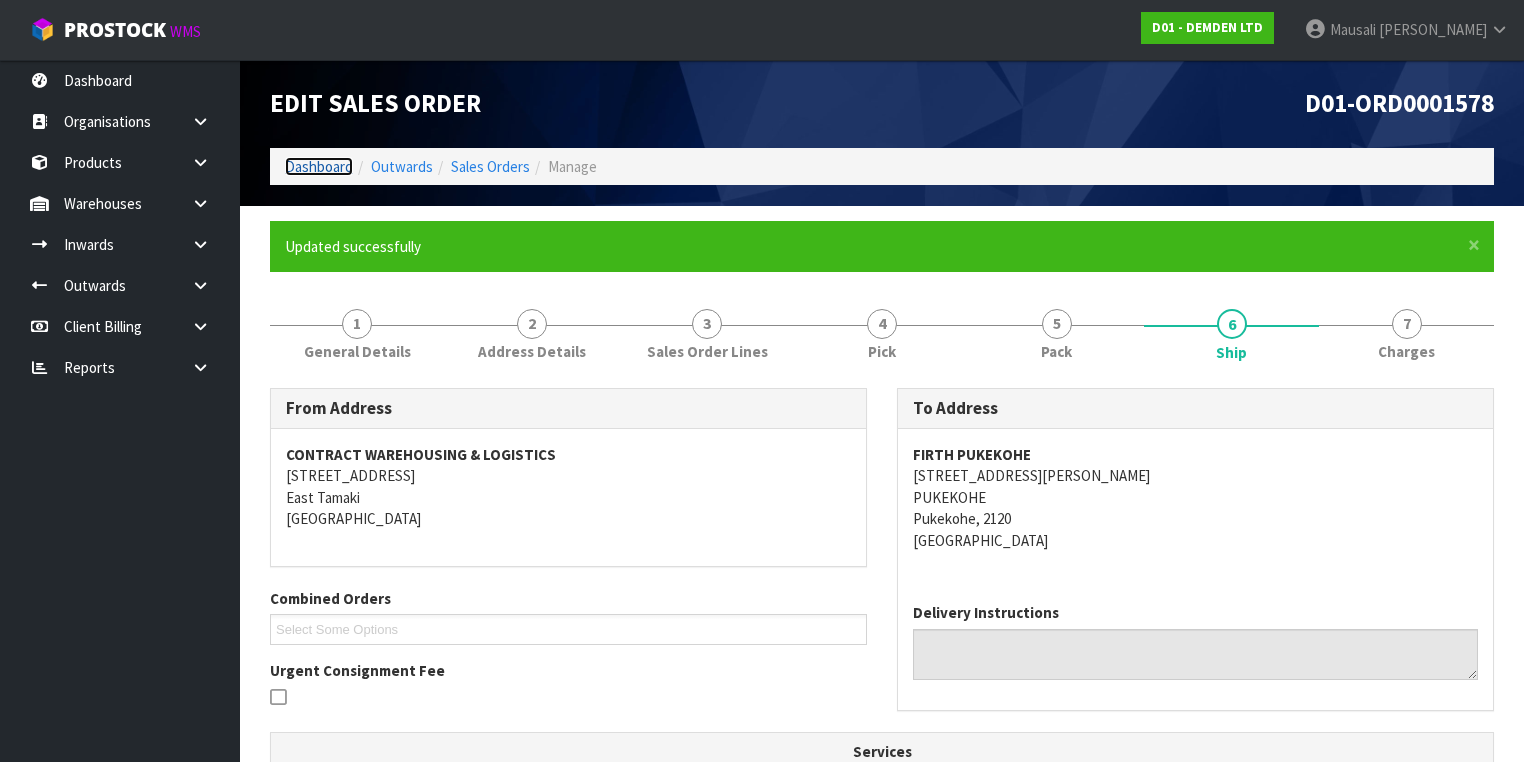 click on "Dashboard" at bounding box center [319, 166] 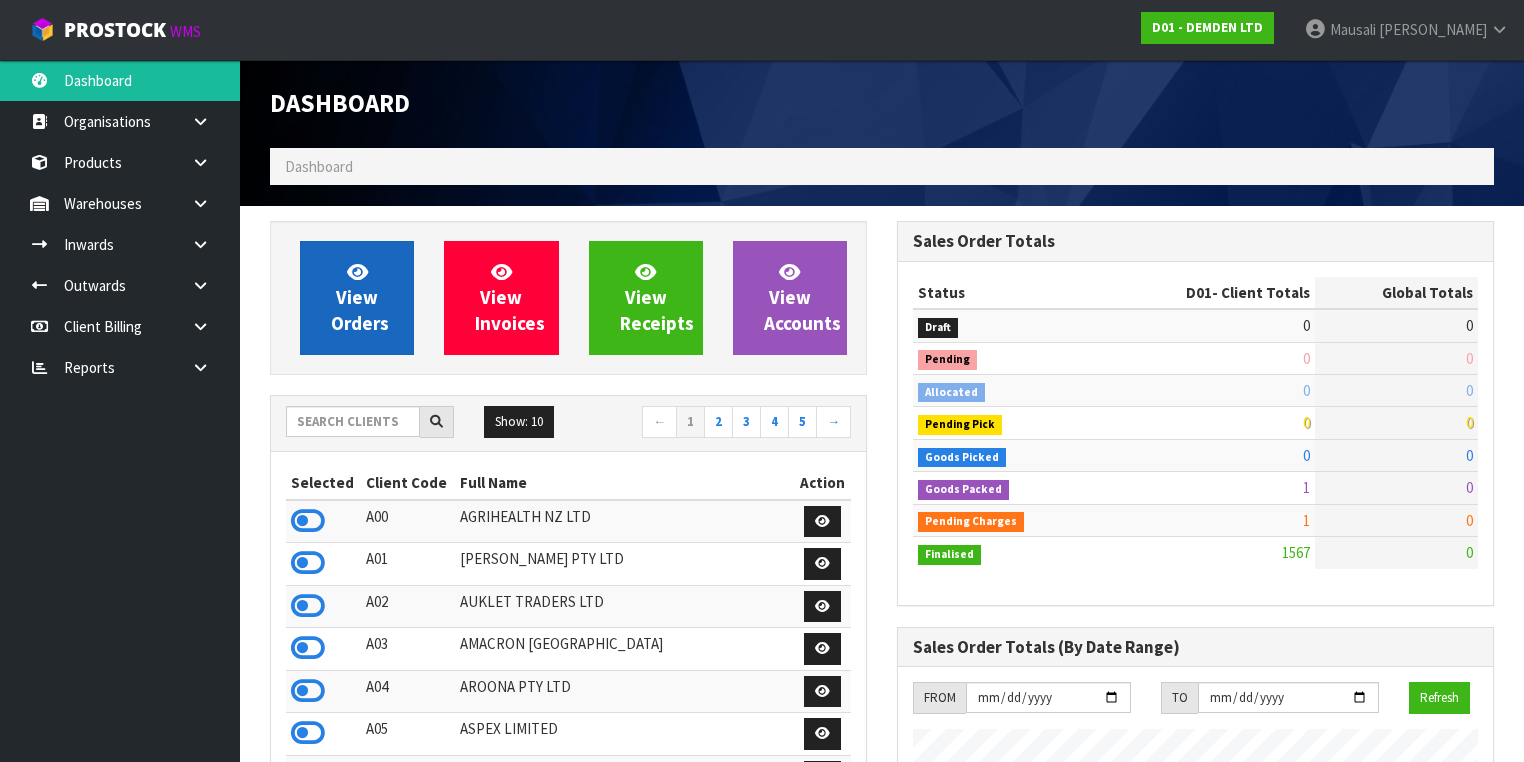 scroll, scrollTop: 998716, scrollLeft: 999372, axis: both 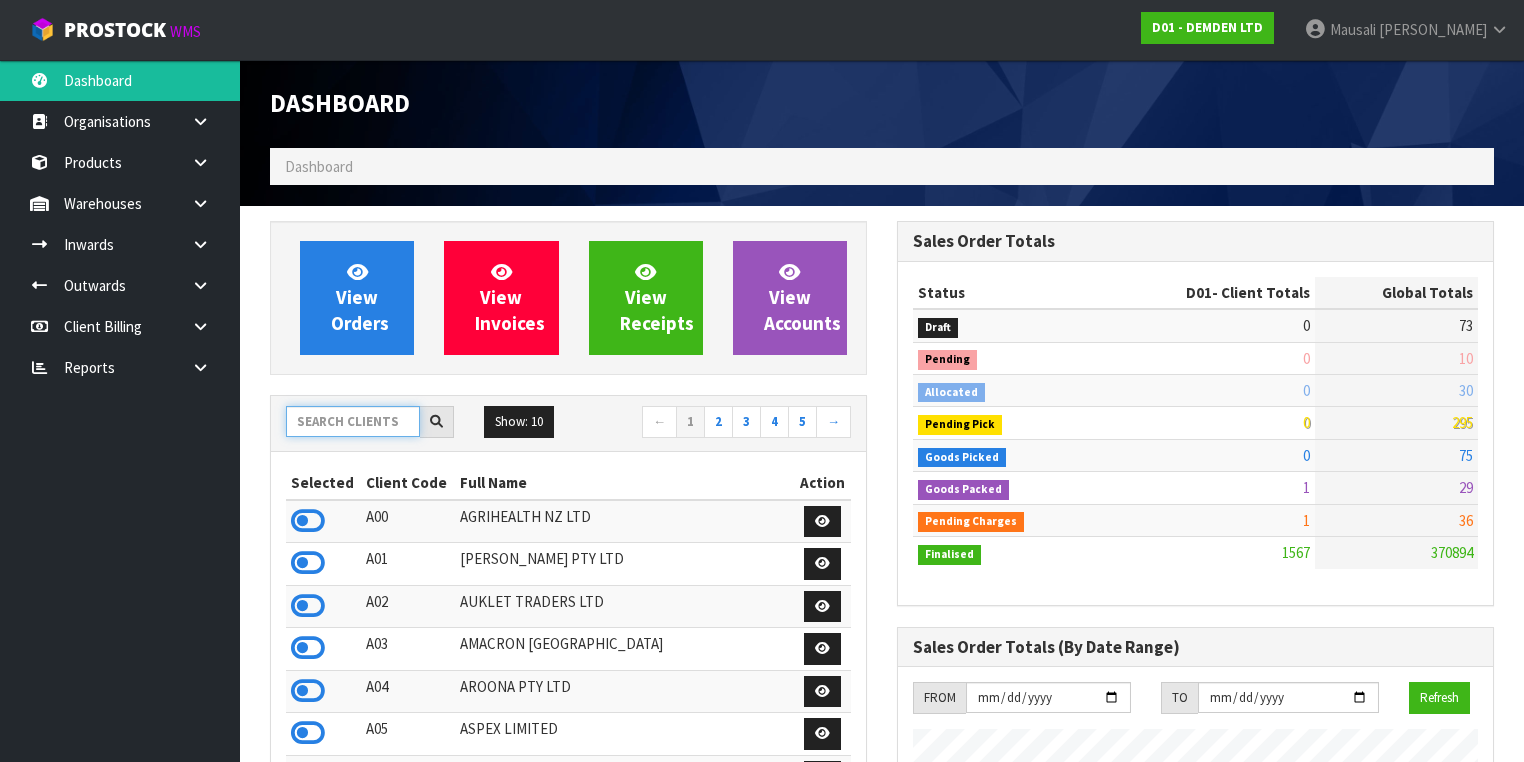 click at bounding box center [353, 421] 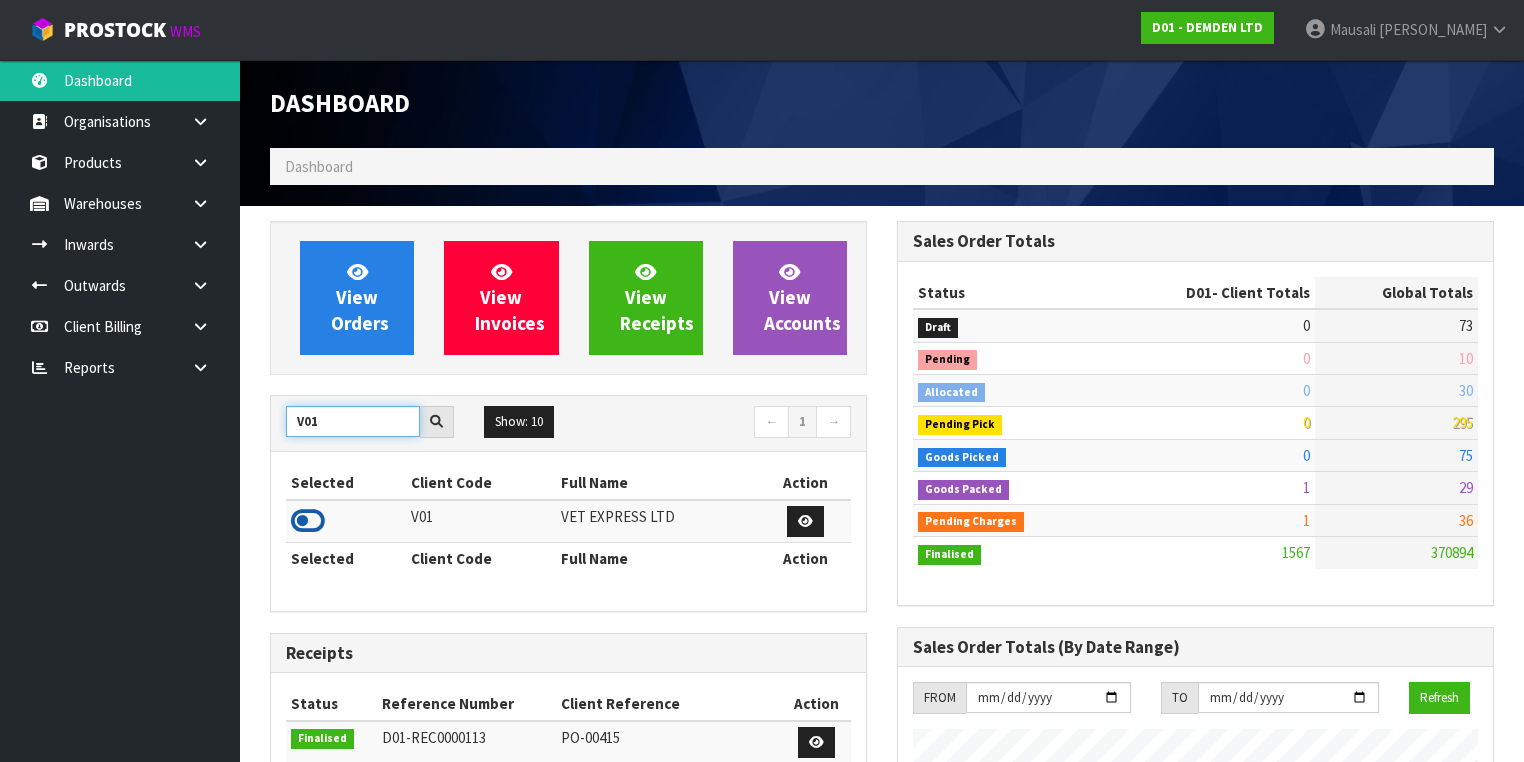 type on "V01" 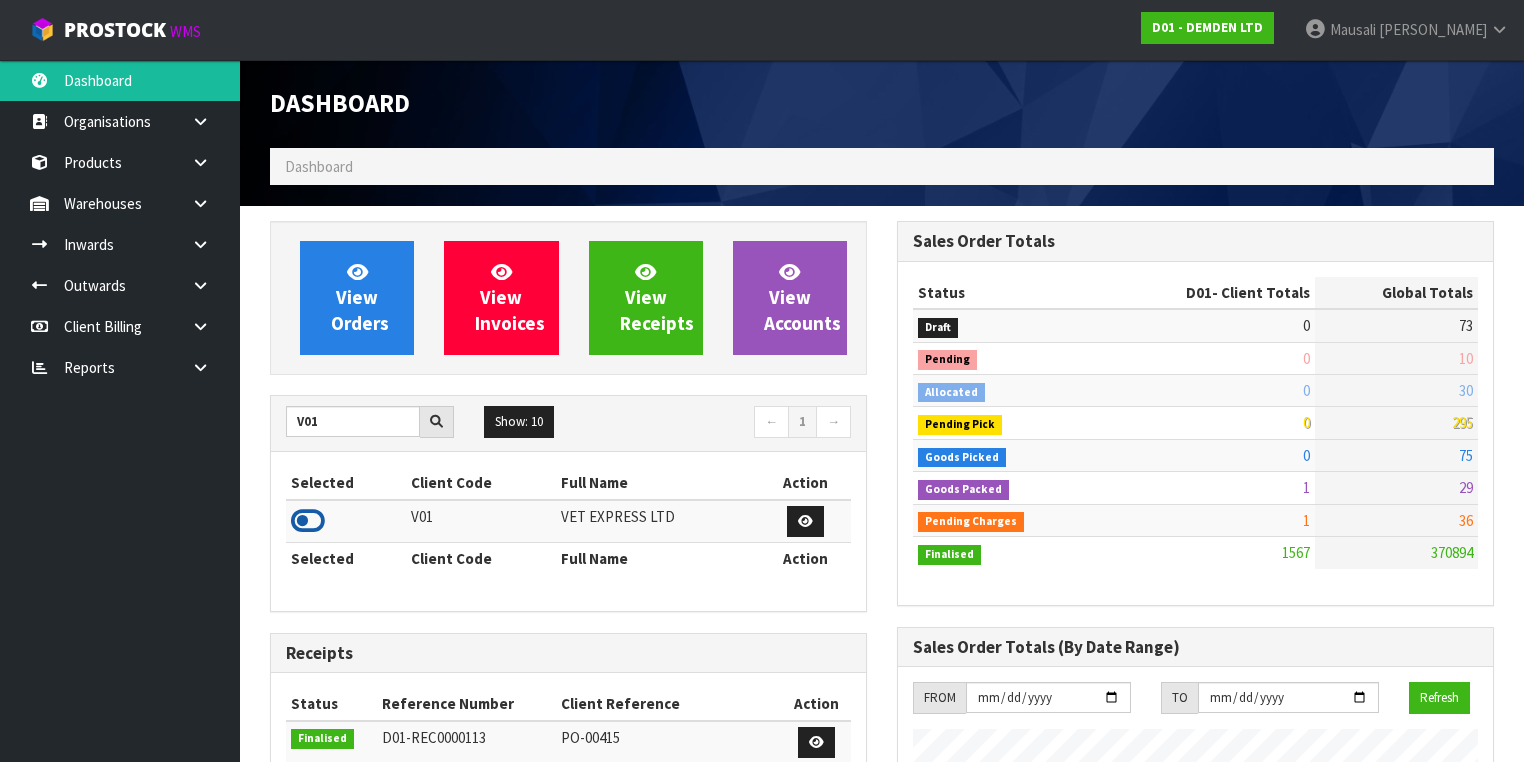 click at bounding box center [308, 521] 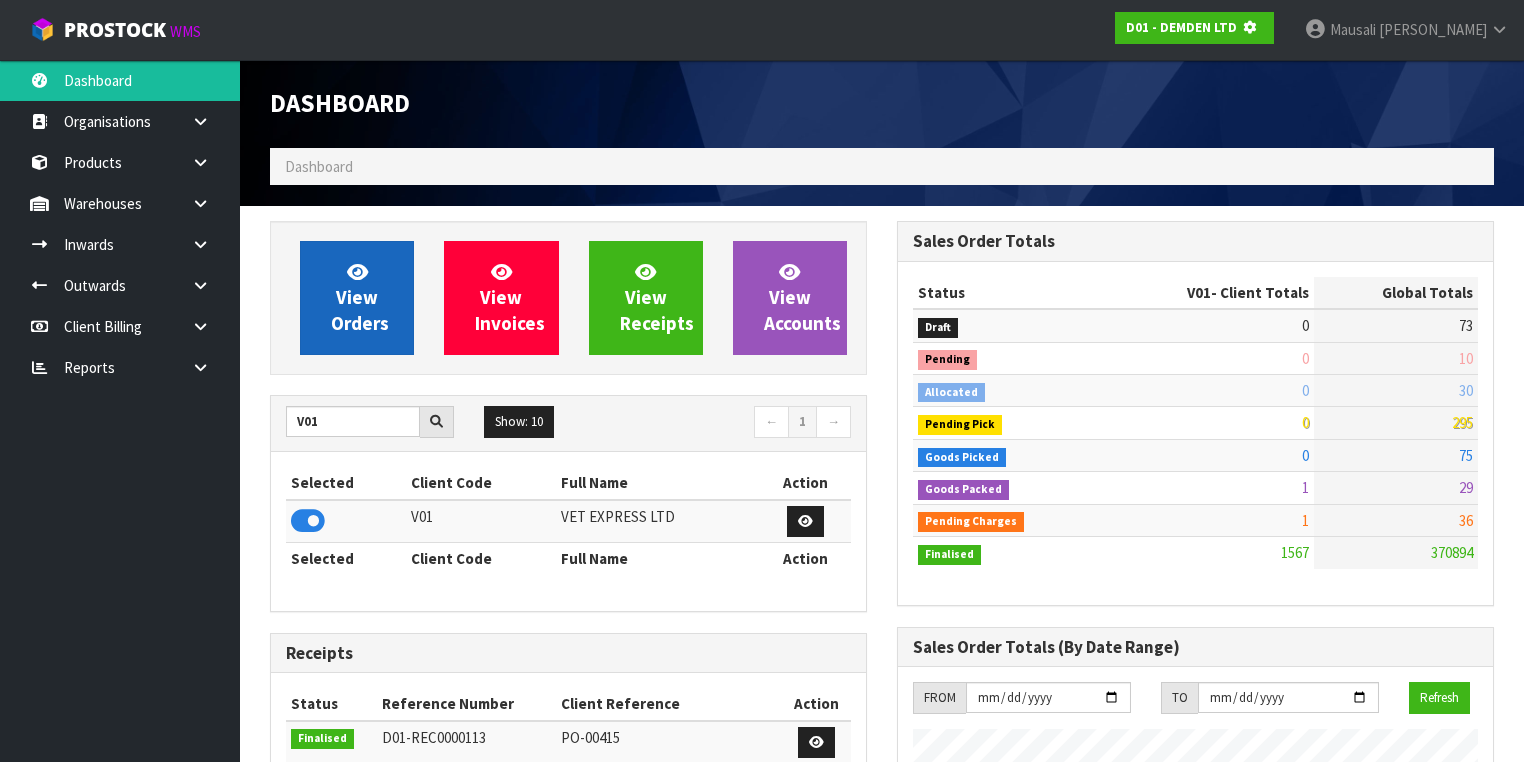 scroll, scrollTop: 1242, scrollLeft: 627, axis: both 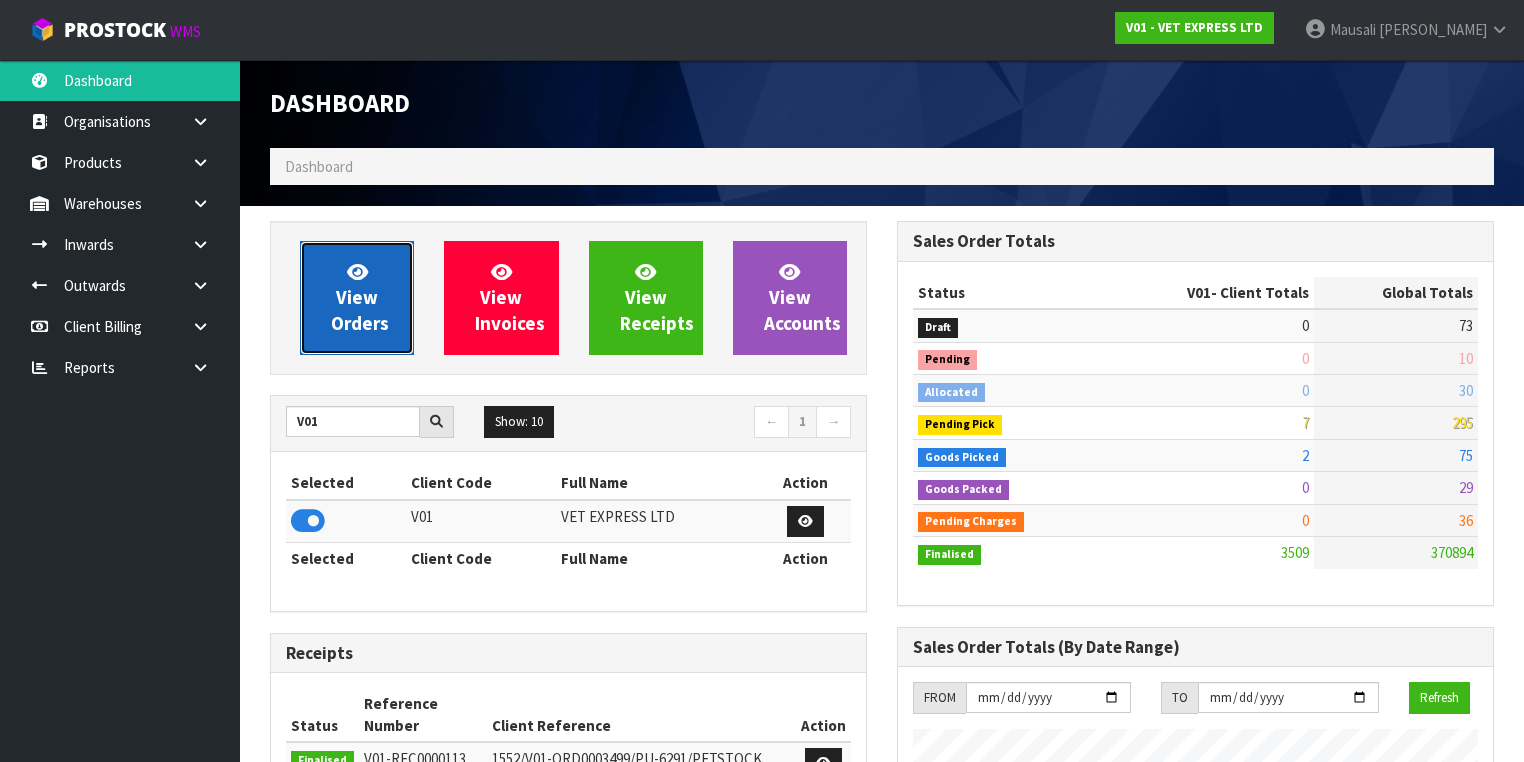 click on "View
Orders" at bounding box center (357, 298) 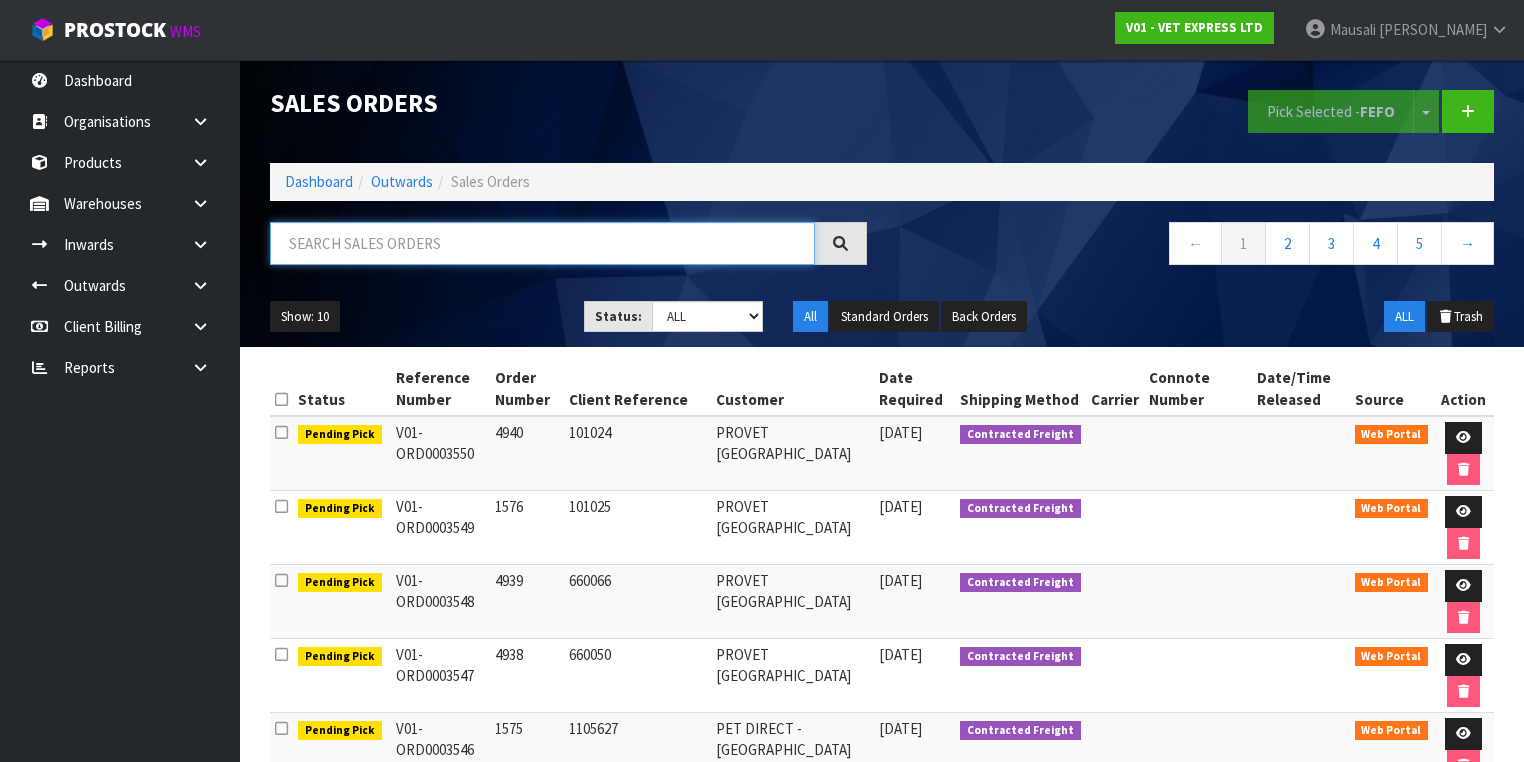 click at bounding box center [542, 243] 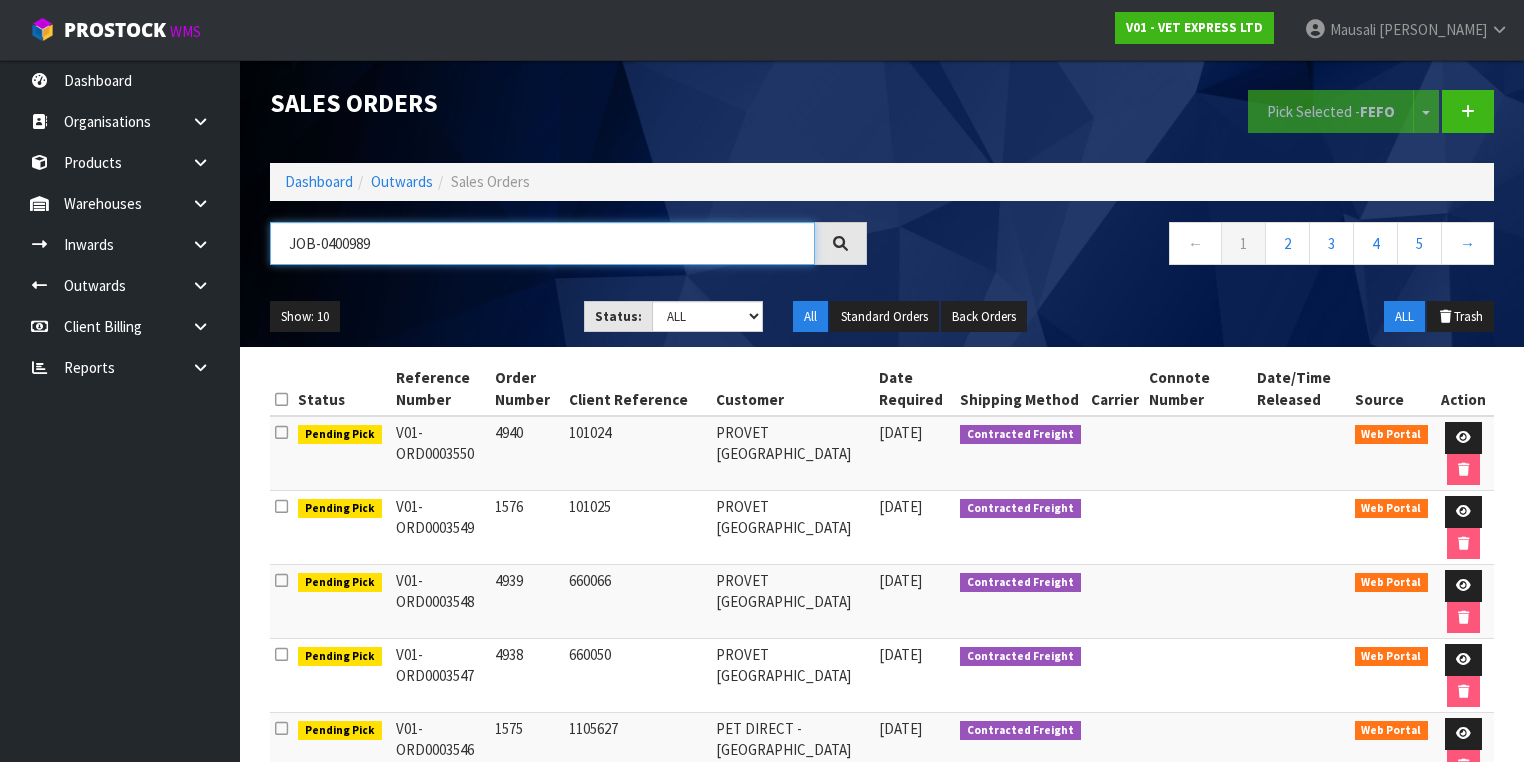 type on "JOB-0400989" 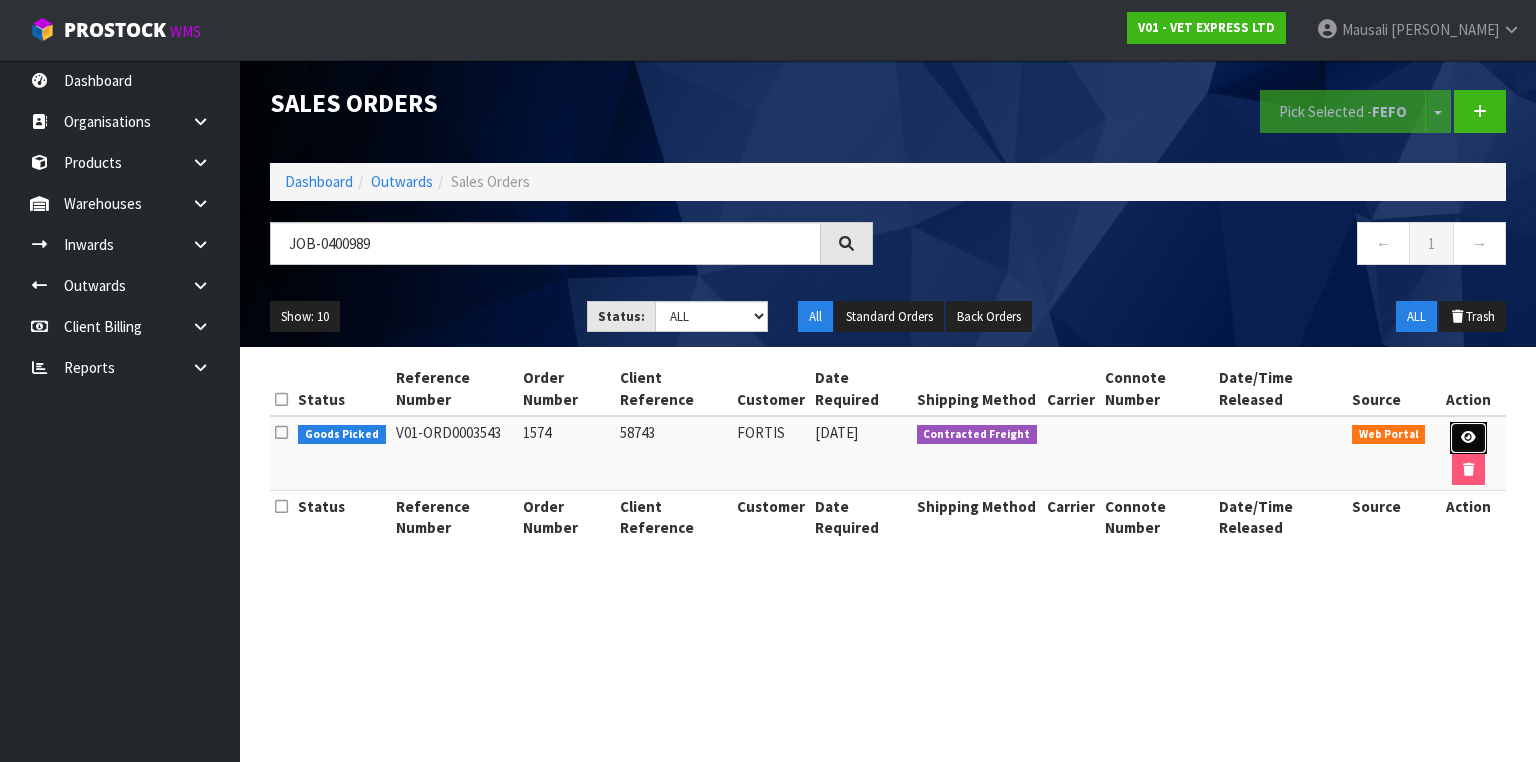 click at bounding box center (1468, 438) 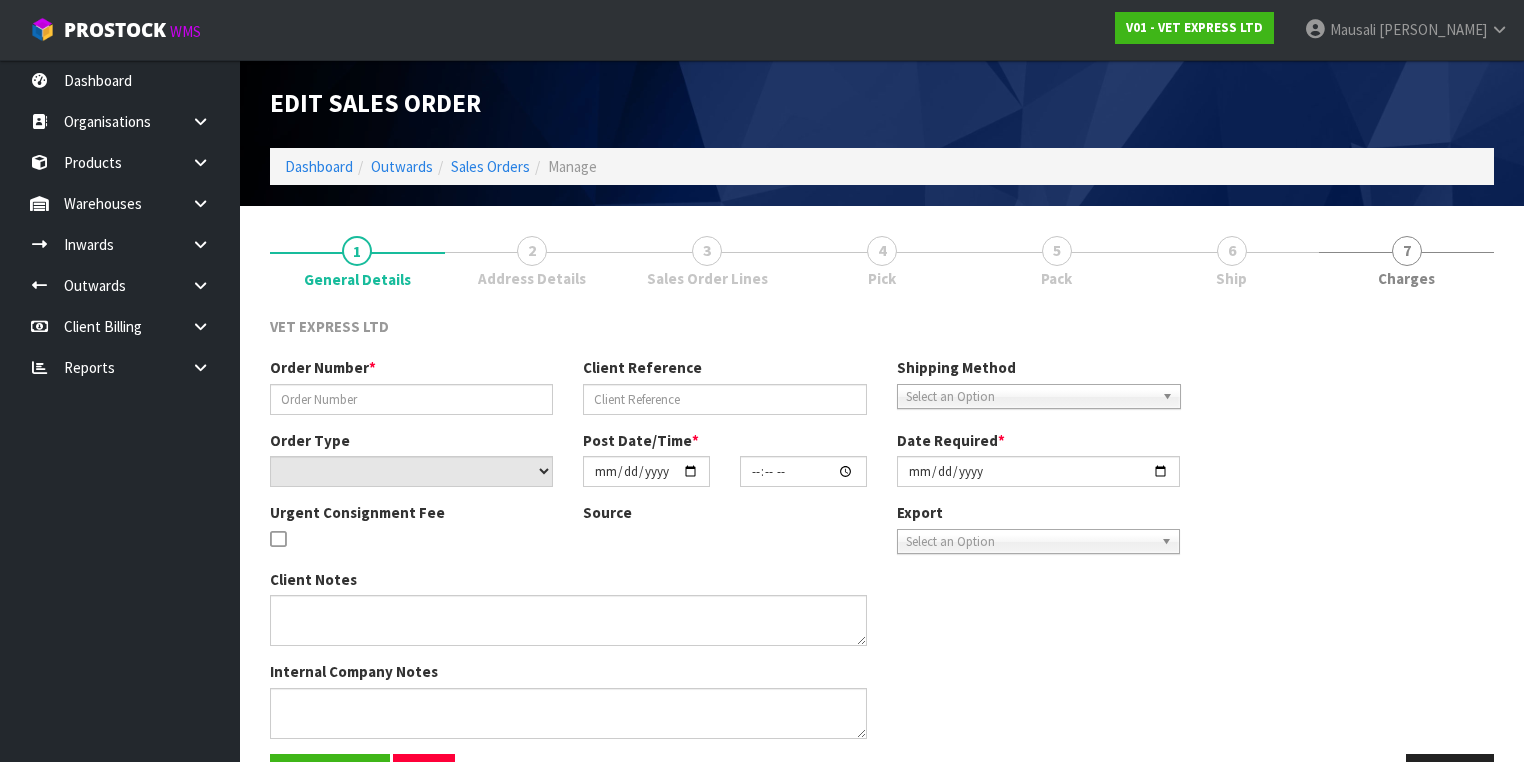 type on "1574" 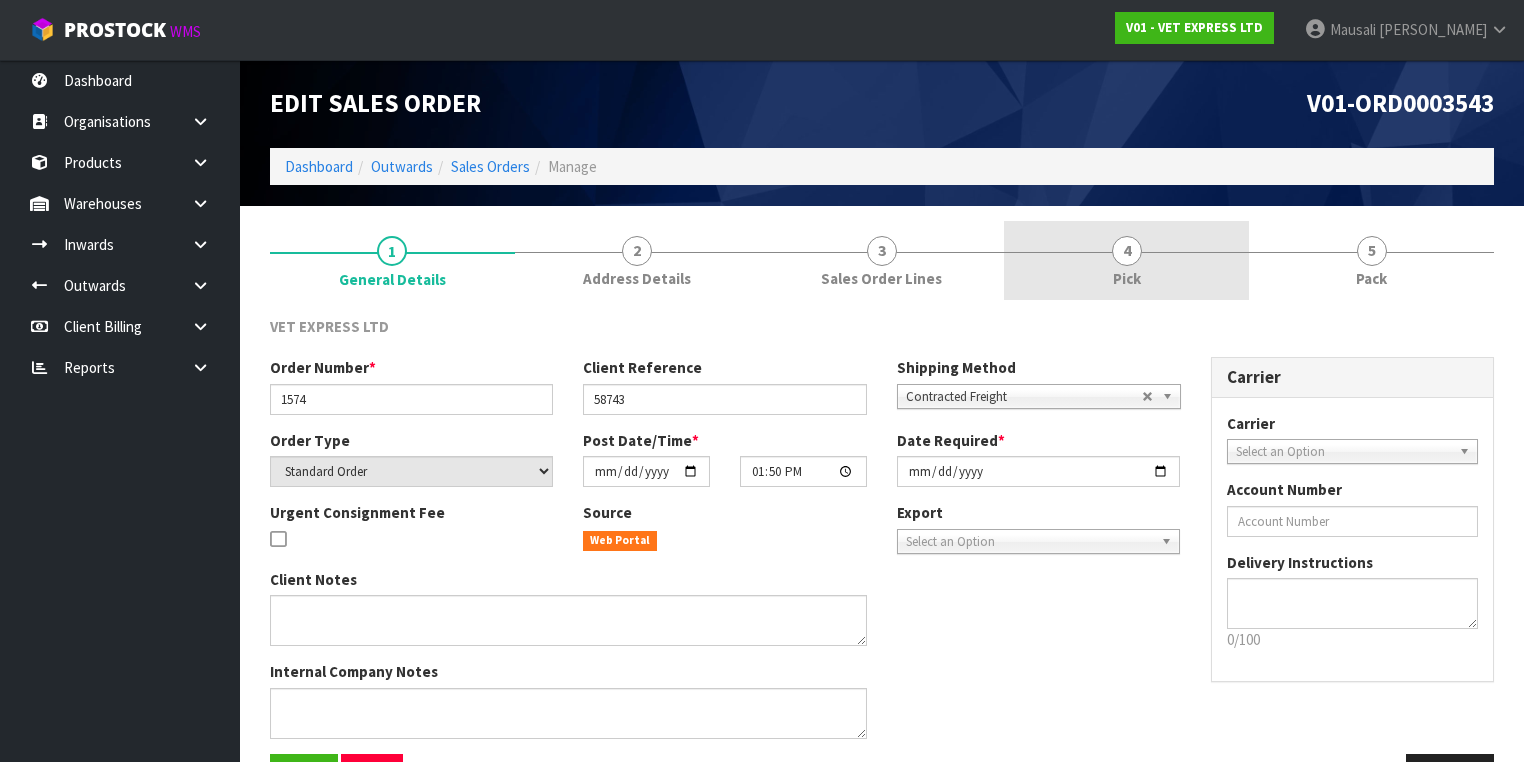 click on "4
Pick" at bounding box center (1126, 260) 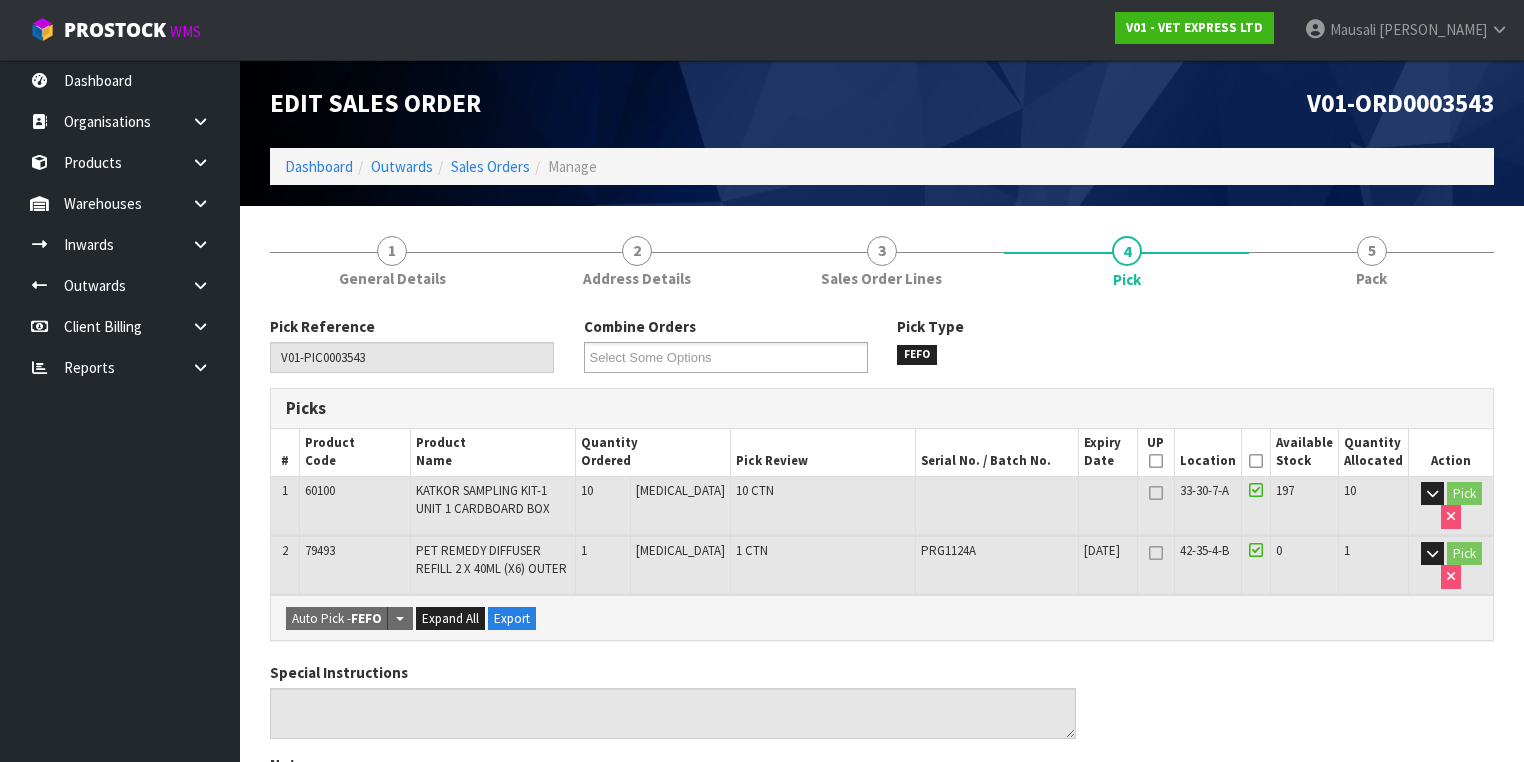 click at bounding box center [1256, 461] 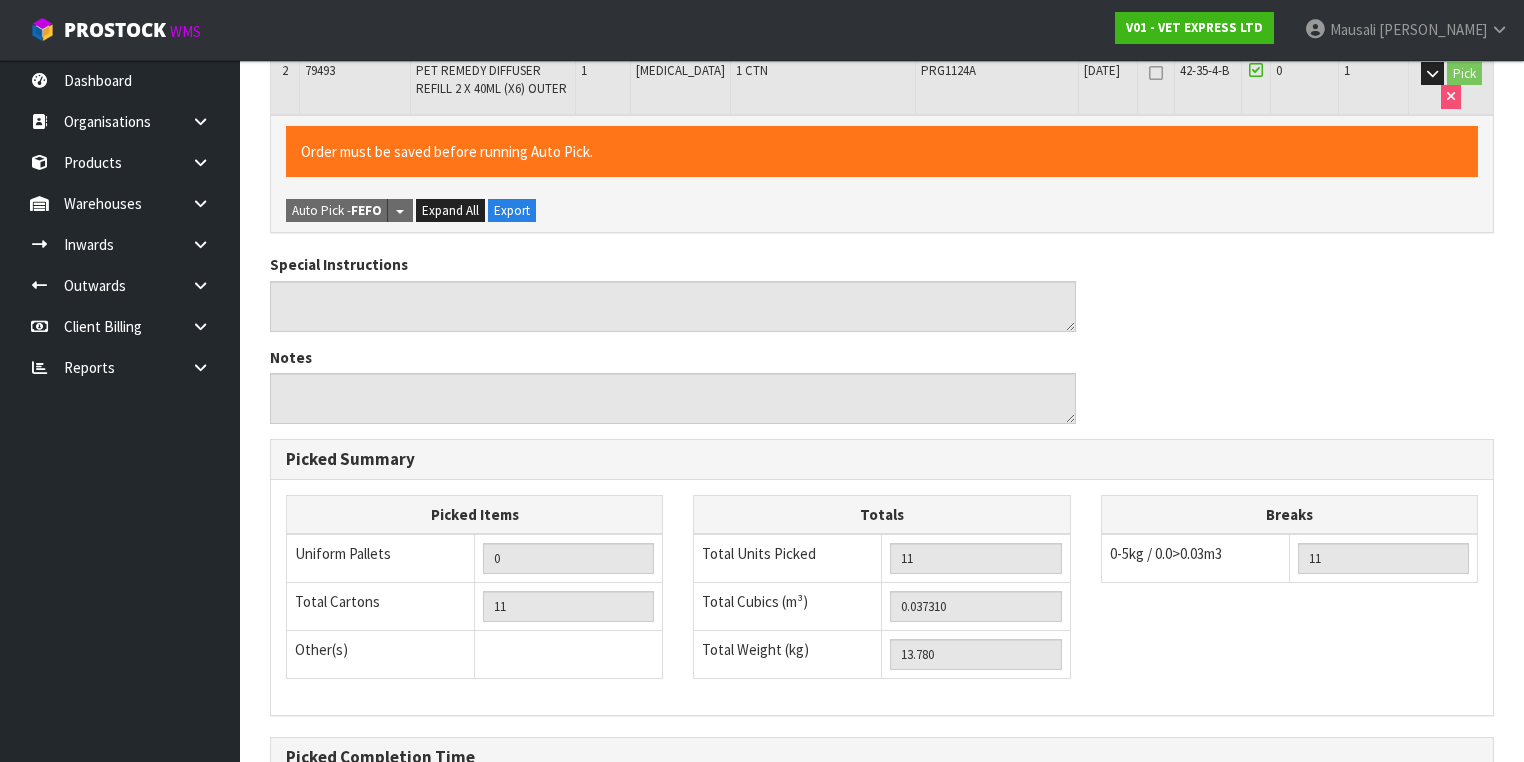 scroll, scrollTop: 700, scrollLeft: 0, axis: vertical 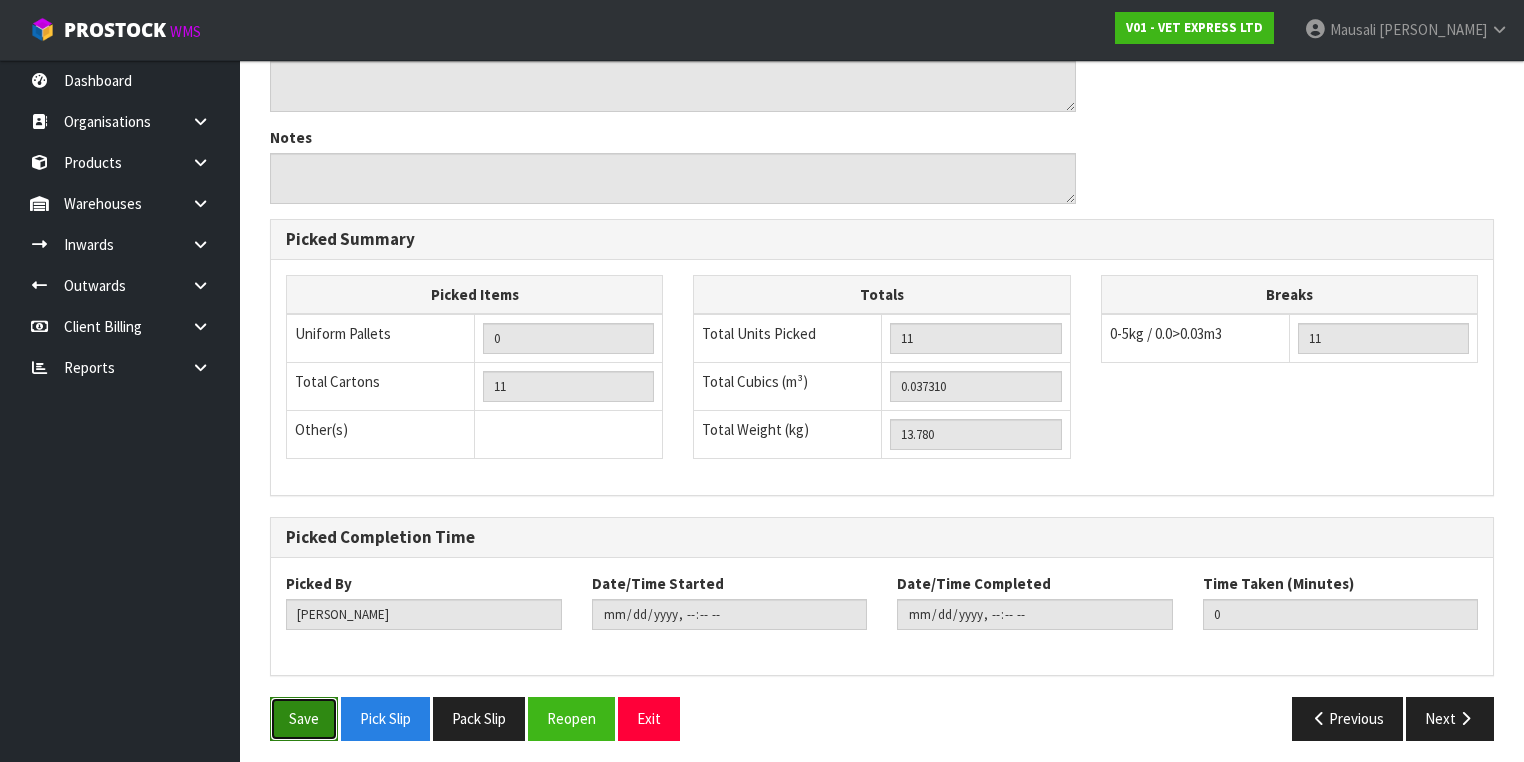 click on "Save" at bounding box center [304, 718] 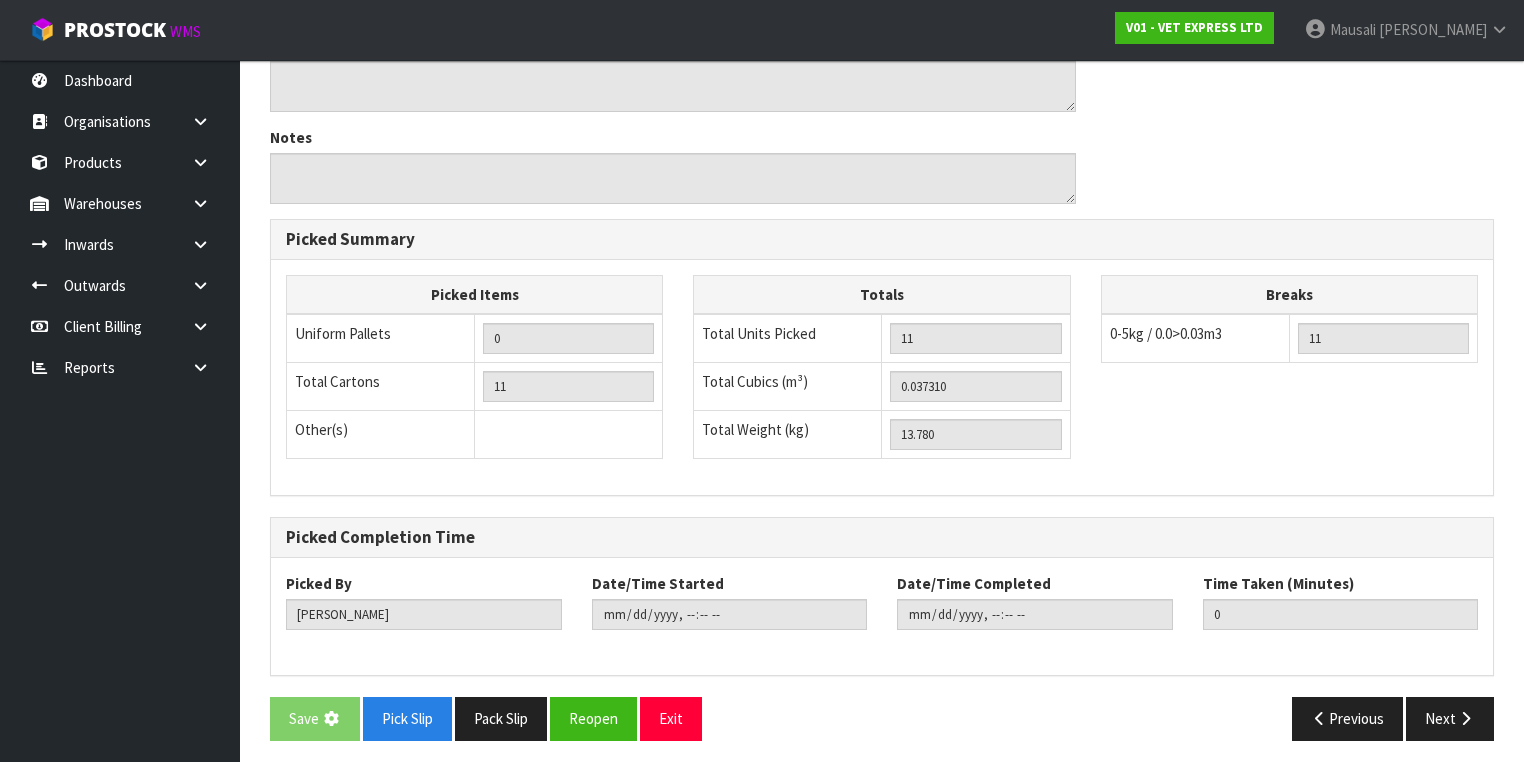 scroll, scrollTop: 0, scrollLeft: 0, axis: both 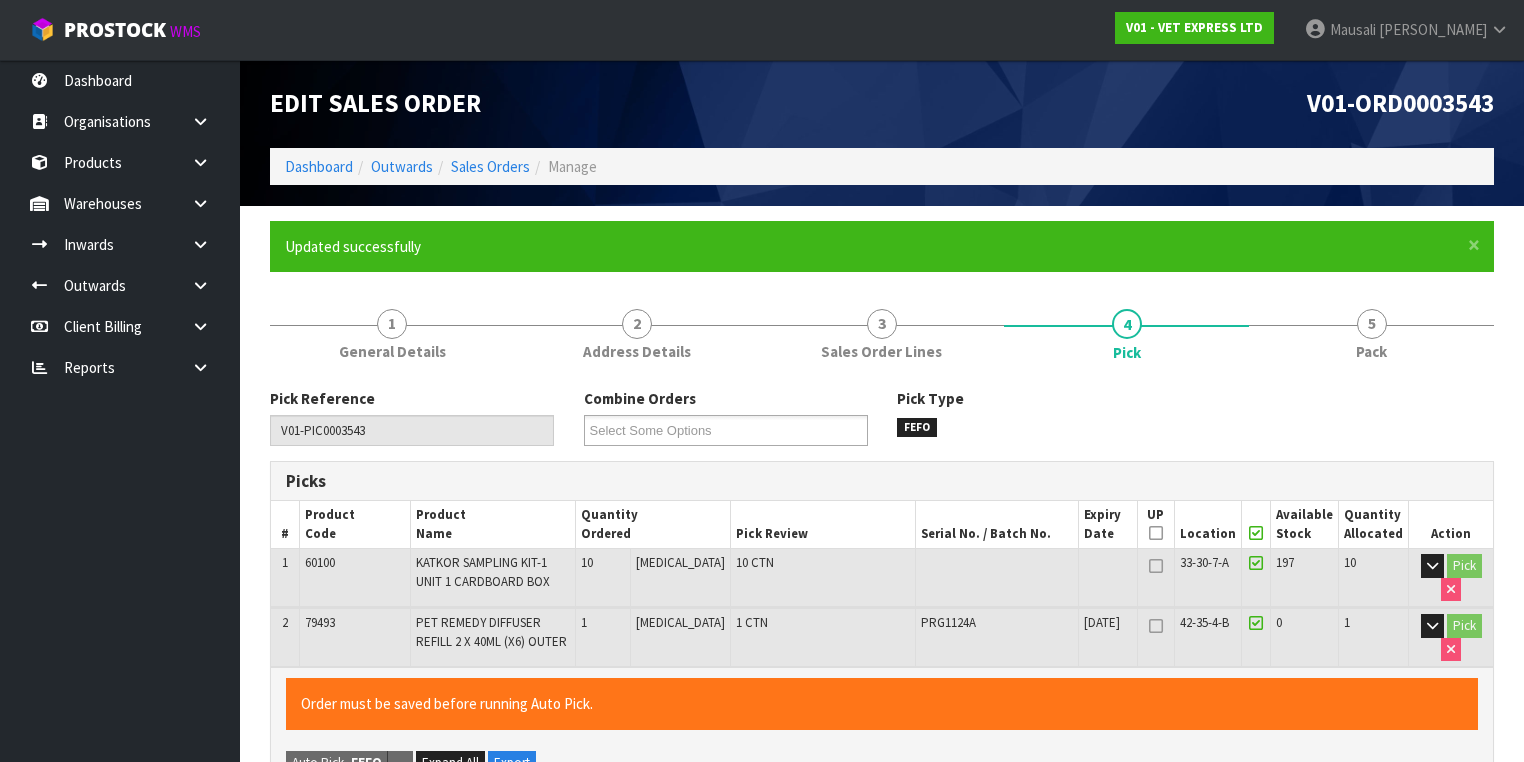 type on "[PERSON_NAME]" 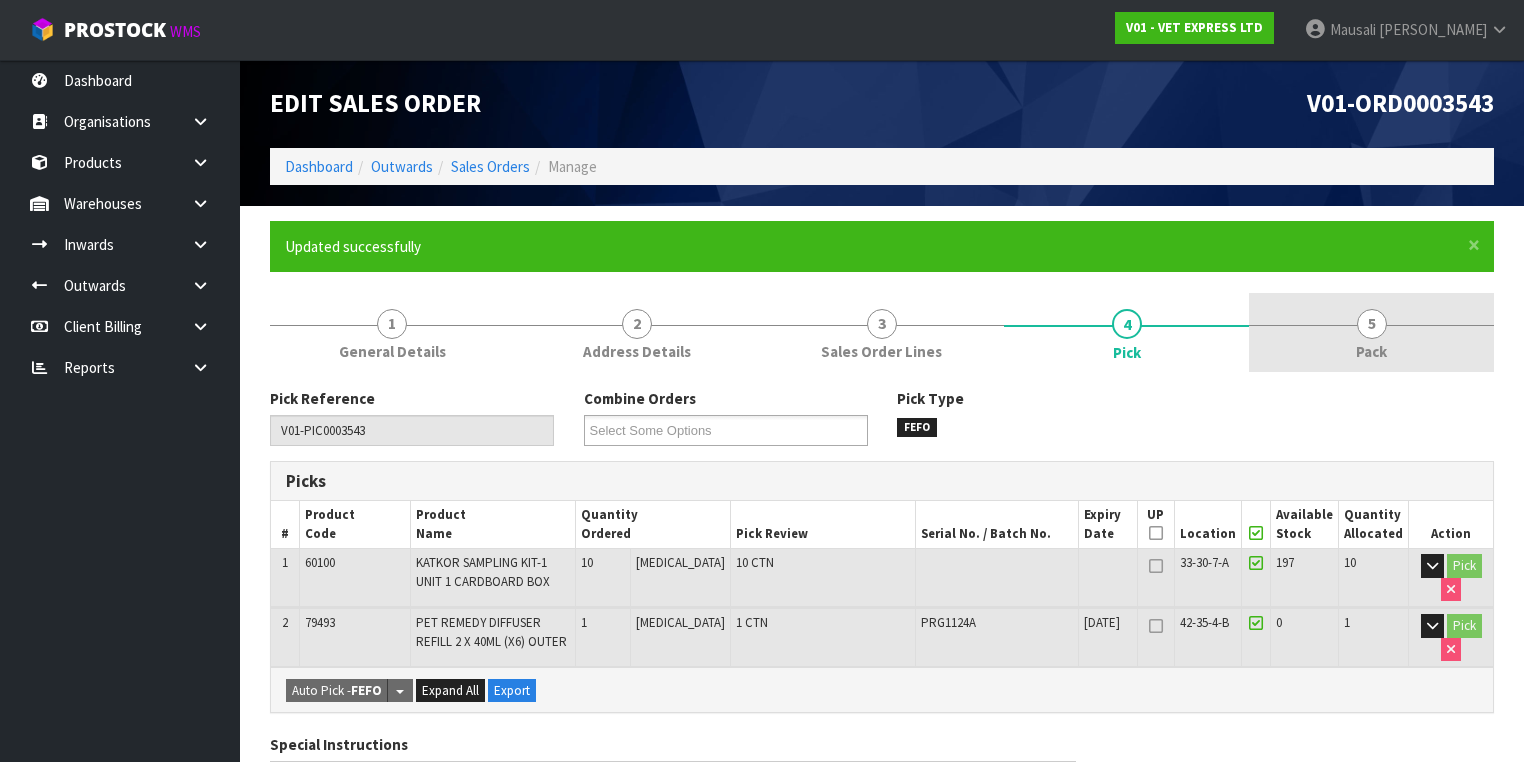 click on "Pack" at bounding box center (1371, 351) 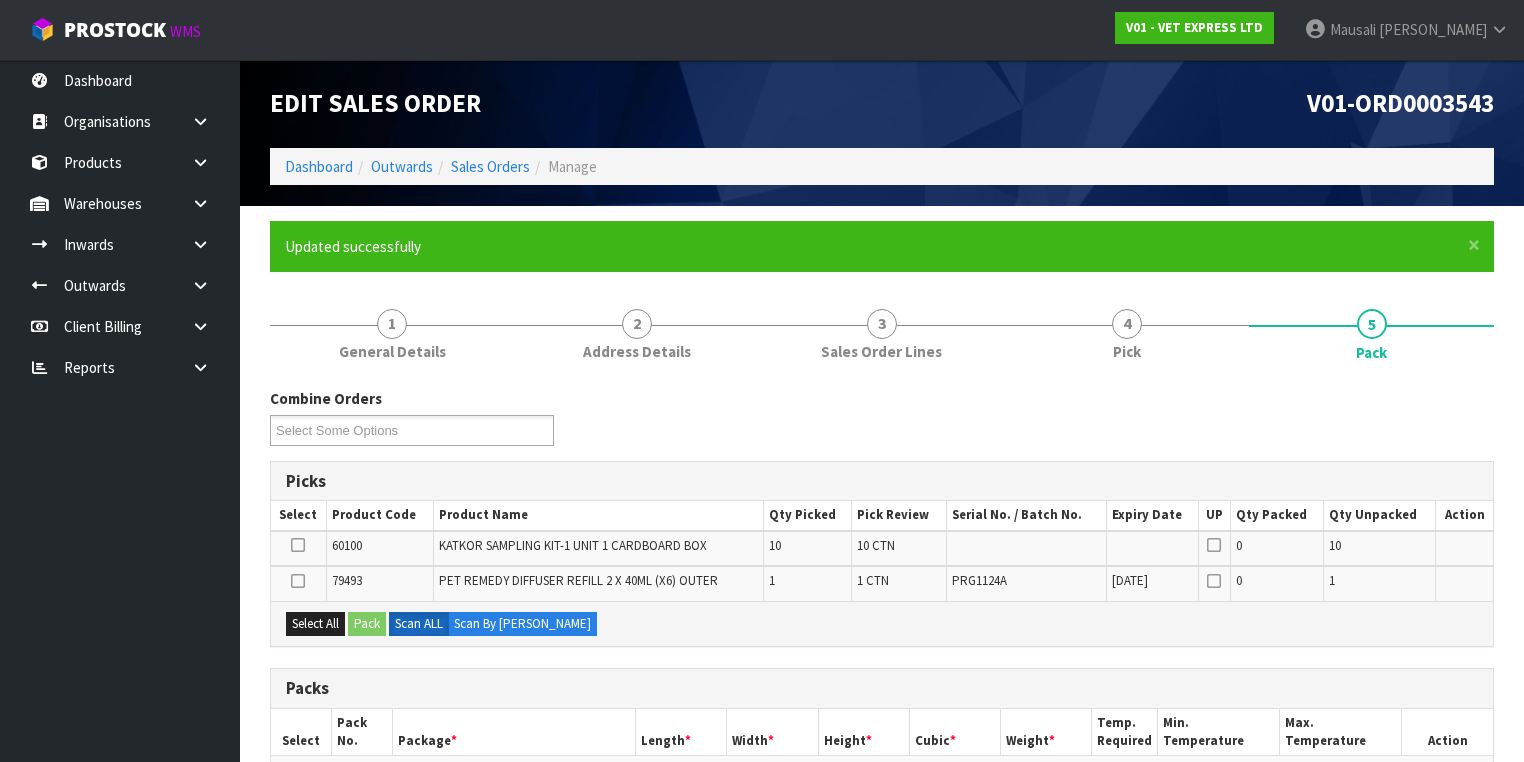 scroll, scrollTop: 400, scrollLeft: 0, axis: vertical 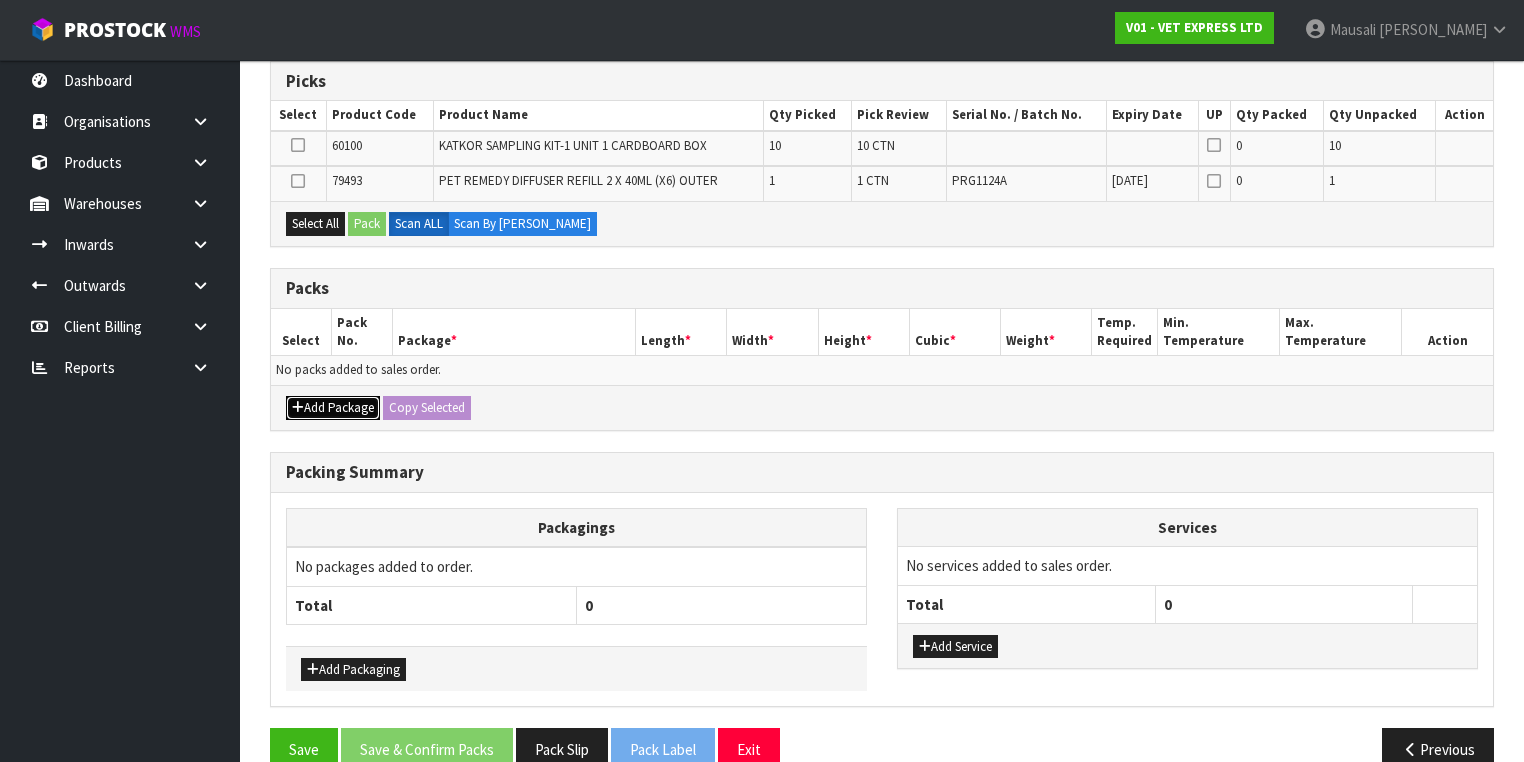 click on "Add Package" at bounding box center (333, 408) 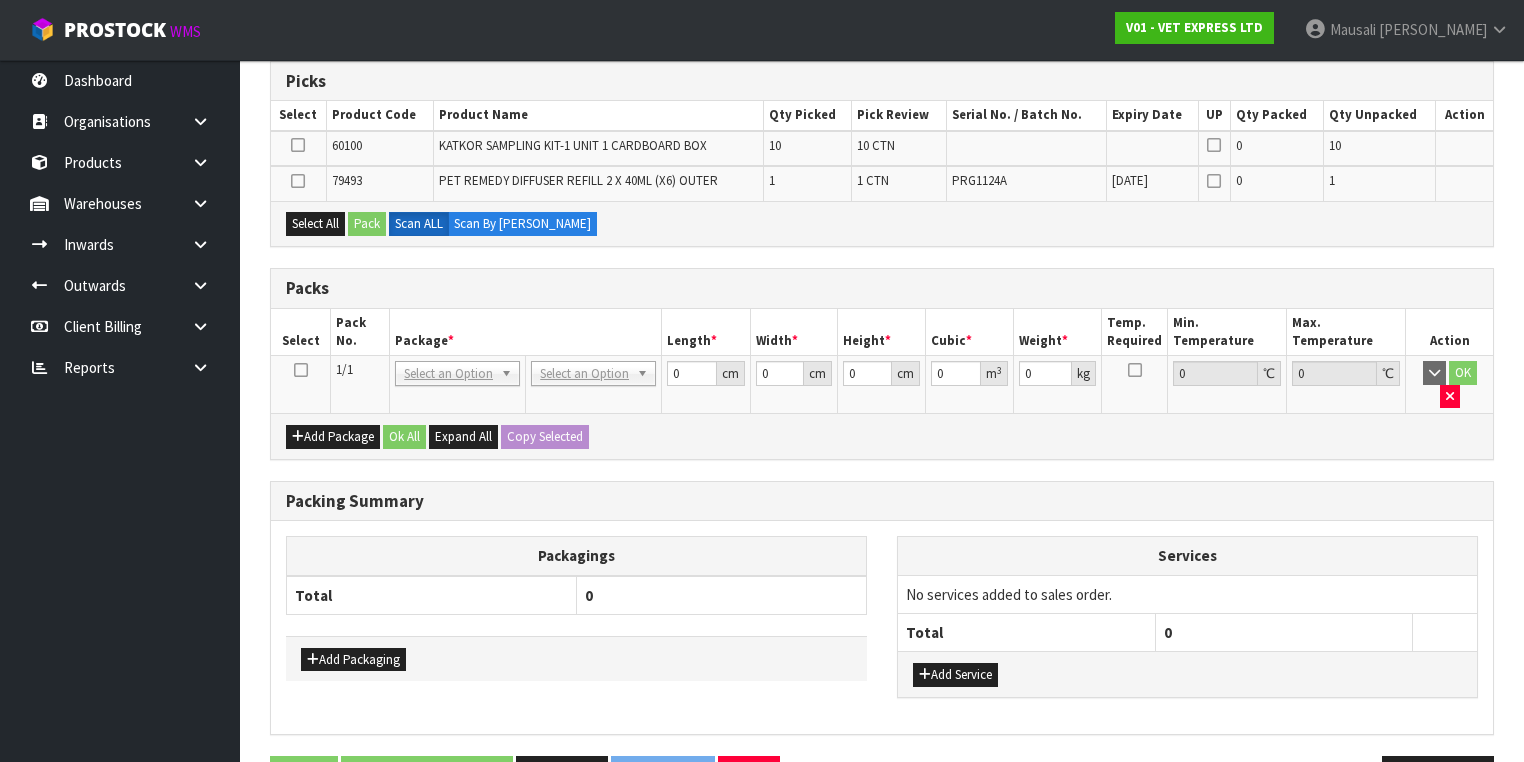 click at bounding box center [301, 370] 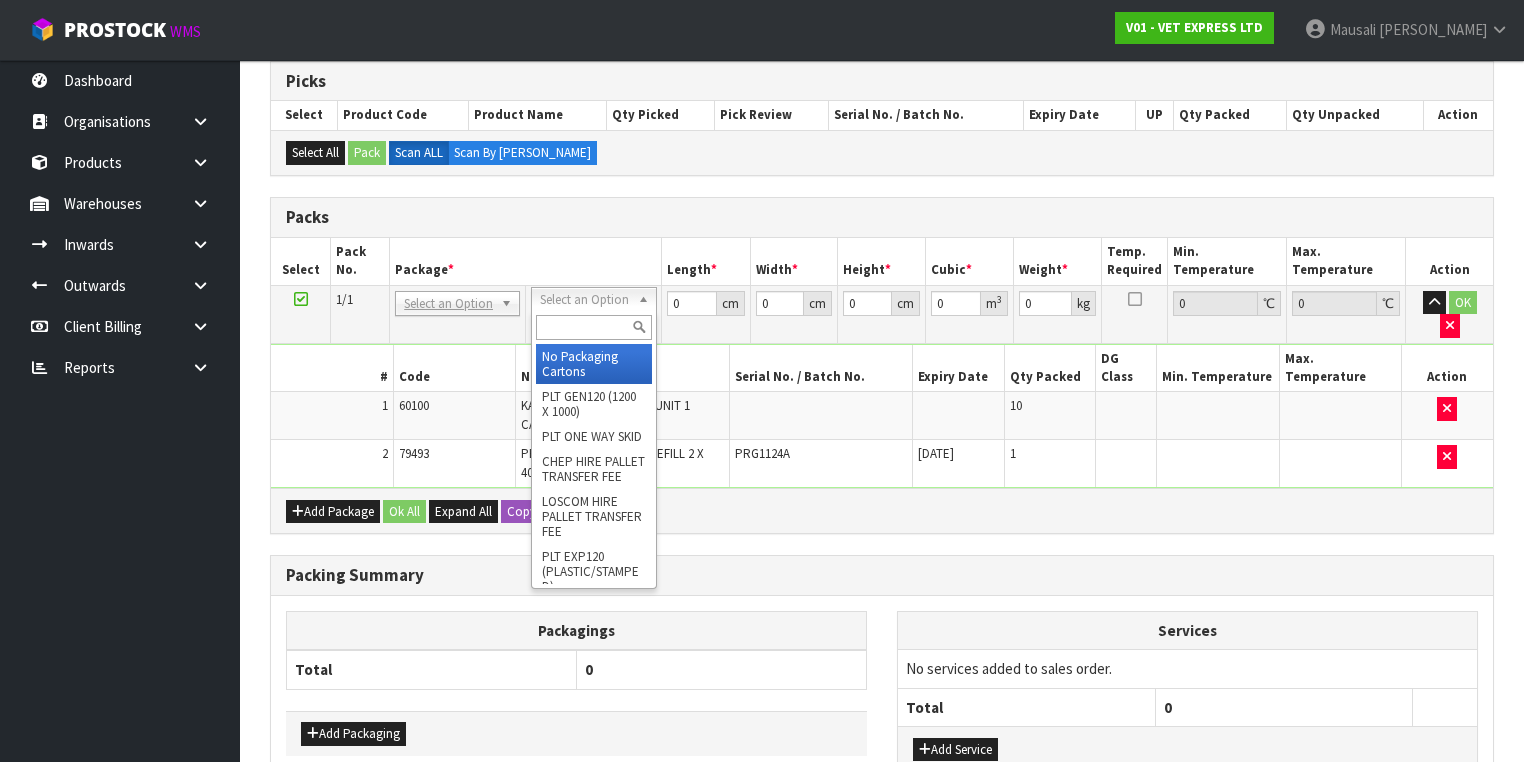 click at bounding box center (593, 327) 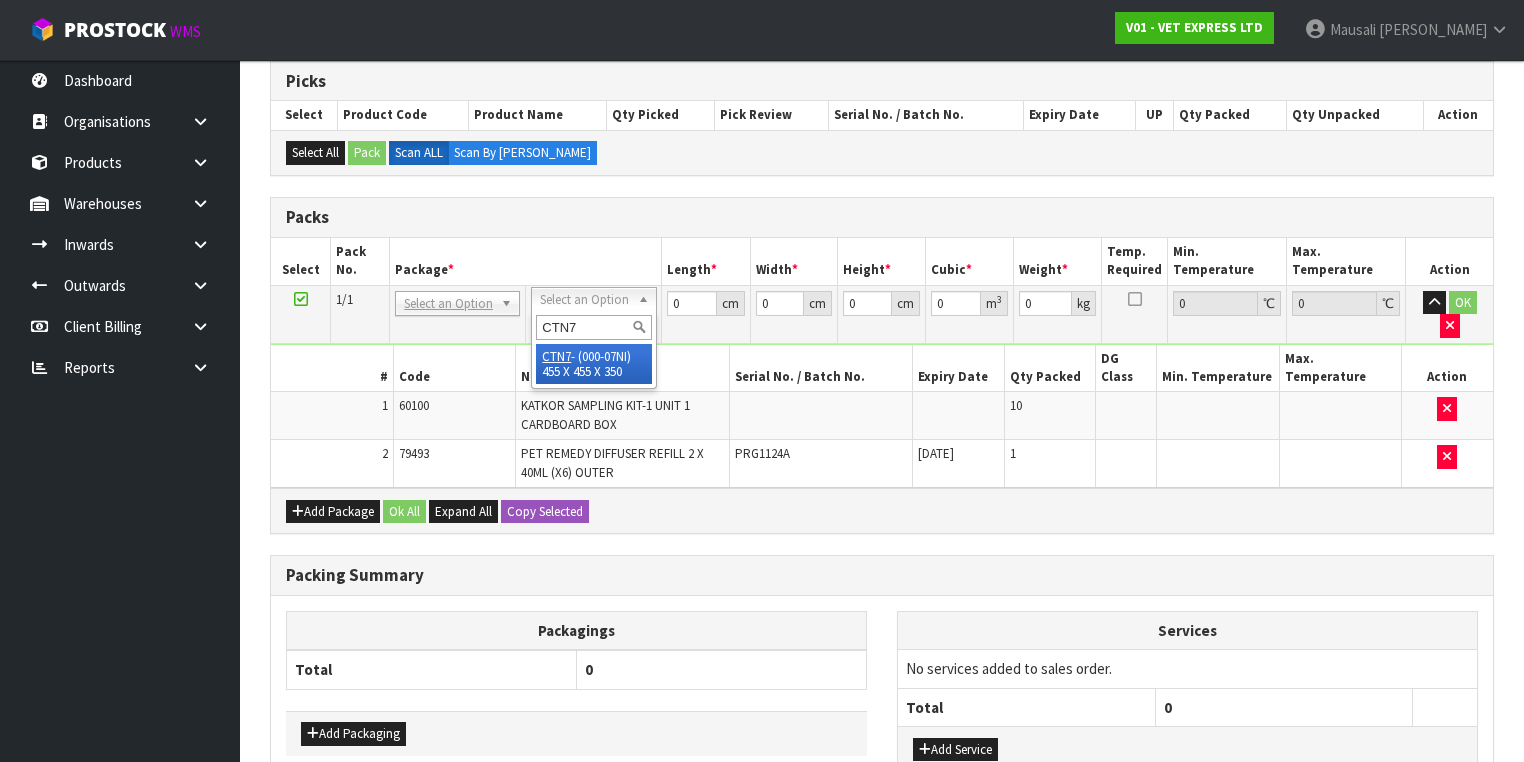 type on "CTN7" 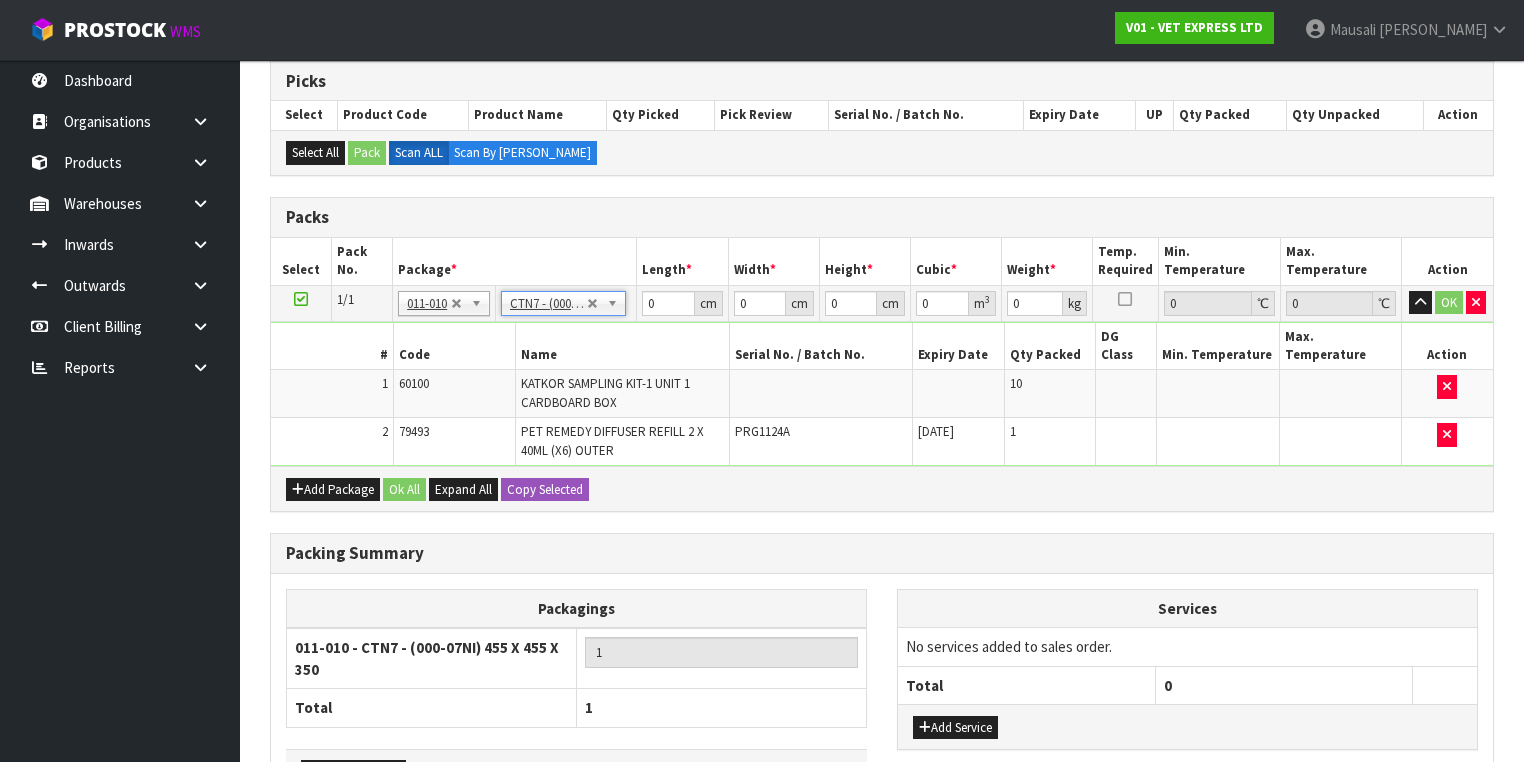 type on "45.5" 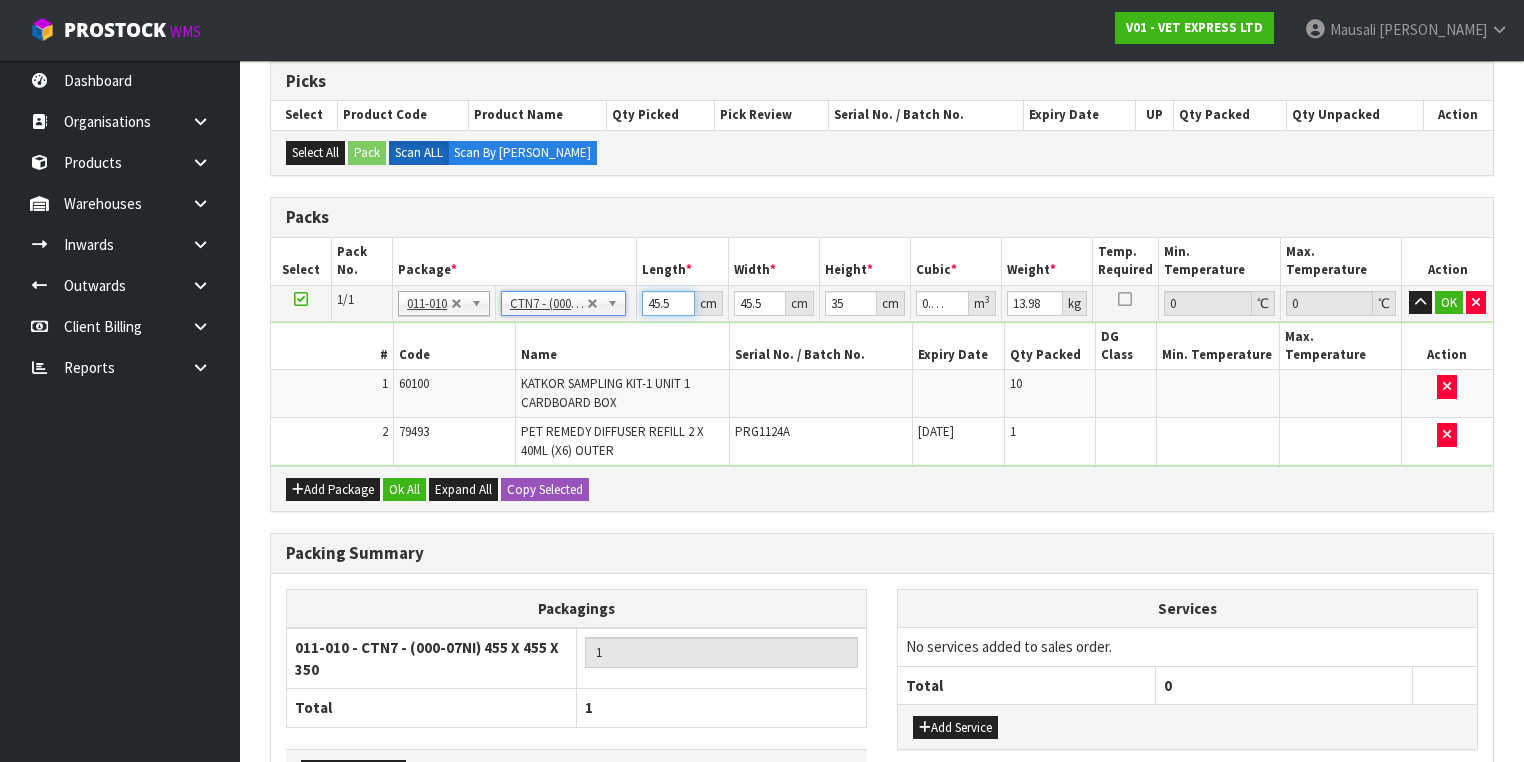 drag, startPoint x: 670, startPoint y: 300, endPoint x: 637, endPoint y: 304, distance: 33.24154 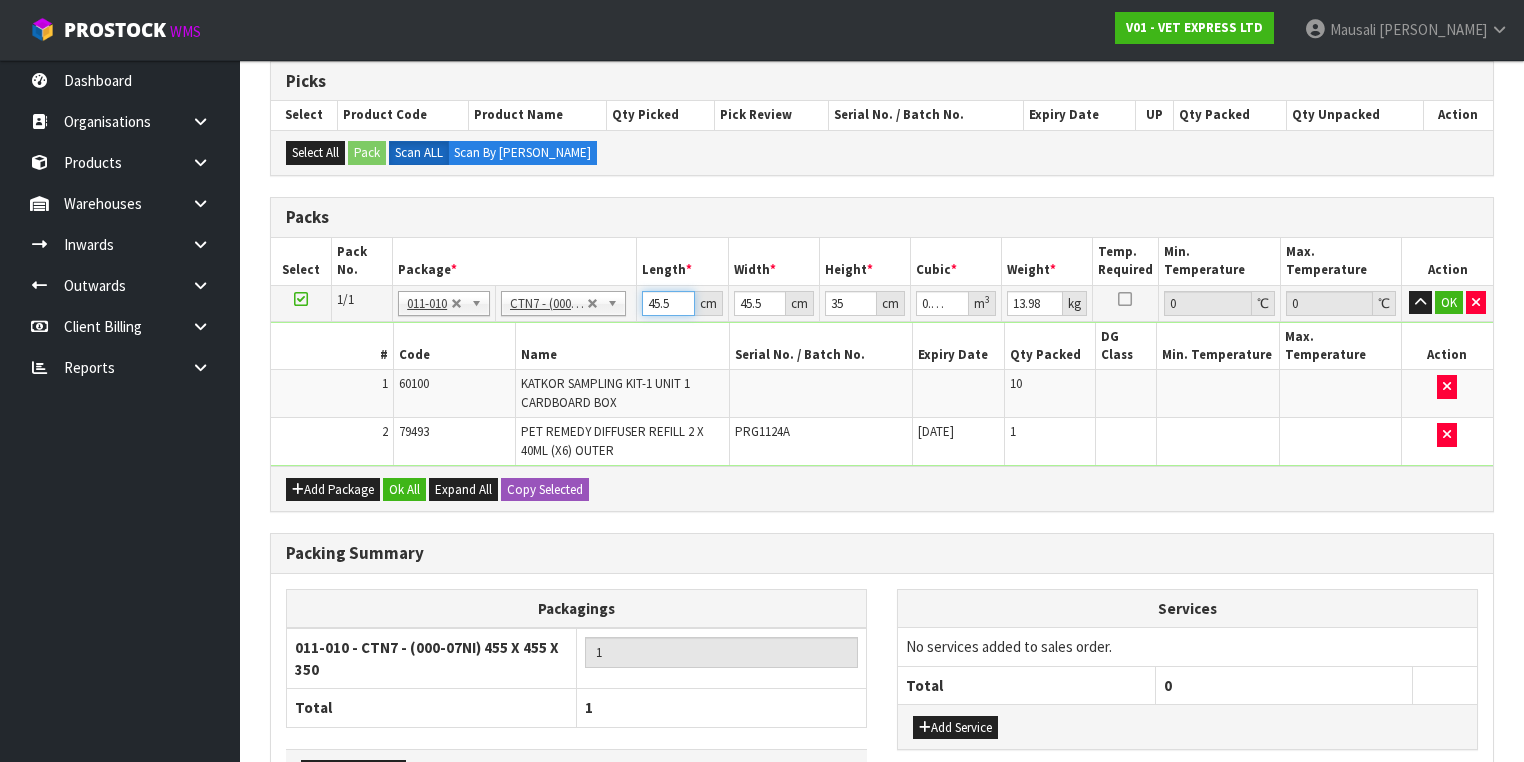 type on "4" 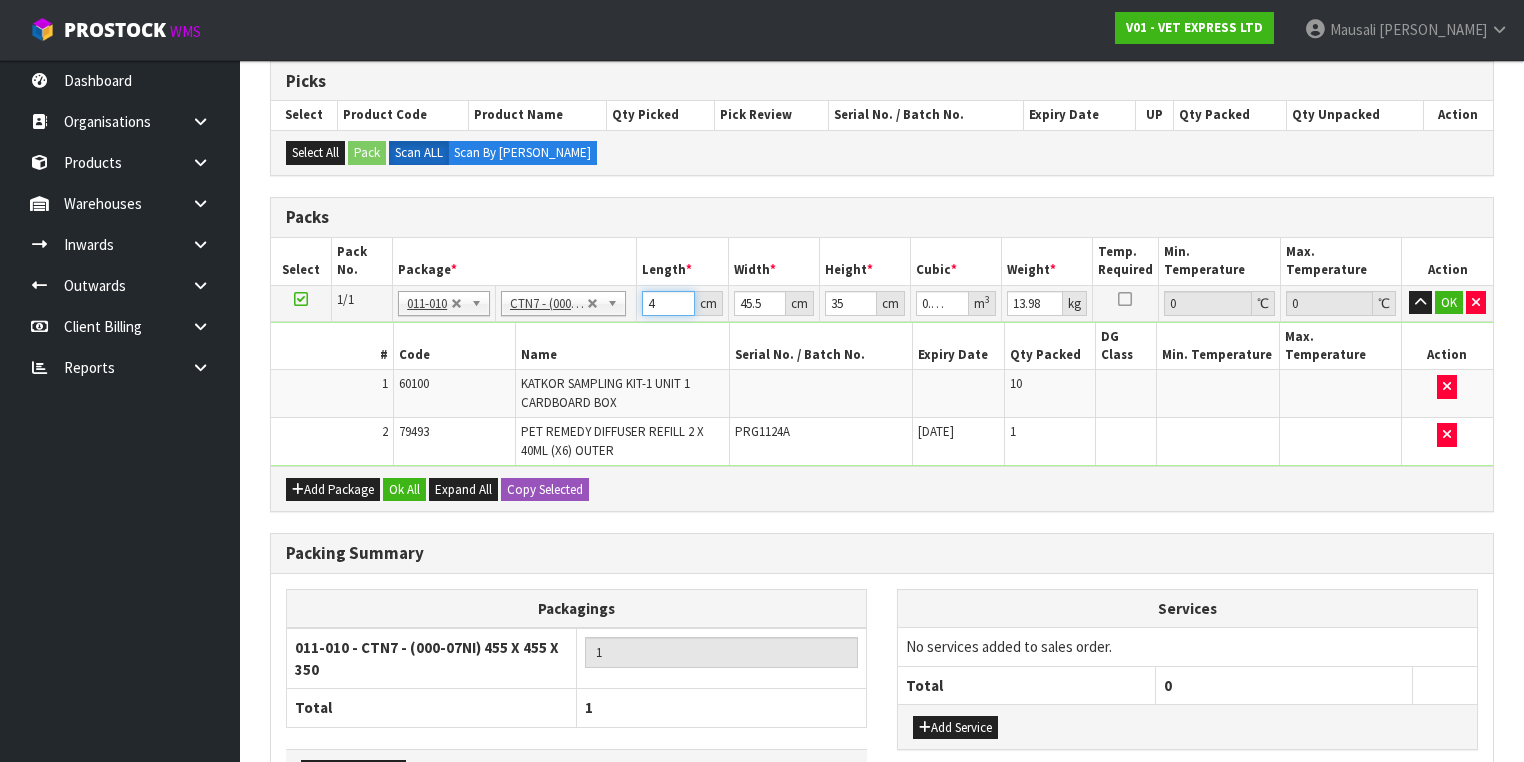 type on "47" 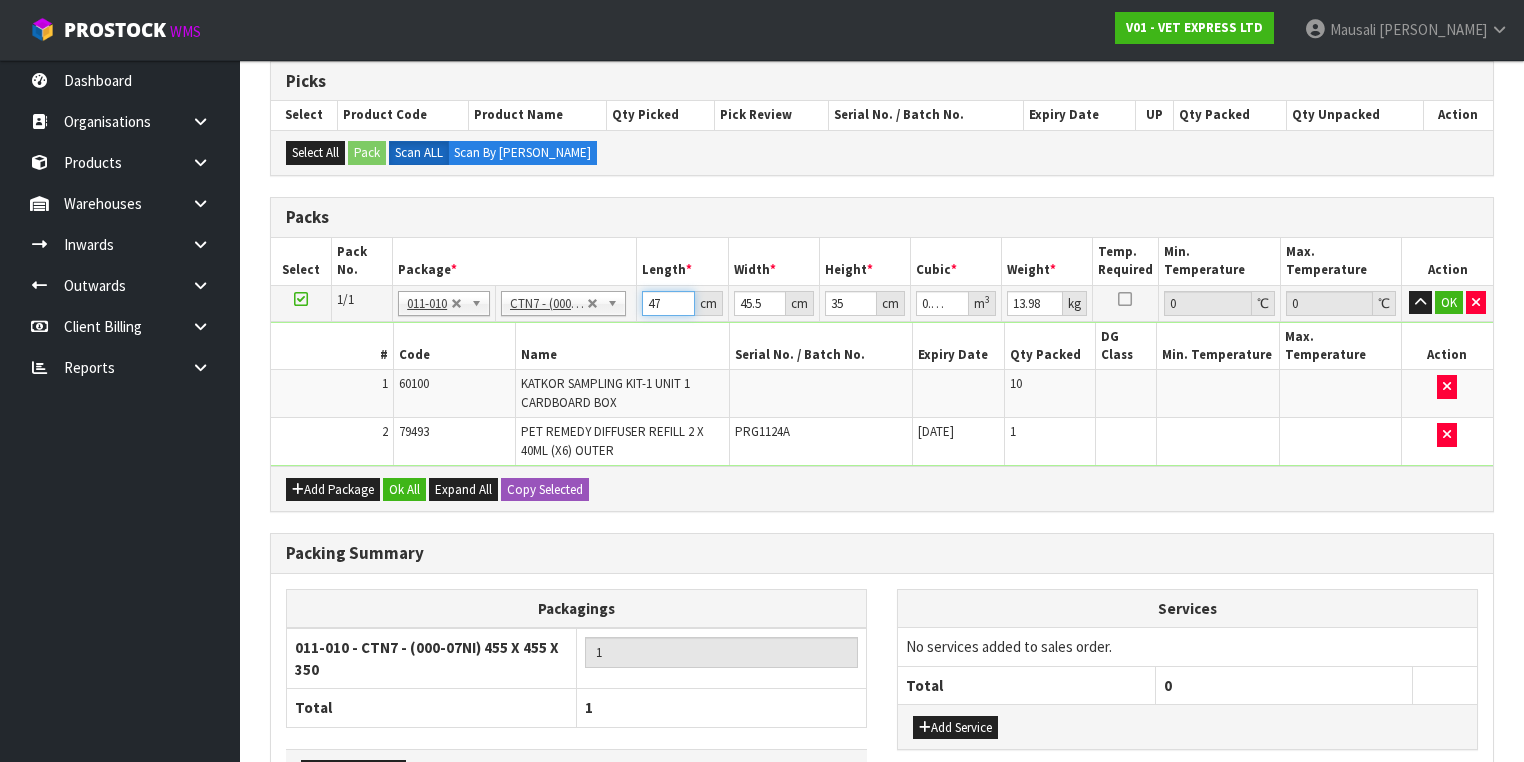 type on "0.074847" 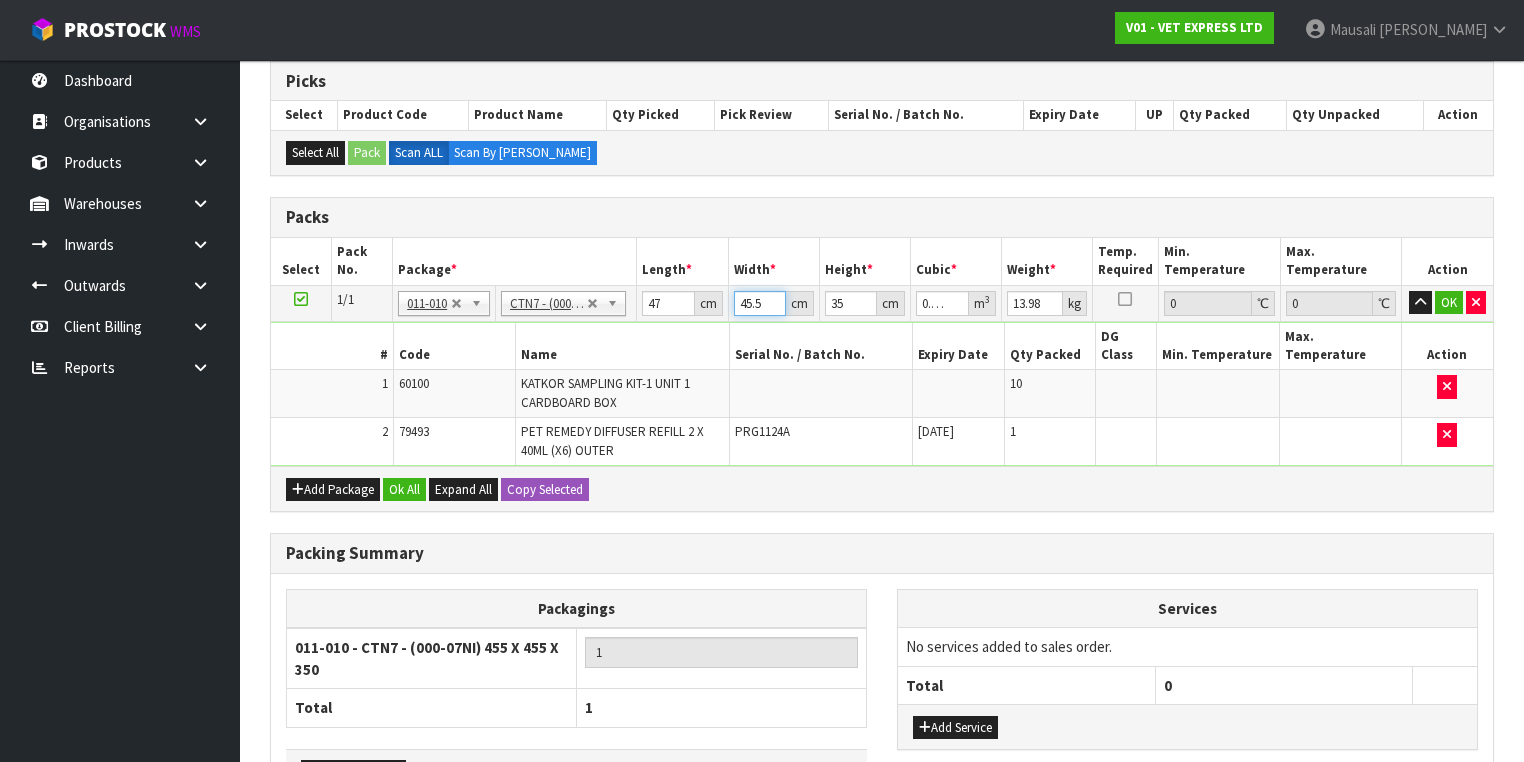 type on "4" 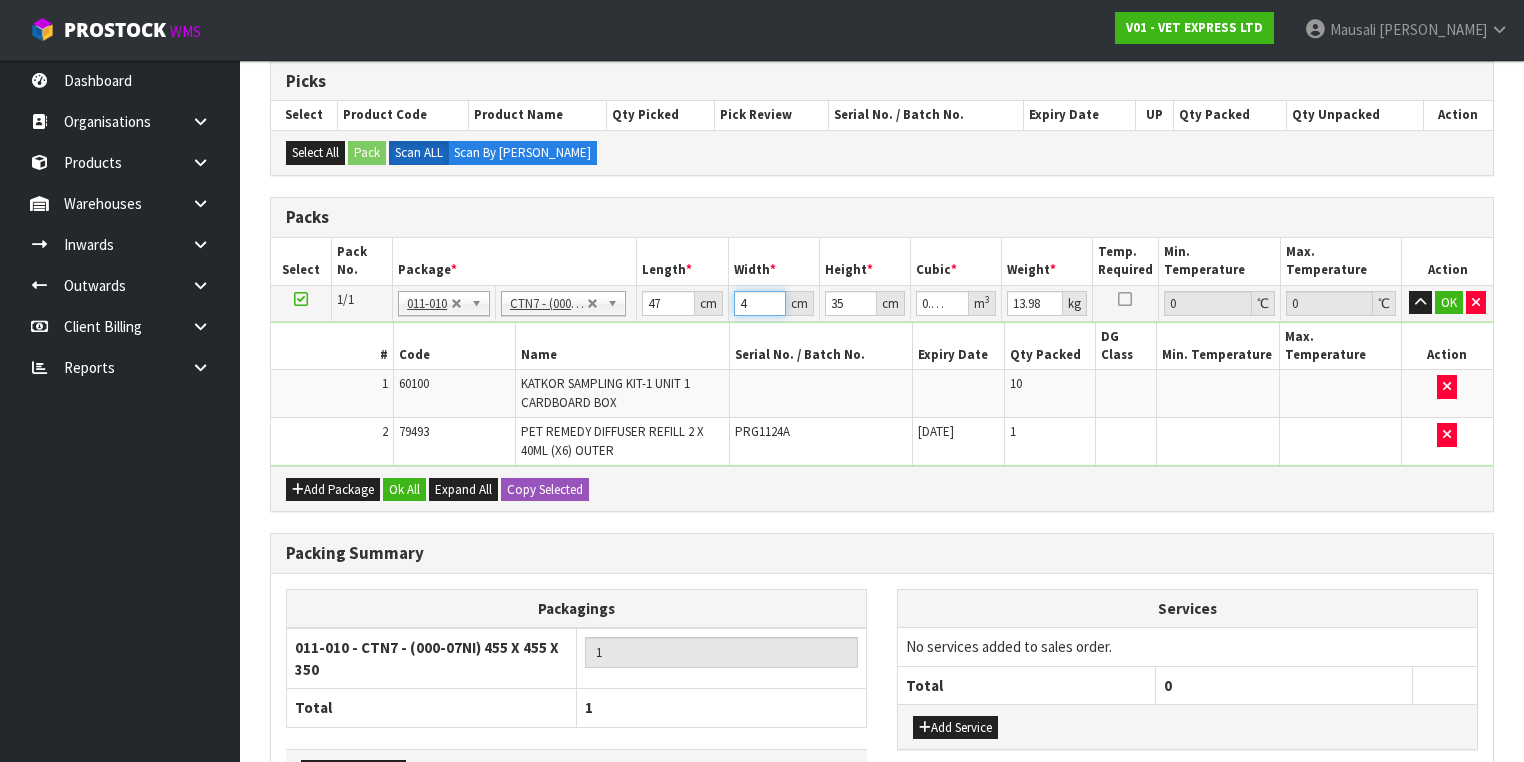type on "46" 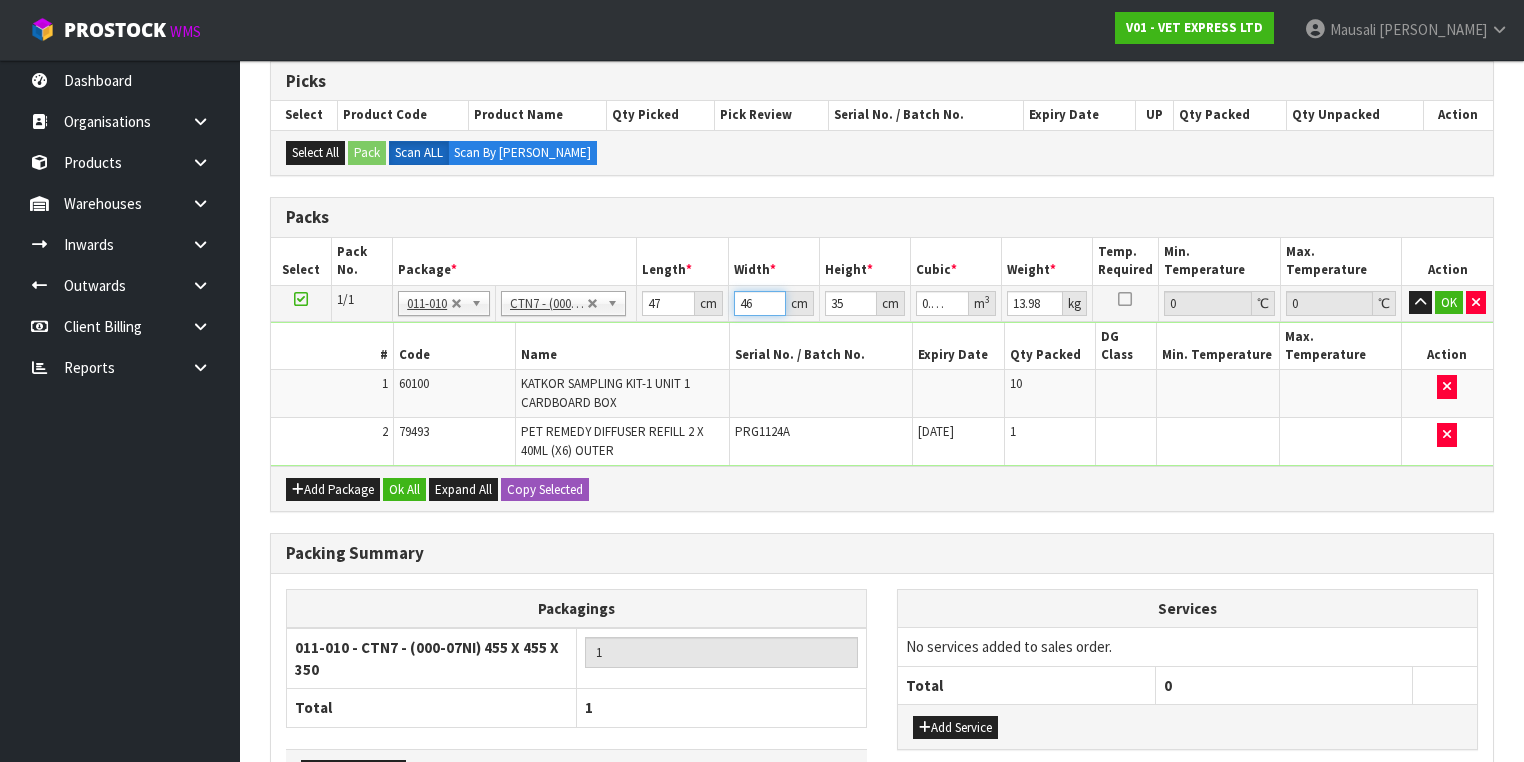 type on "46" 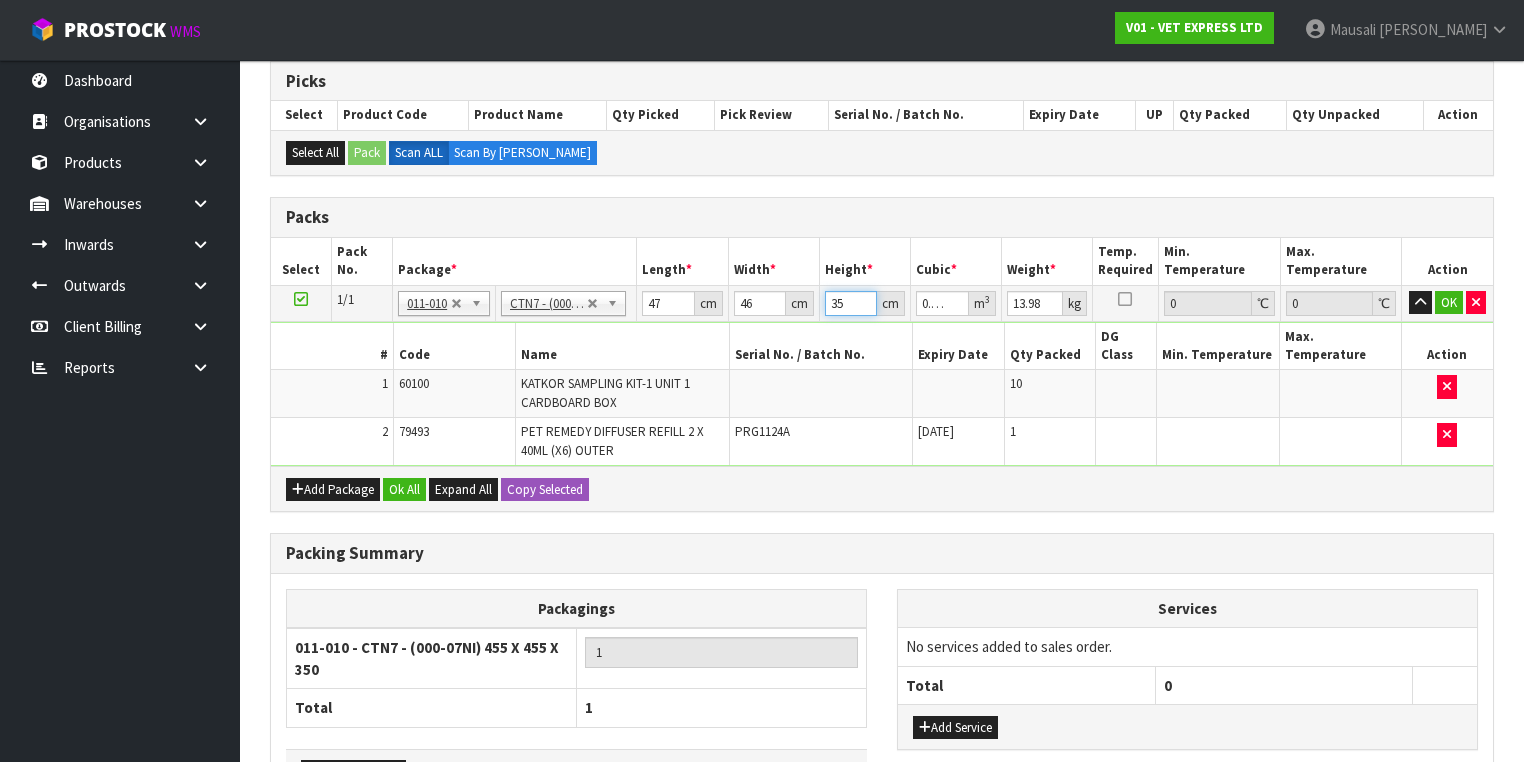 type on "2" 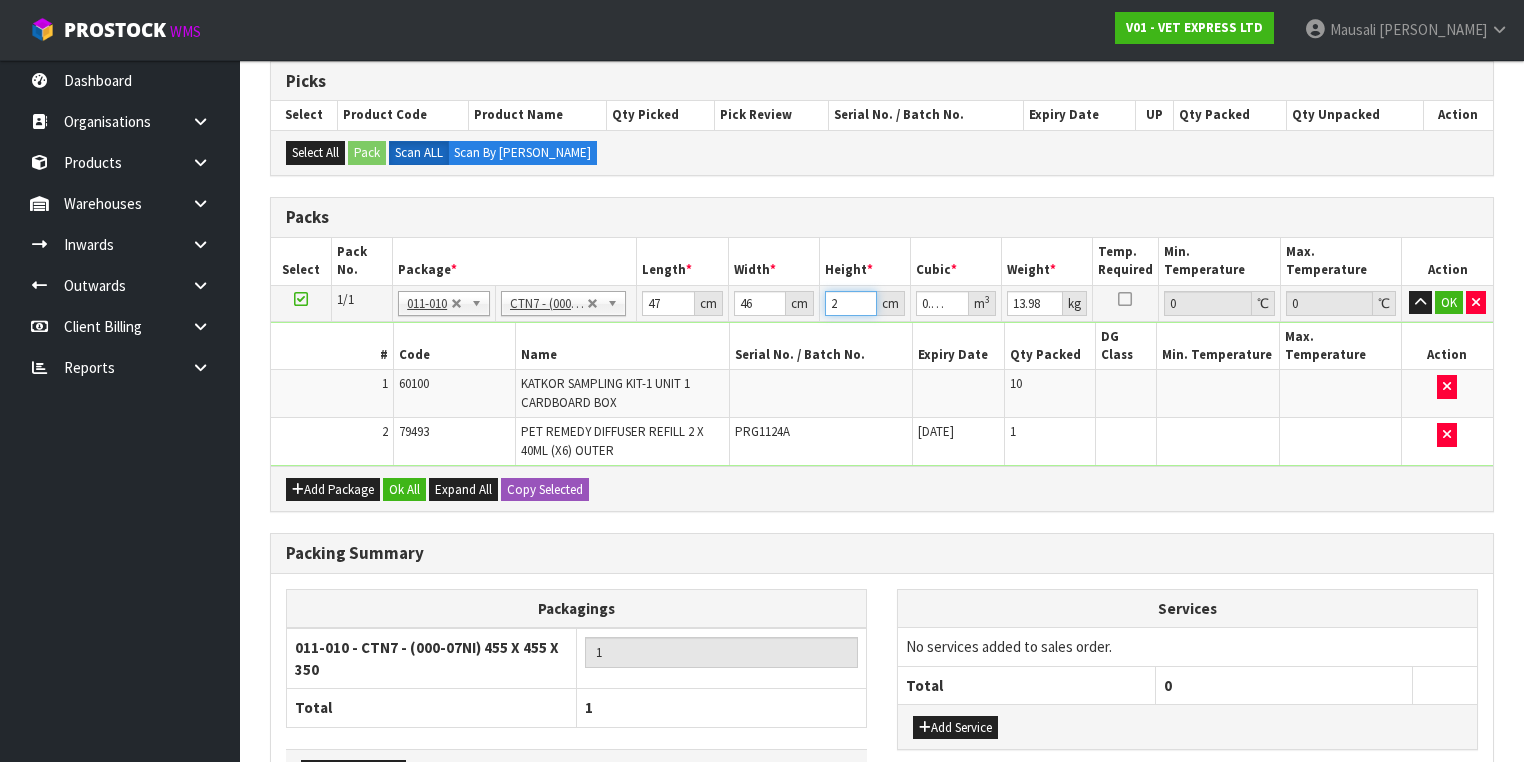 type on "28" 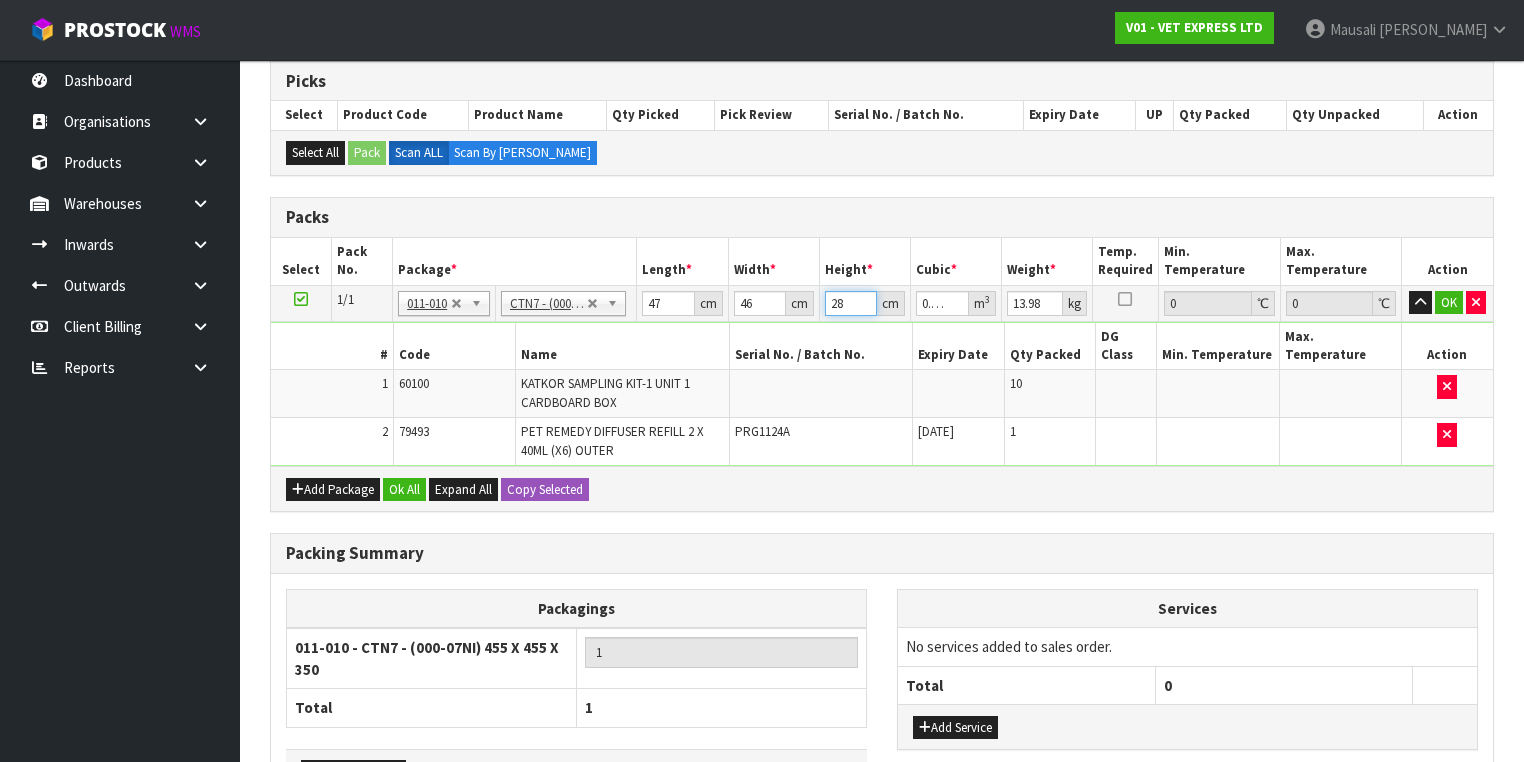 type on "28" 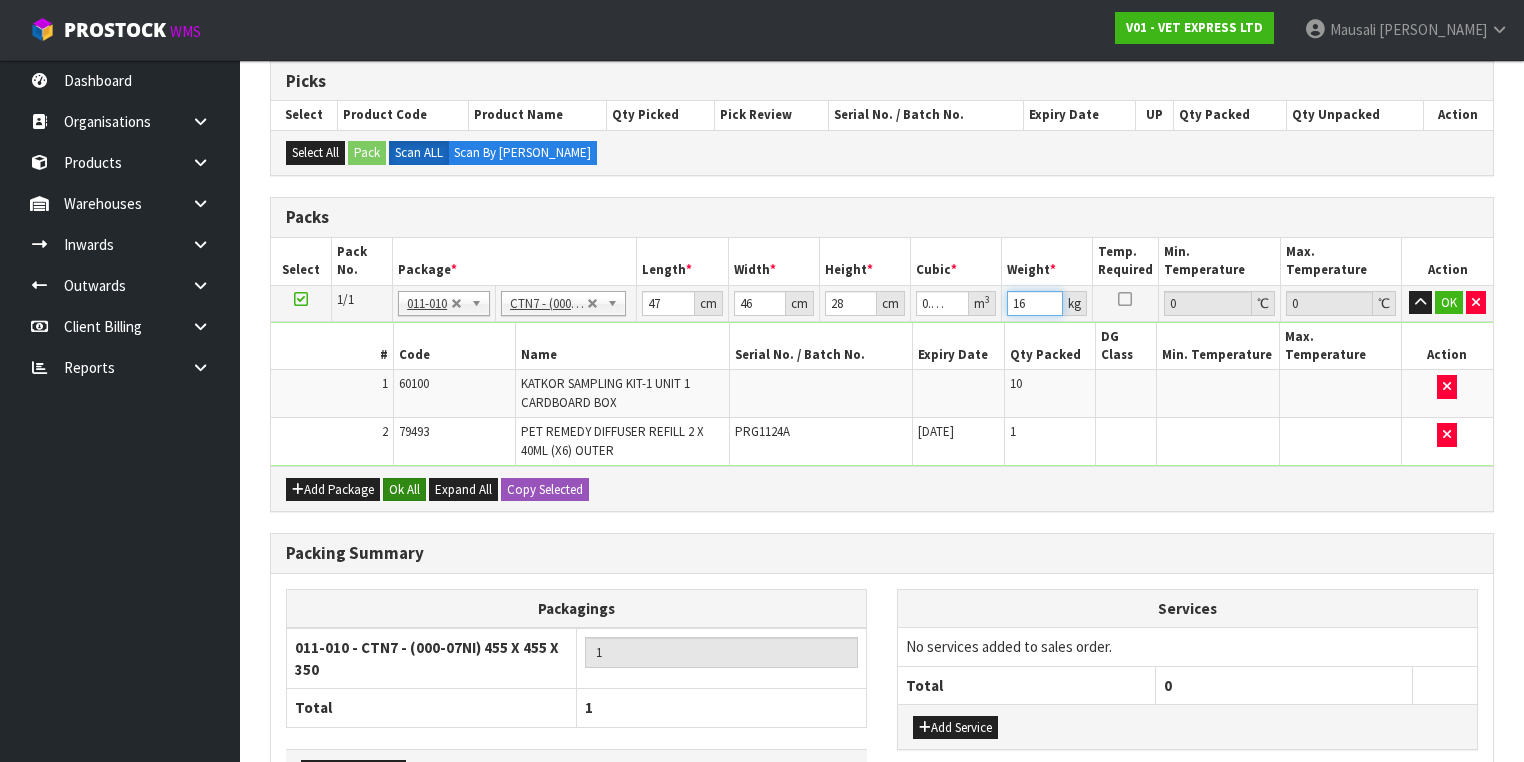 type on "16" 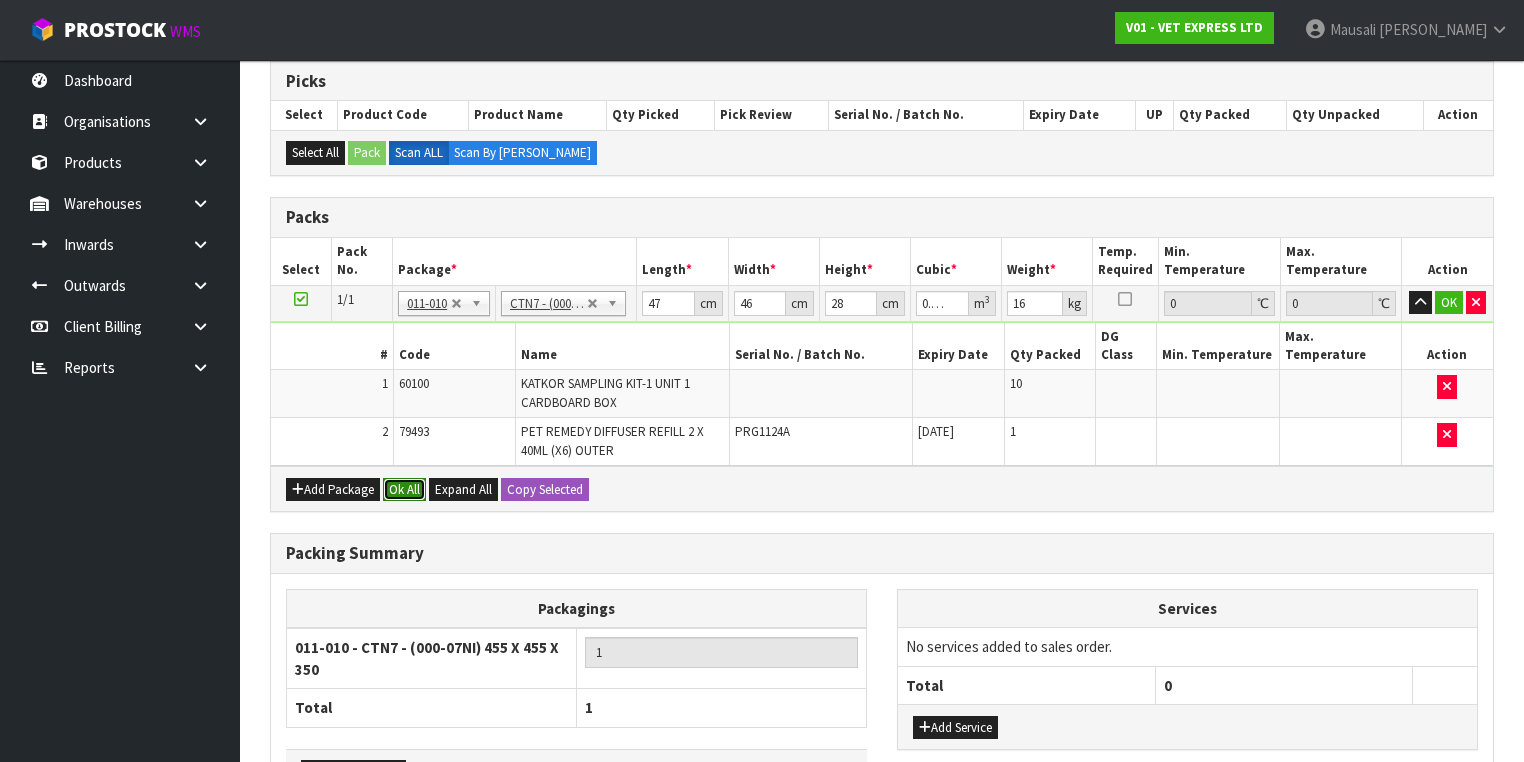 click on "Ok All" at bounding box center [404, 490] 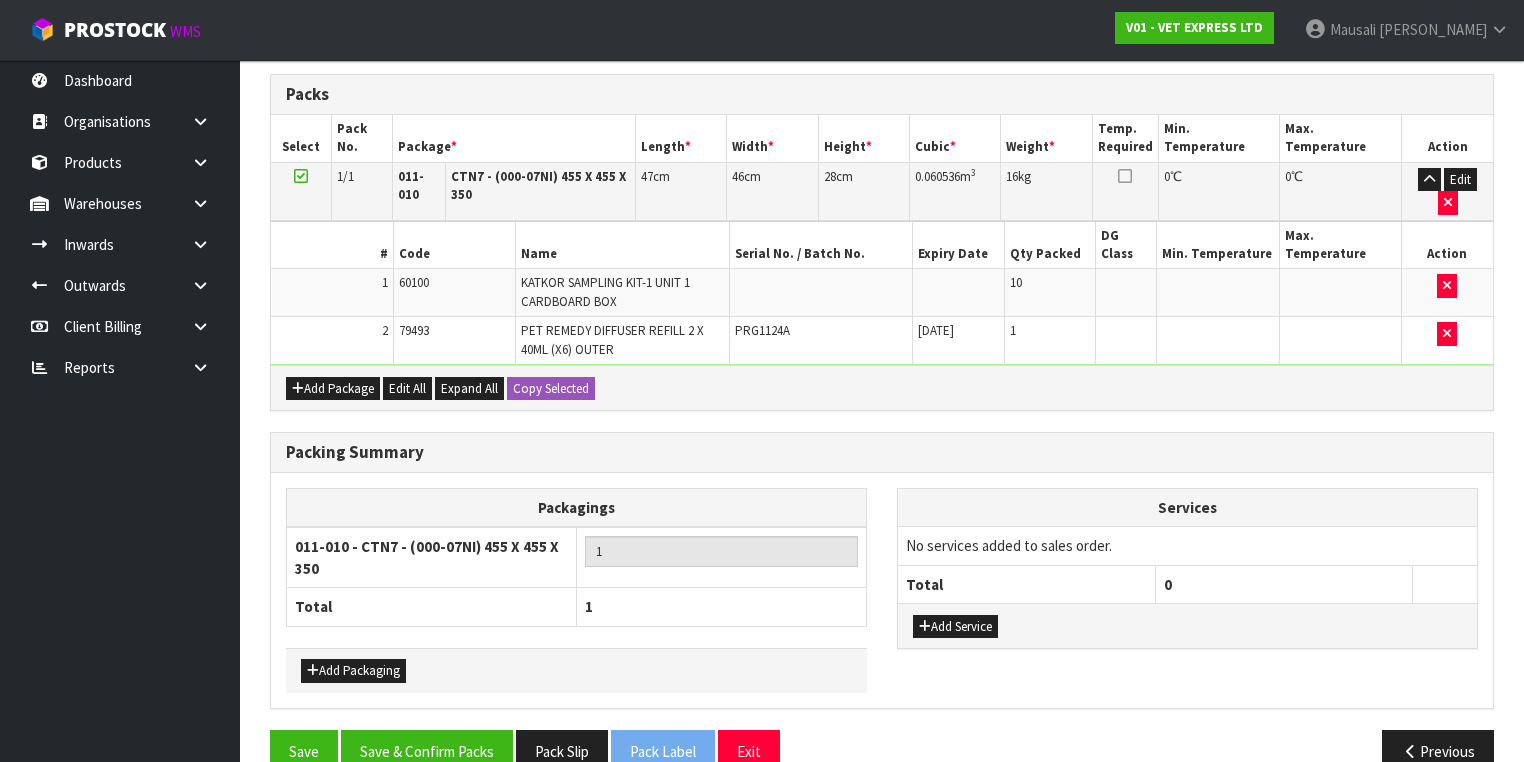 scroll, scrollTop: 526, scrollLeft: 0, axis: vertical 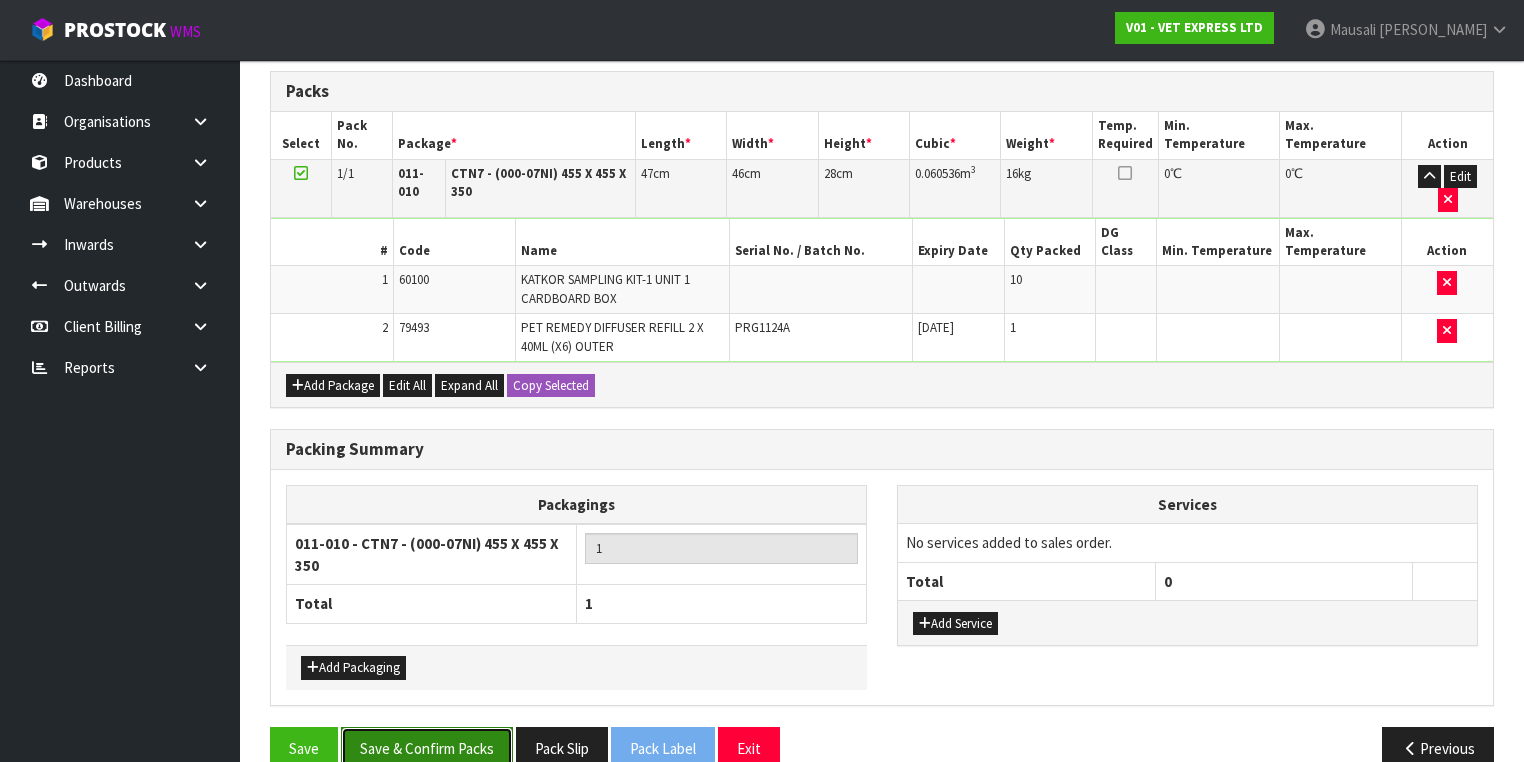click on "Save & Confirm Packs" at bounding box center [427, 748] 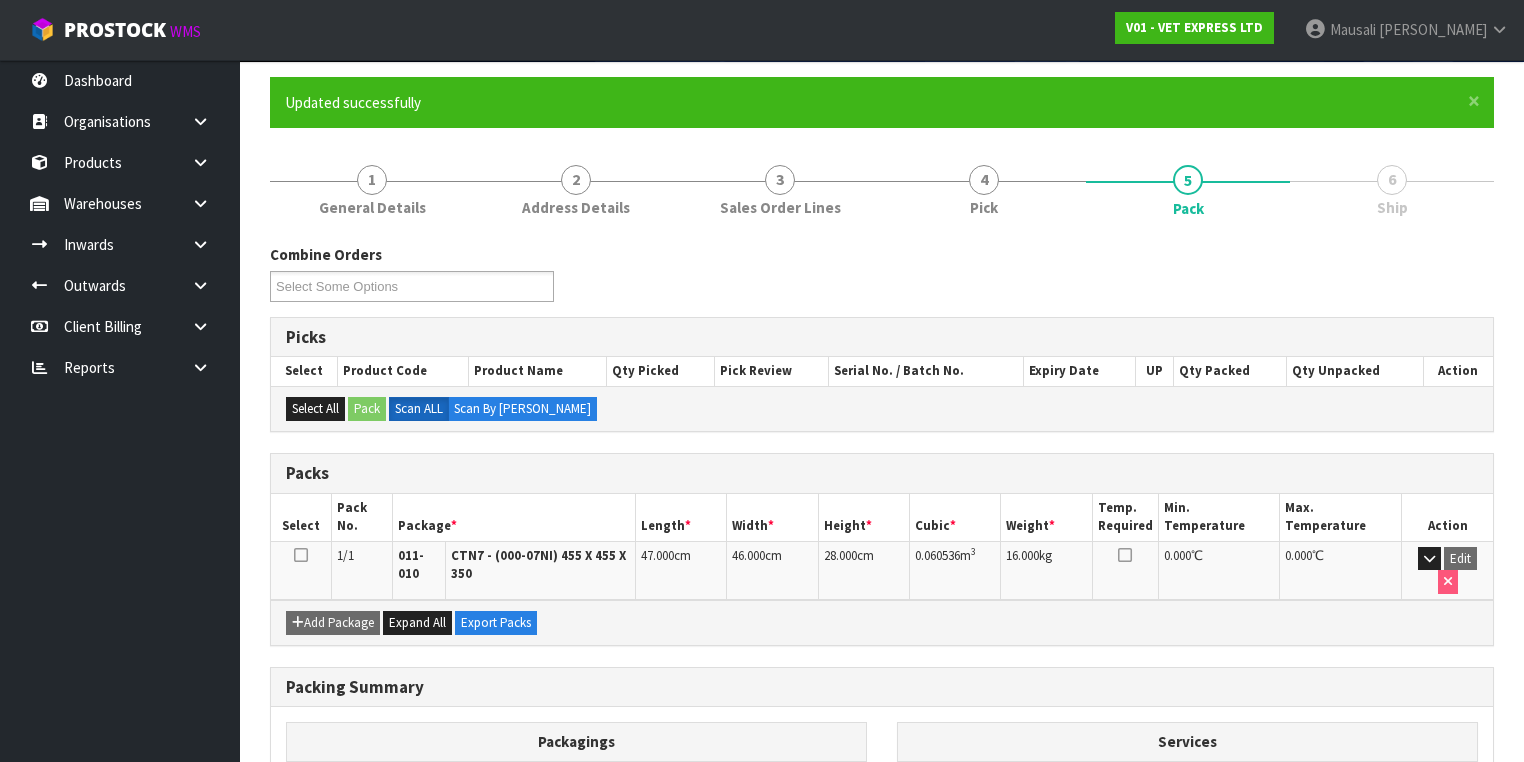 scroll, scrollTop: 356, scrollLeft: 0, axis: vertical 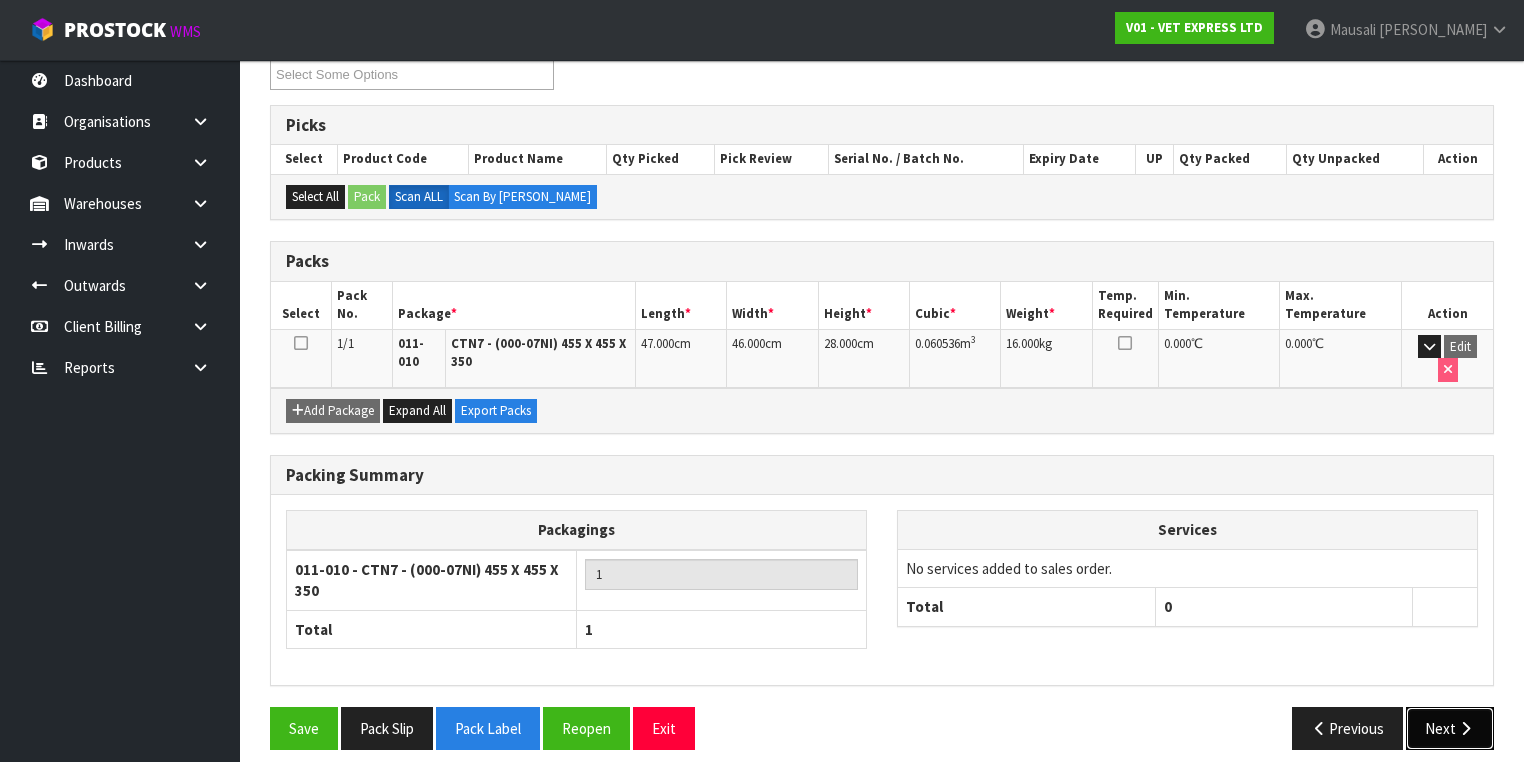click on "Next" at bounding box center [1450, 728] 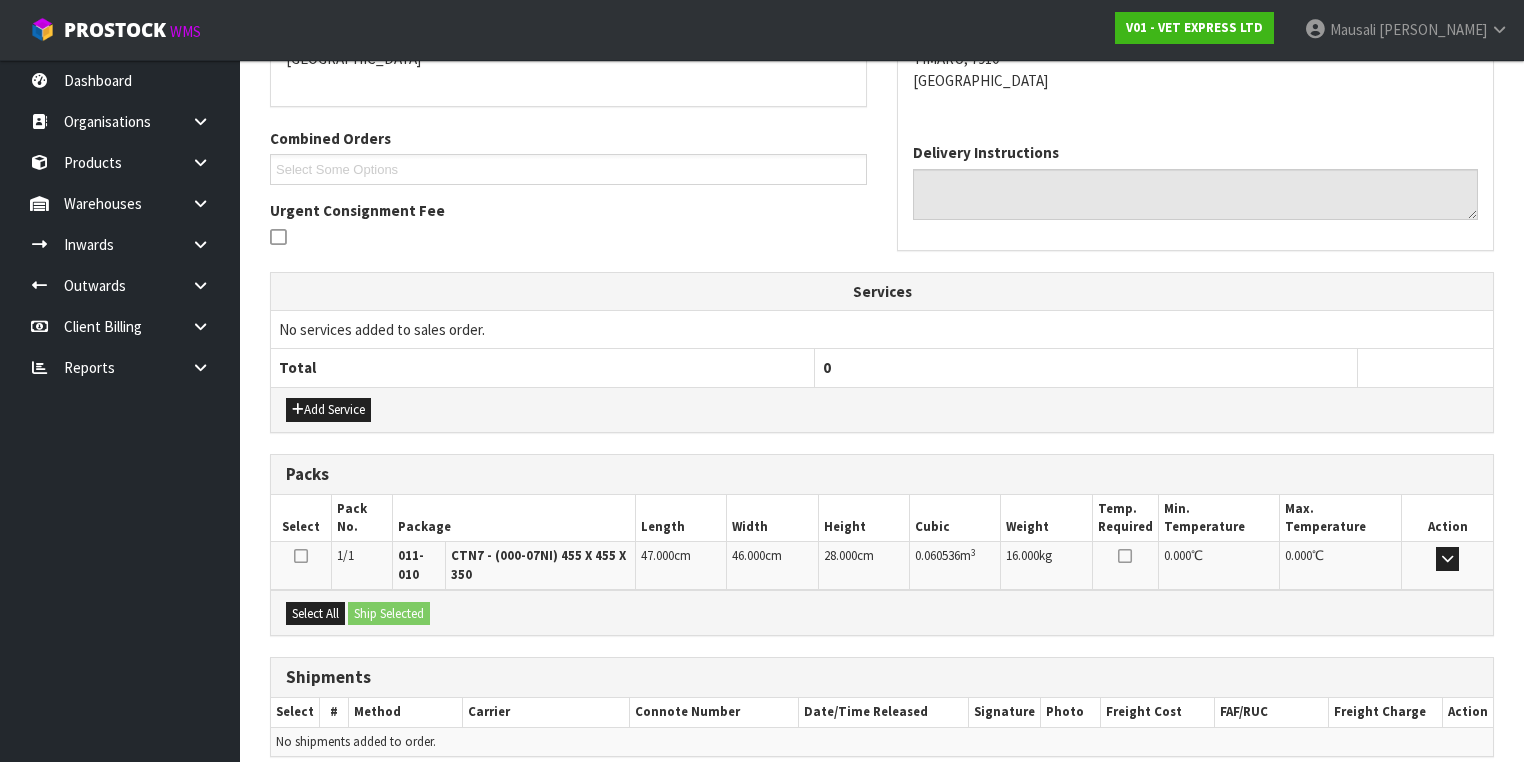 scroll, scrollTop: 542, scrollLeft: 0, axis: vertical 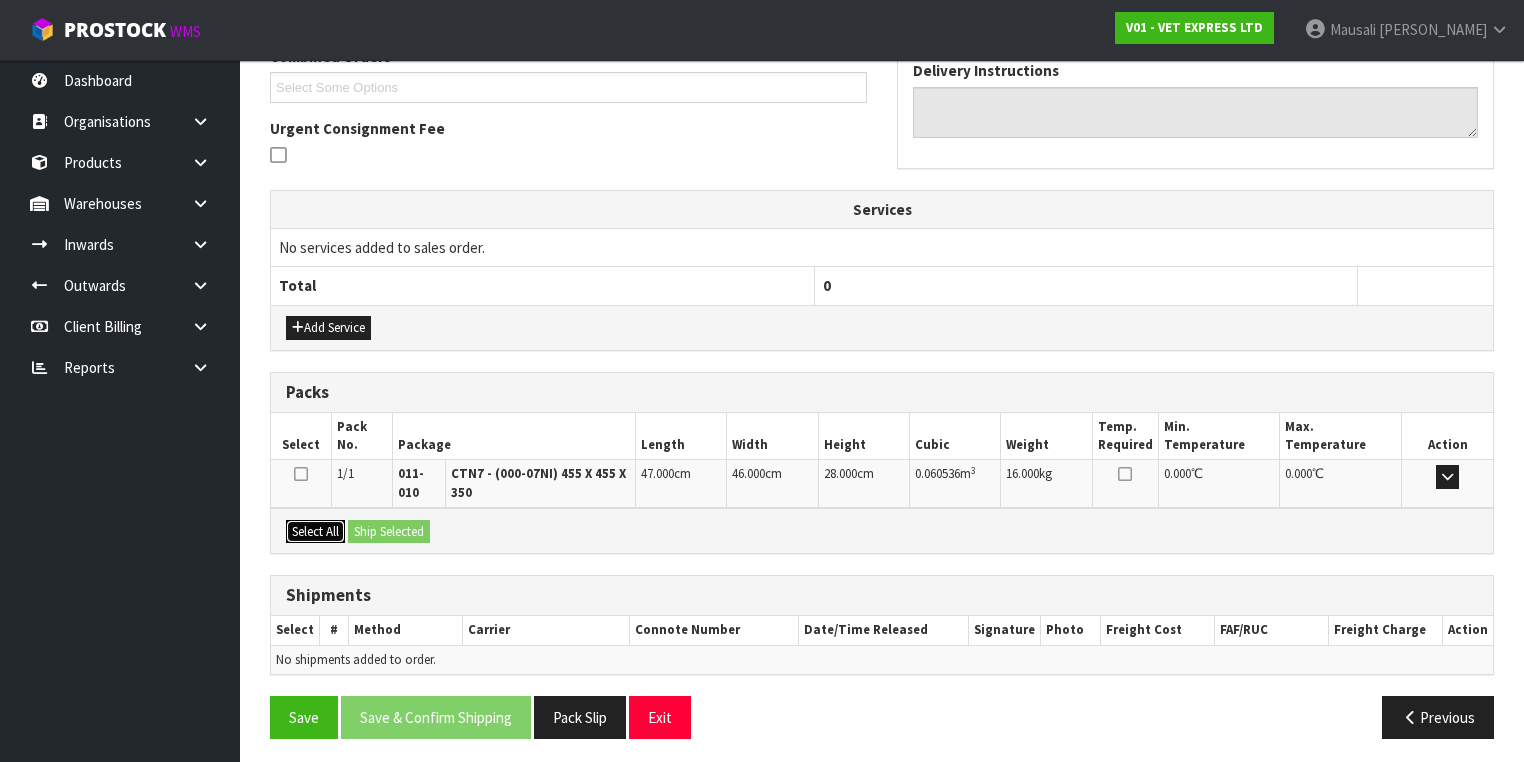 drag, startPoint x: 321, startPoint y: 523, endPoint x: 404, endPoint y: 523, distance: 83 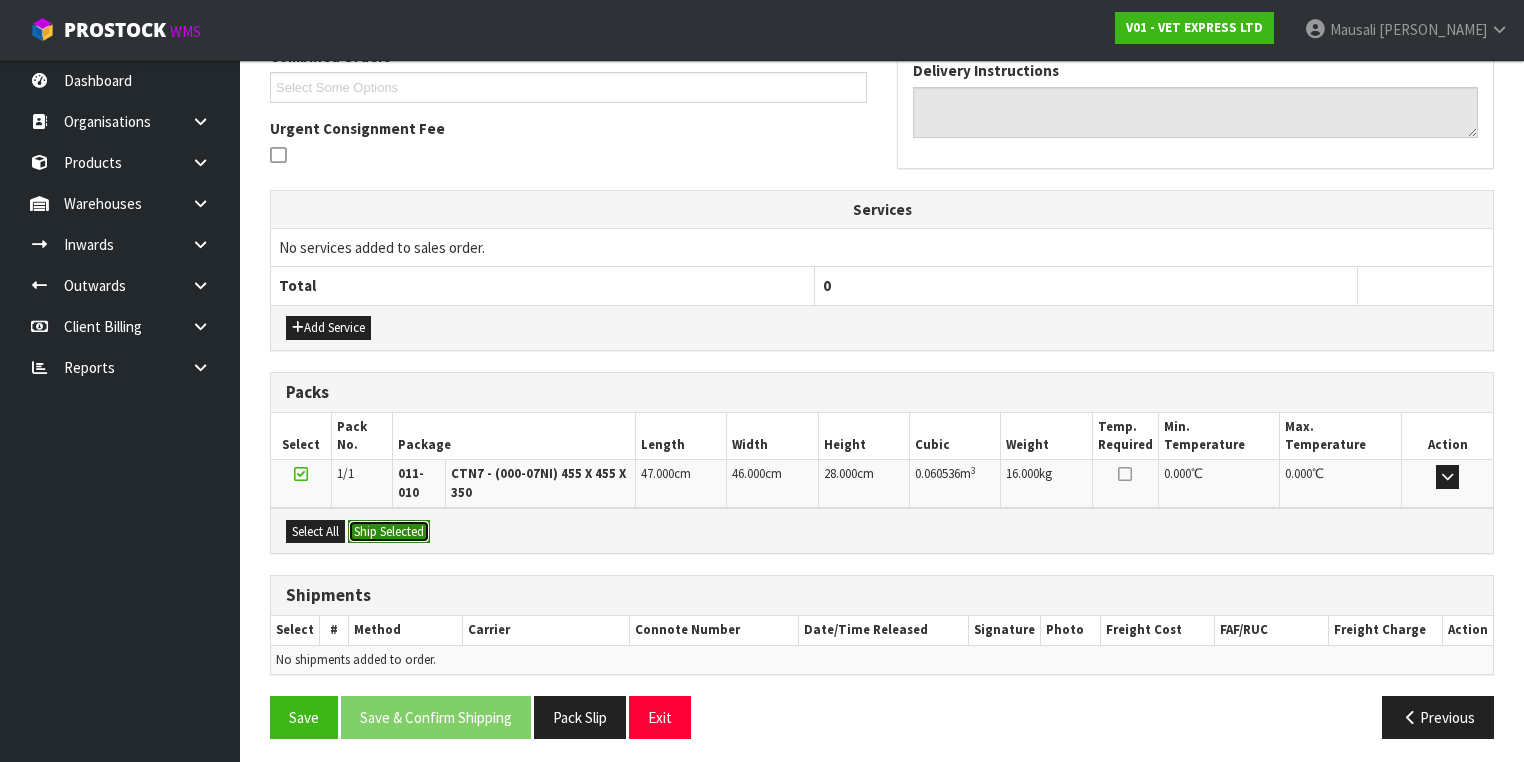 click on "Ship Selected" at bounding box center [389, 532] 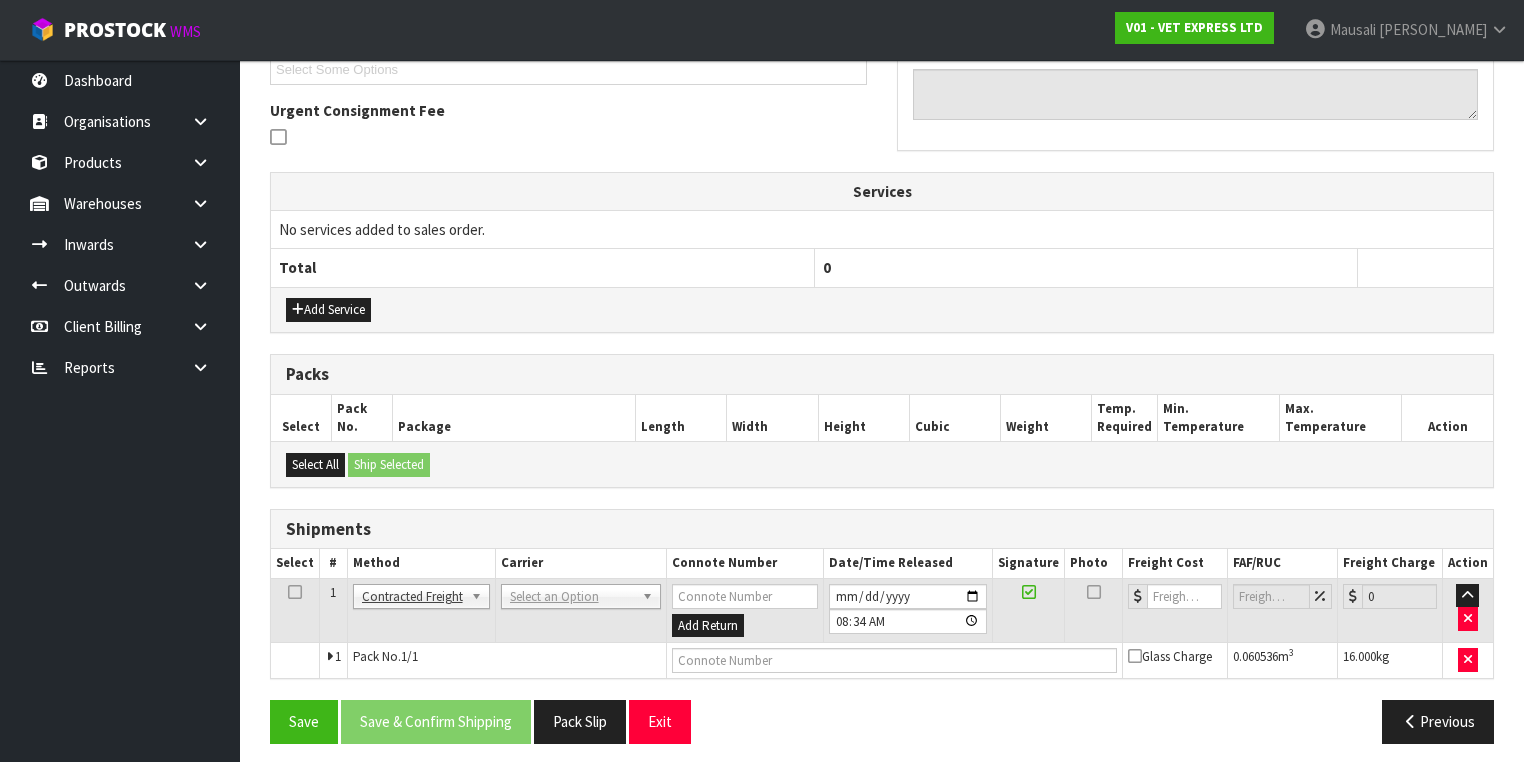 scroll, scrollTop: 564, scrollLeft: 0, axis: vertical 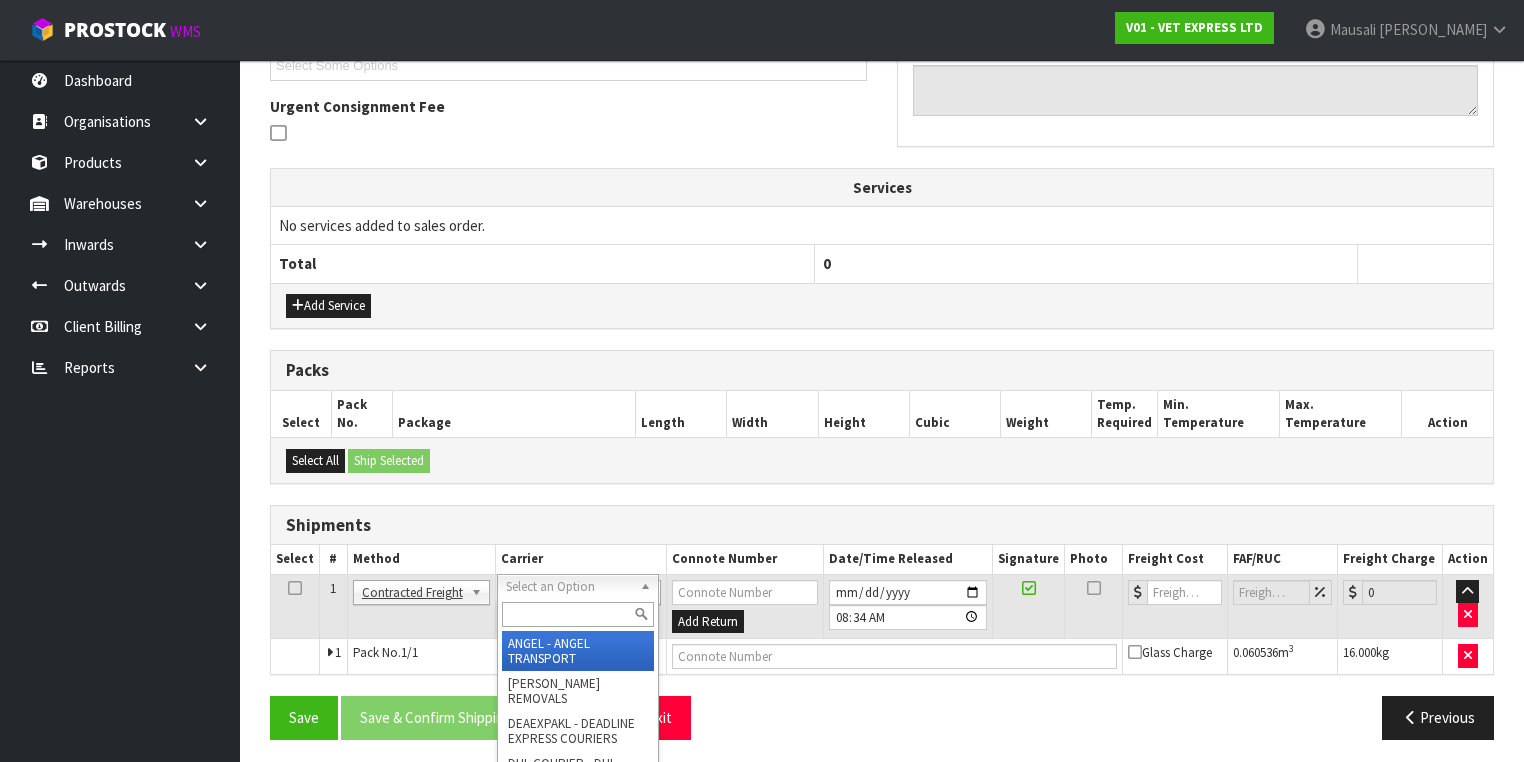 click at bounding box center [578, 614] 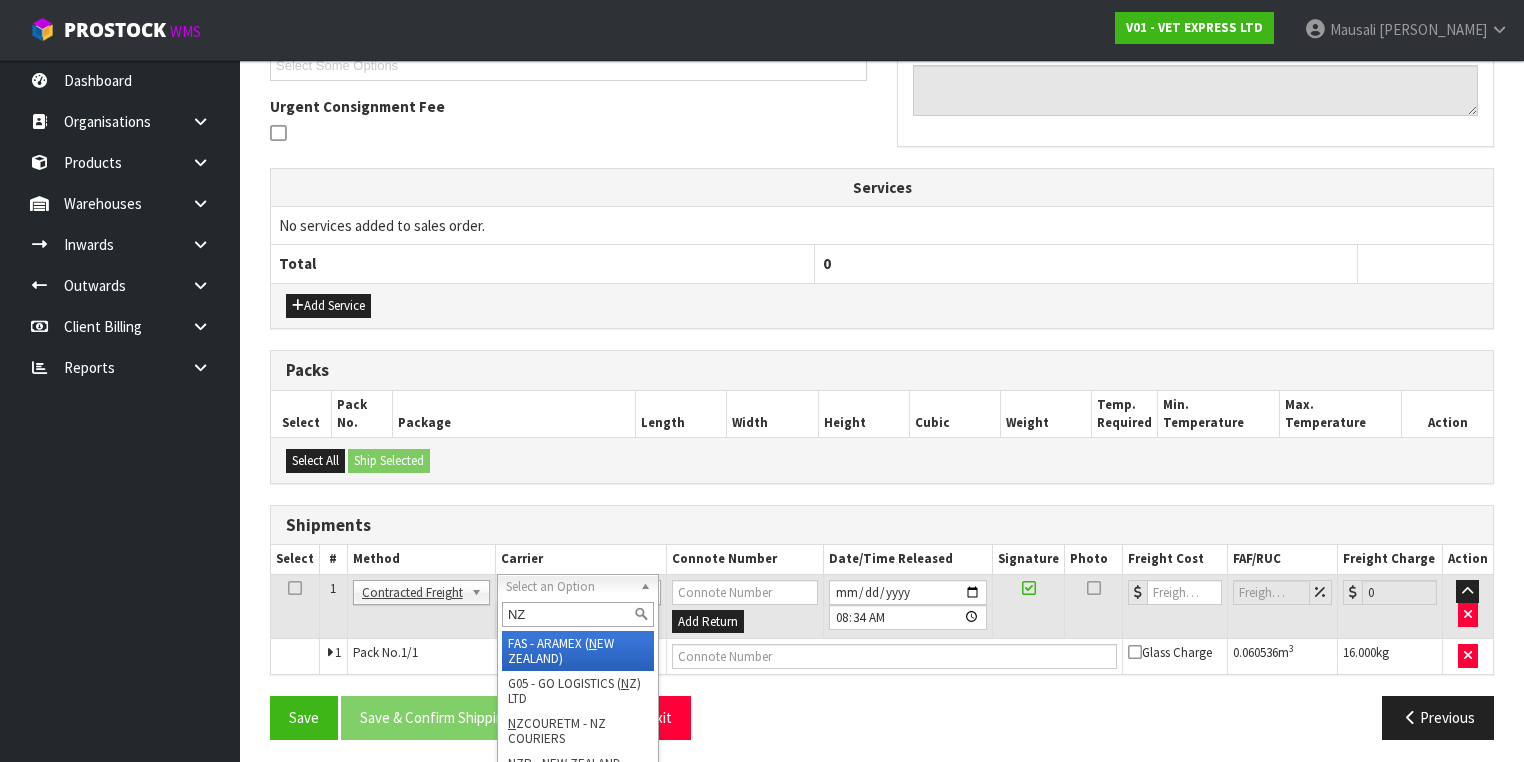 type on "NZP" 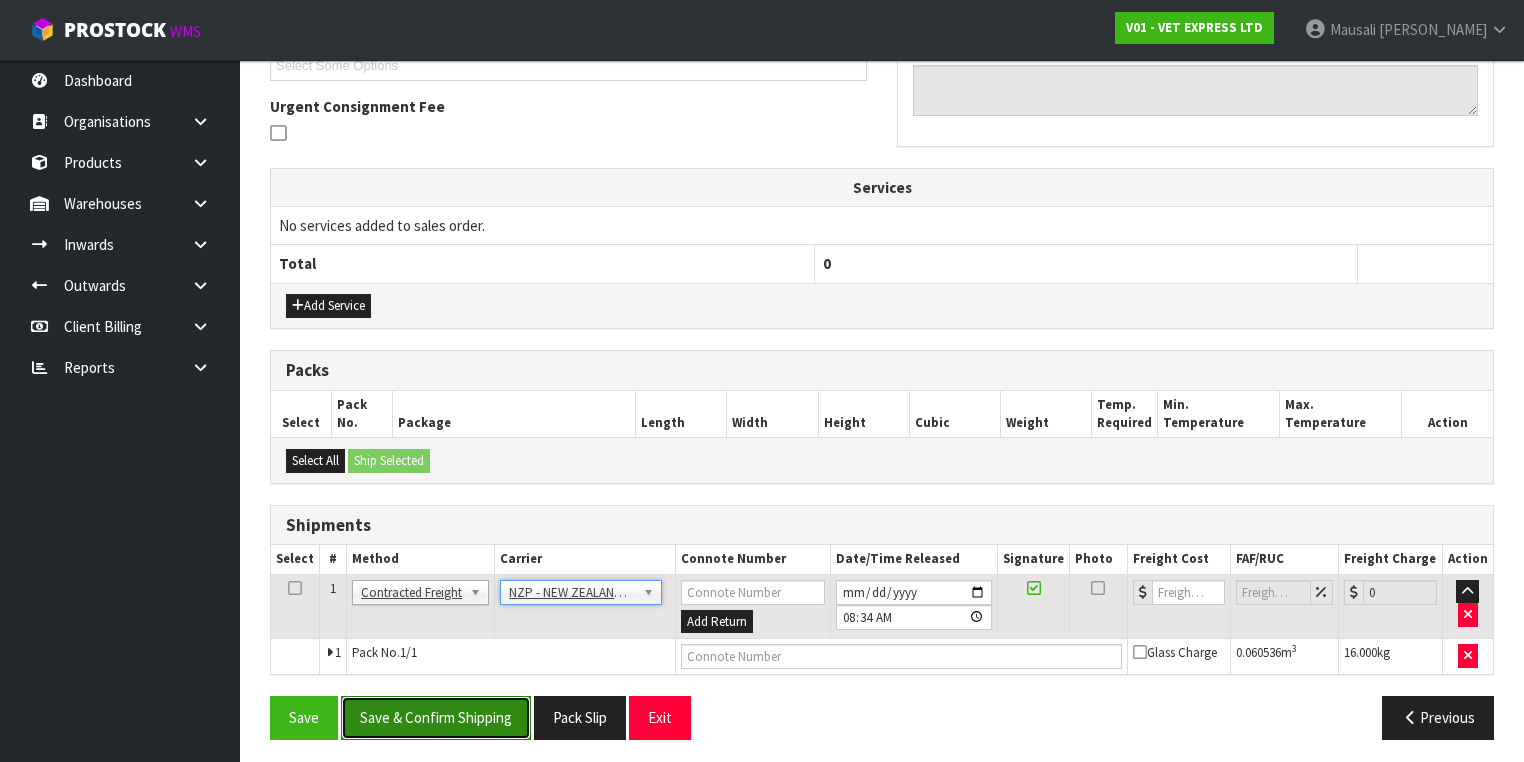 click on "Save & Confirm Shipping" at bounding box center [436, 717] 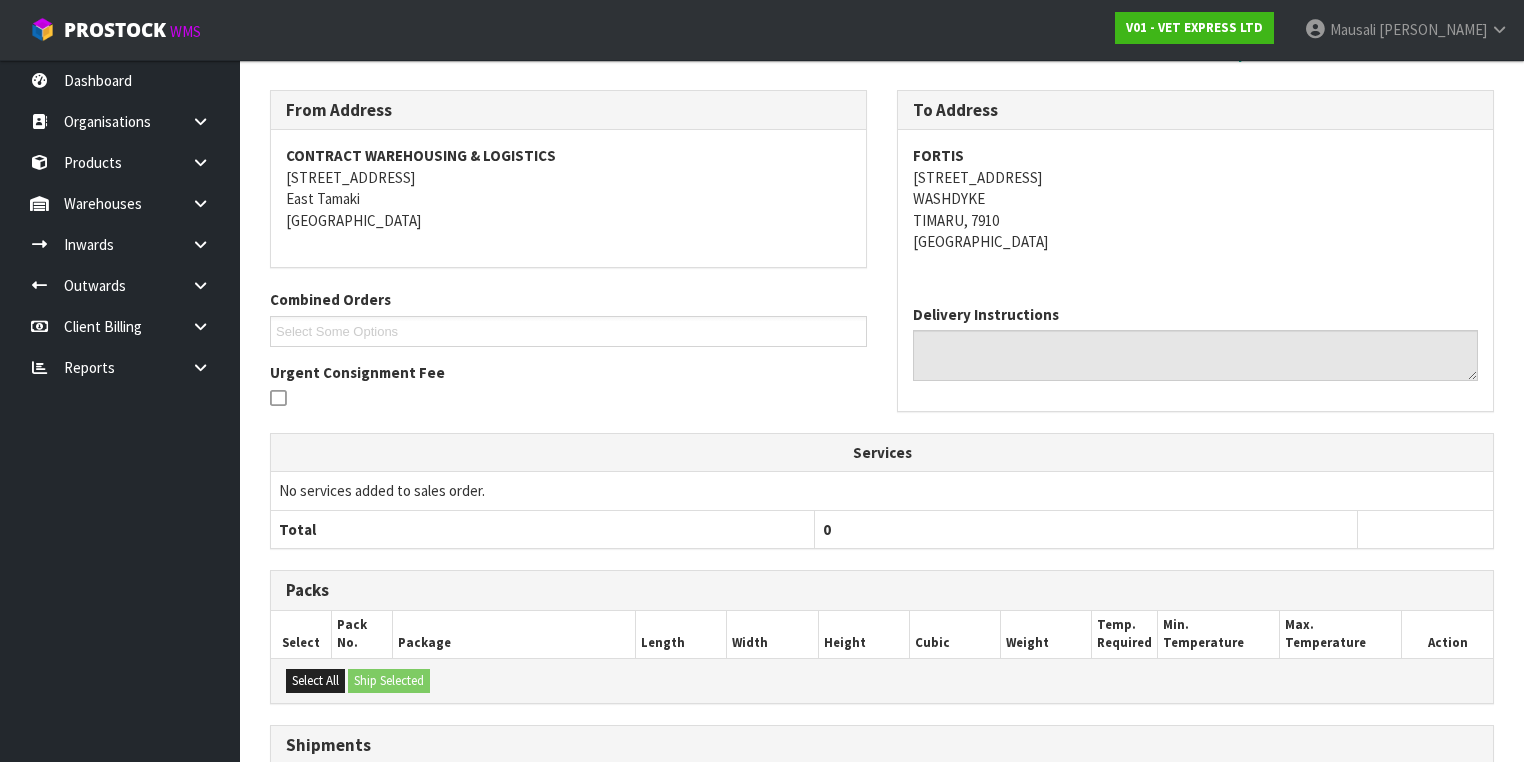 scroll, scrollTop: 536, scrollLeft: 0, axis: vertical 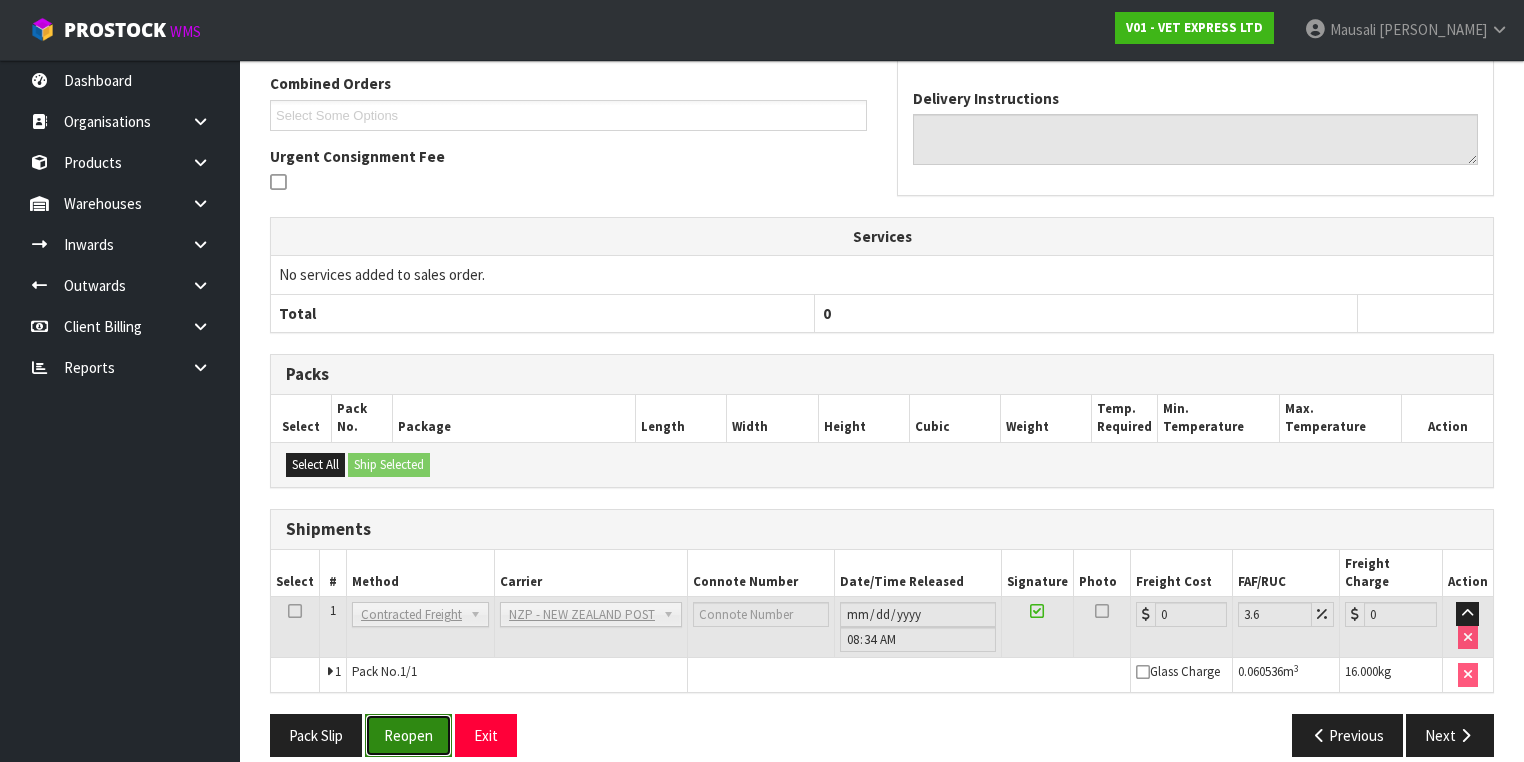 click on "Reopen" at bounding box center (408, 735) 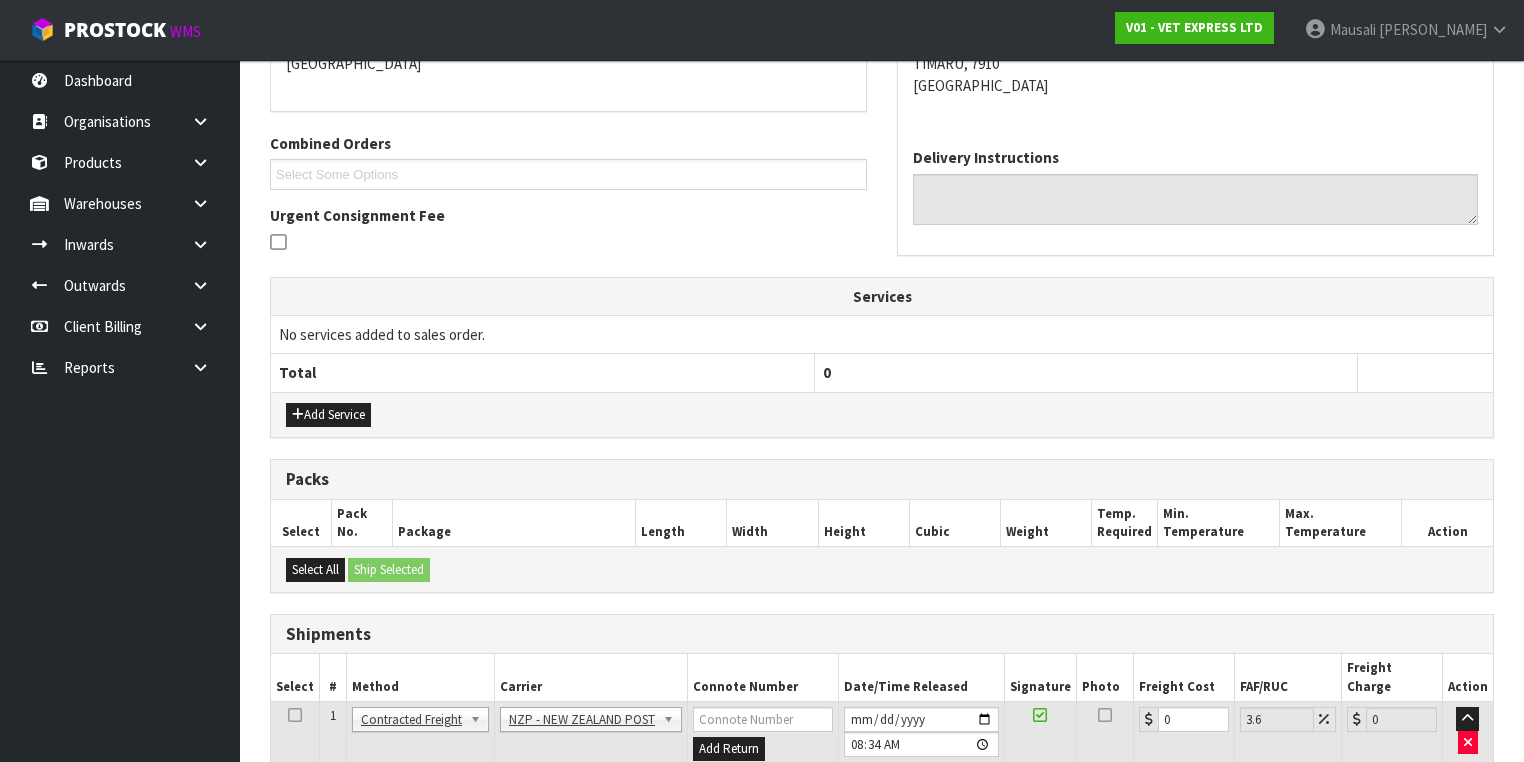 scroll, scrollTop: 582, scrollLeft: 0, axis: vertical 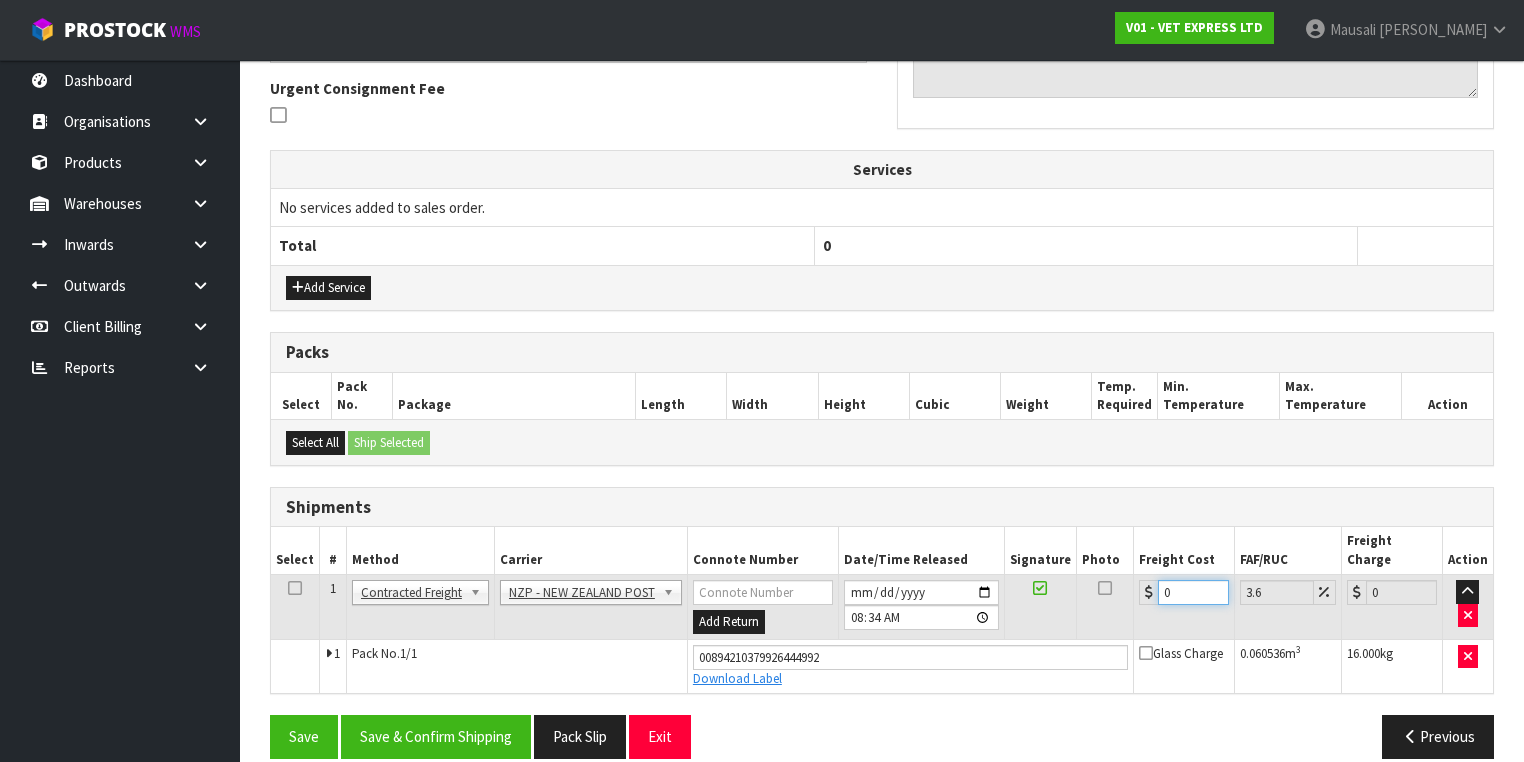 drag, startPoint x: 1172, startPoint y: 570, endPoint x: 1146, endPoint y: 578, distance: 27.202942 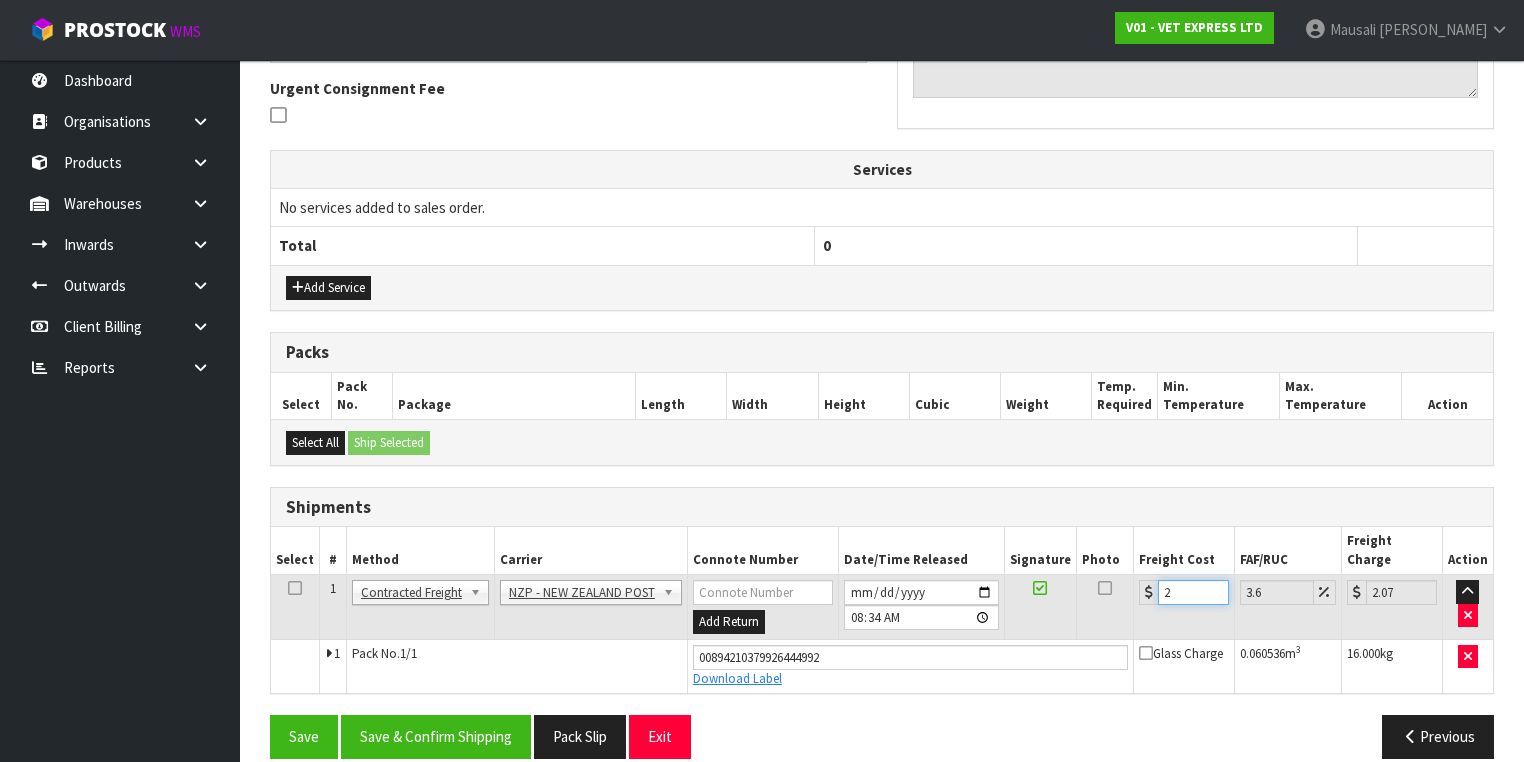 type on "21" 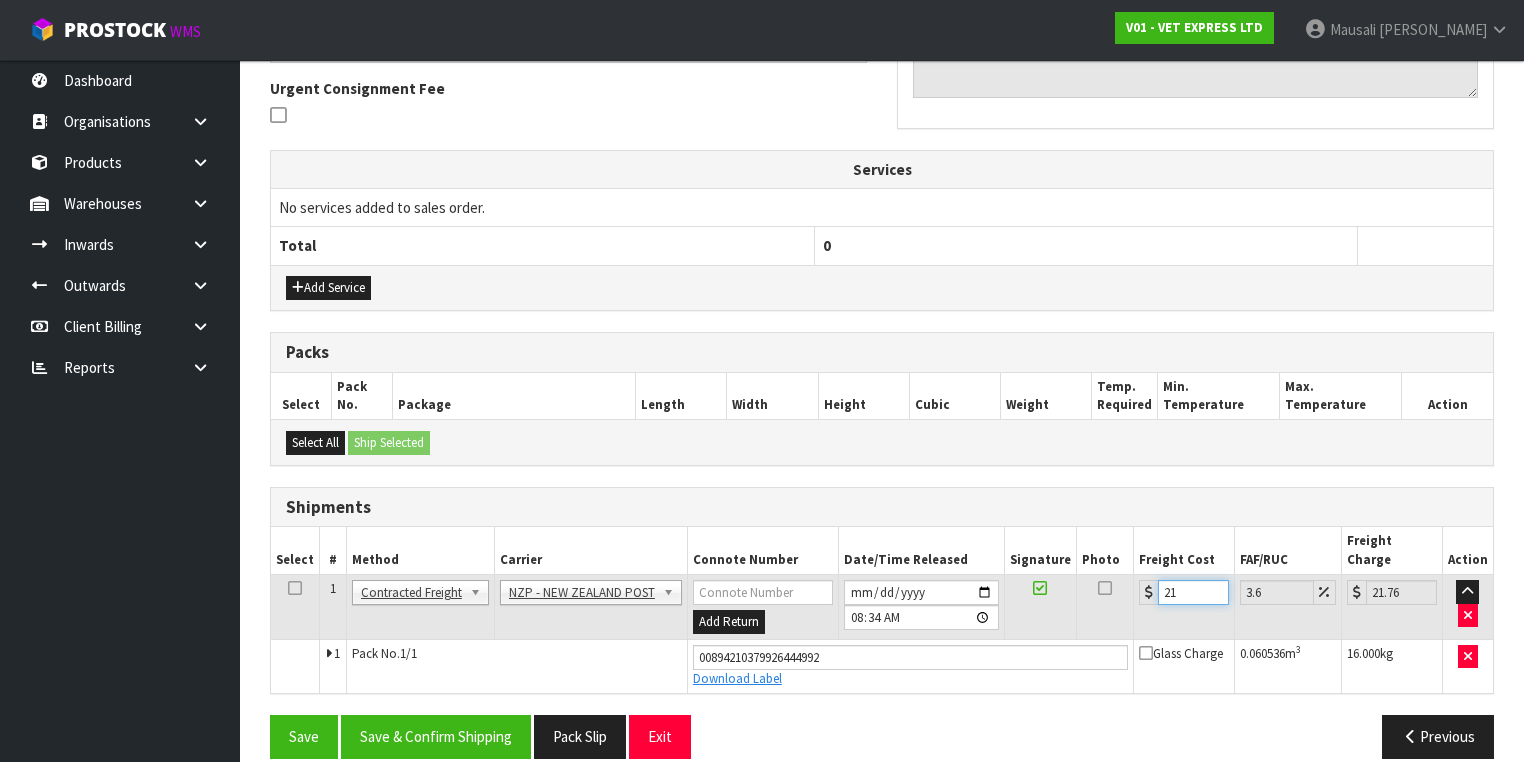 type on "21.6" 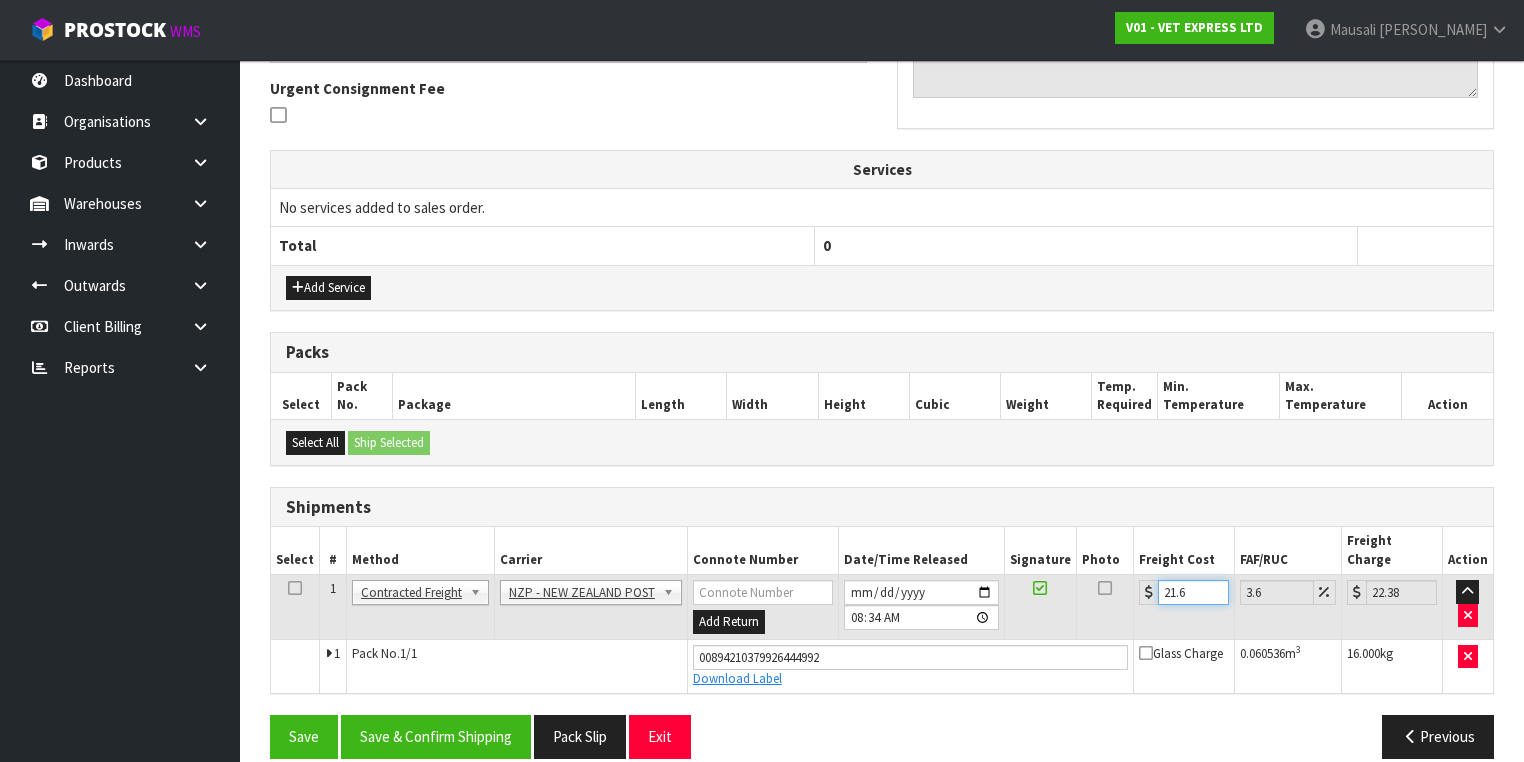 type on "21.61" 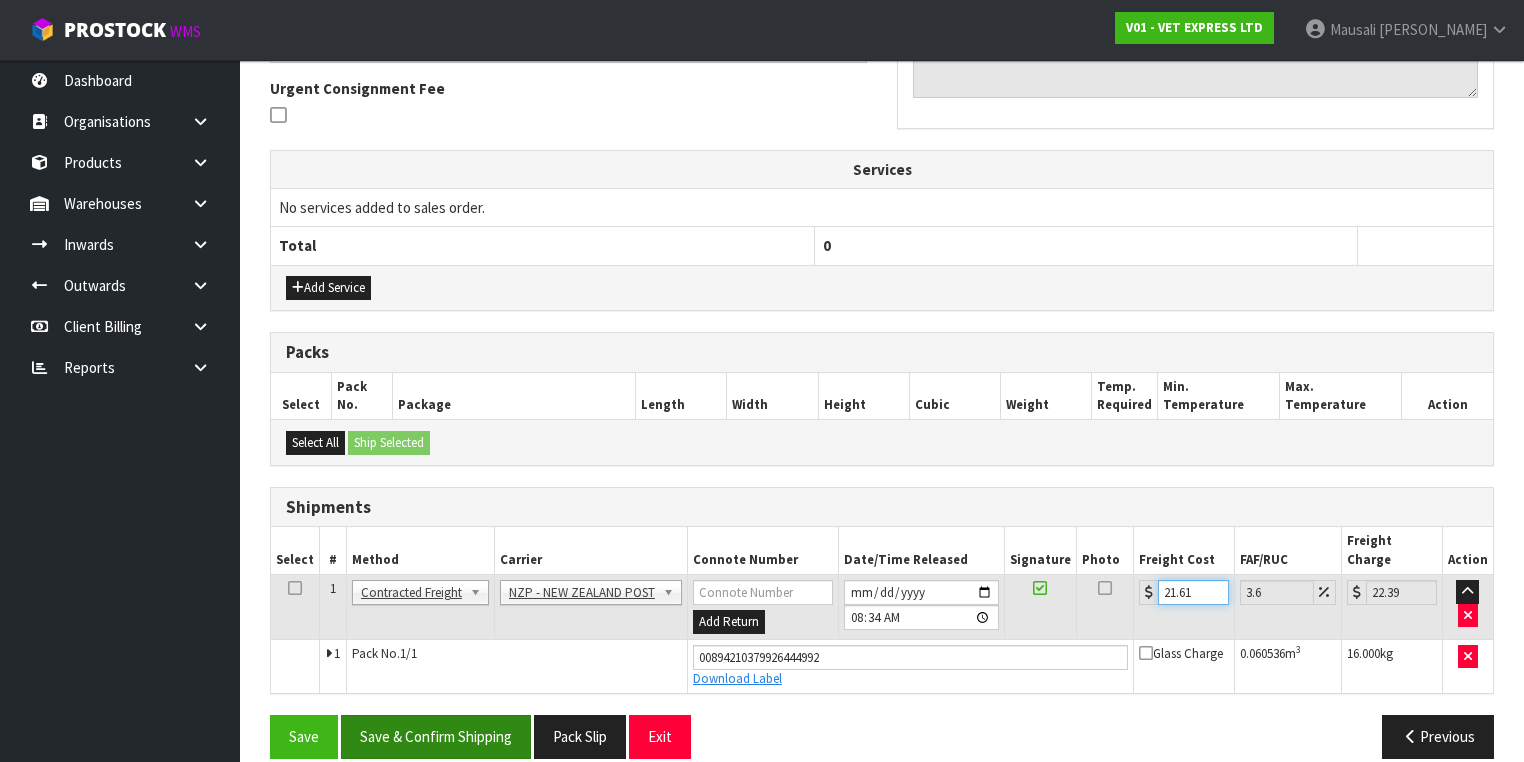 type on "21.61" 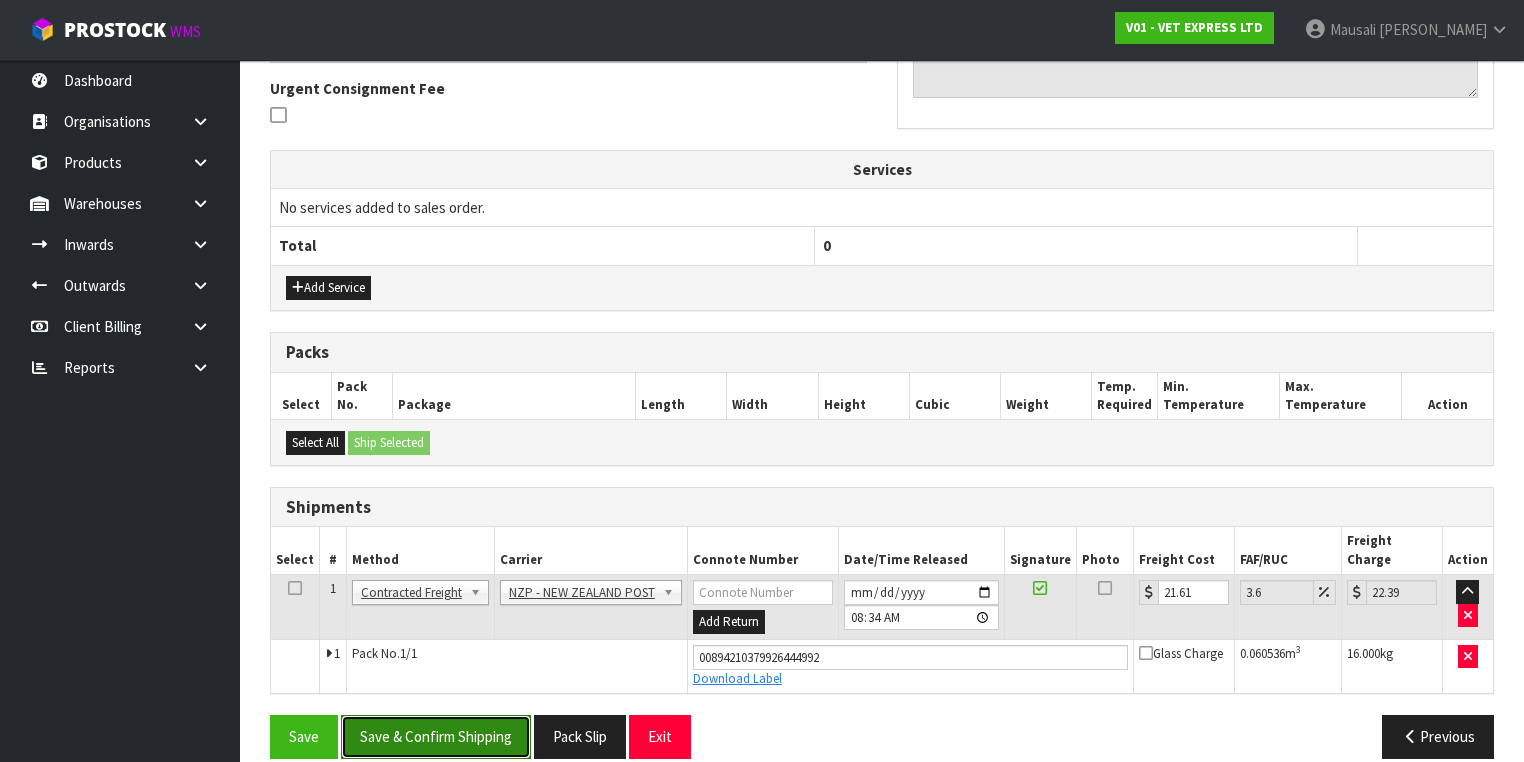 click on "Save & Confirm Shipping" at bounding box center [436, 736] 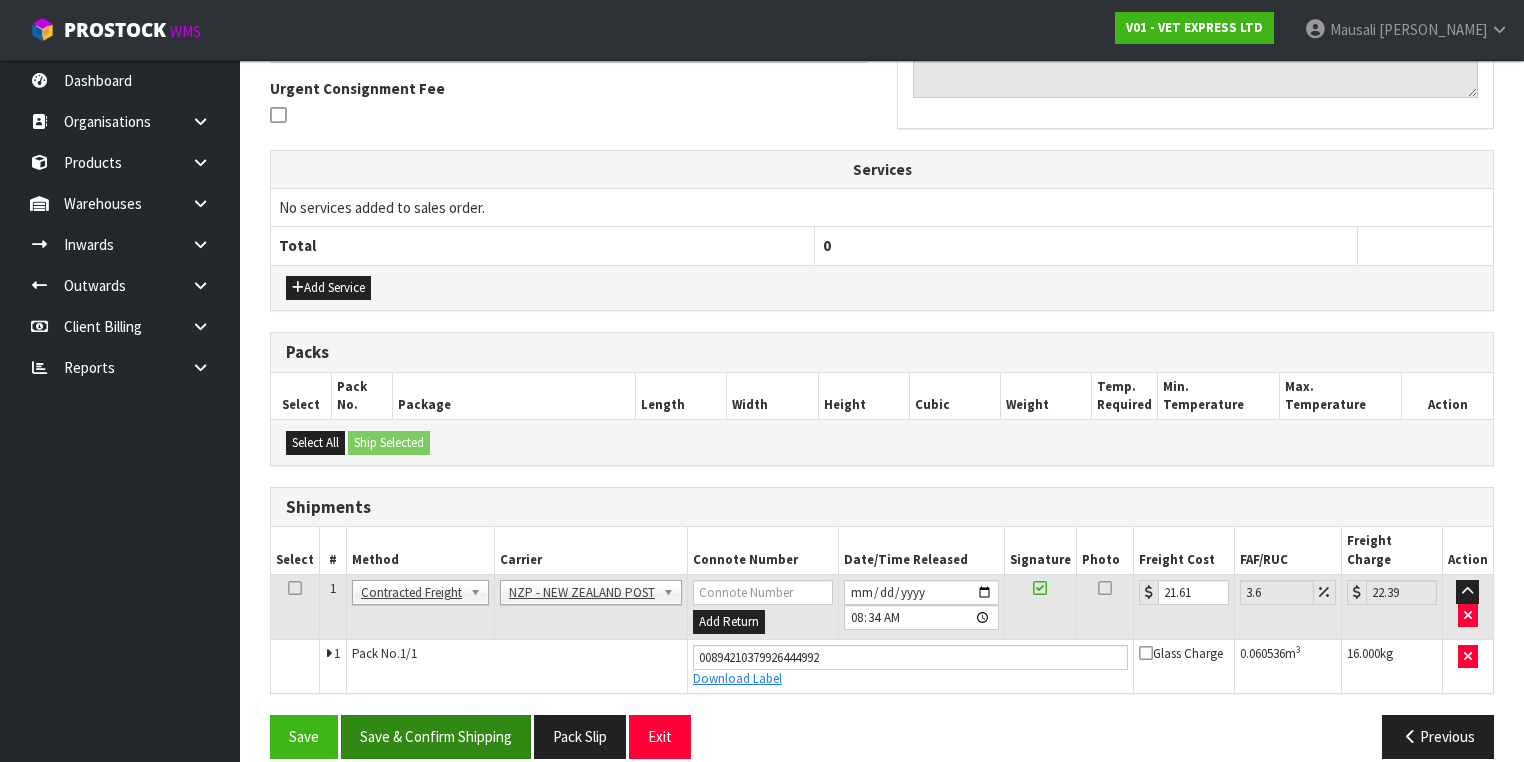 scroll, scrollTop: 0, scrollLeft: 0, axis: both 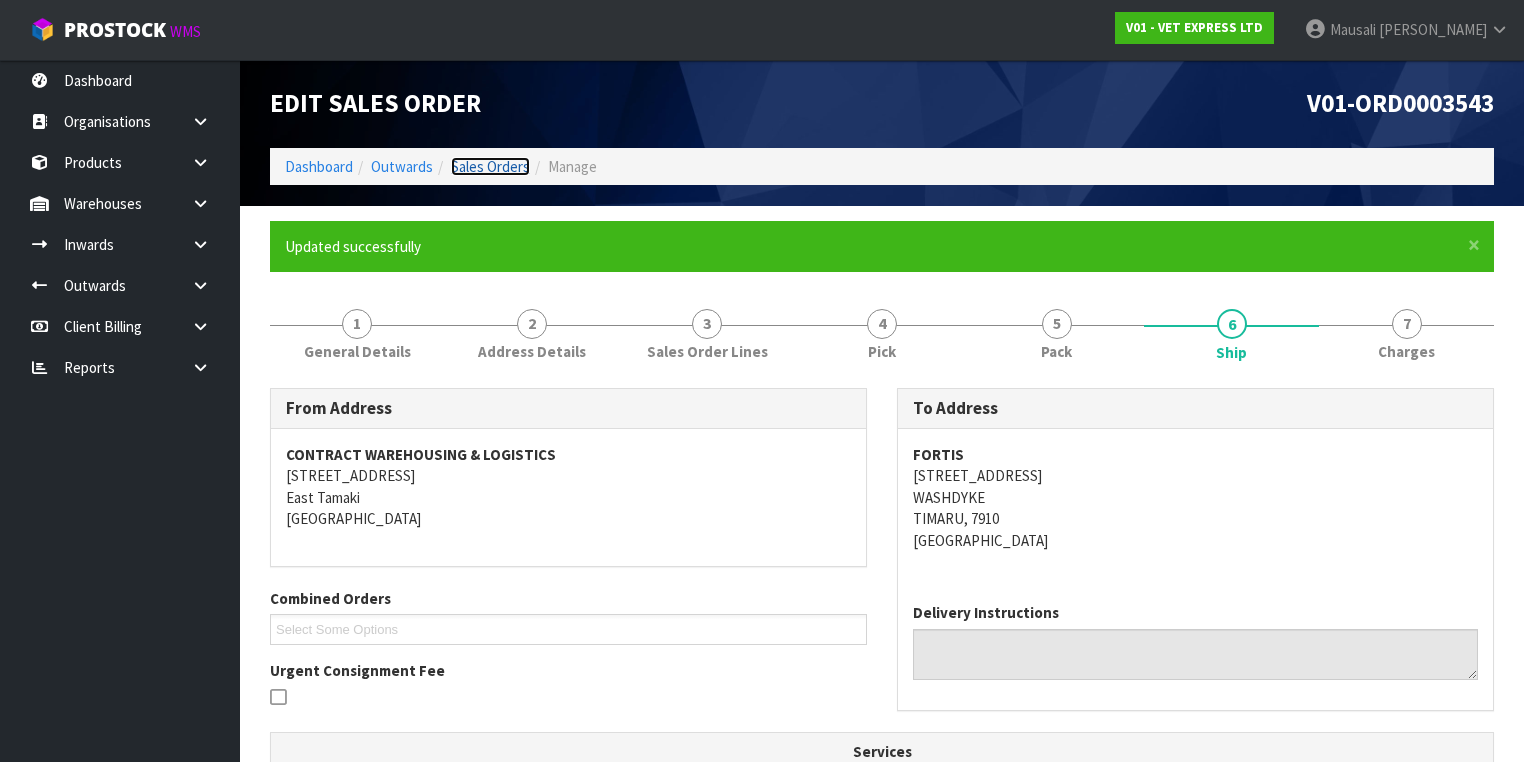 click on "Sales Orders" at bounding box center [490, 166] 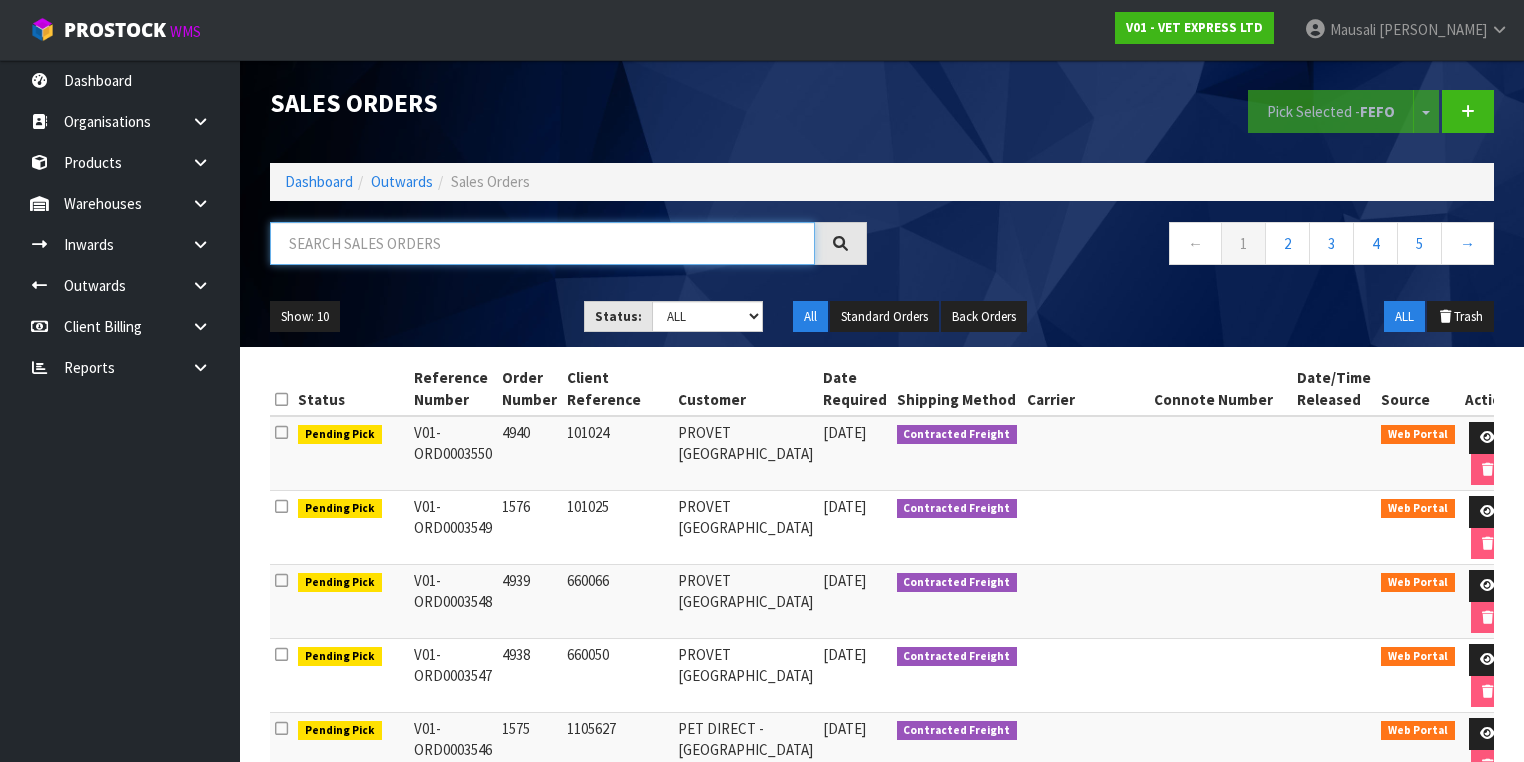 click at bounding box center (542, 243) 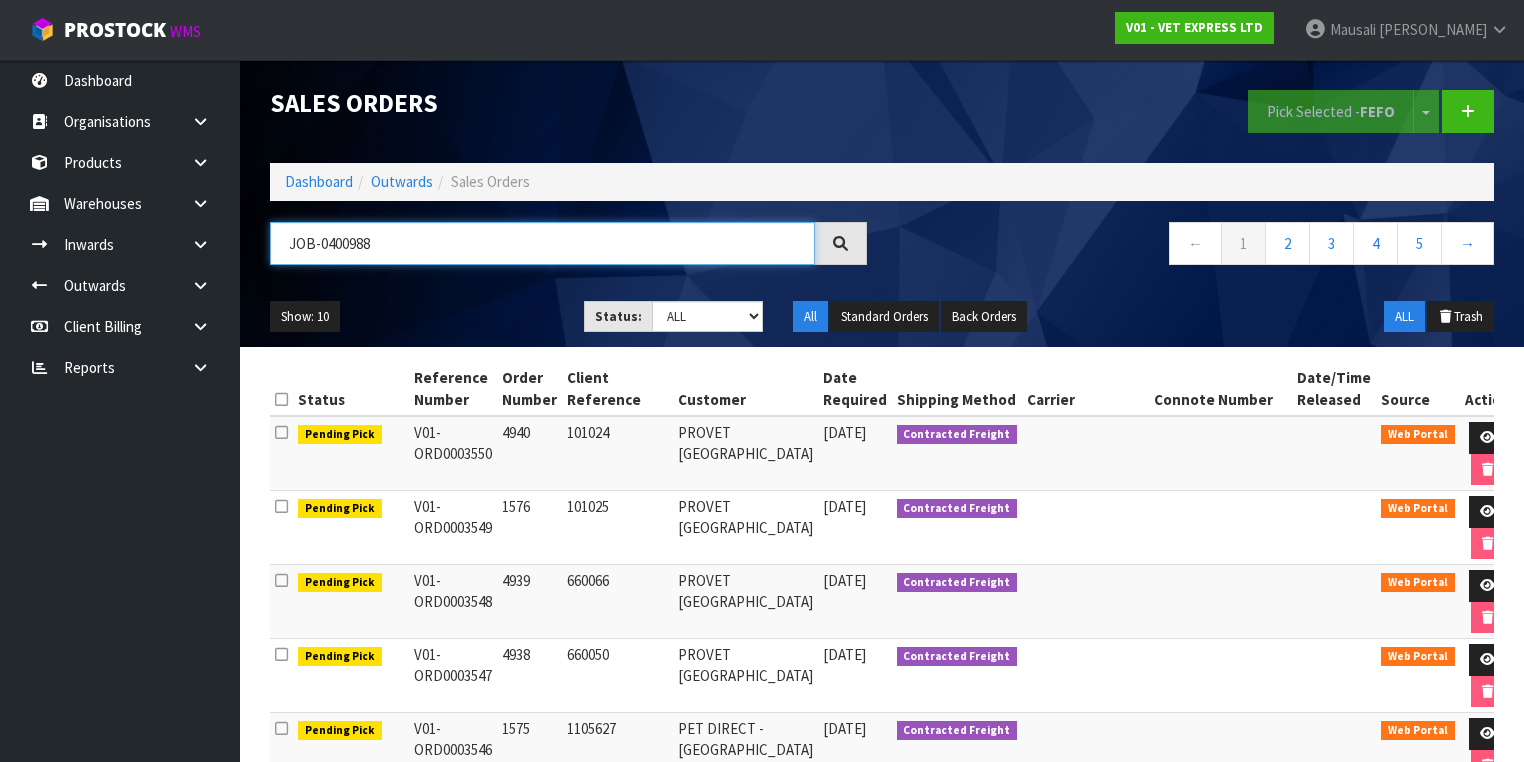 type on "JOB-0400988" 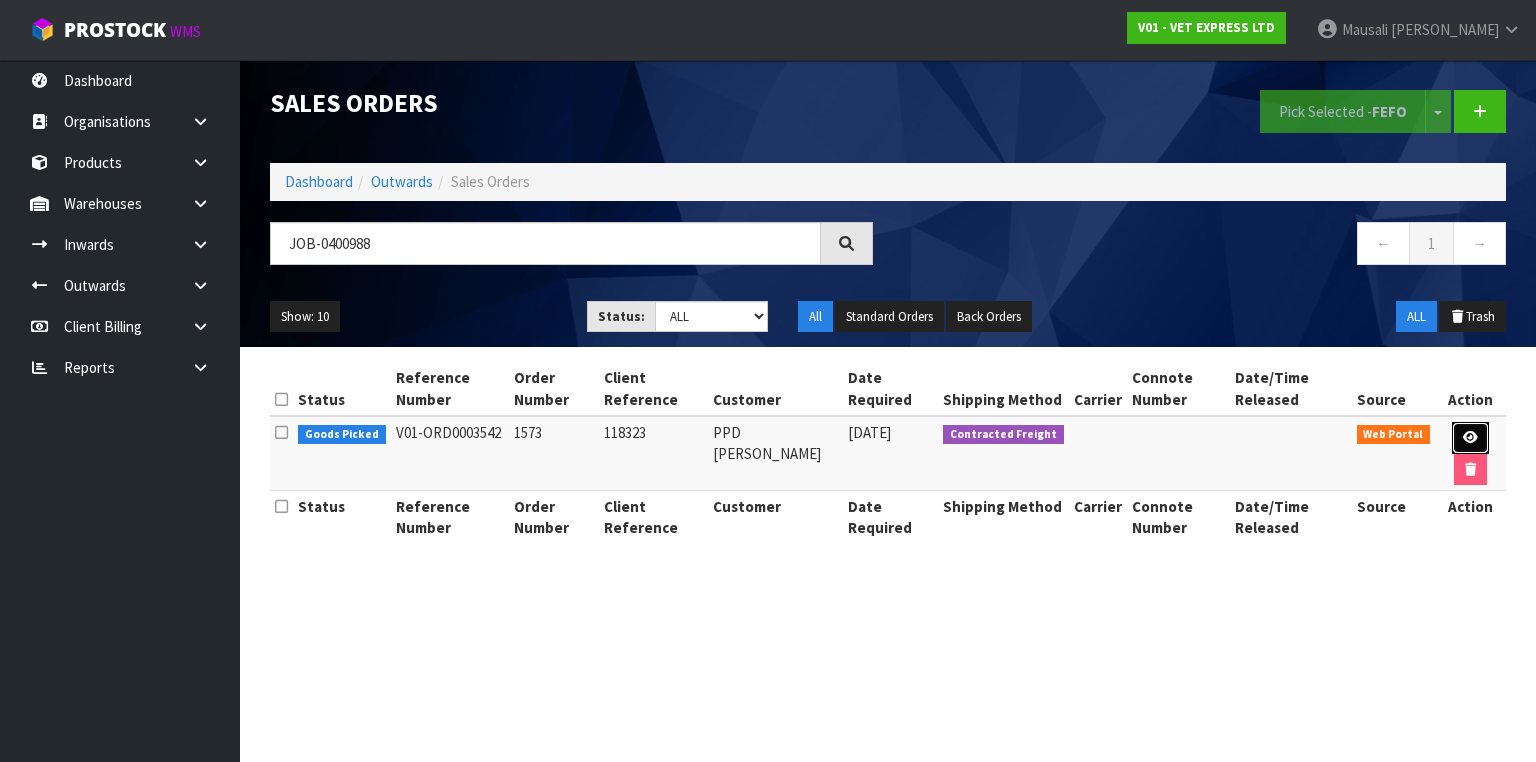 click at bounding box center (1470, 437) 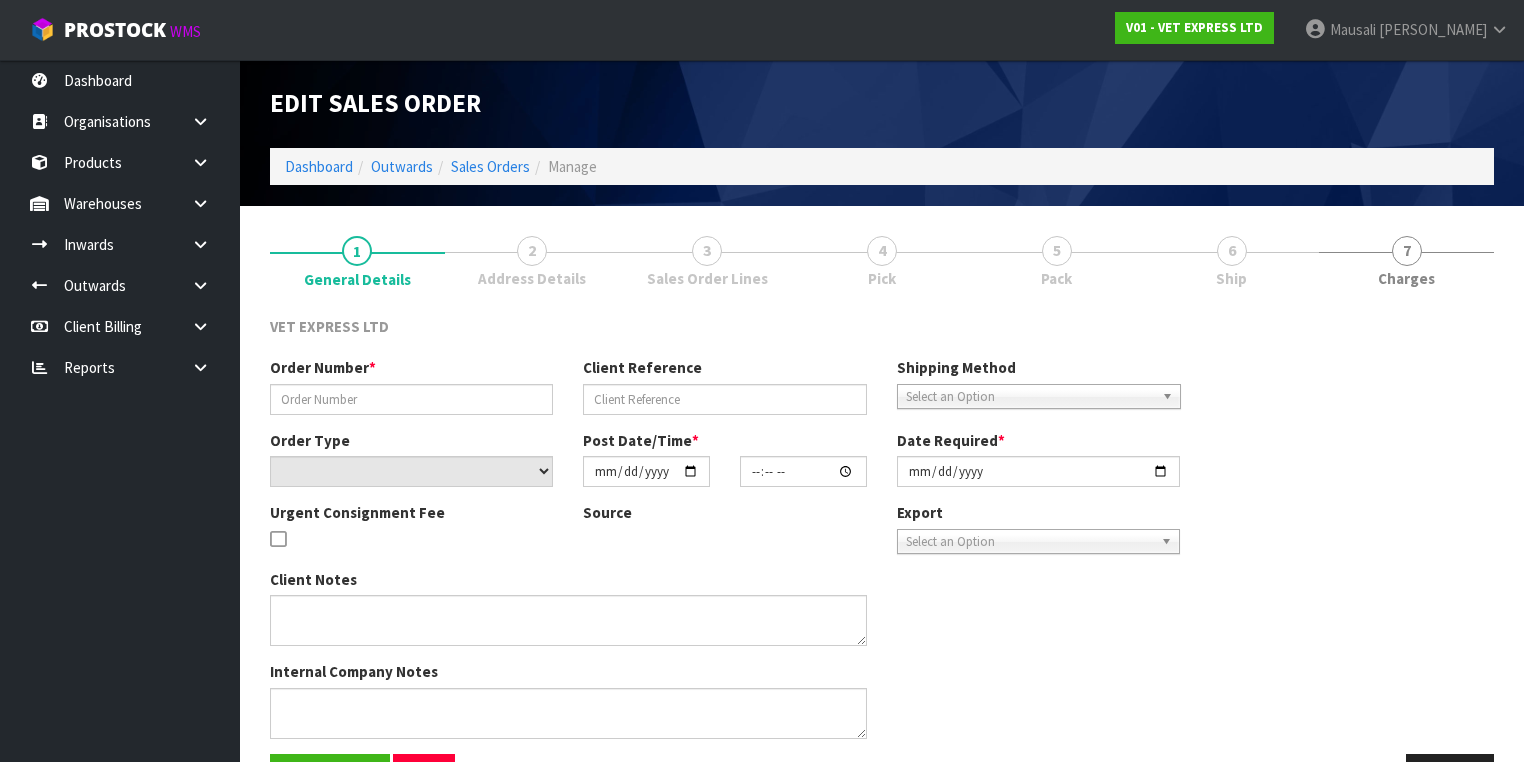 type on "1573" 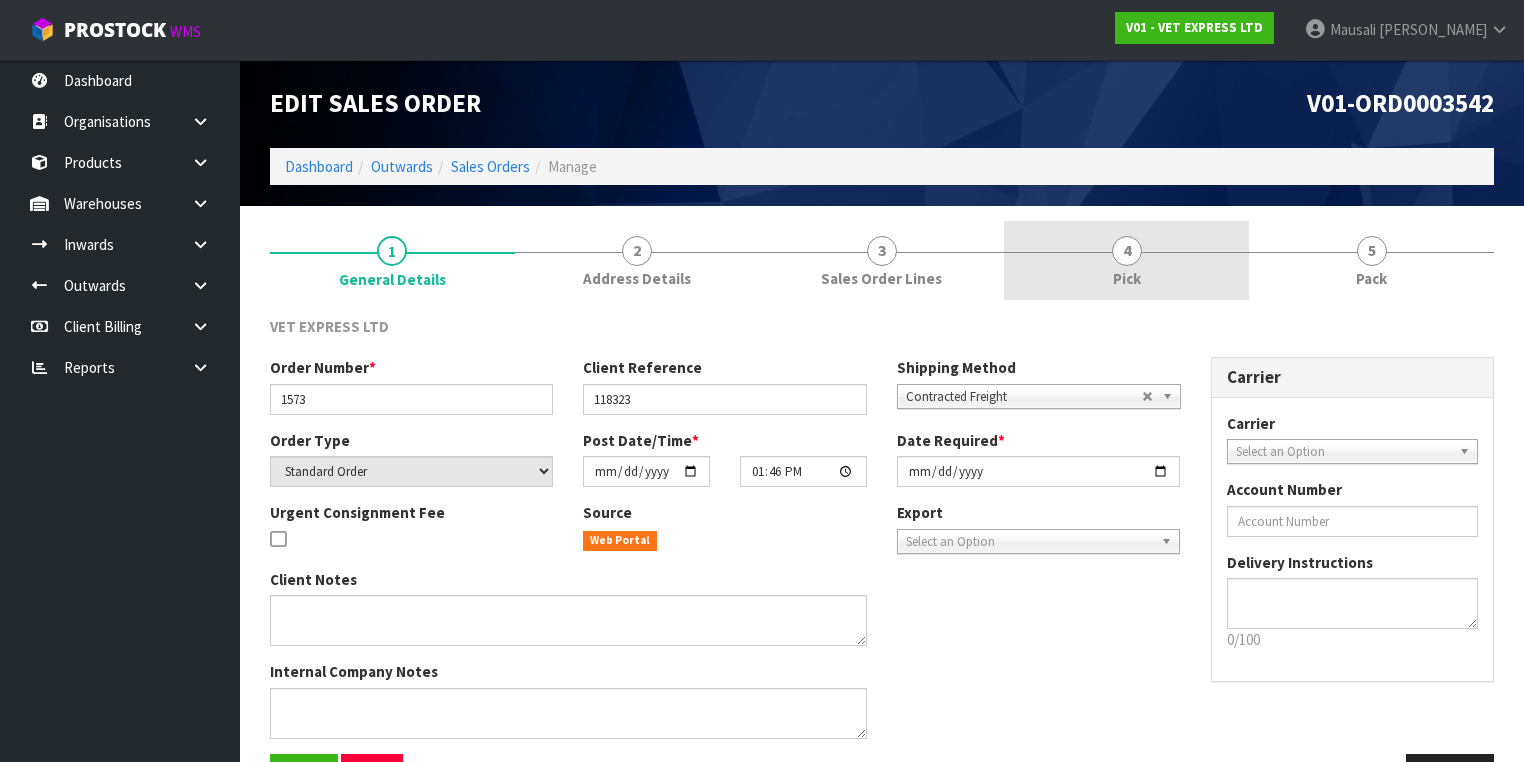 click on "4
Pick" at bounding box center (1126, 260) 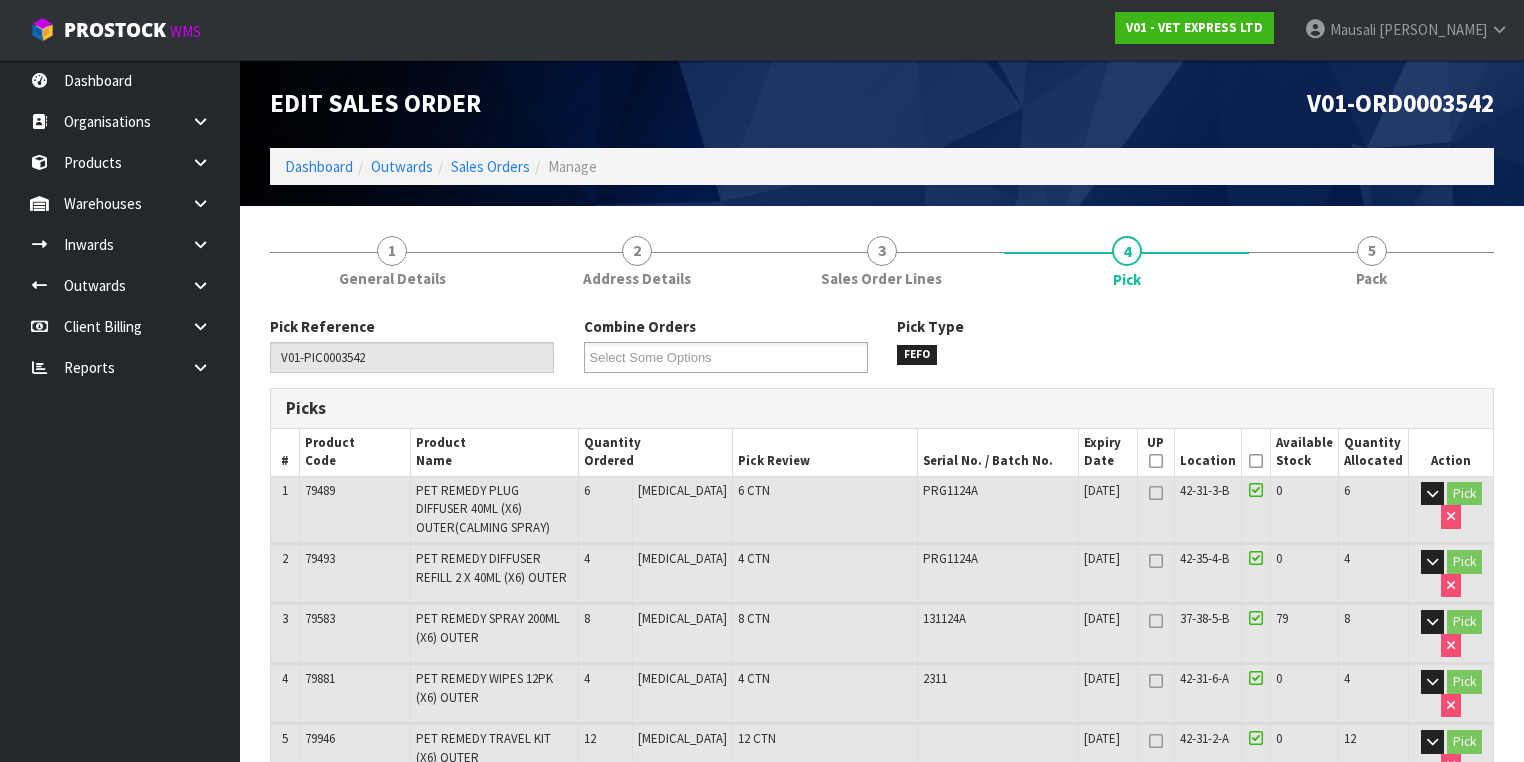 click at bounding box center (1256, 461) 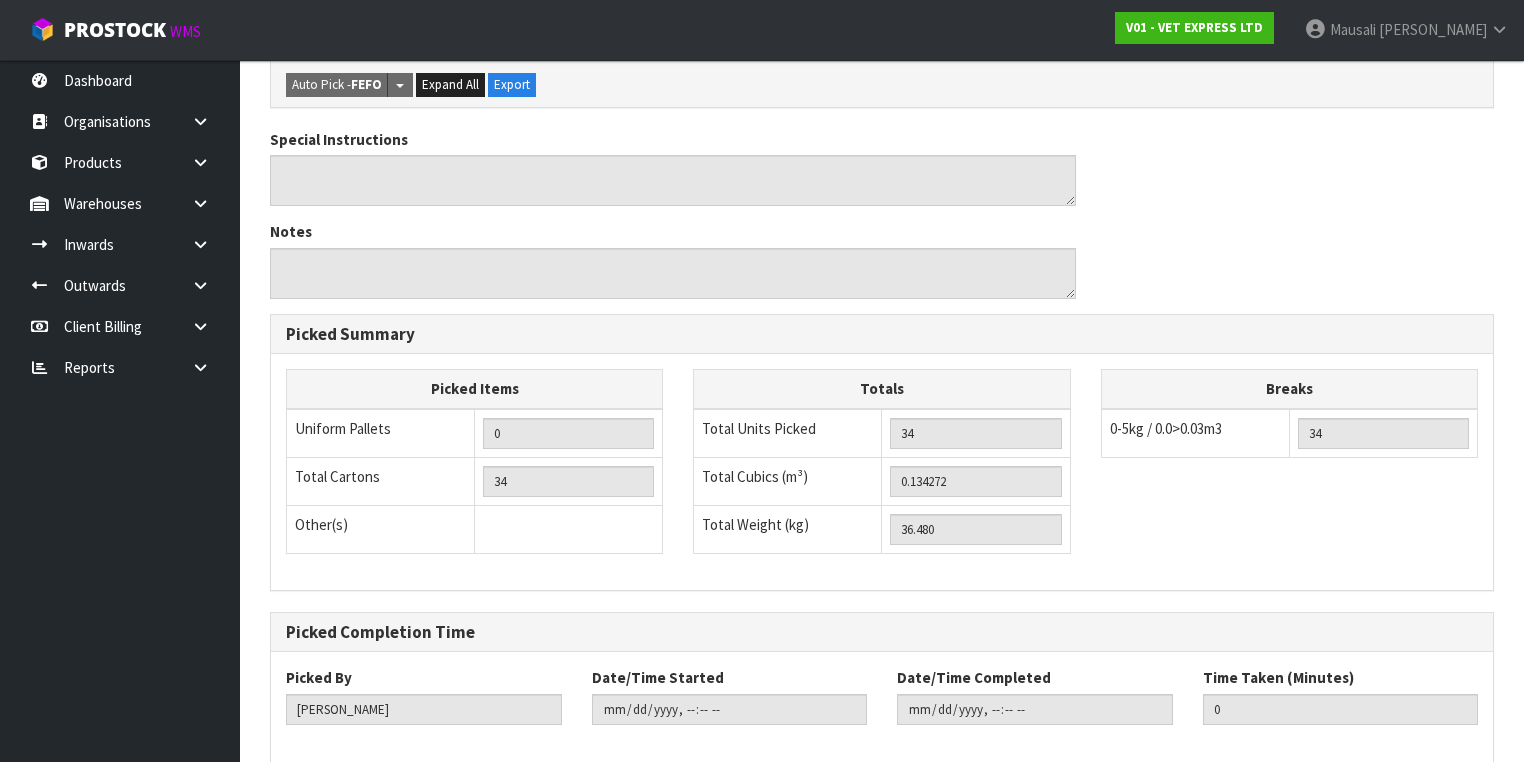 scroll, scrollTop: 885, scrollLeft: 0, axis: vertical 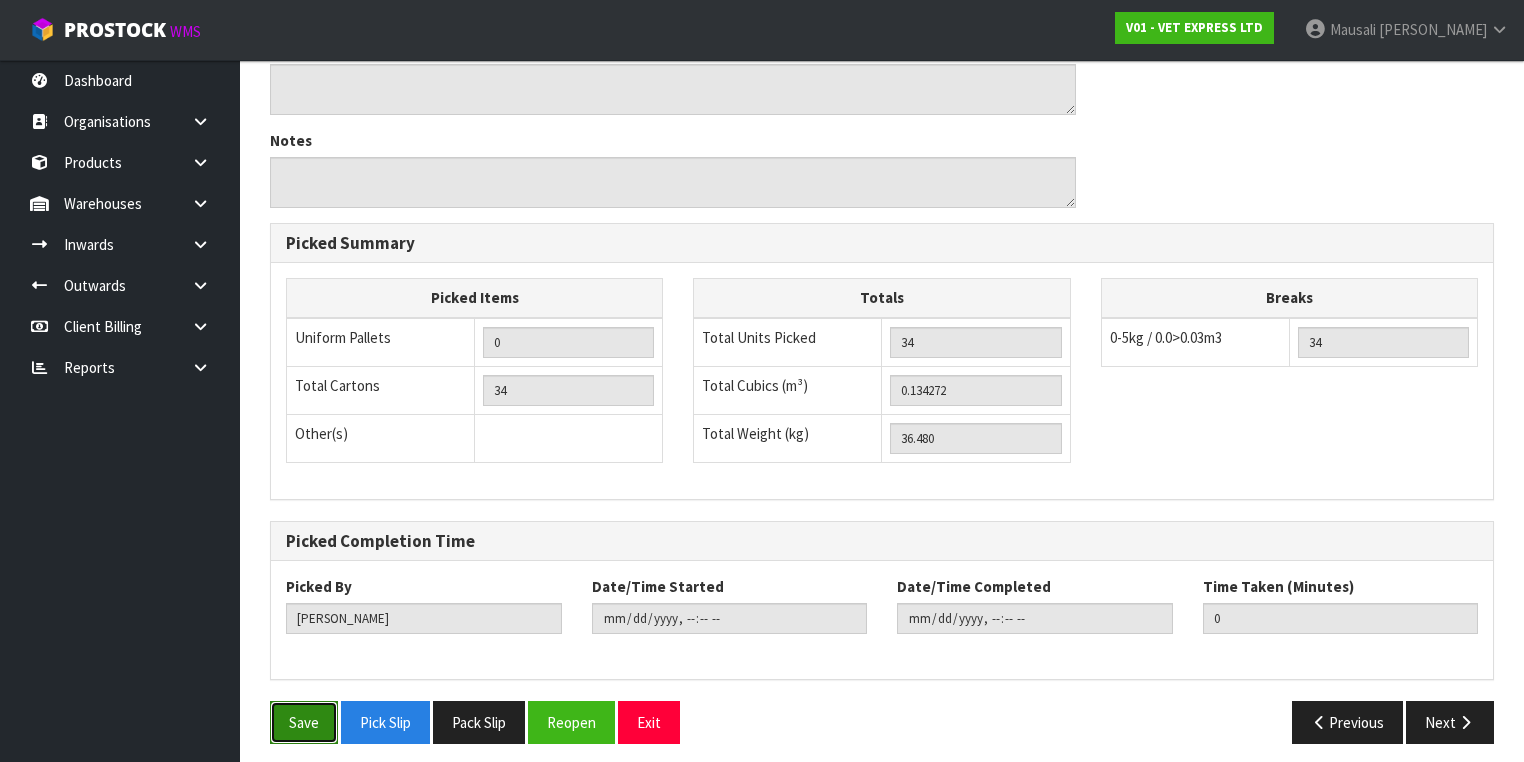 click on "Save" at bounding box center [304, 722] 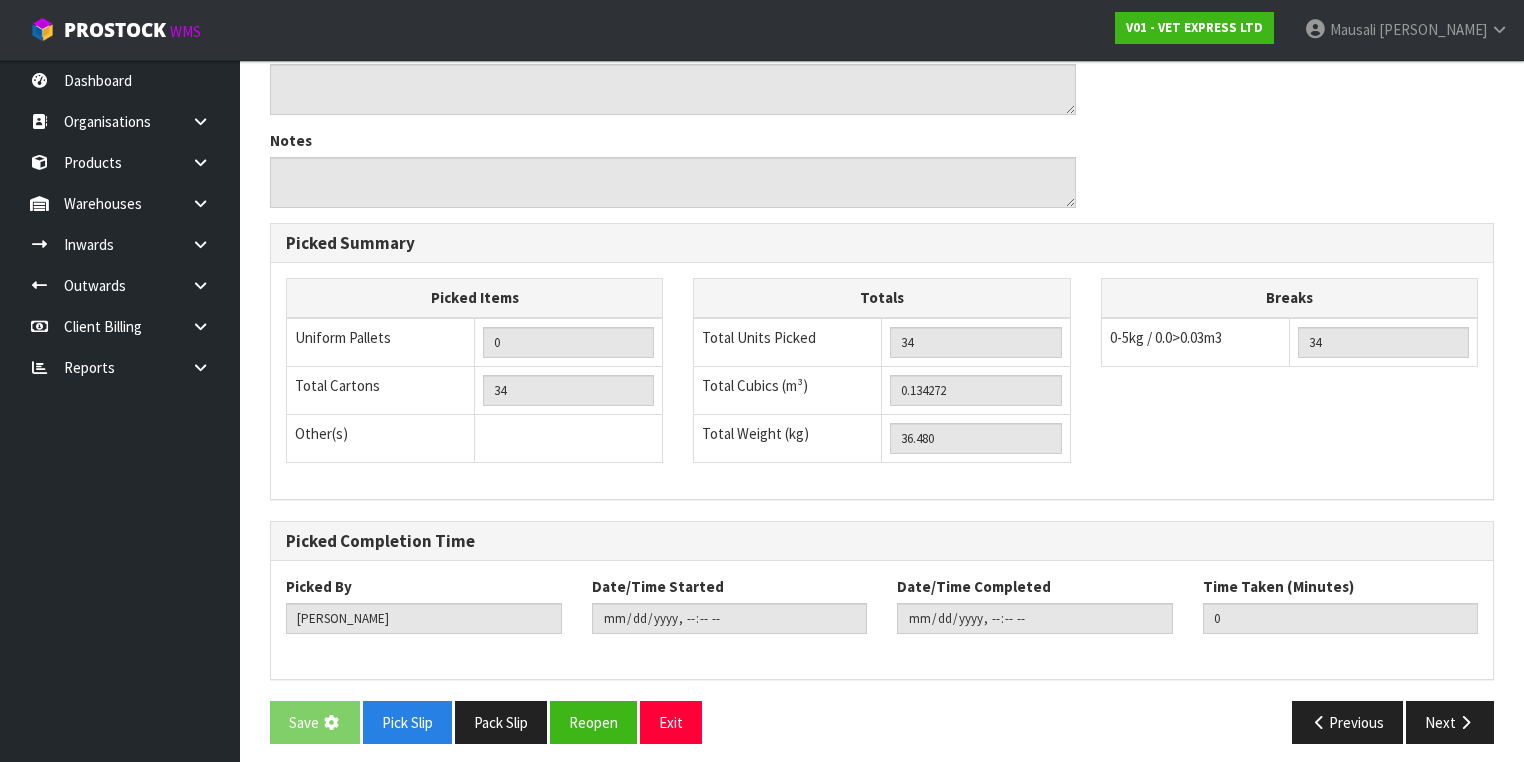 scroll, scrollTop: 0, scrollLeft: 0, axis: both 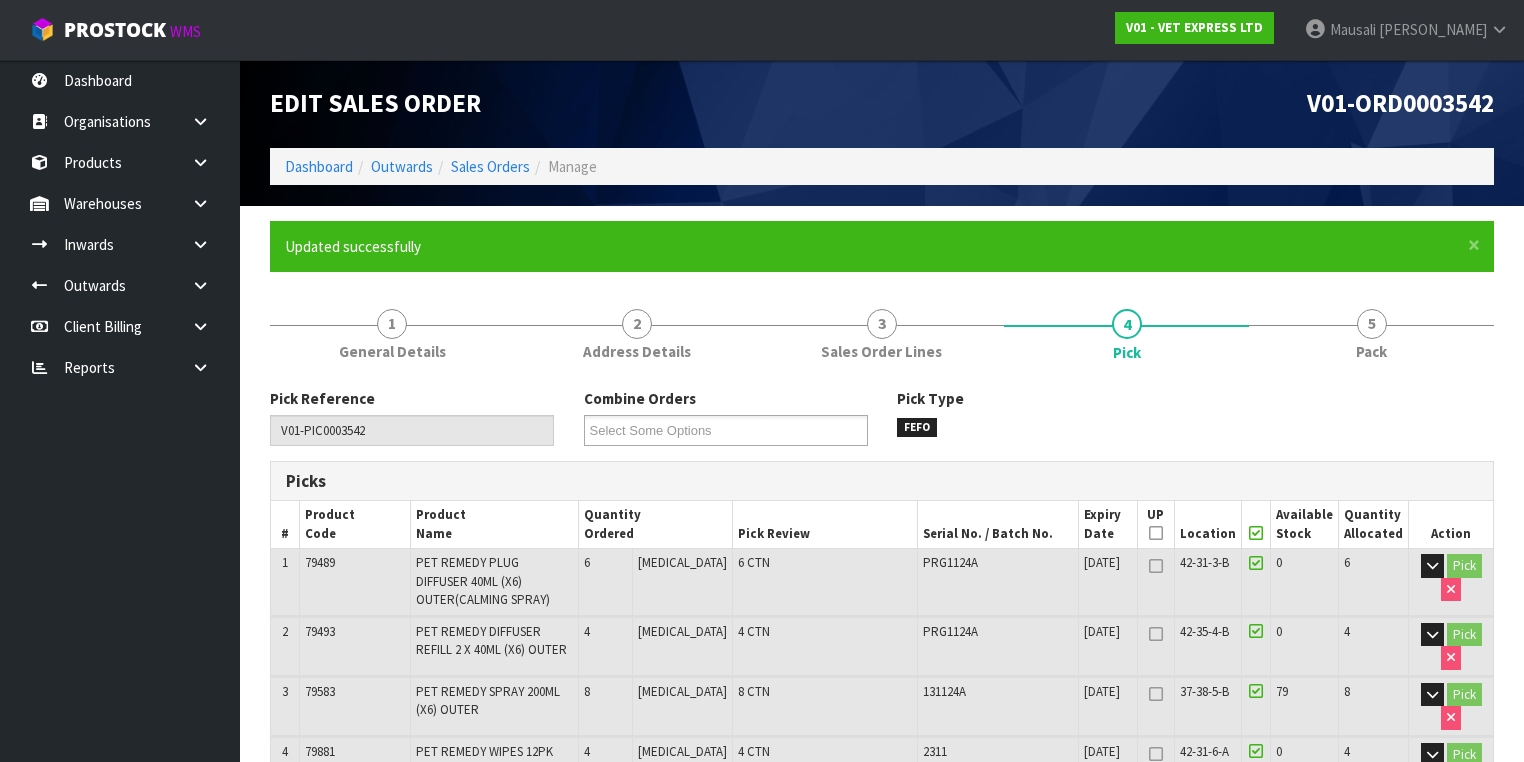 type on "[PERSON_NAME]" 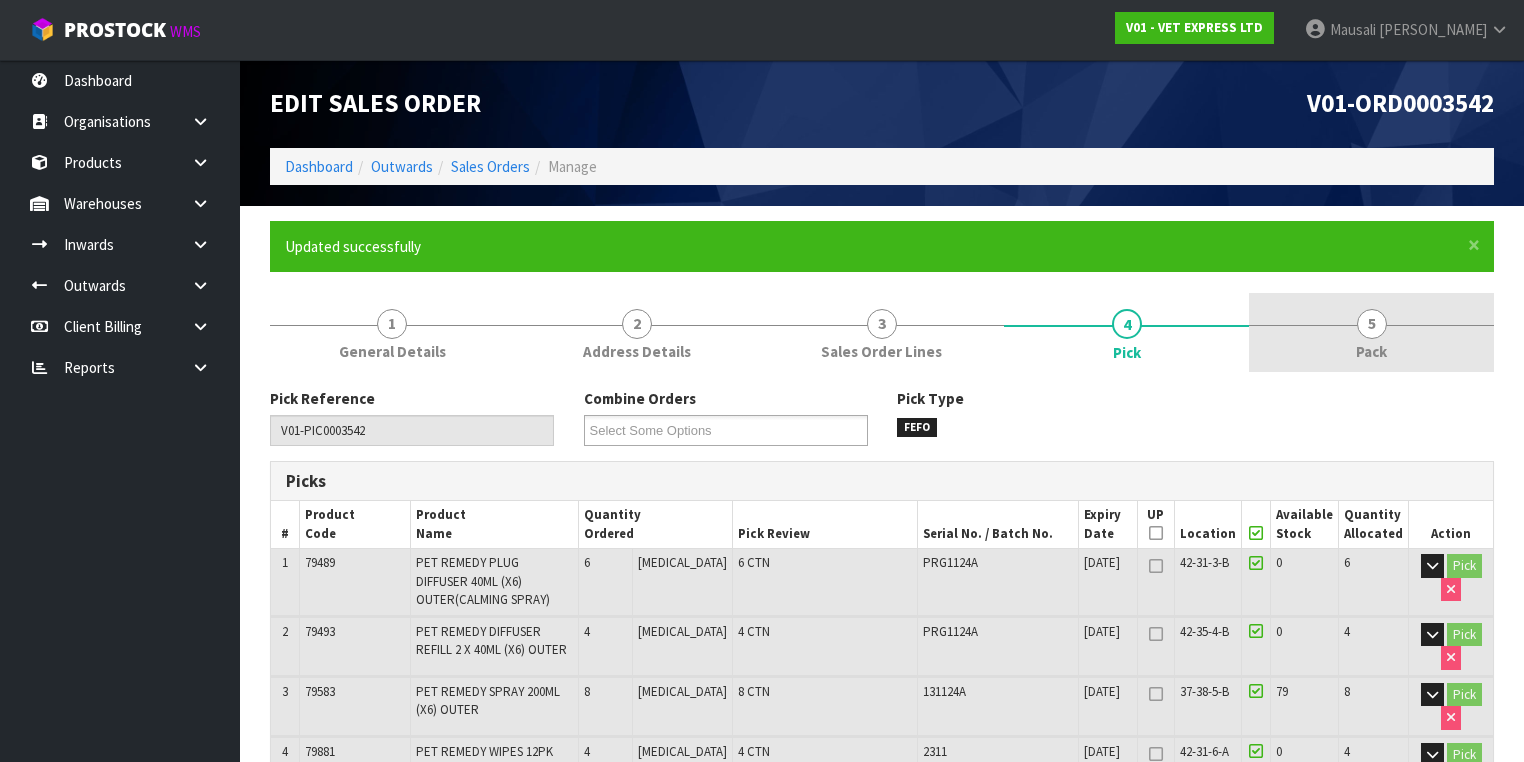 click on "5
Pack" at bounding box center (1371, 332) 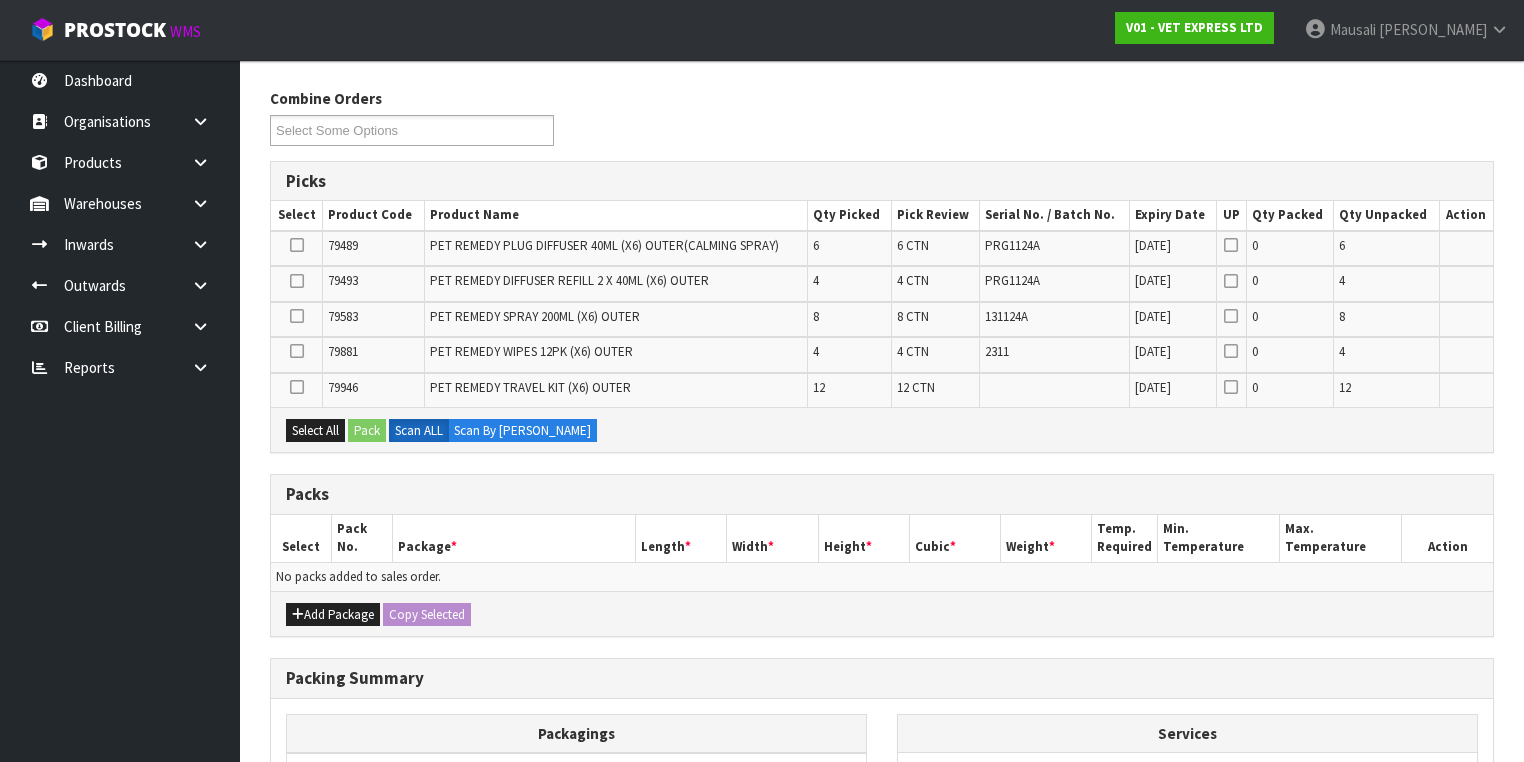 scroll, scrollTop: 400, scrollLeft: 0, axis: vertical 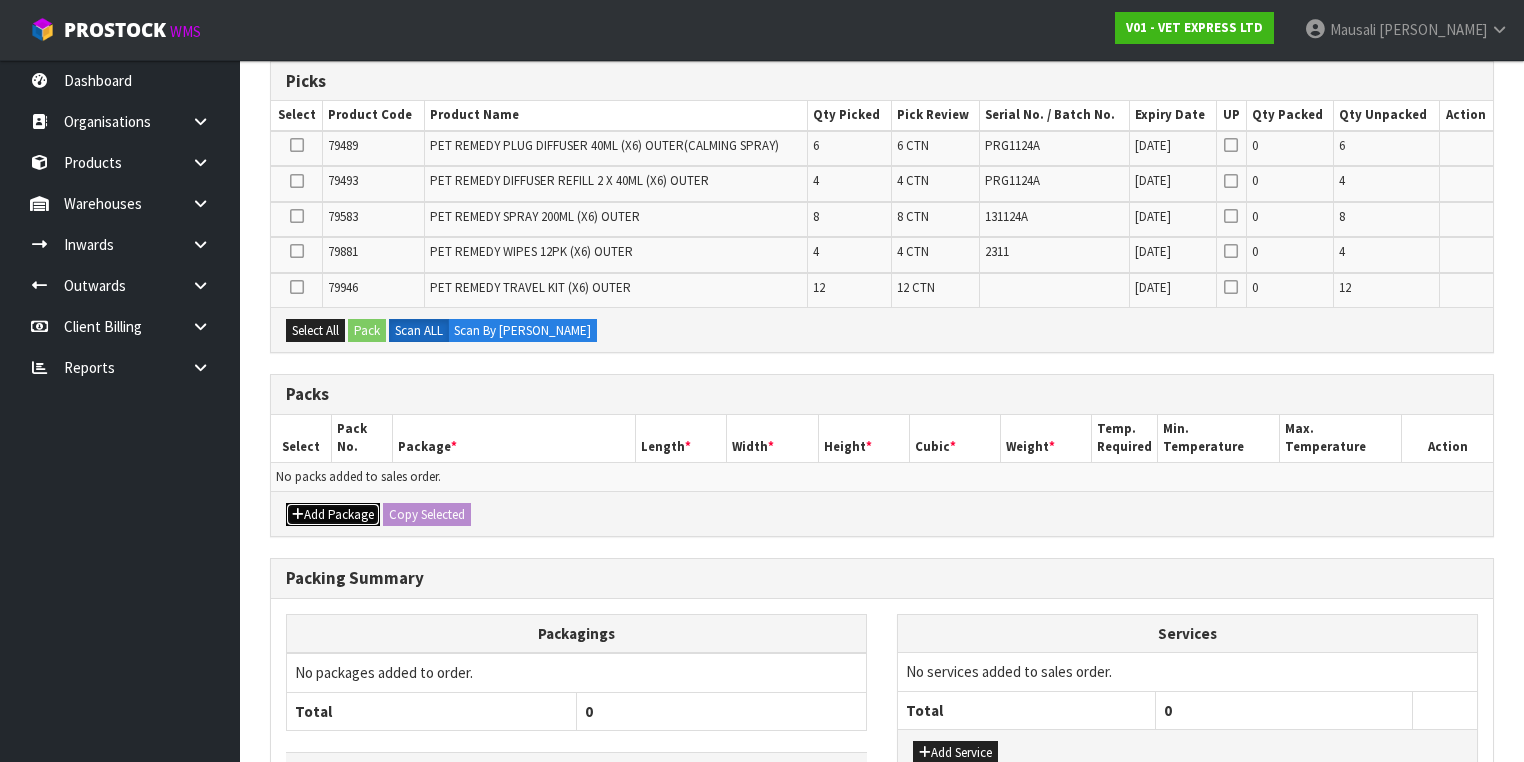 click on "Add Package" at bounding box center [333, 515] 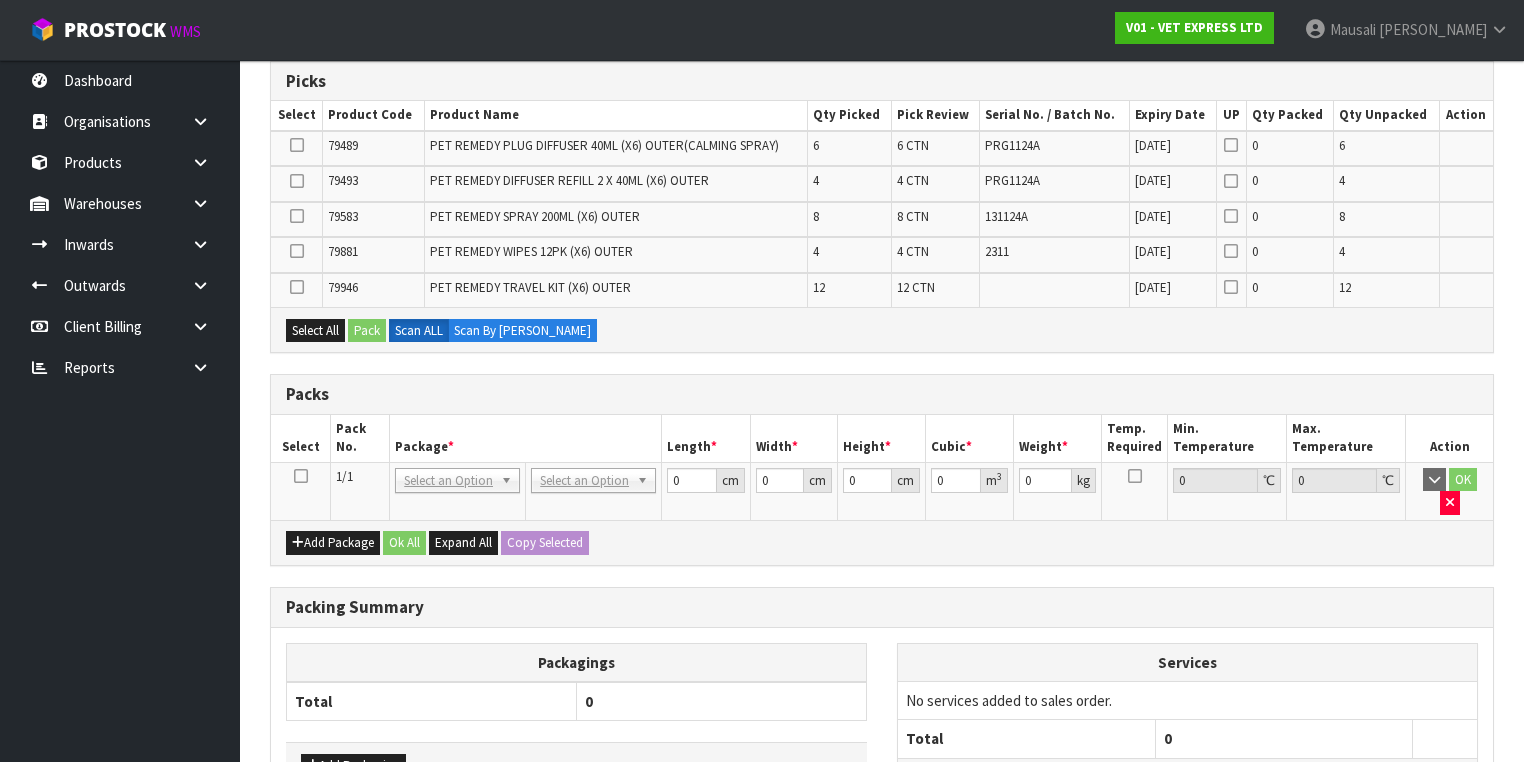 click at bounding box center [301, 476] 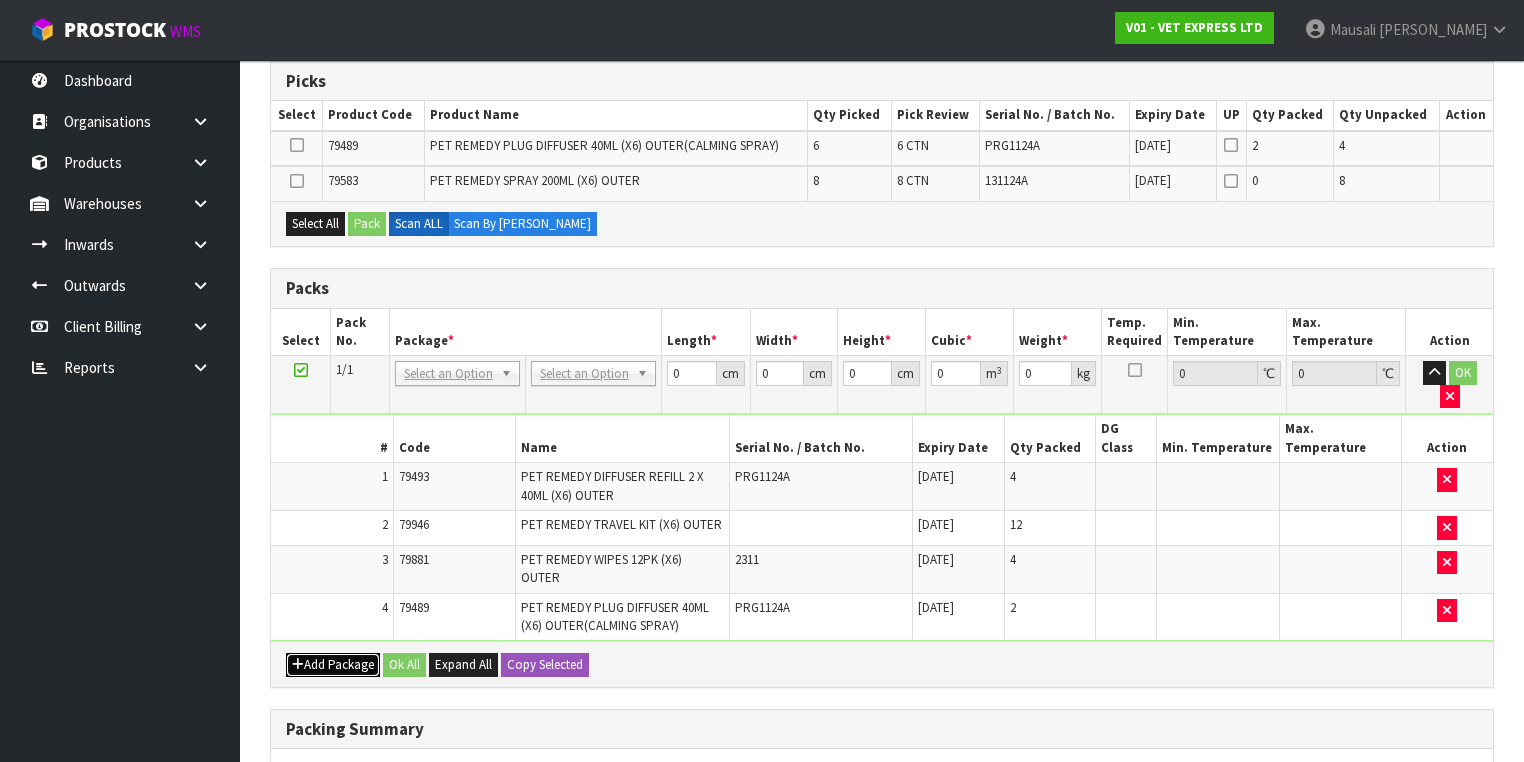 click on "Add Package" at bounding box center [333, 665] 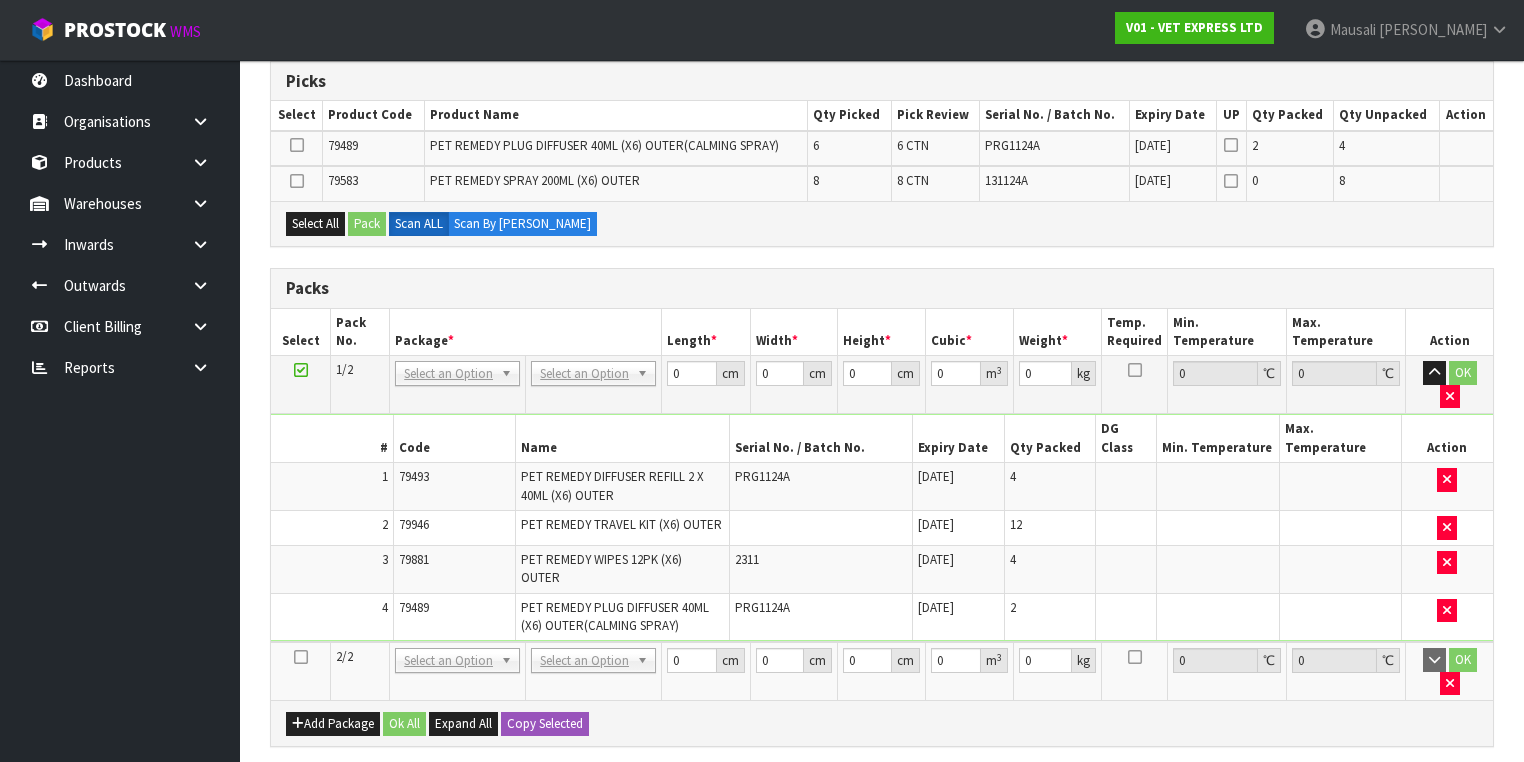 click at bounding box center (301, 657) 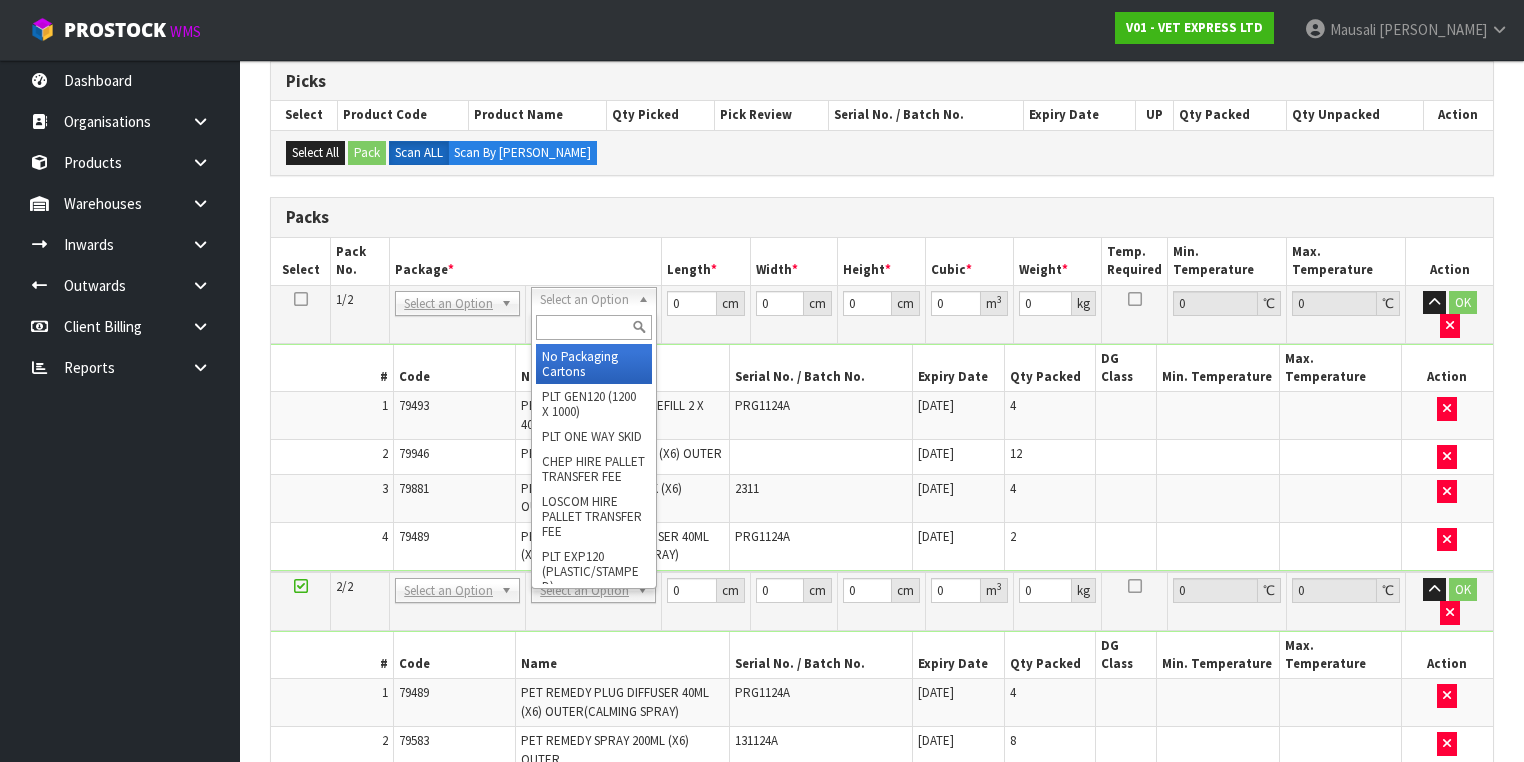click at bounding box center (593, 327) 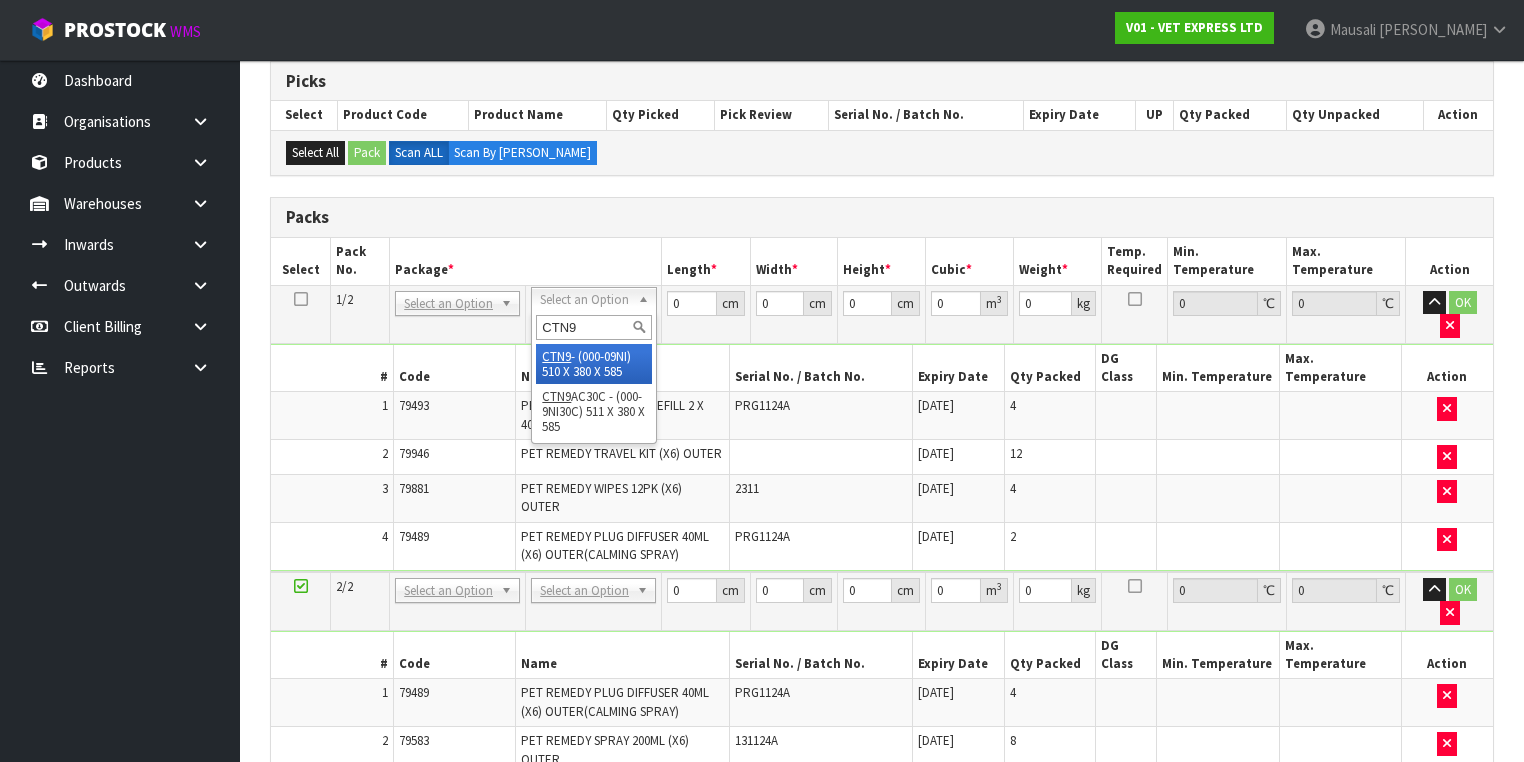 type on "CTN9" 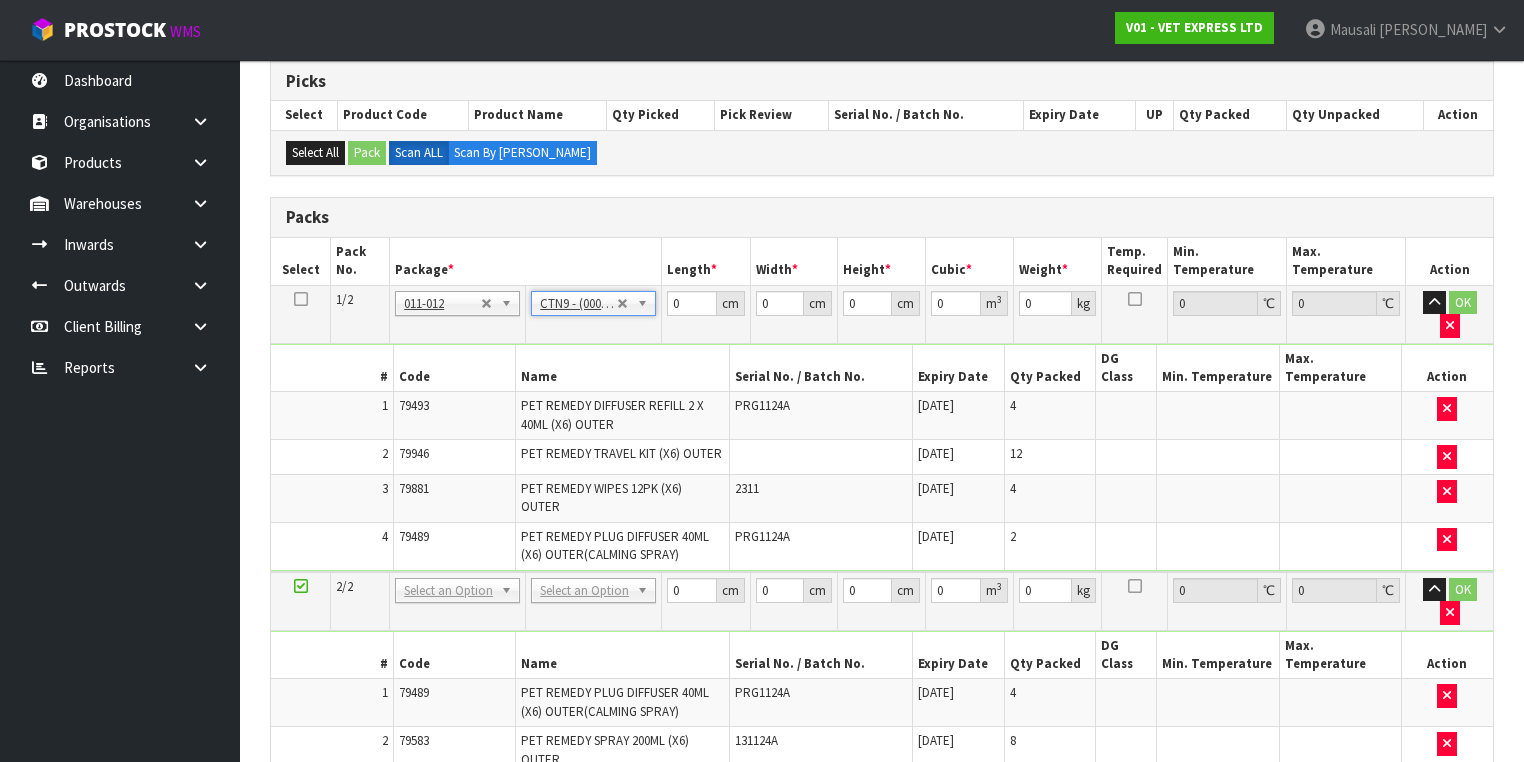 type on "51" 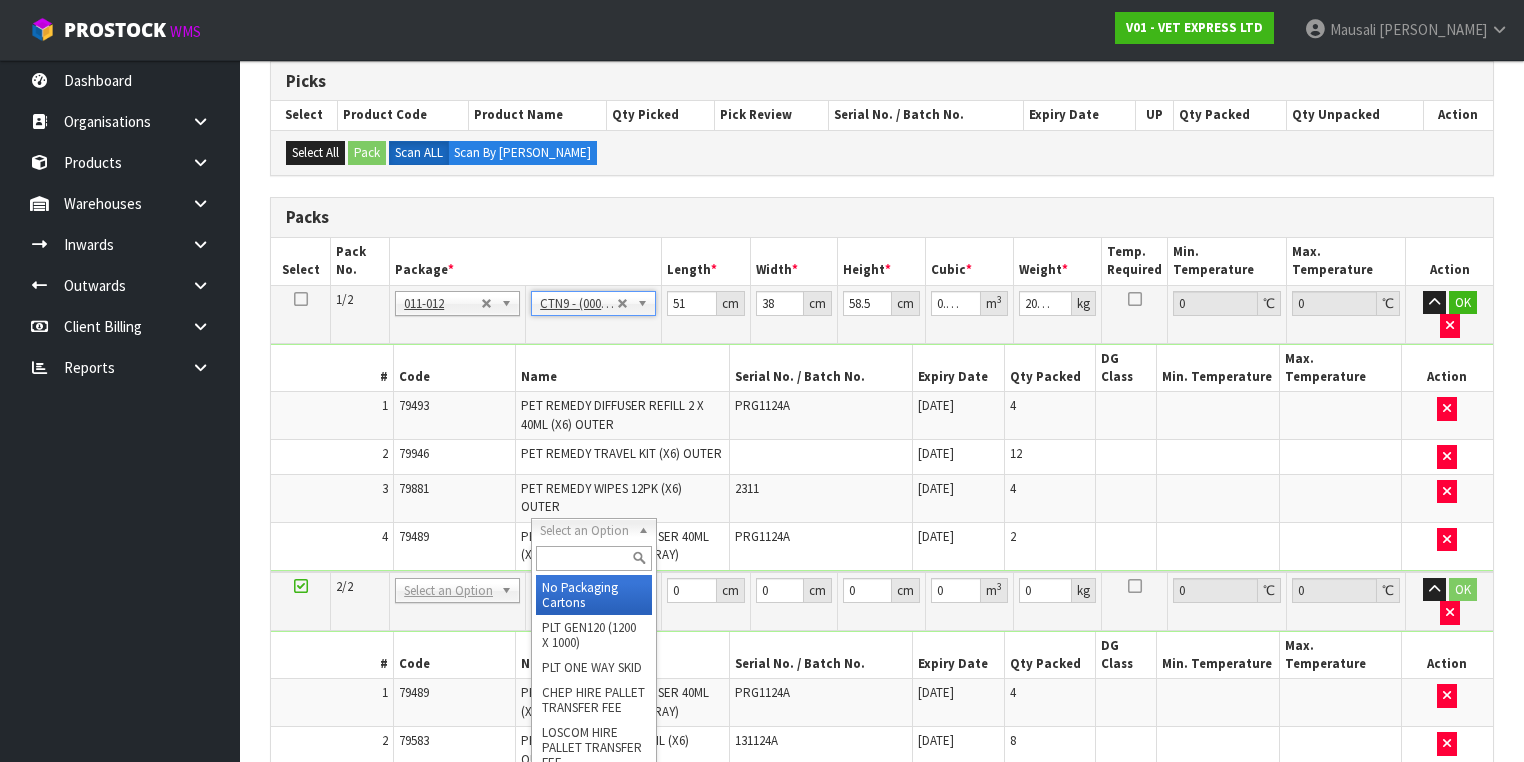 drag, startPoint x: 575, startPoint y: 521, endPoint x: 571, endPoint y: 567, distance: 46.173584 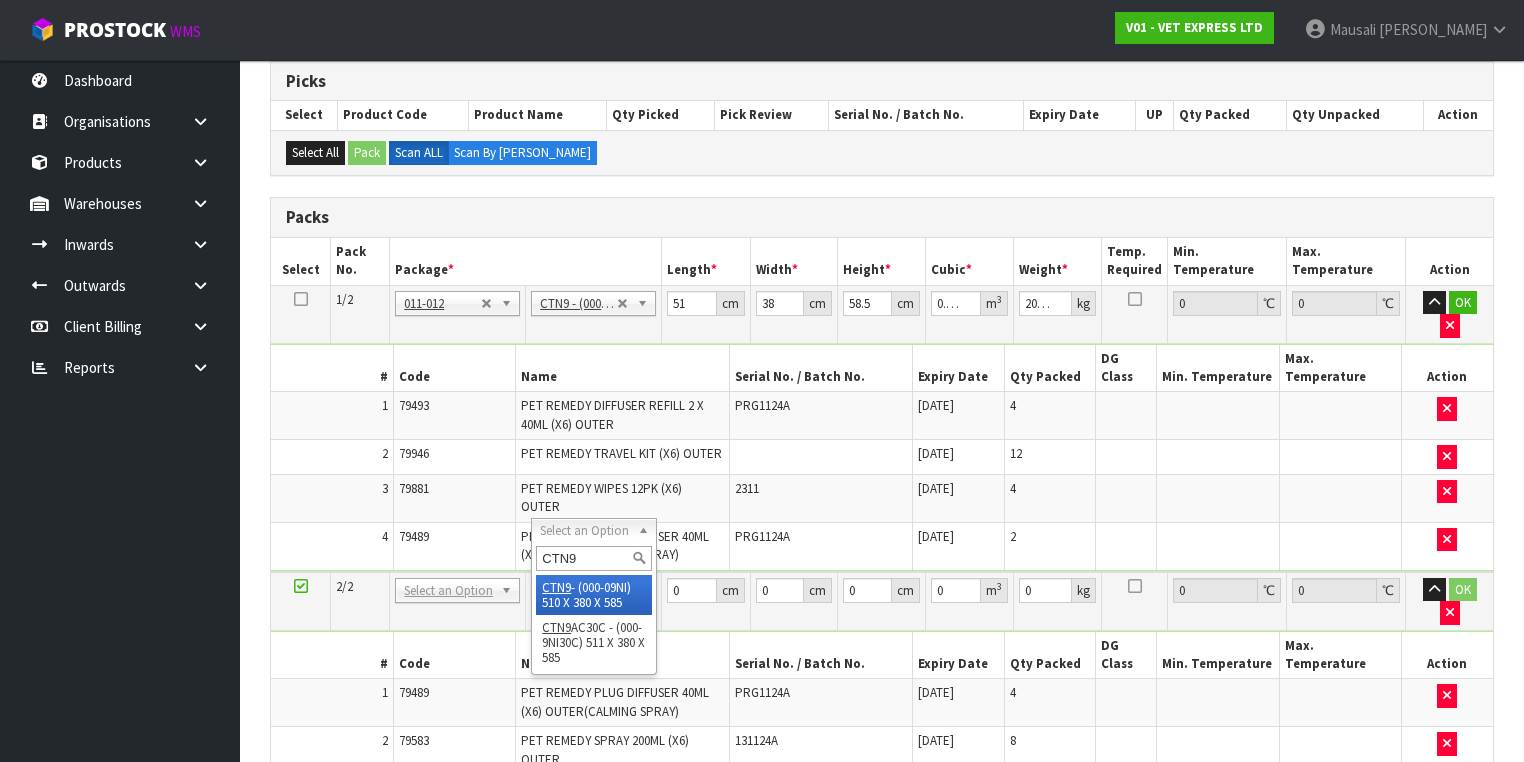 type on "CTN9" 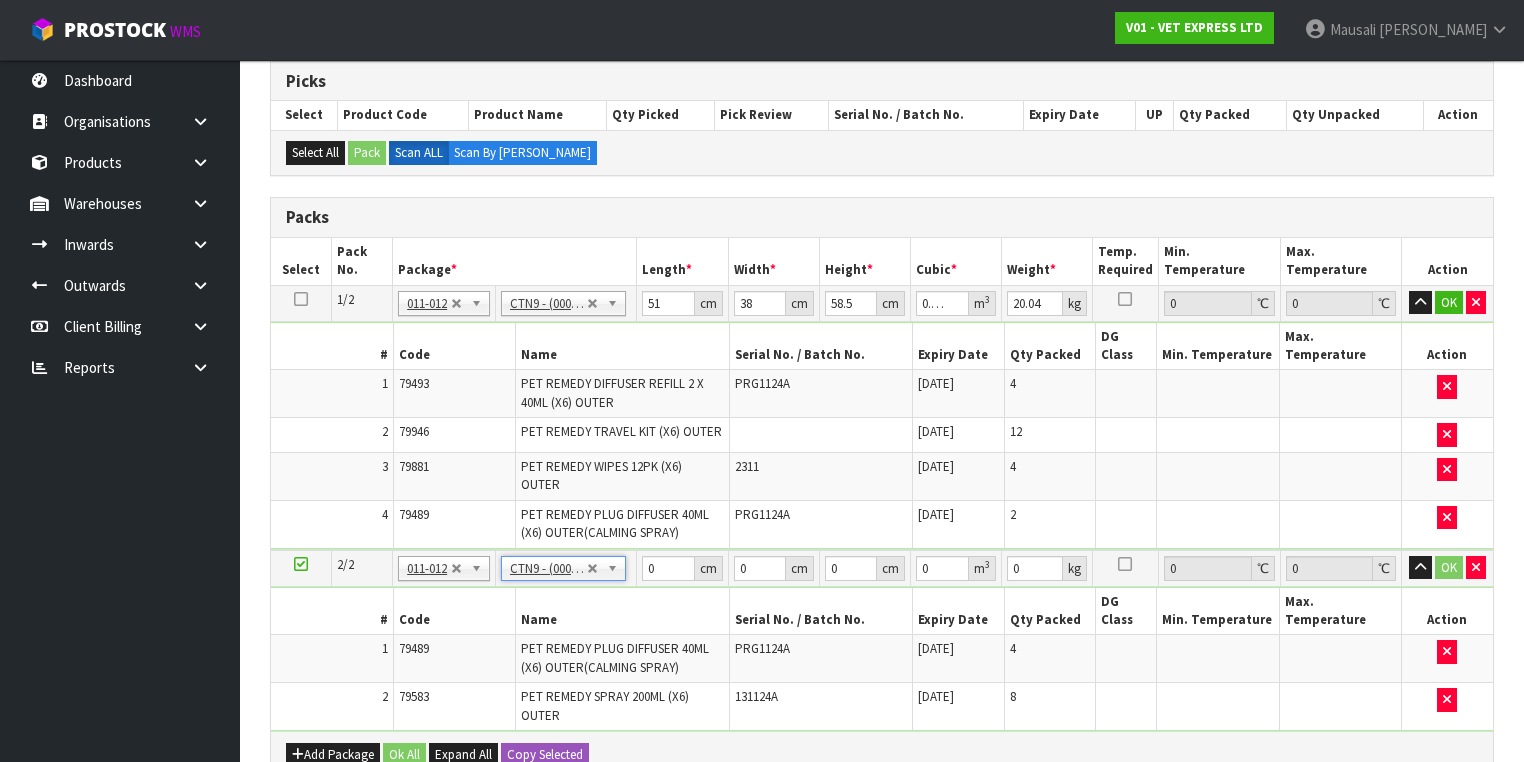 type on "51" 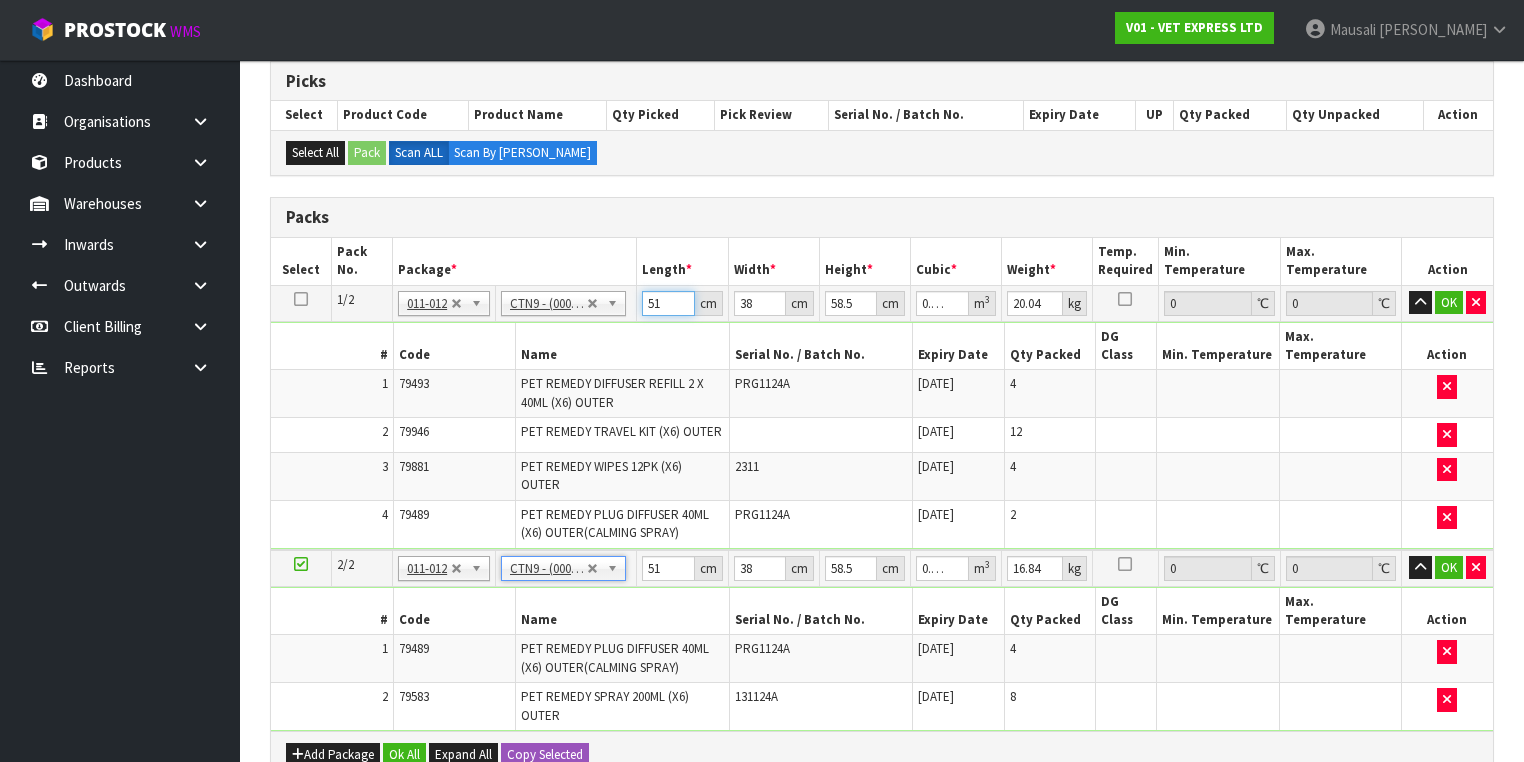 drag, startPoint x: 663, startPoint y: 306, endPoint x: 619, endPoint y: 320, distance: 46.173584 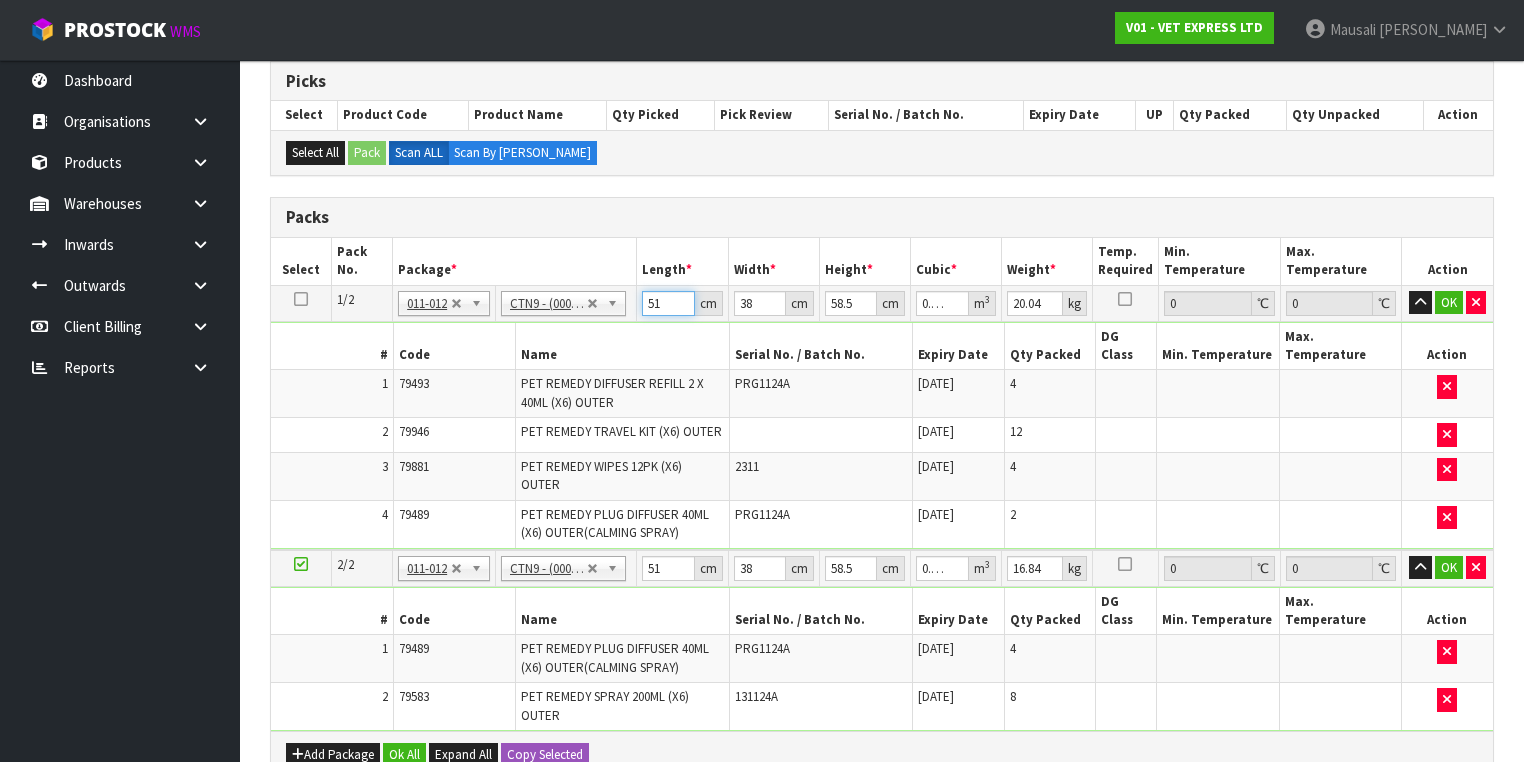 type on "5" 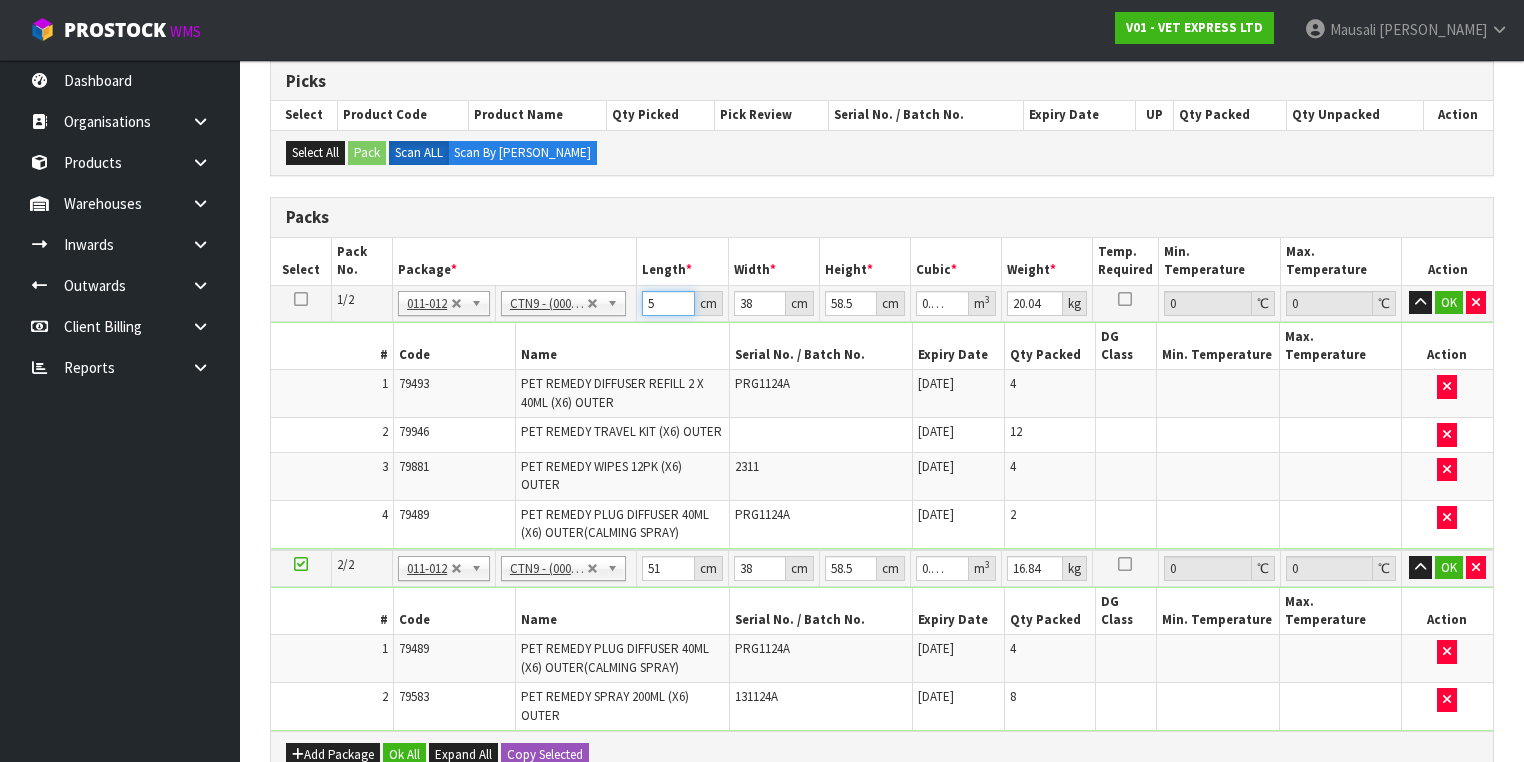 type on "52" 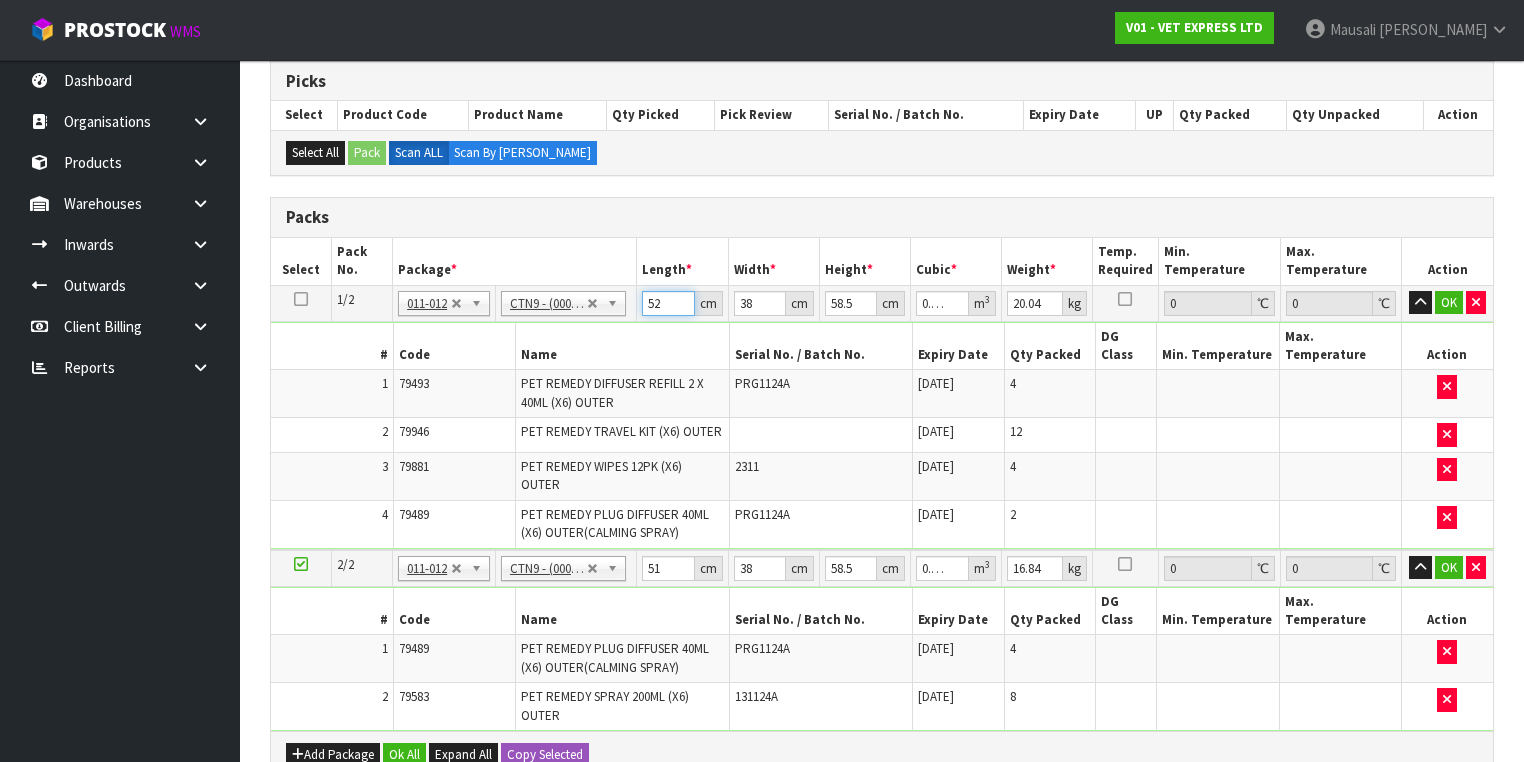 type on "52" 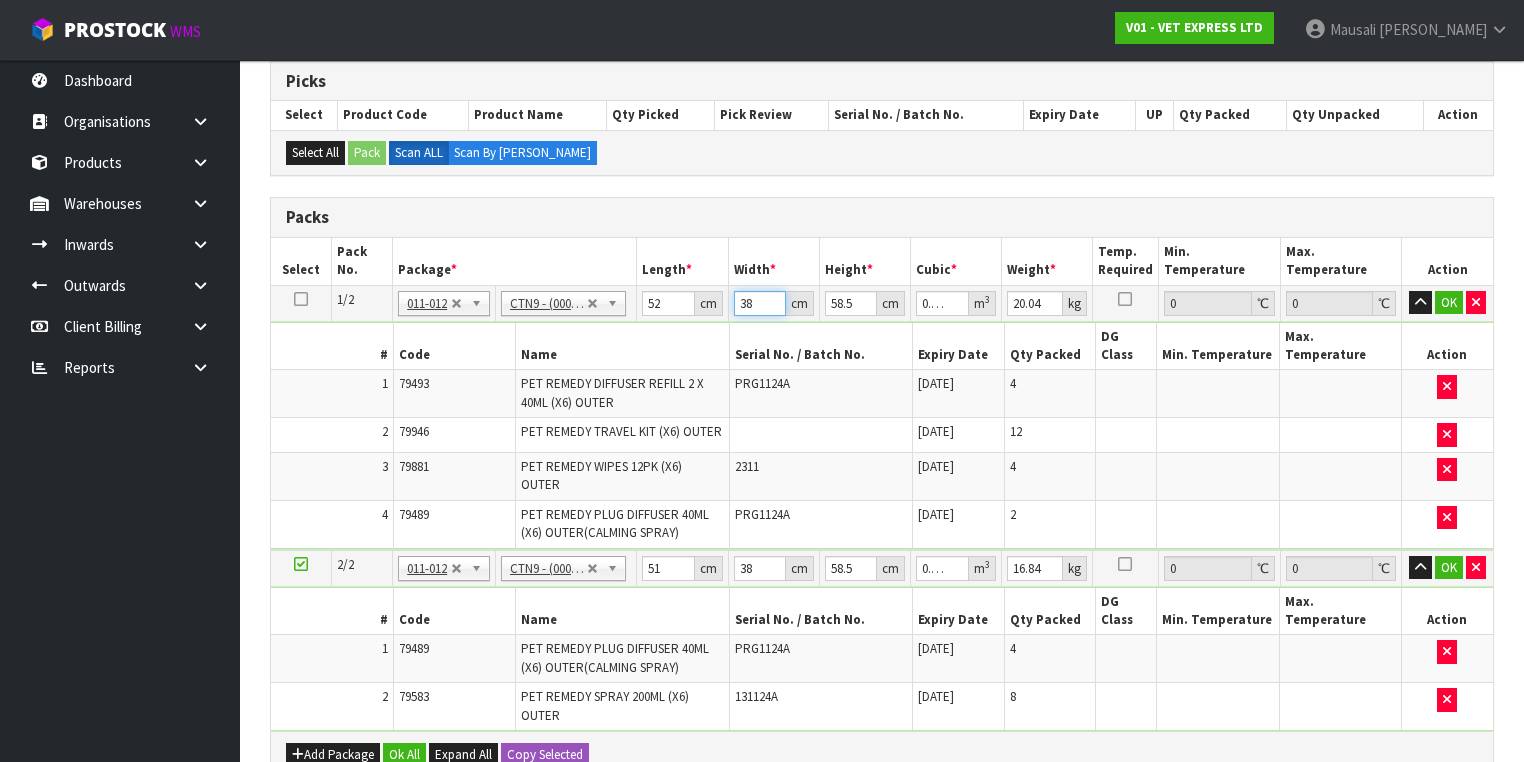 type on "4" 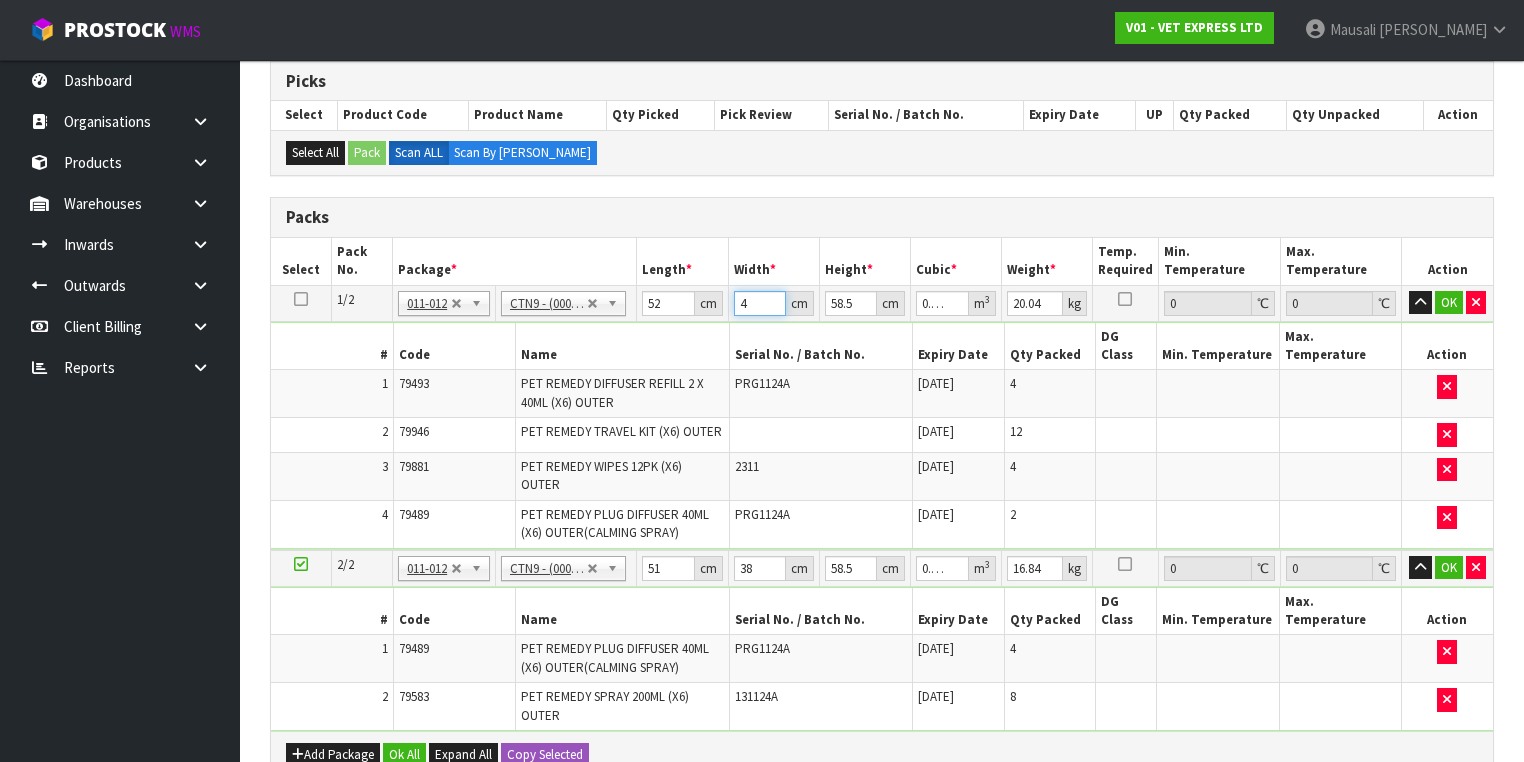 type on "40" 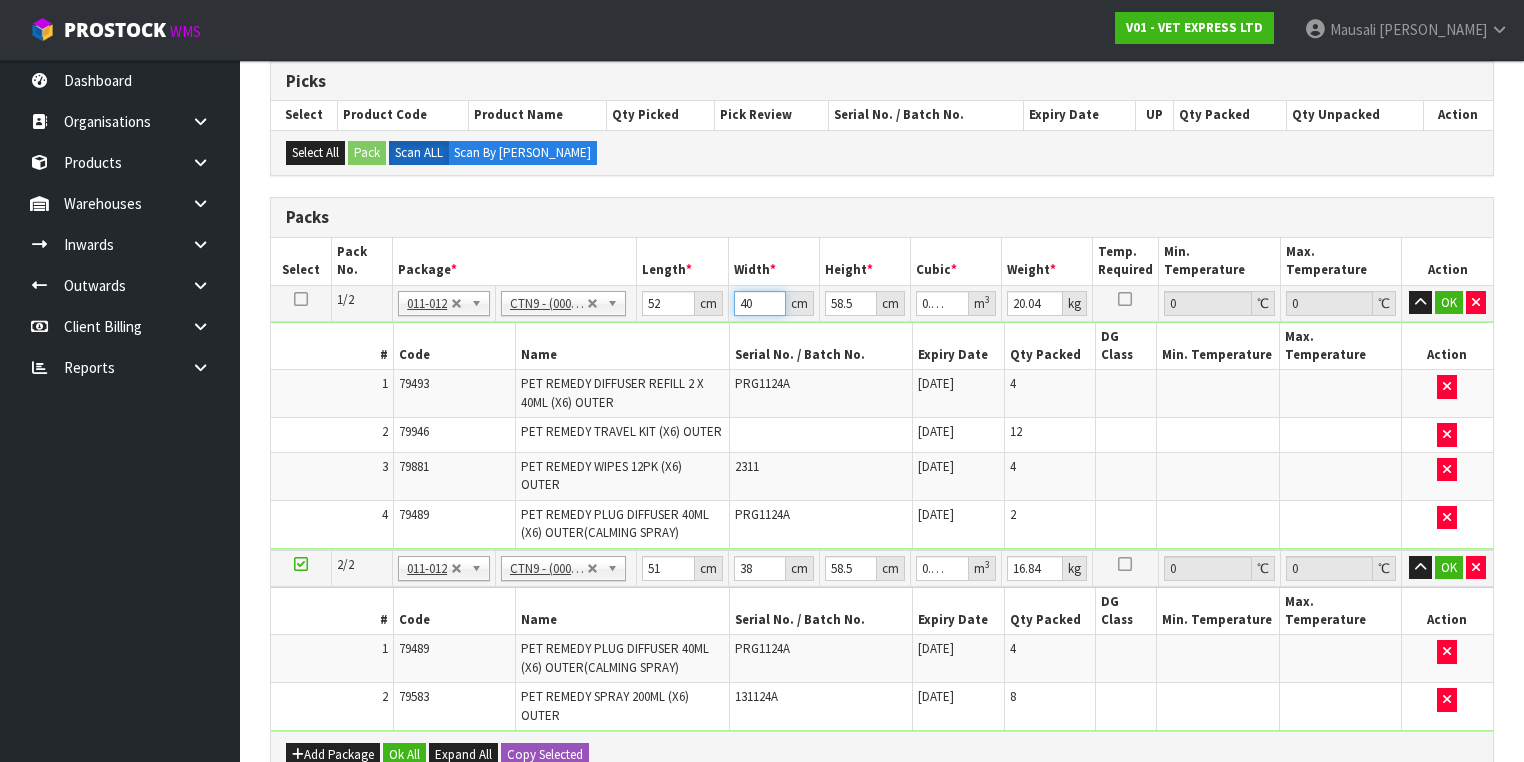 type on "40" 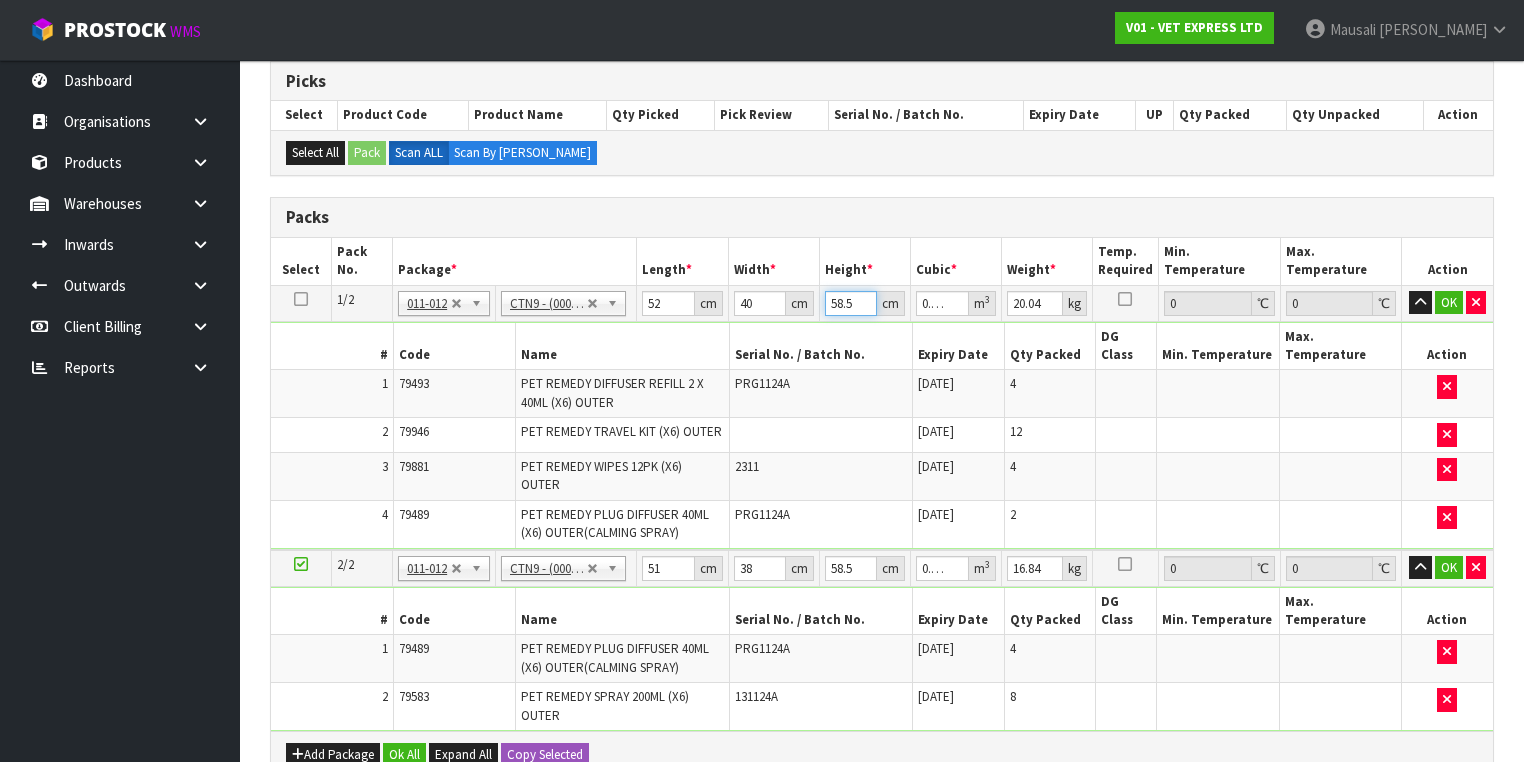 type on "3" 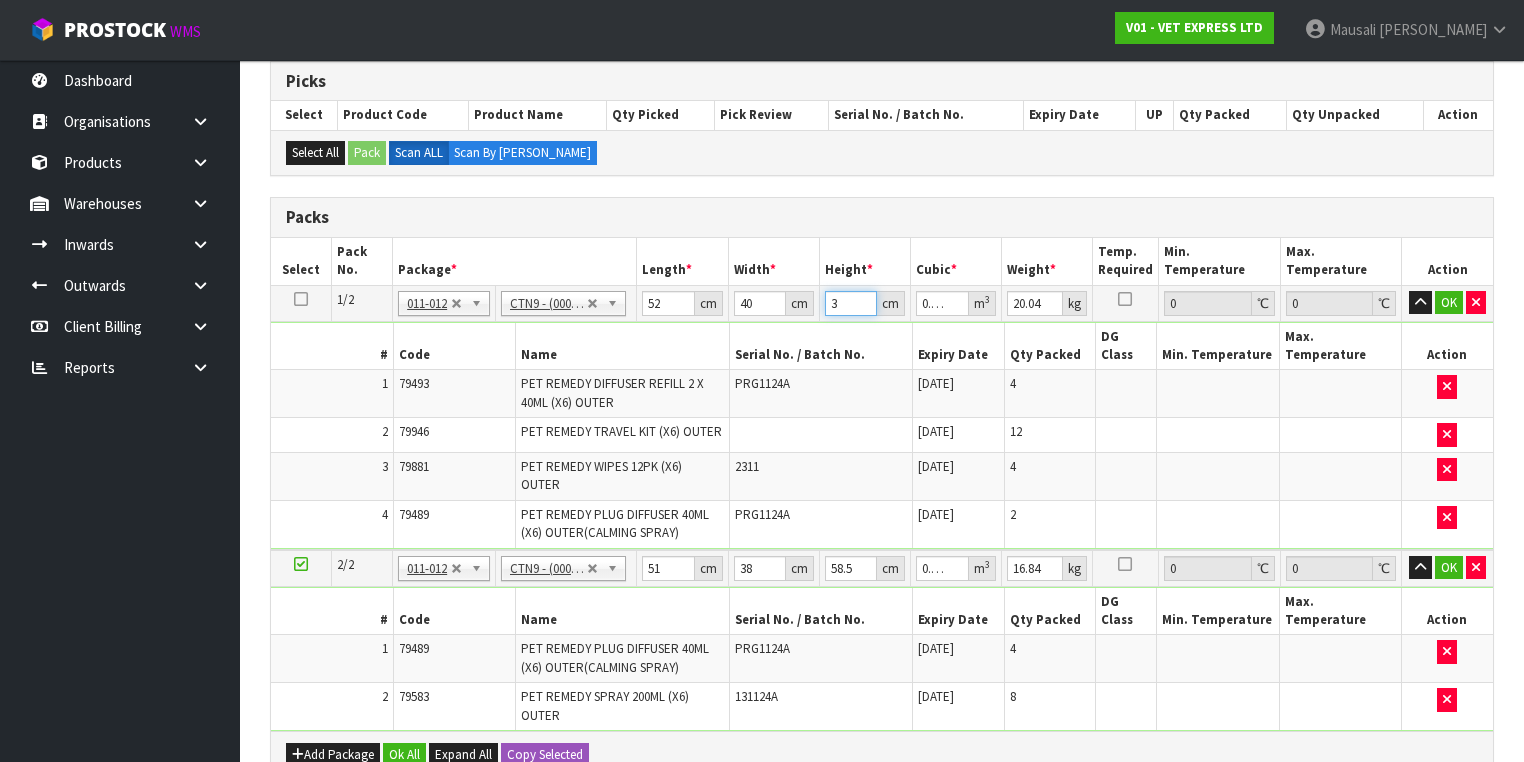 type 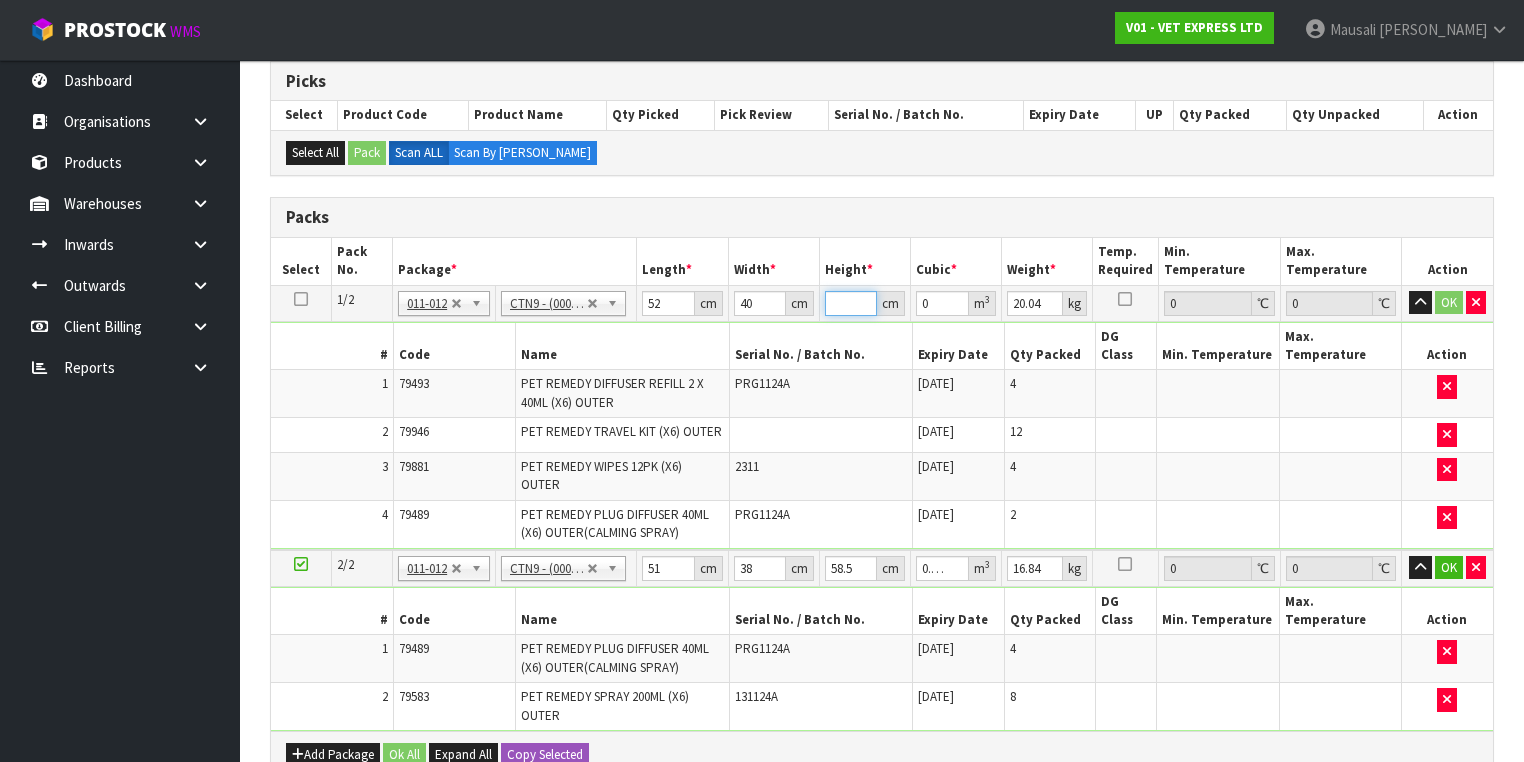 type on "5" 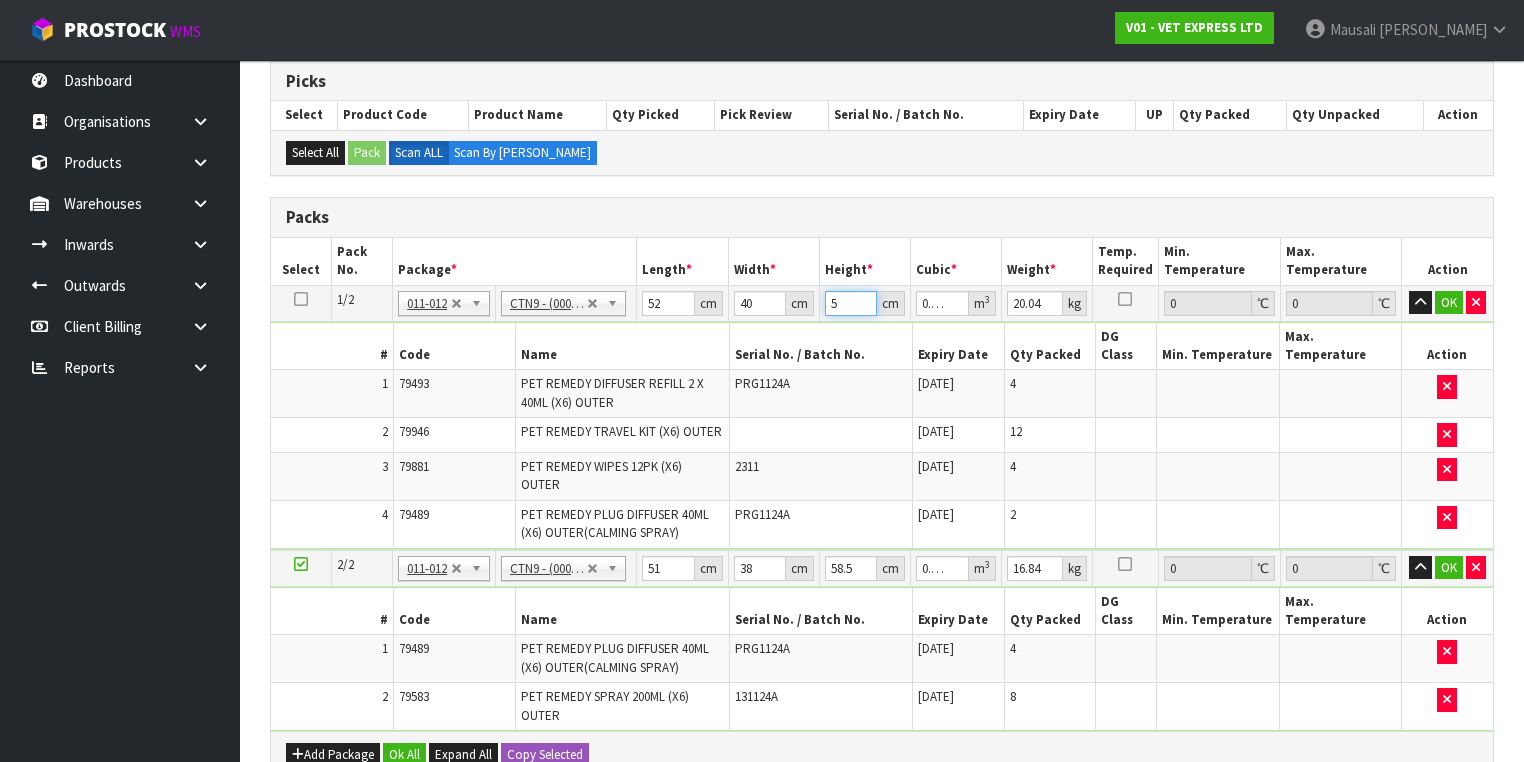 type on "54" 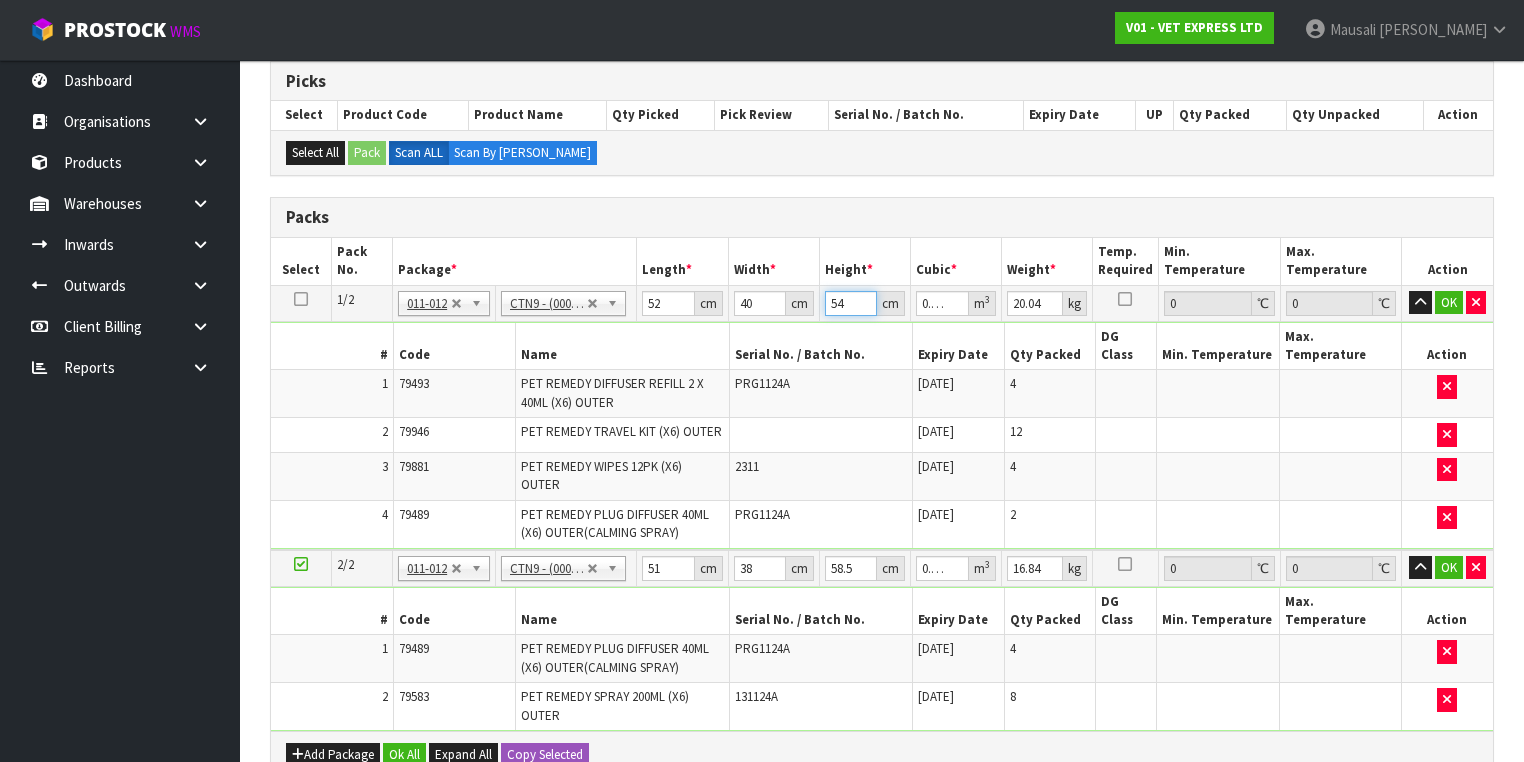 type on "54" 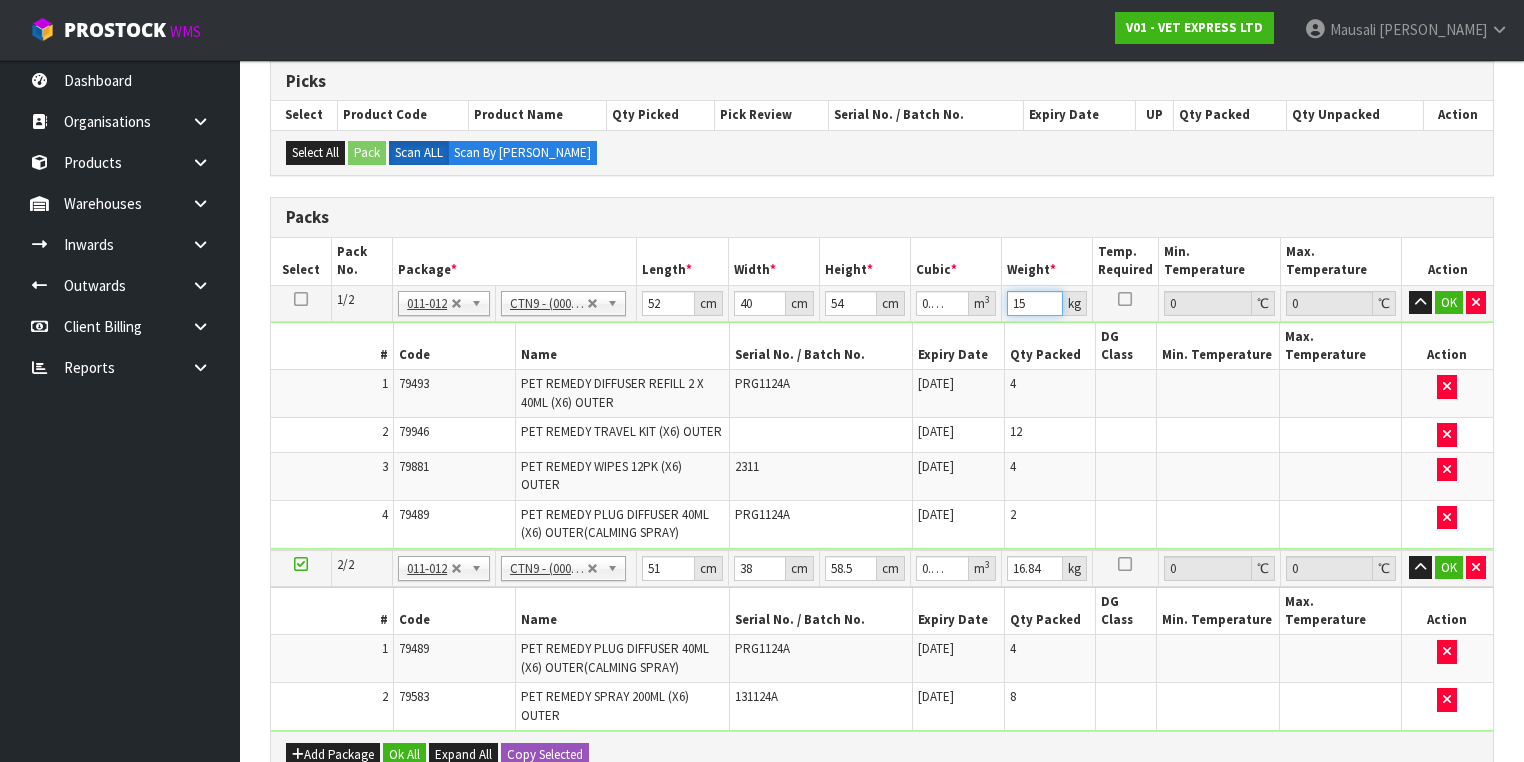type on "15" 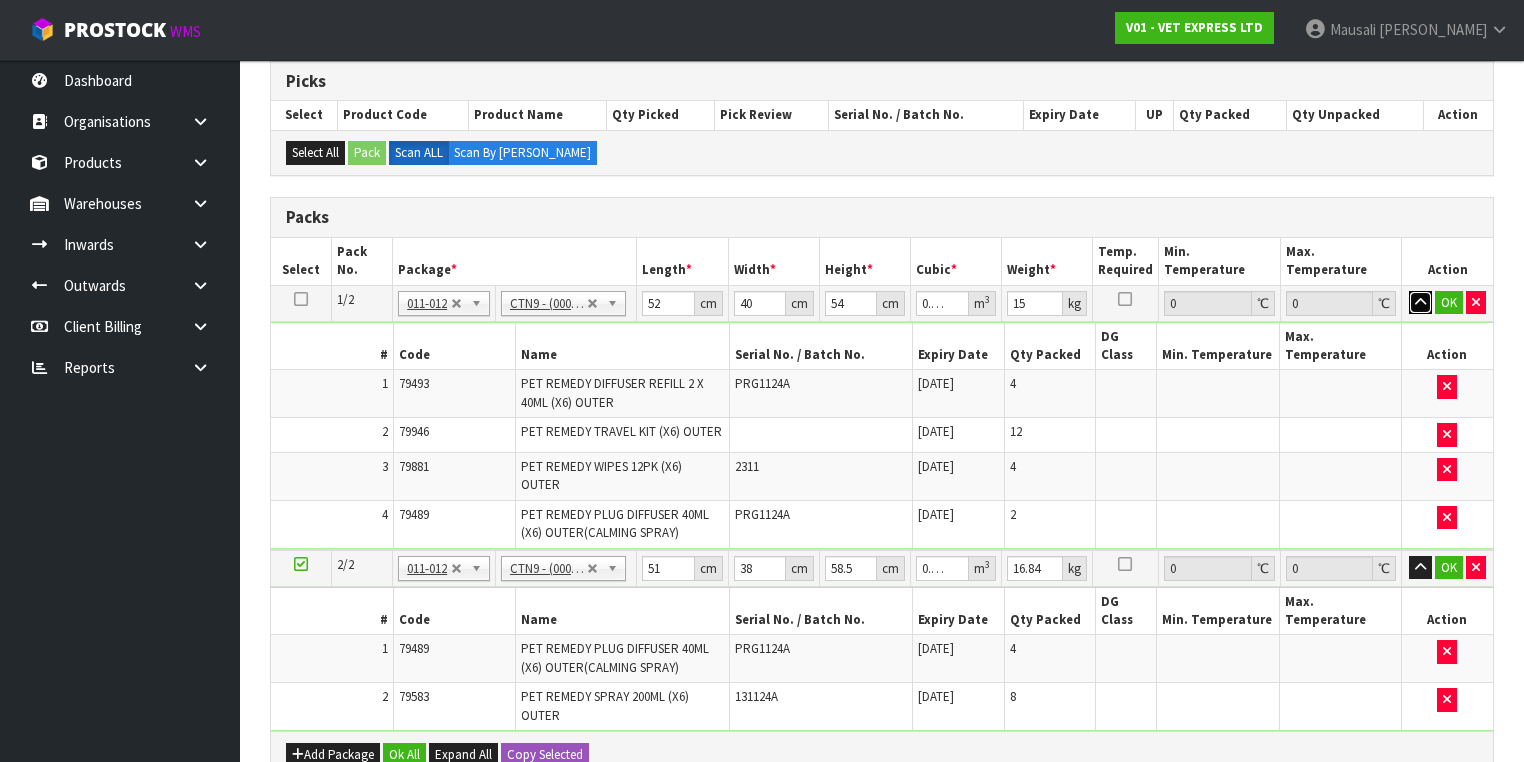 type 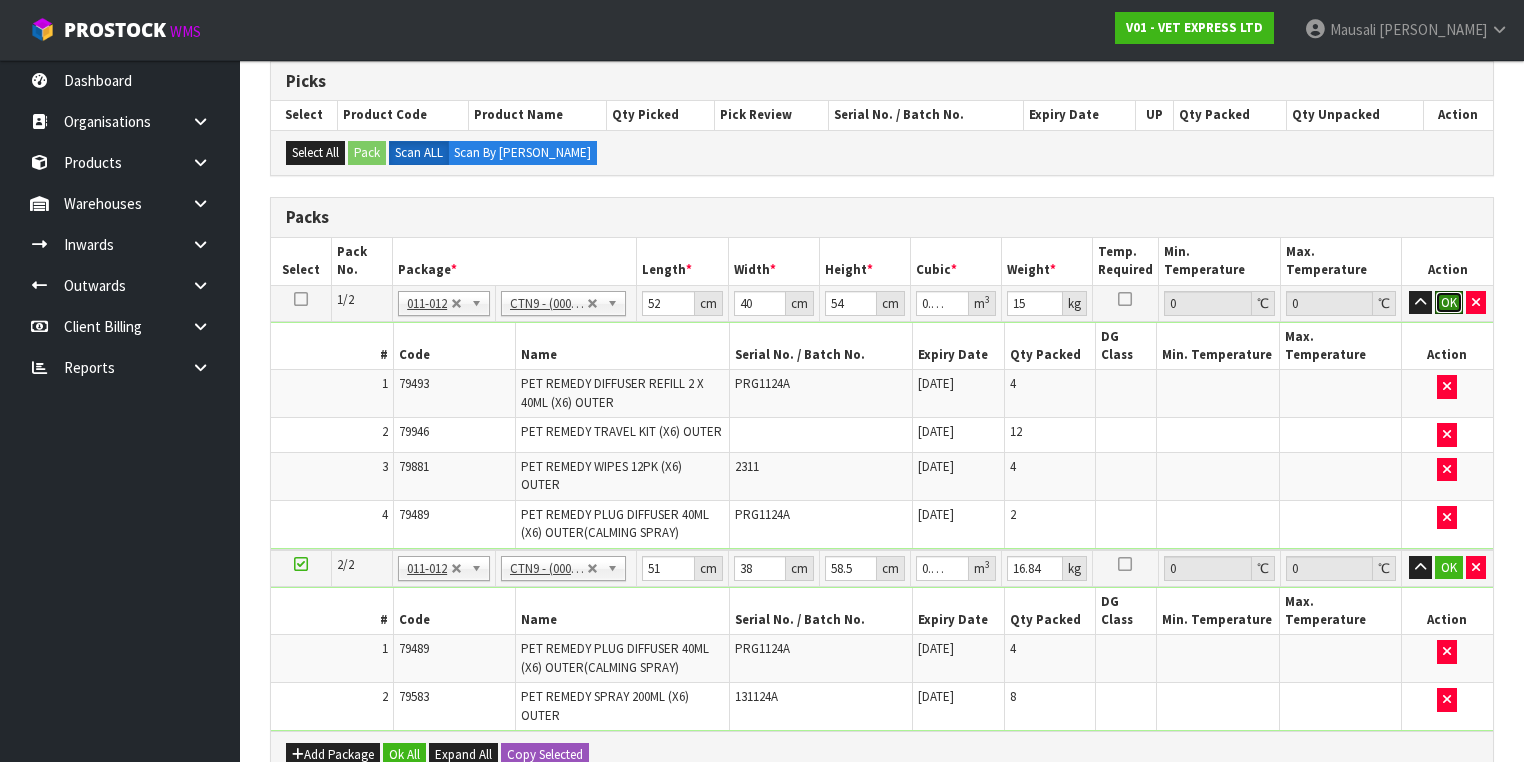 type 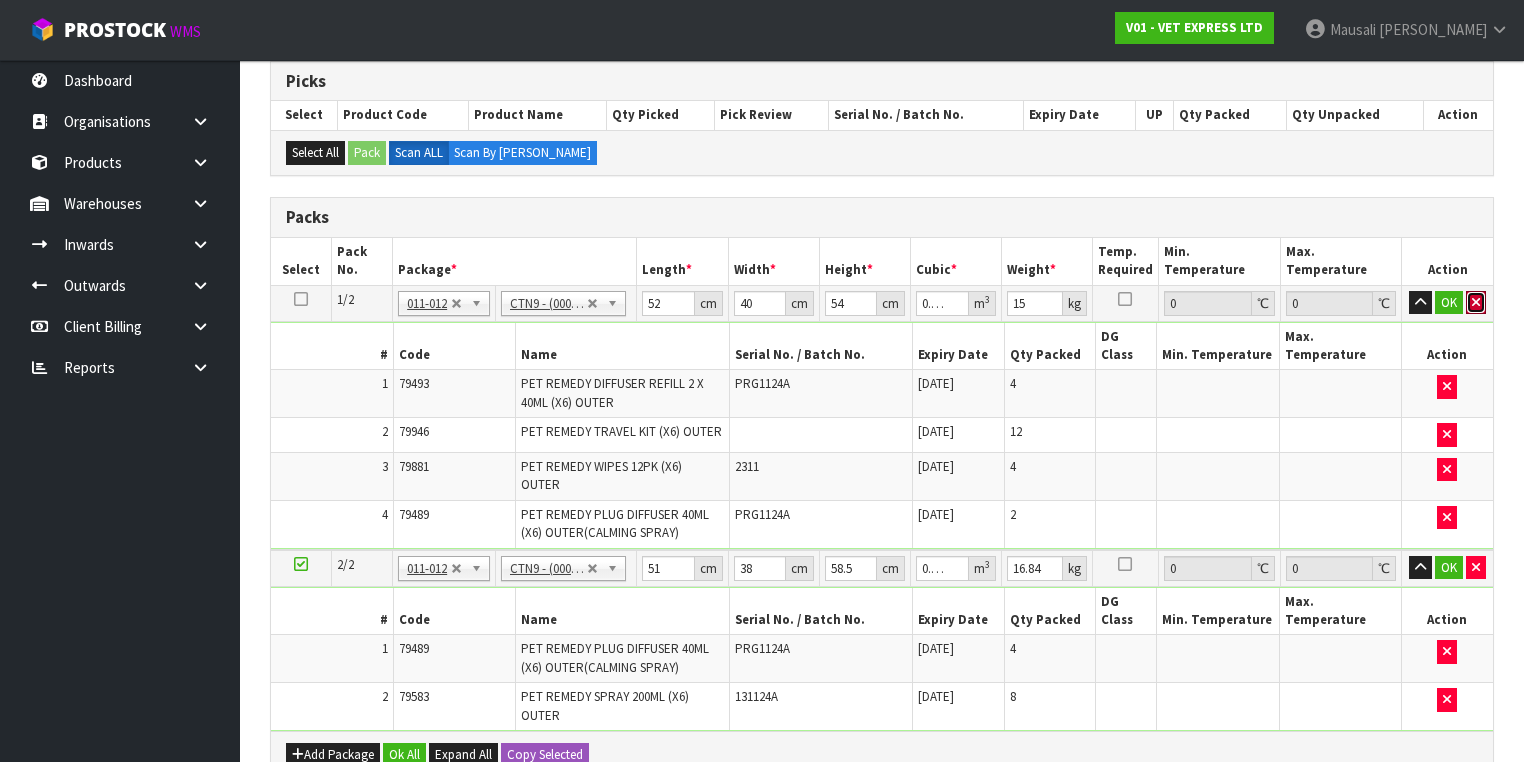 type 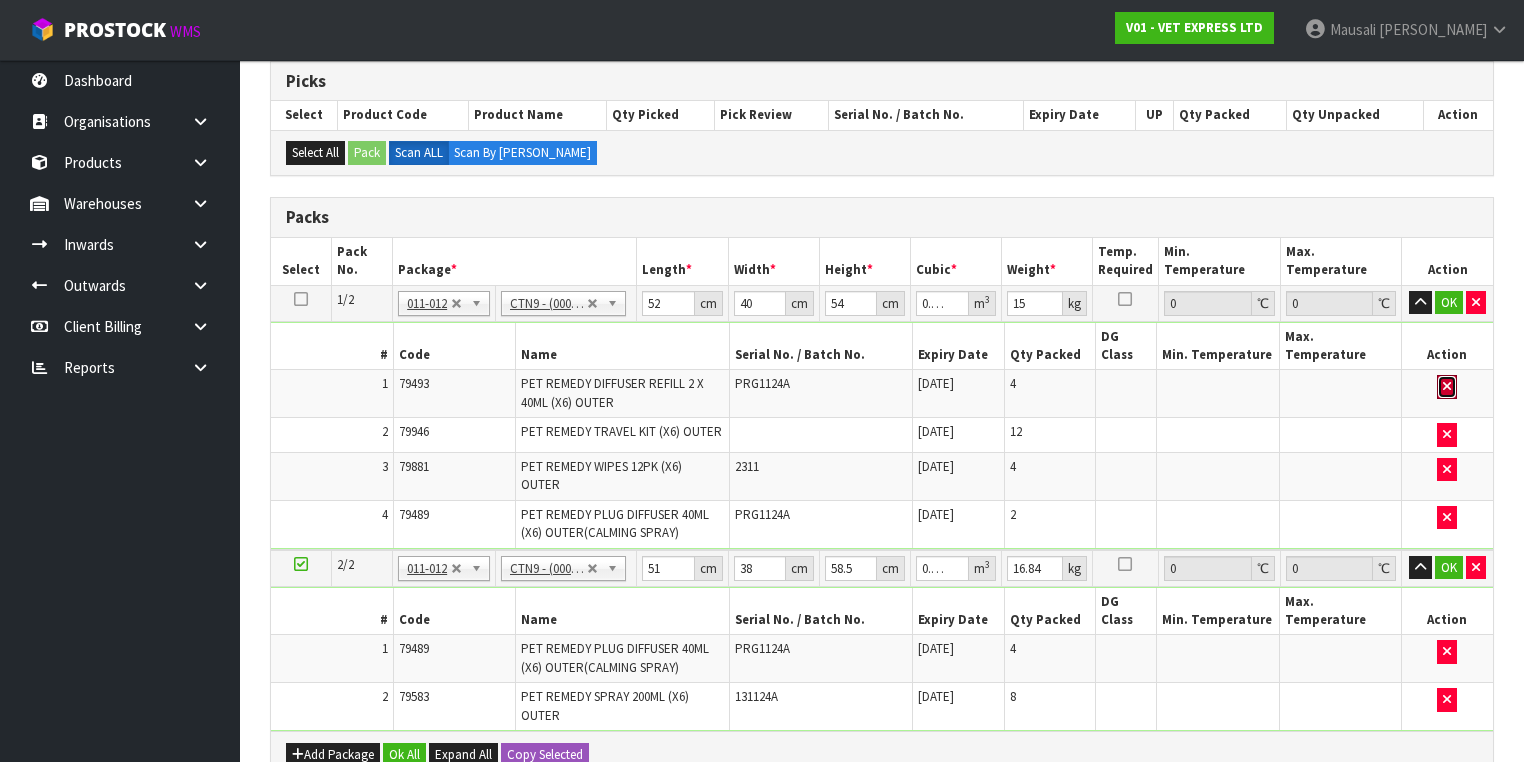 type 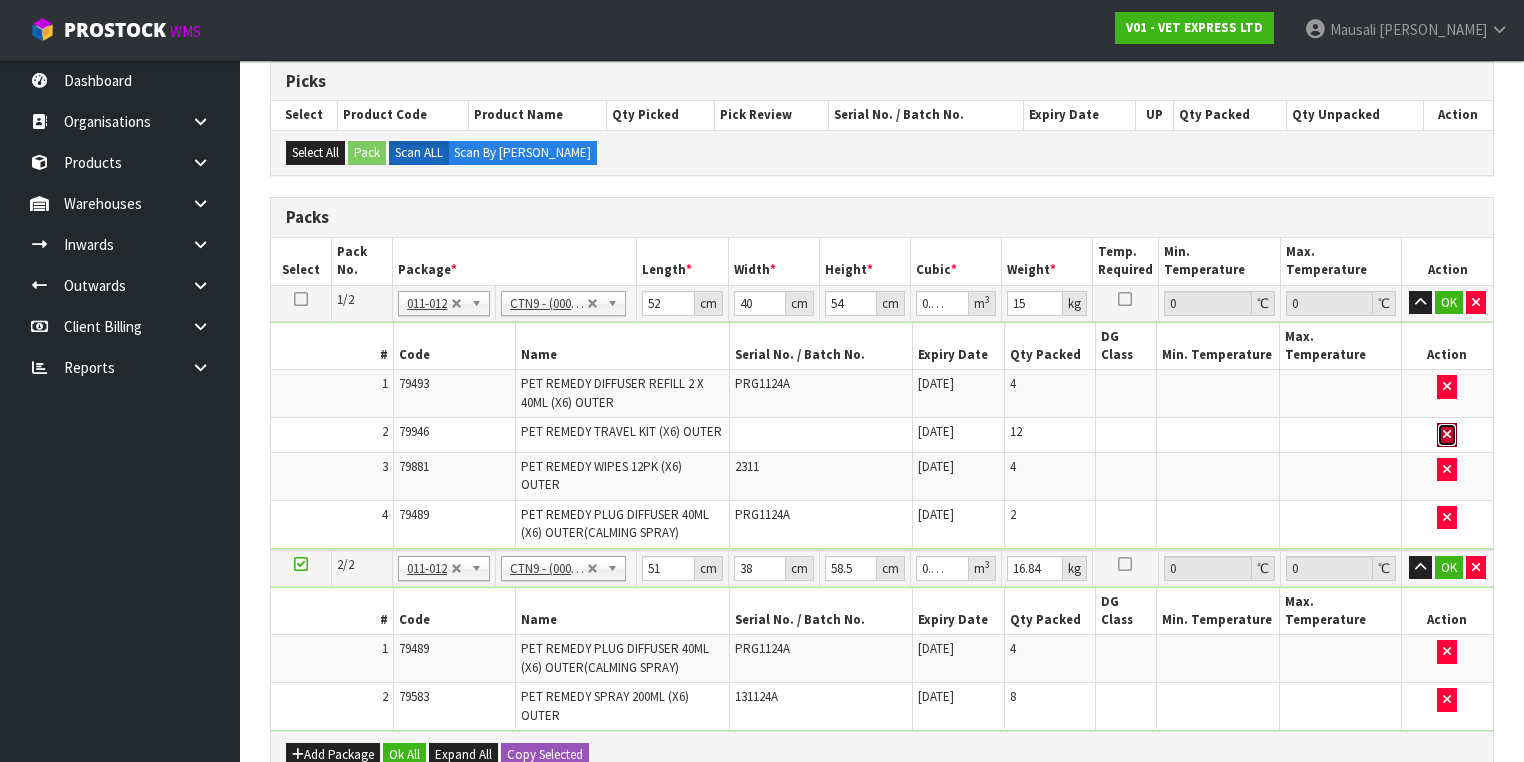 type 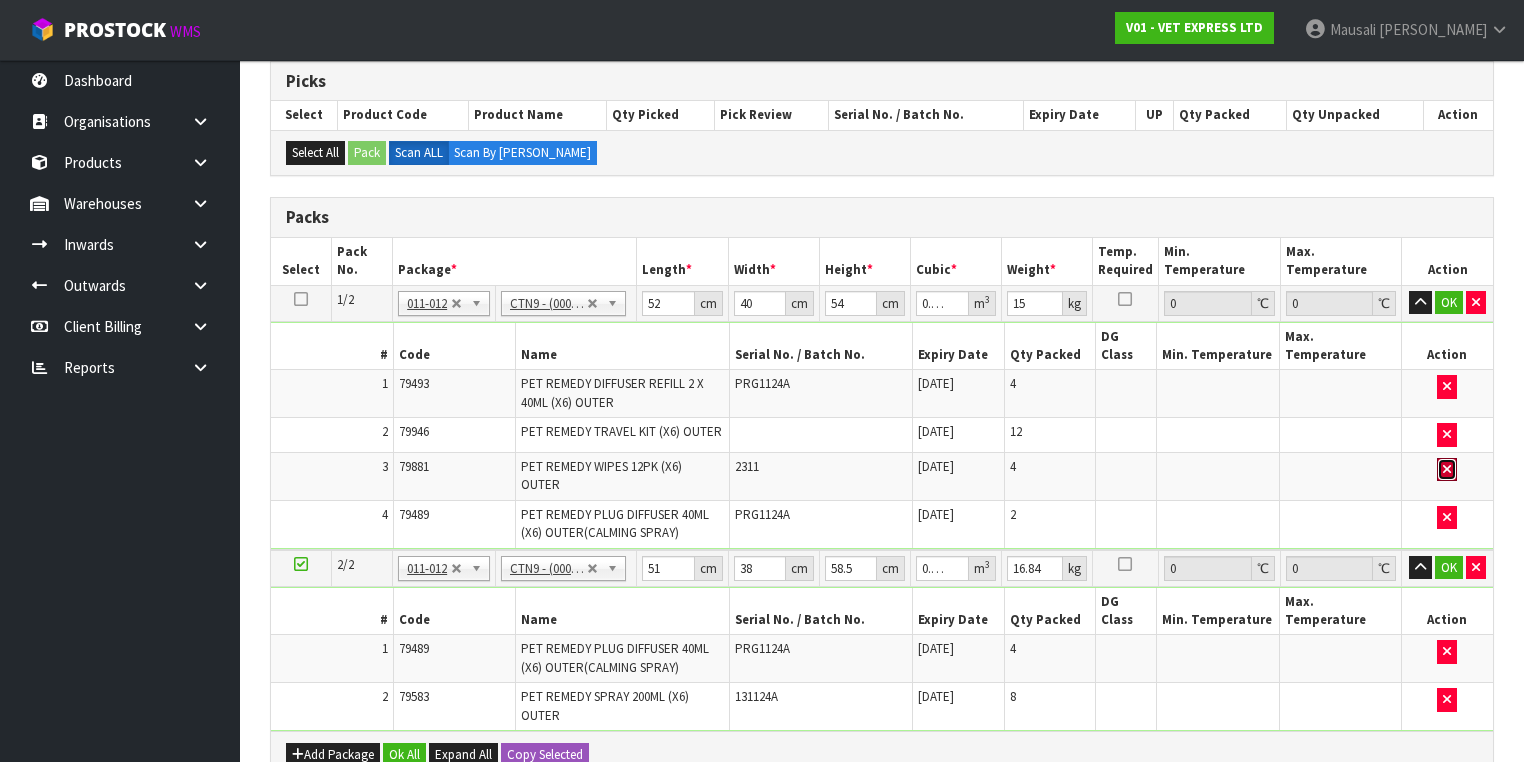 type 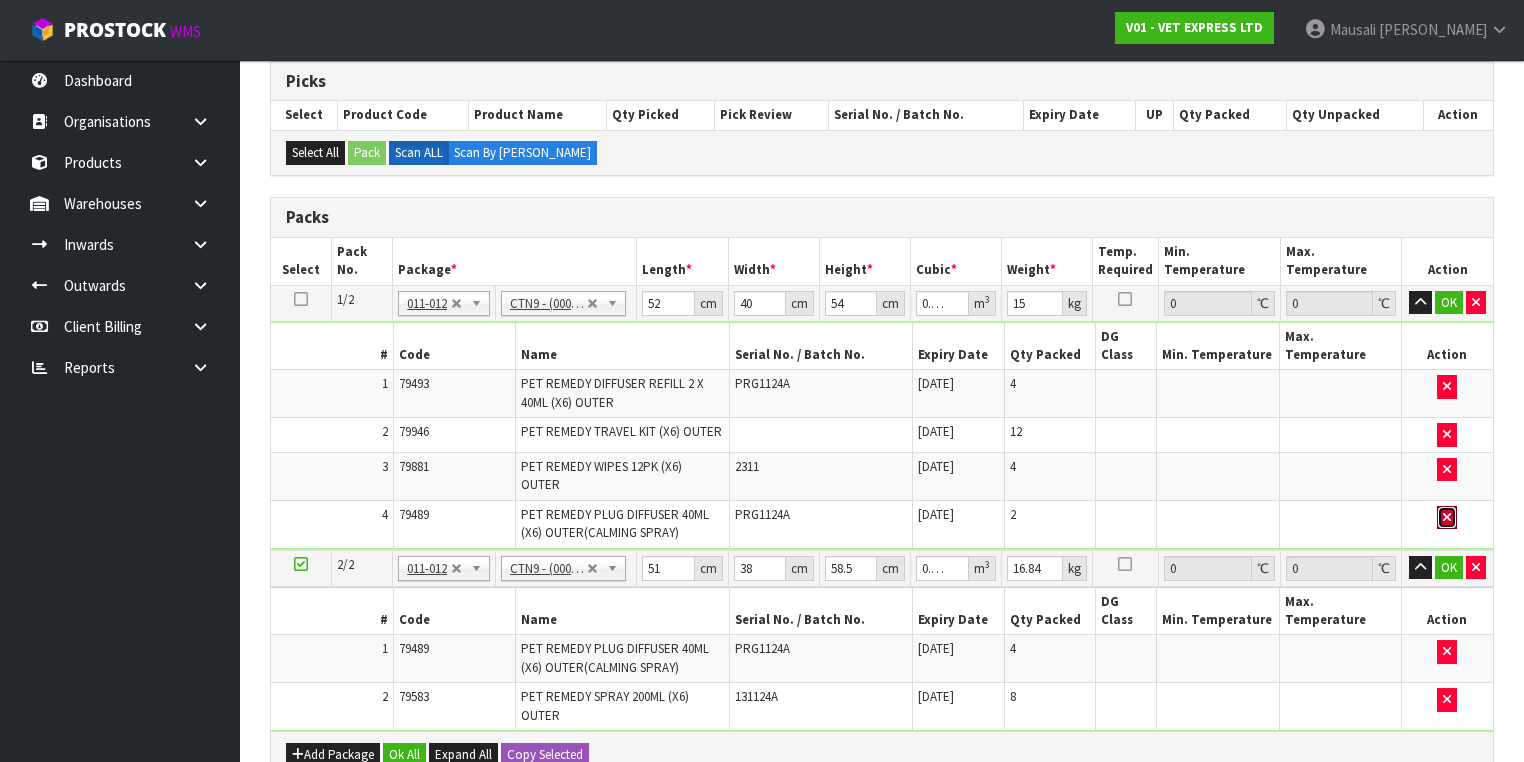 type 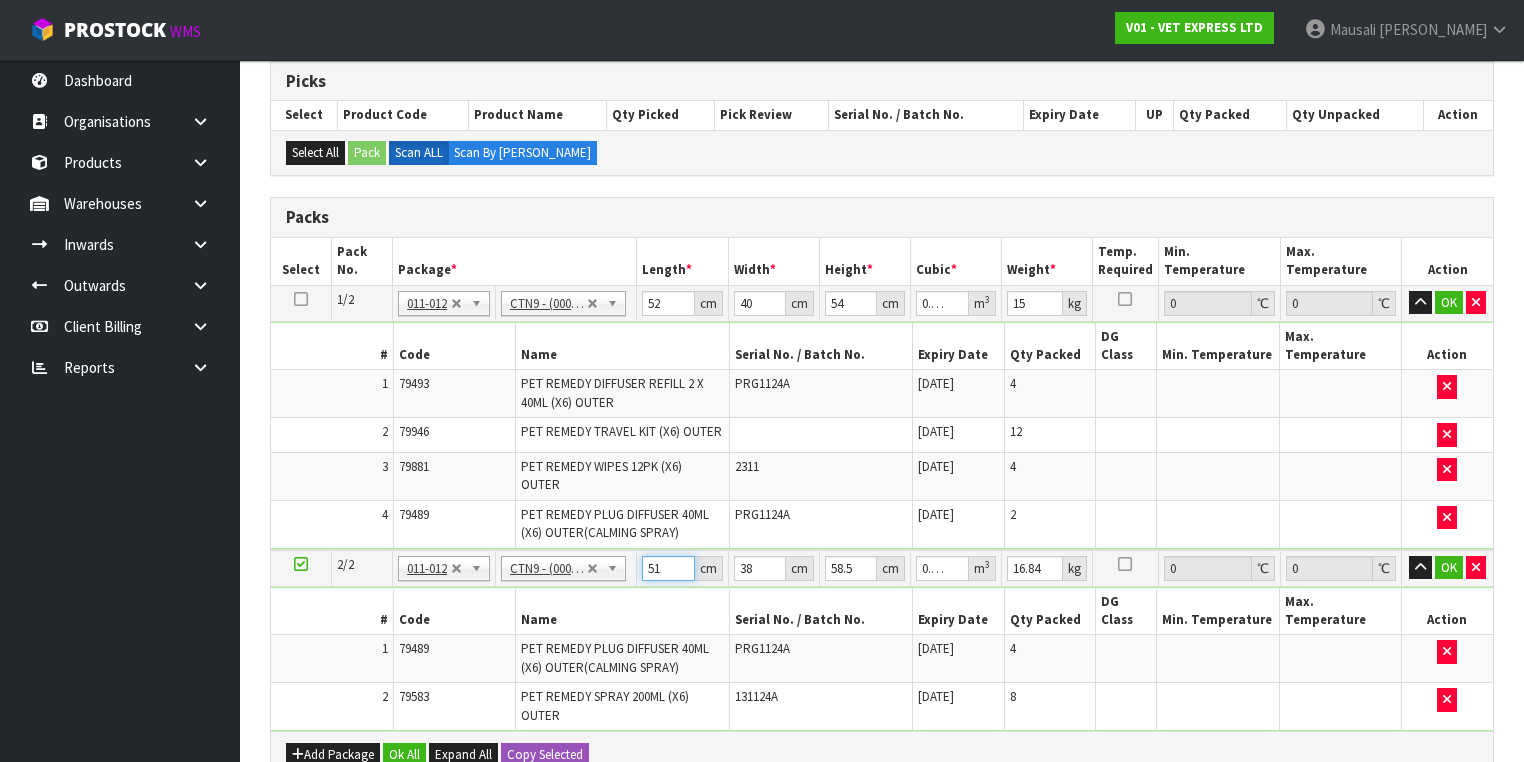 type on "5" 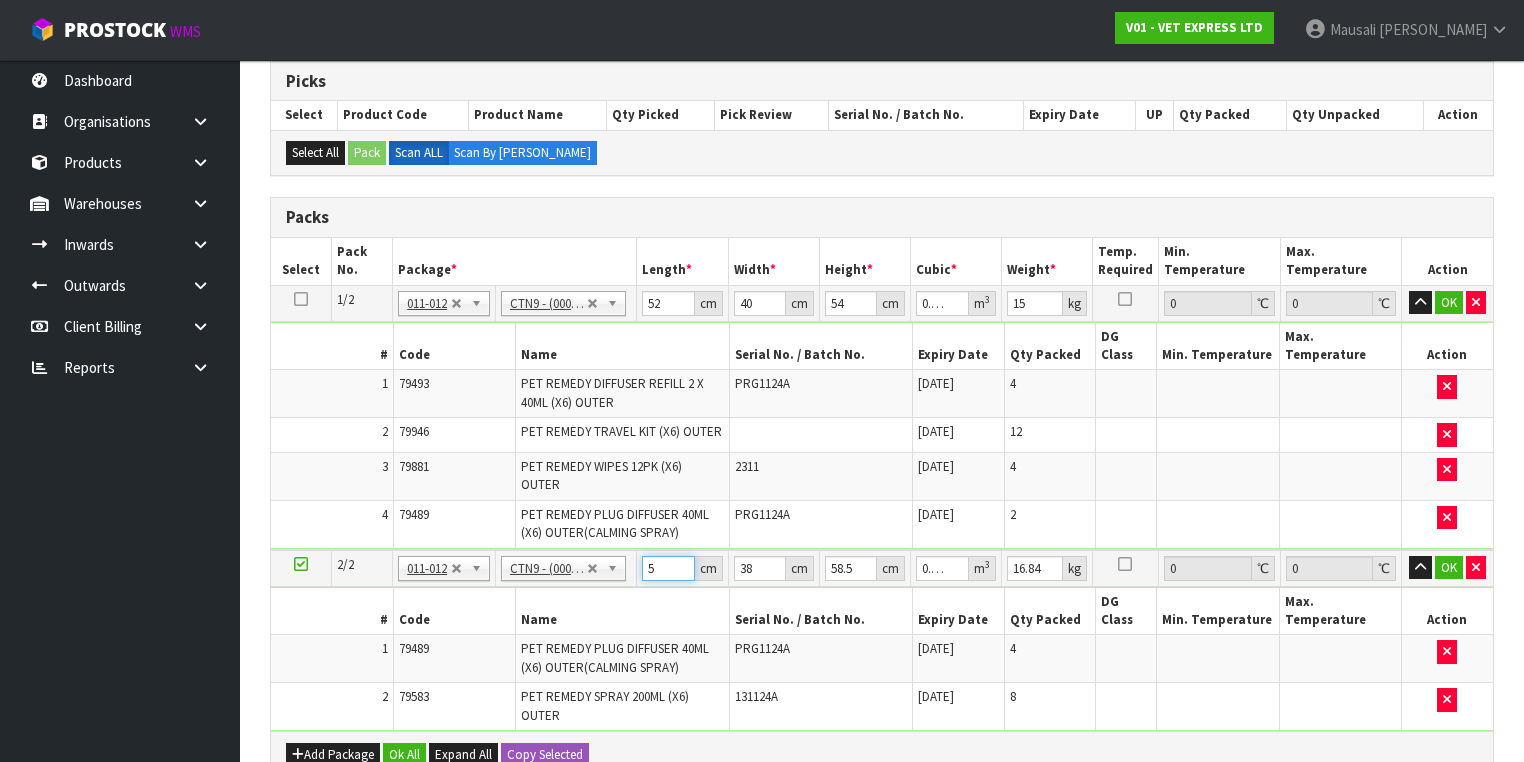 type on "52" 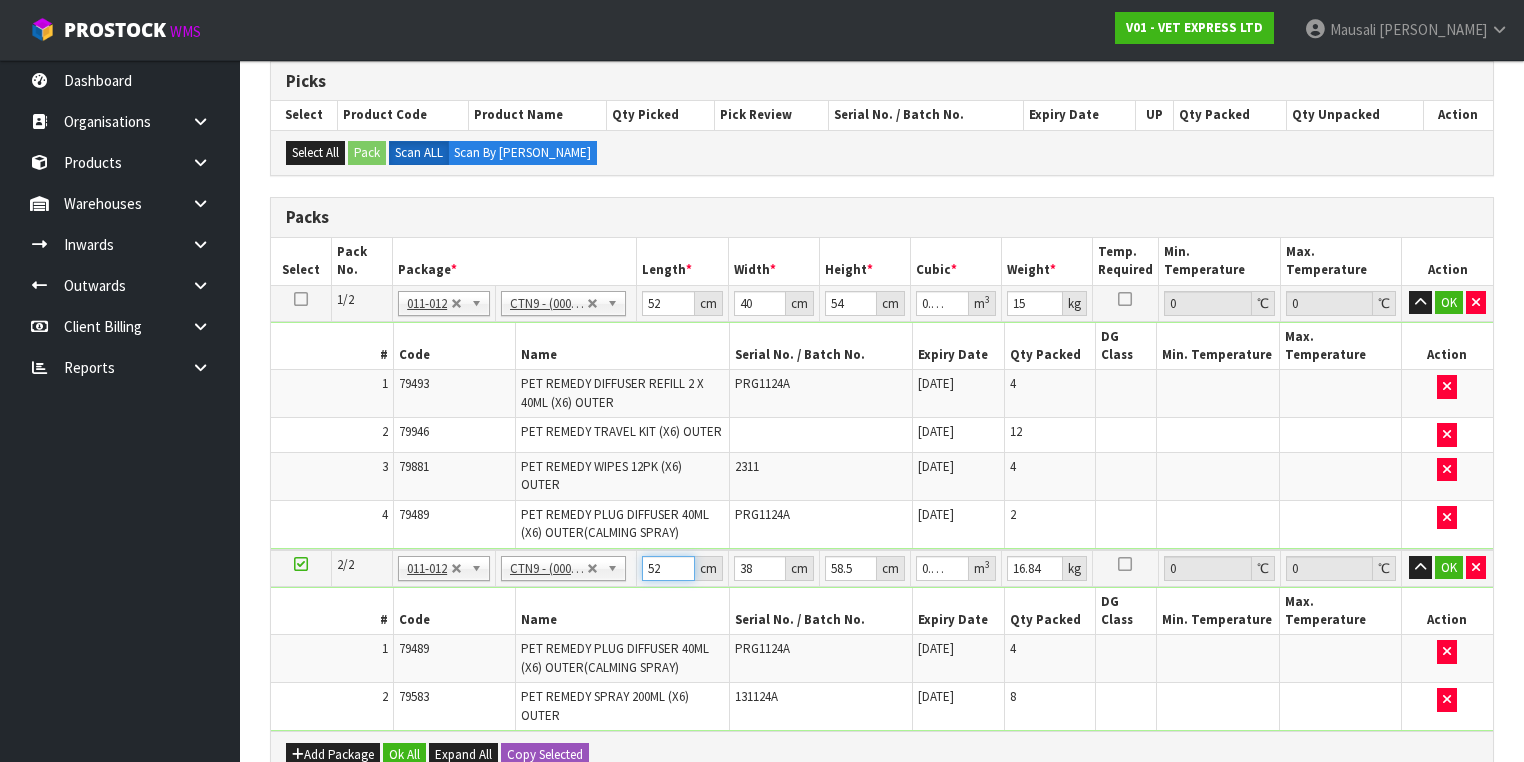 type on "52" 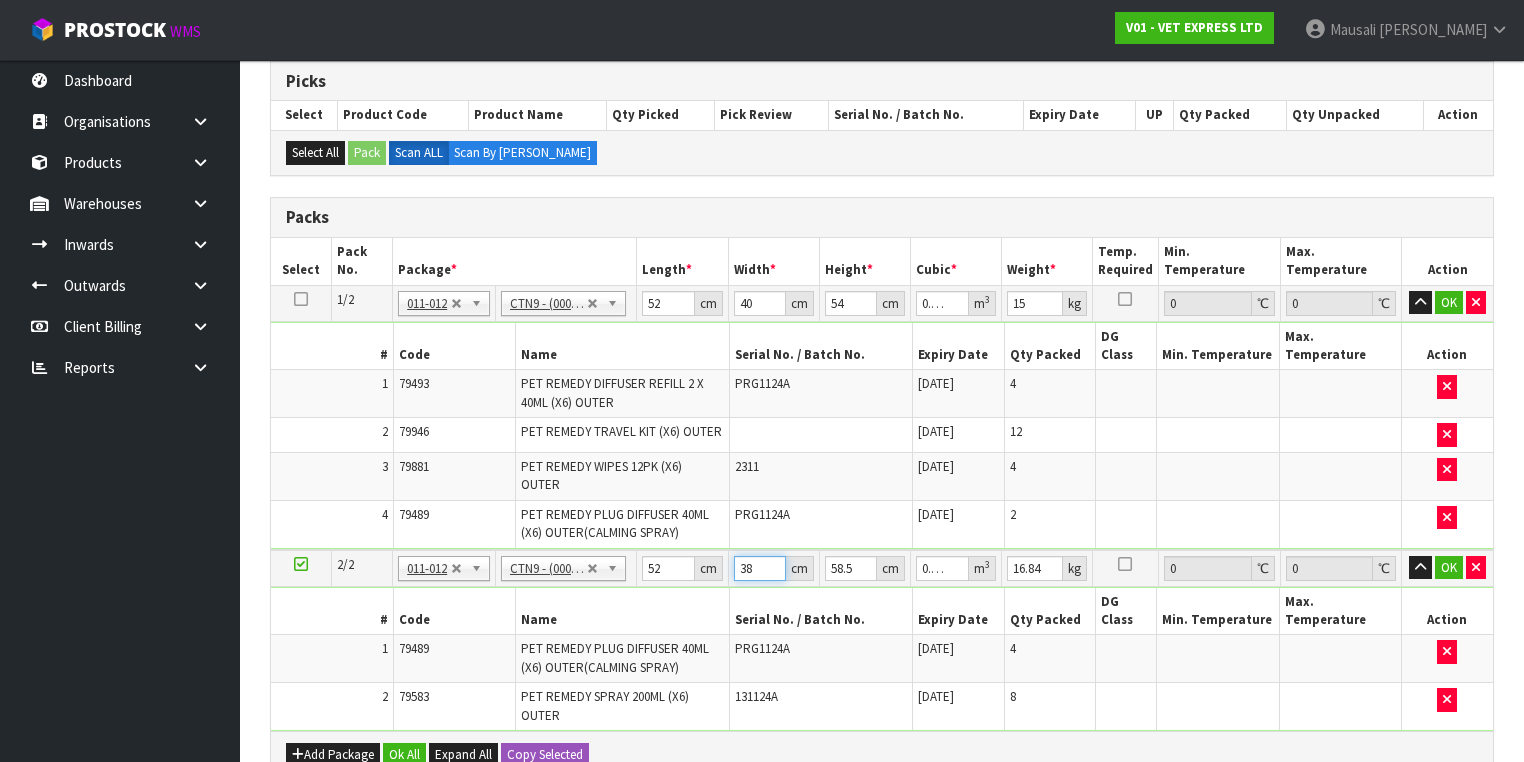 type on "4" 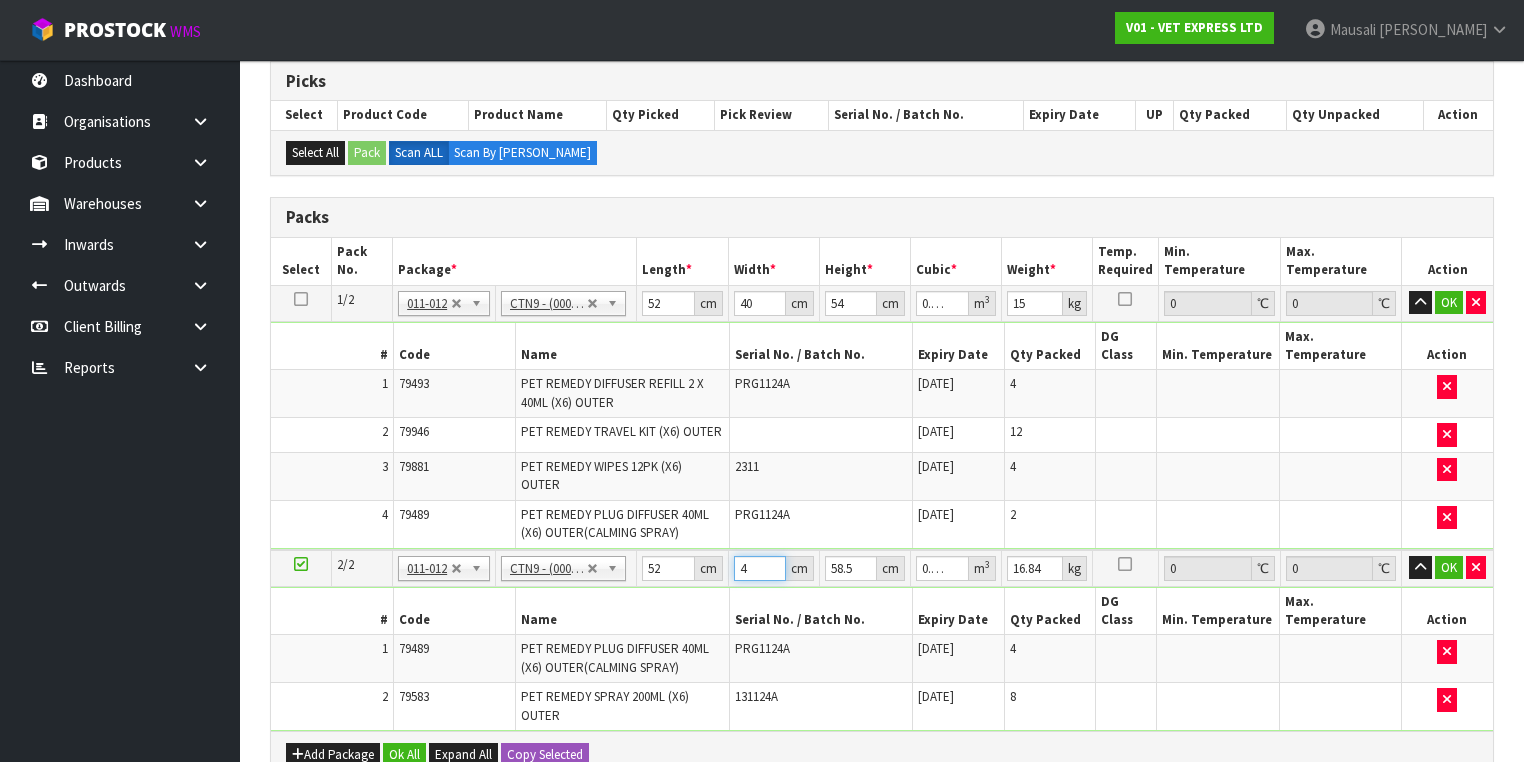 type on "40" 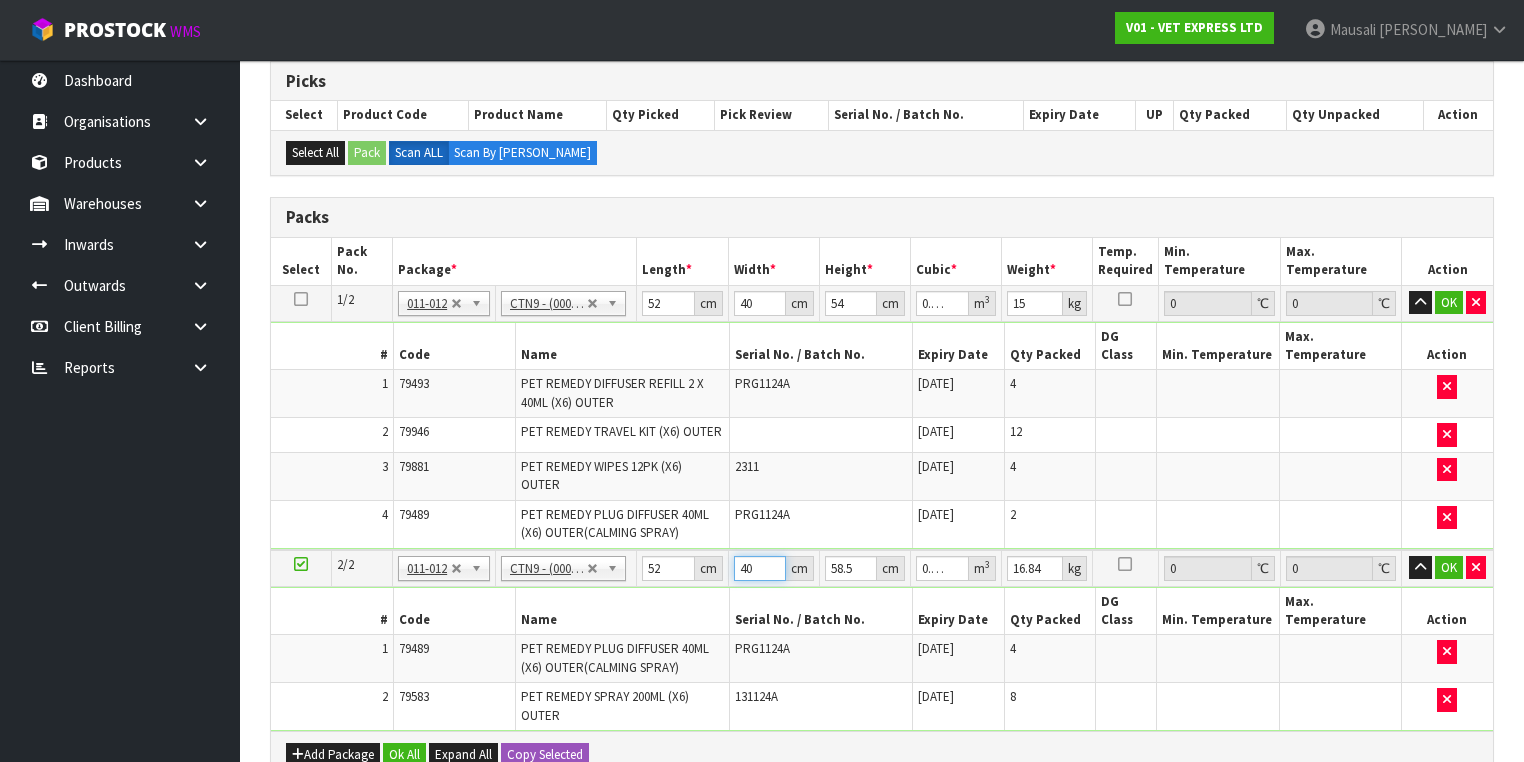 type on "40" 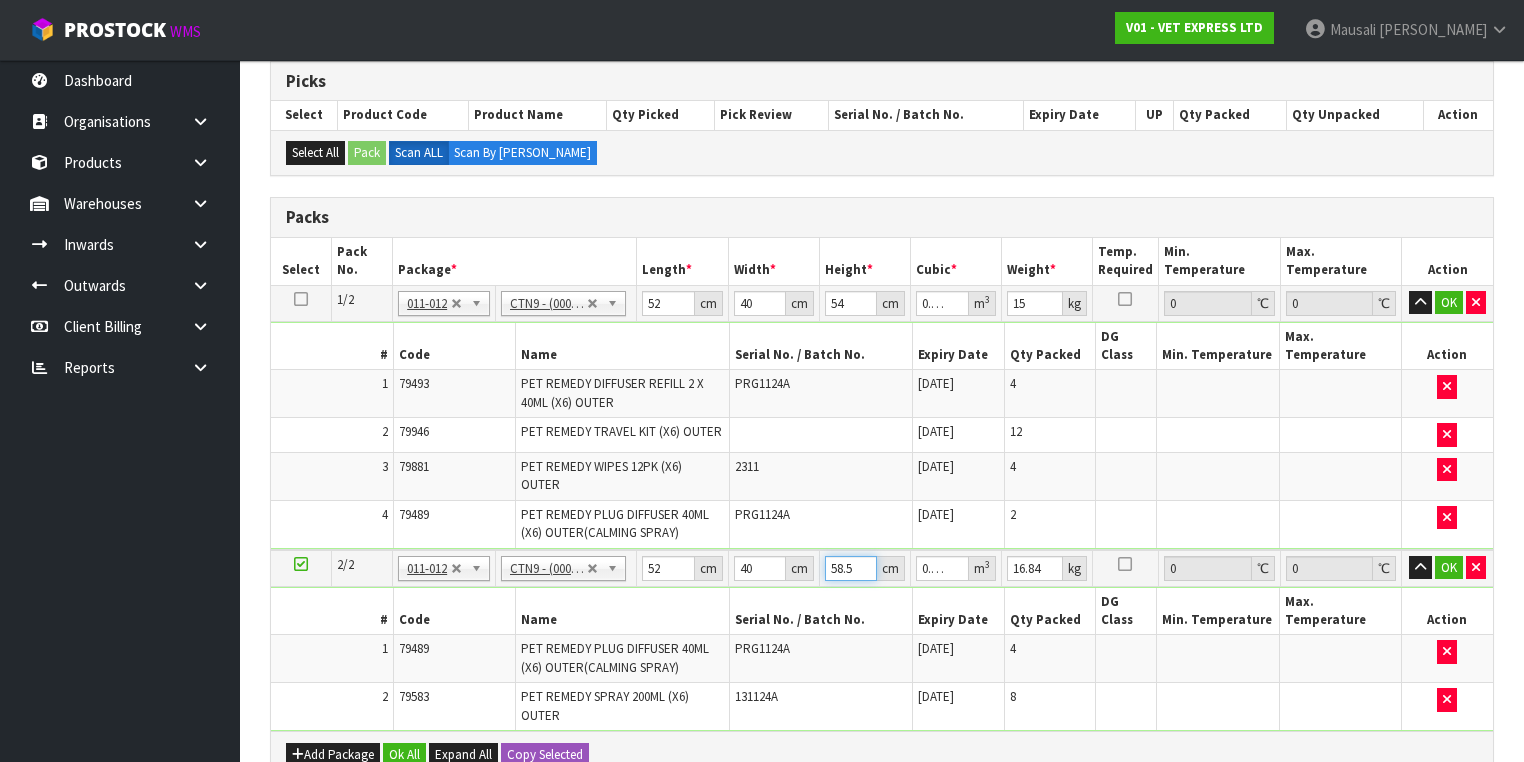 type on "3" 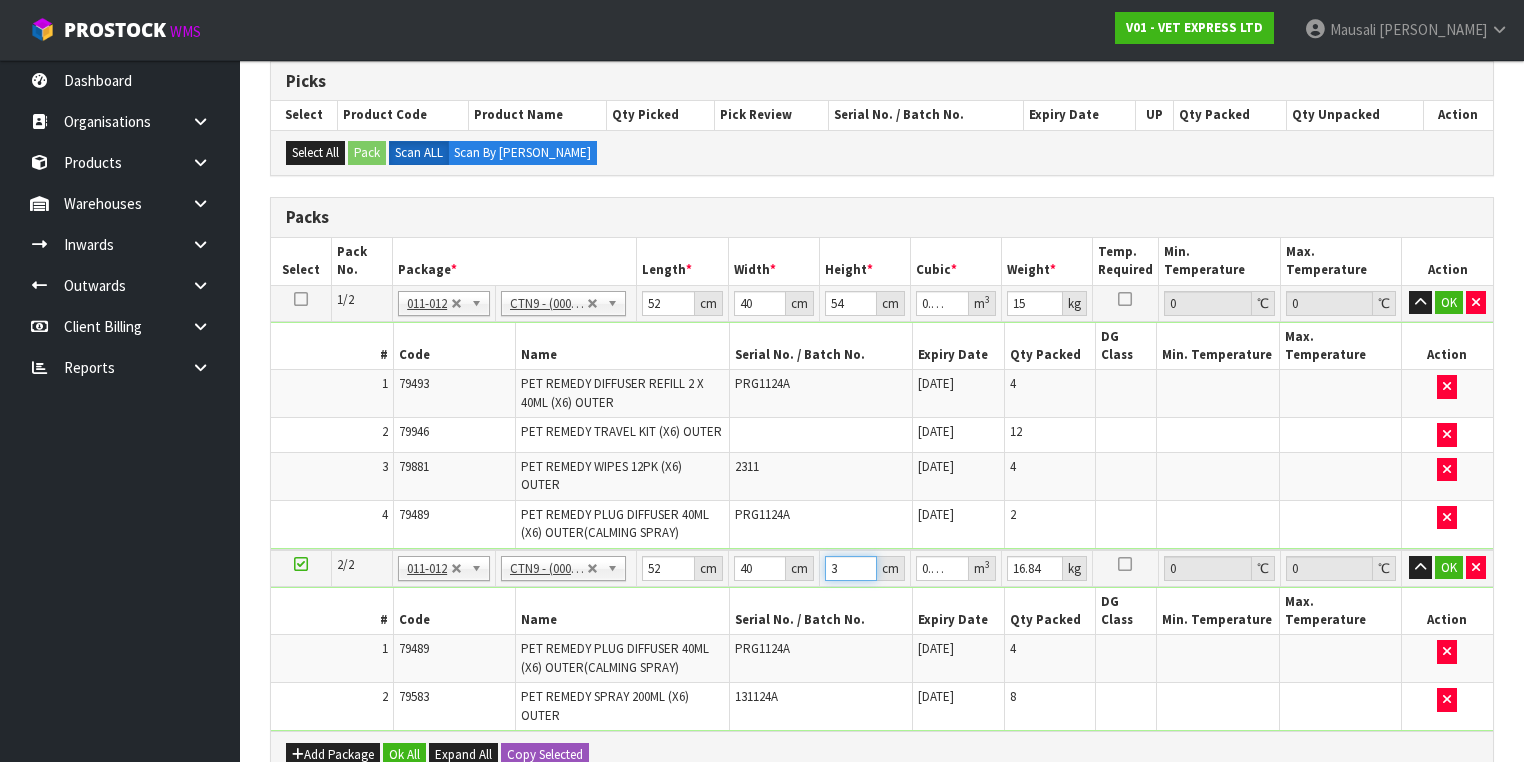 type on "39" 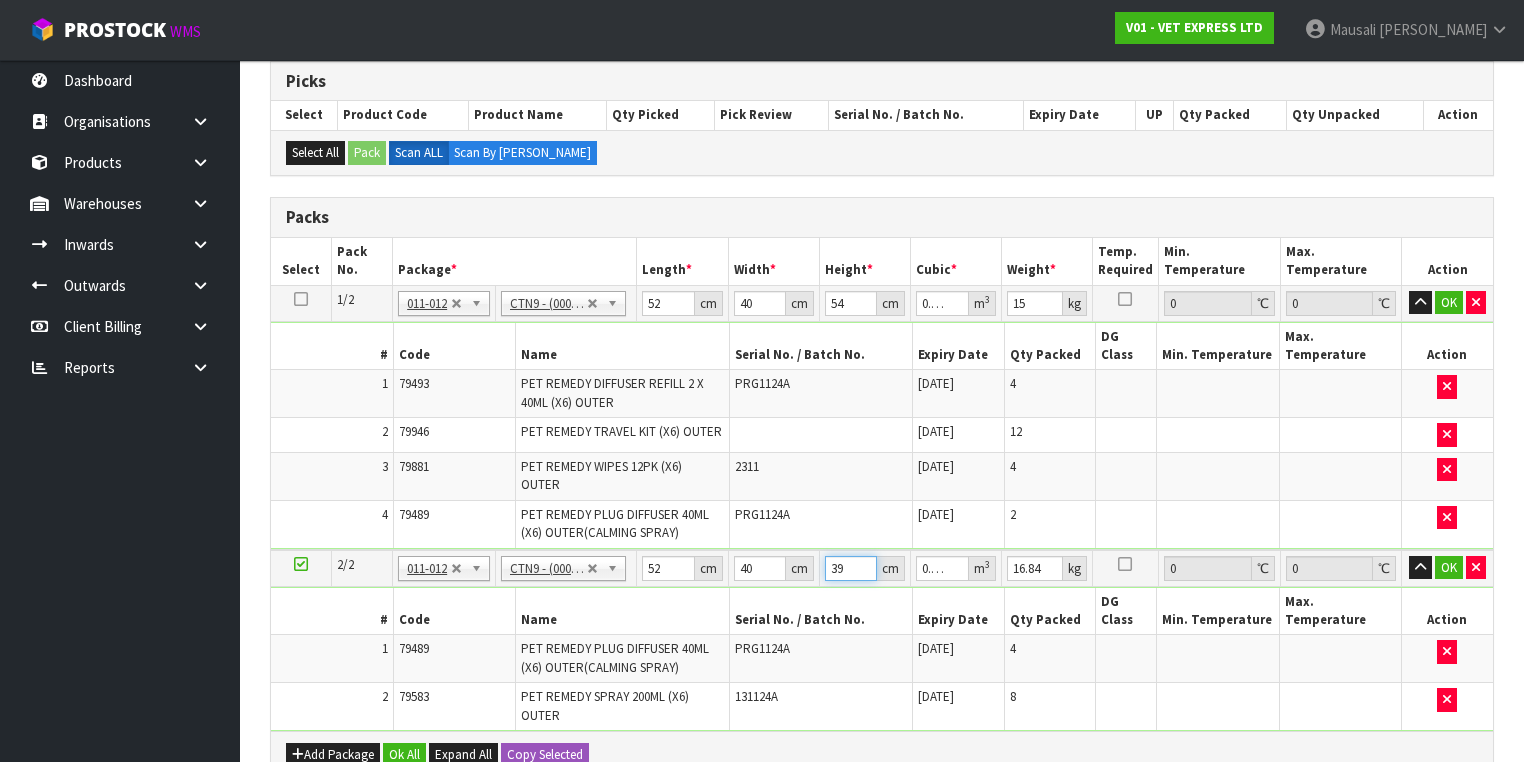 type on "39" 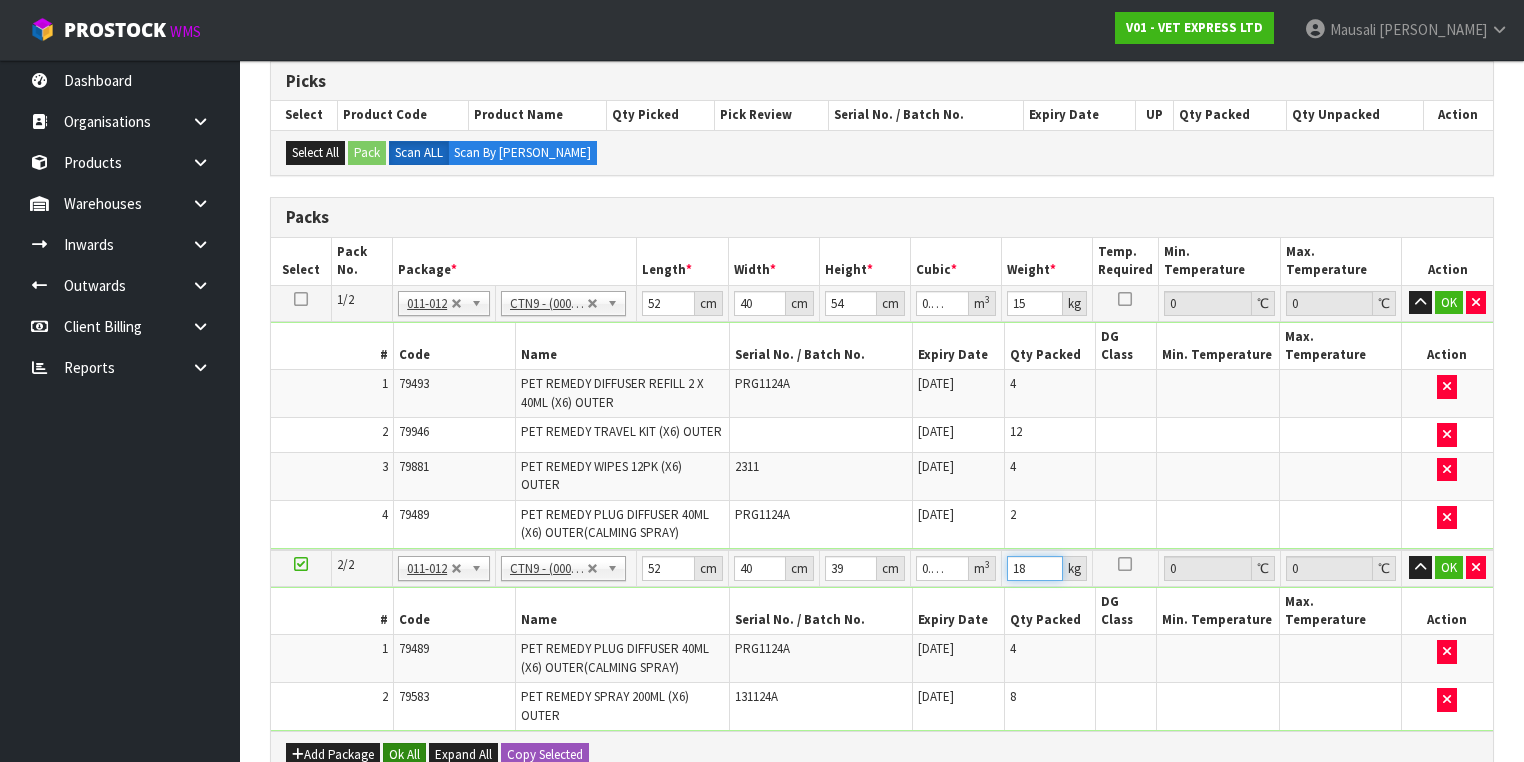 type on "18" 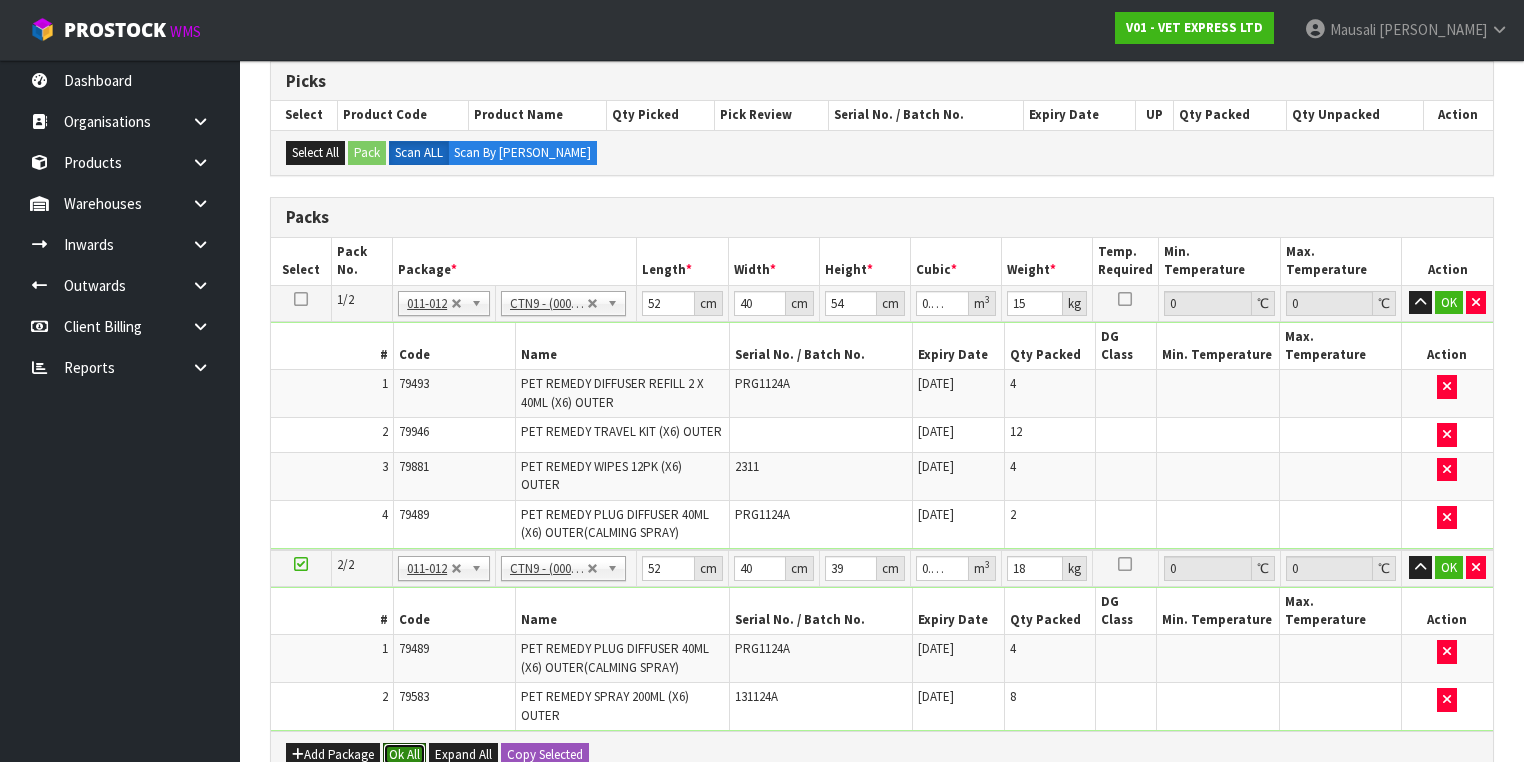 click on "Ok All" at bounding box center (404, 755) 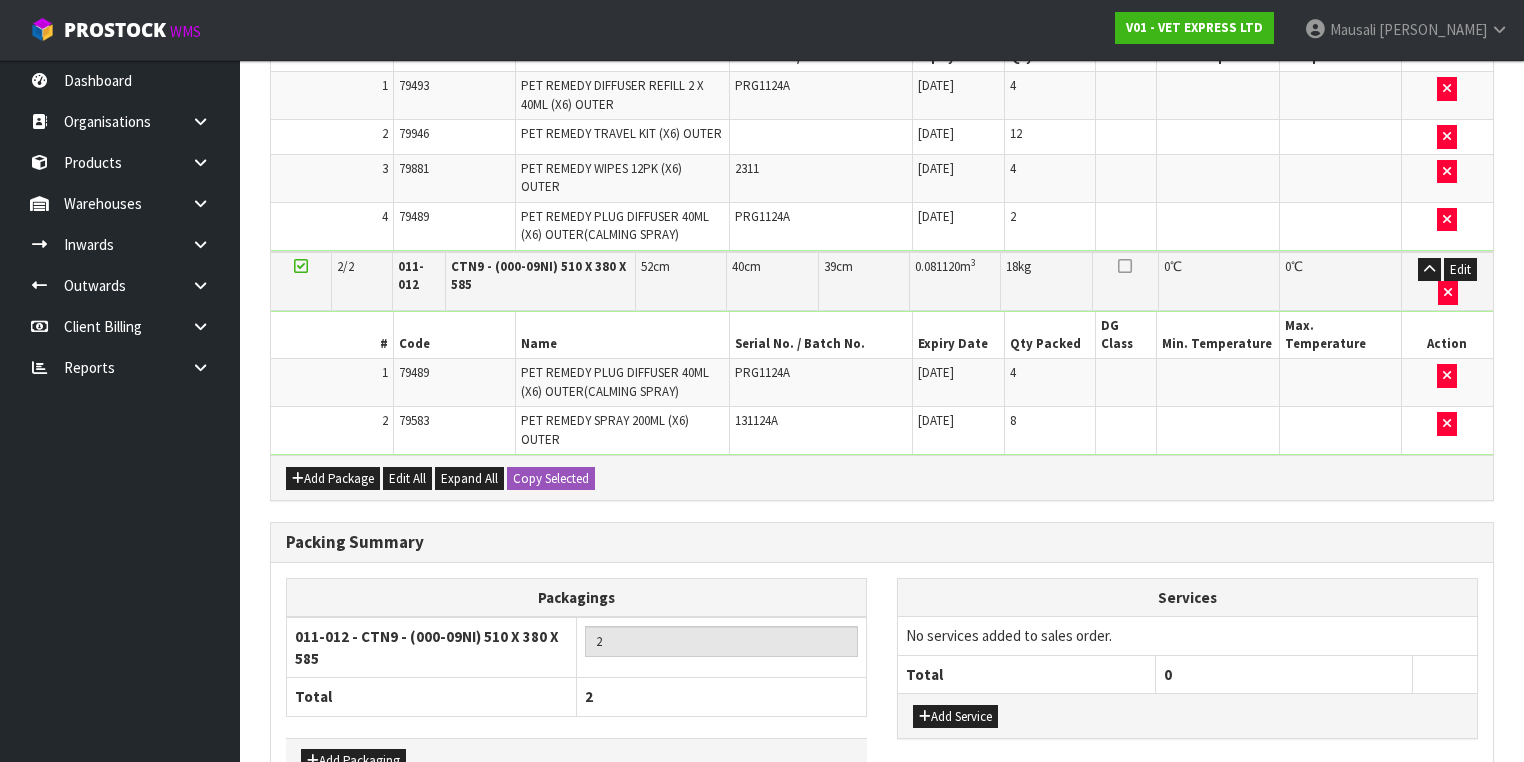 scroll, scrollTop: 768, scrollLeft: 0, axis: vertical 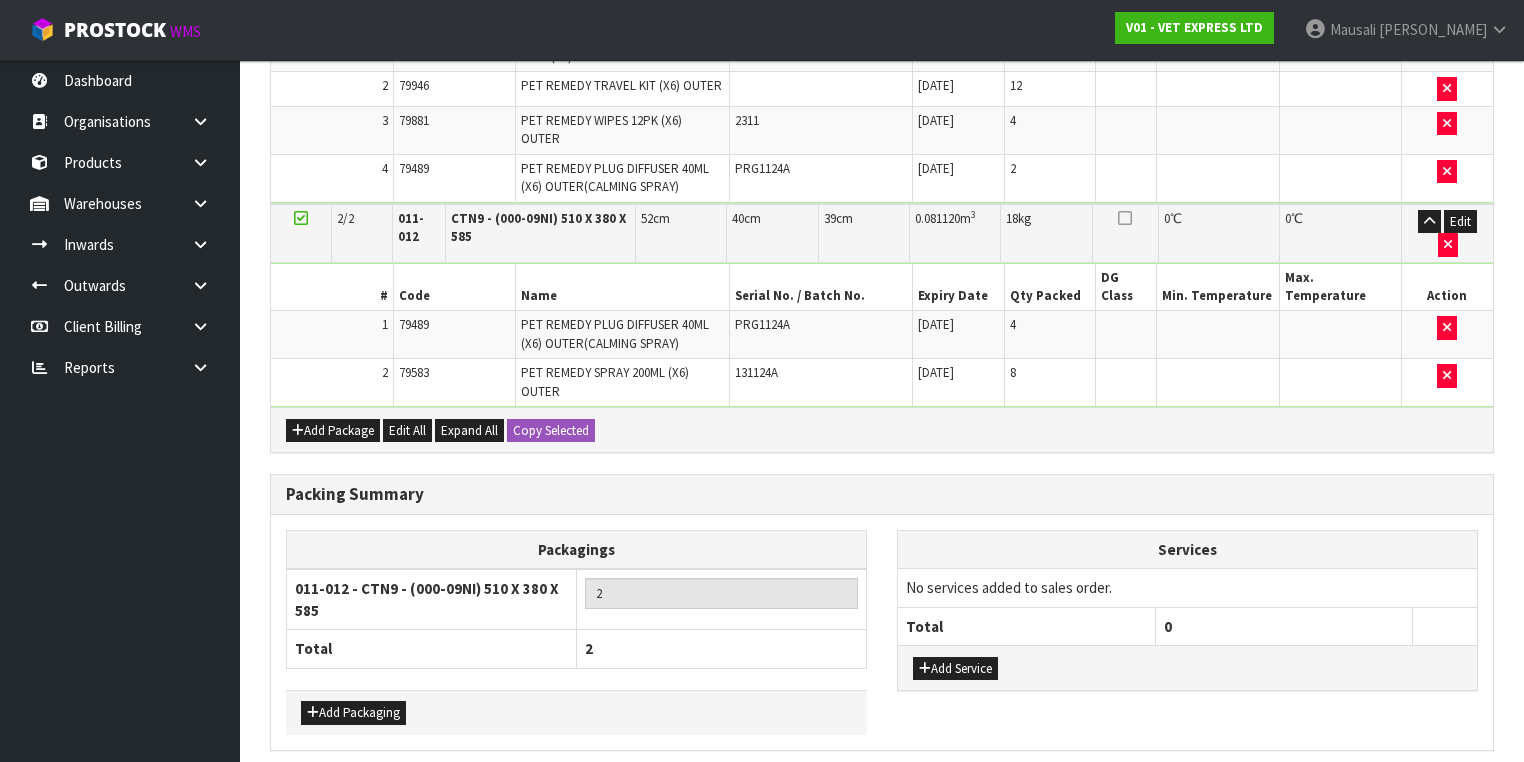 click on "Save & Confirm Packs" at bounding box center (427, 793) 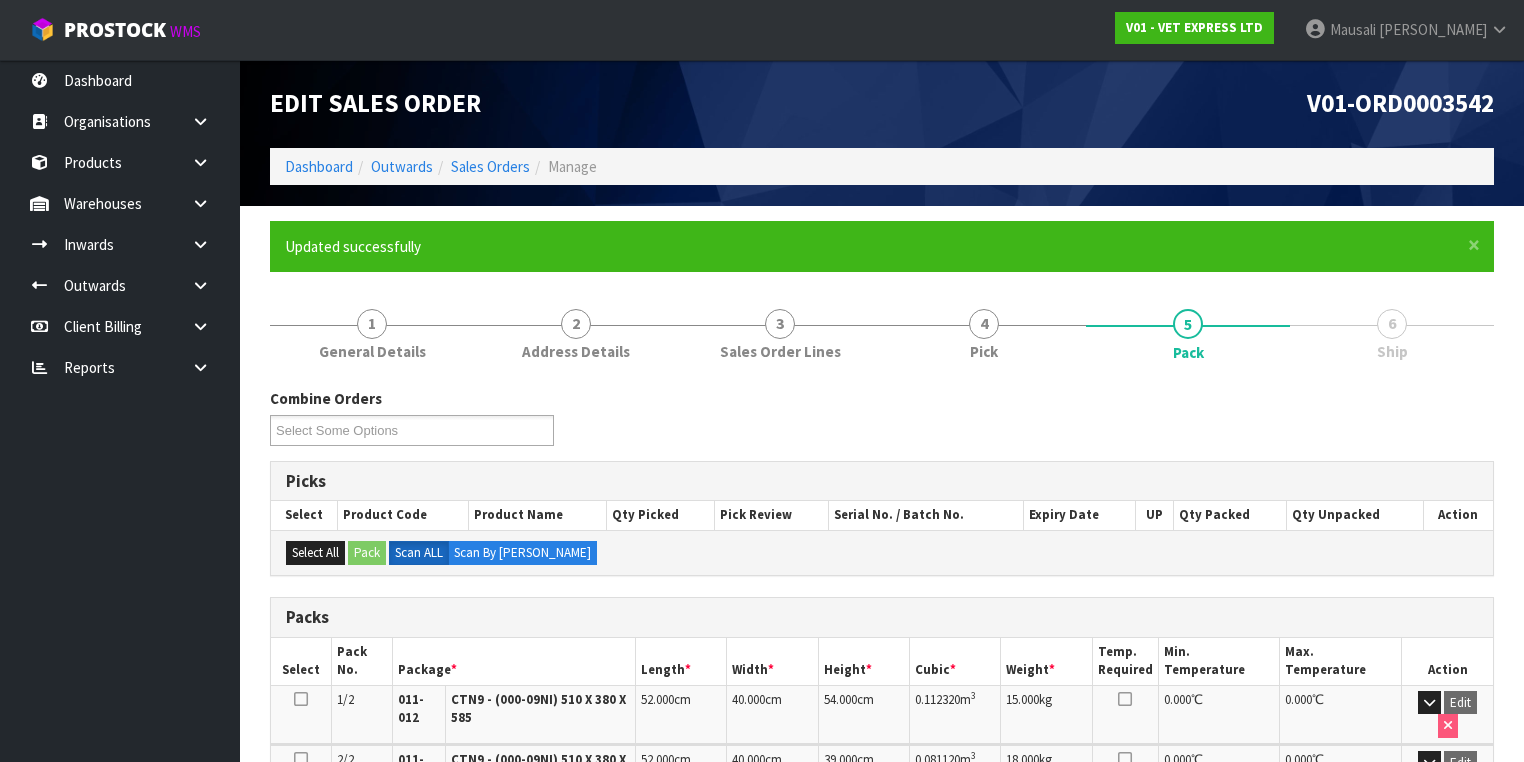scroll, scrollTop: 406, scrollLeft: 0, axis: vertical 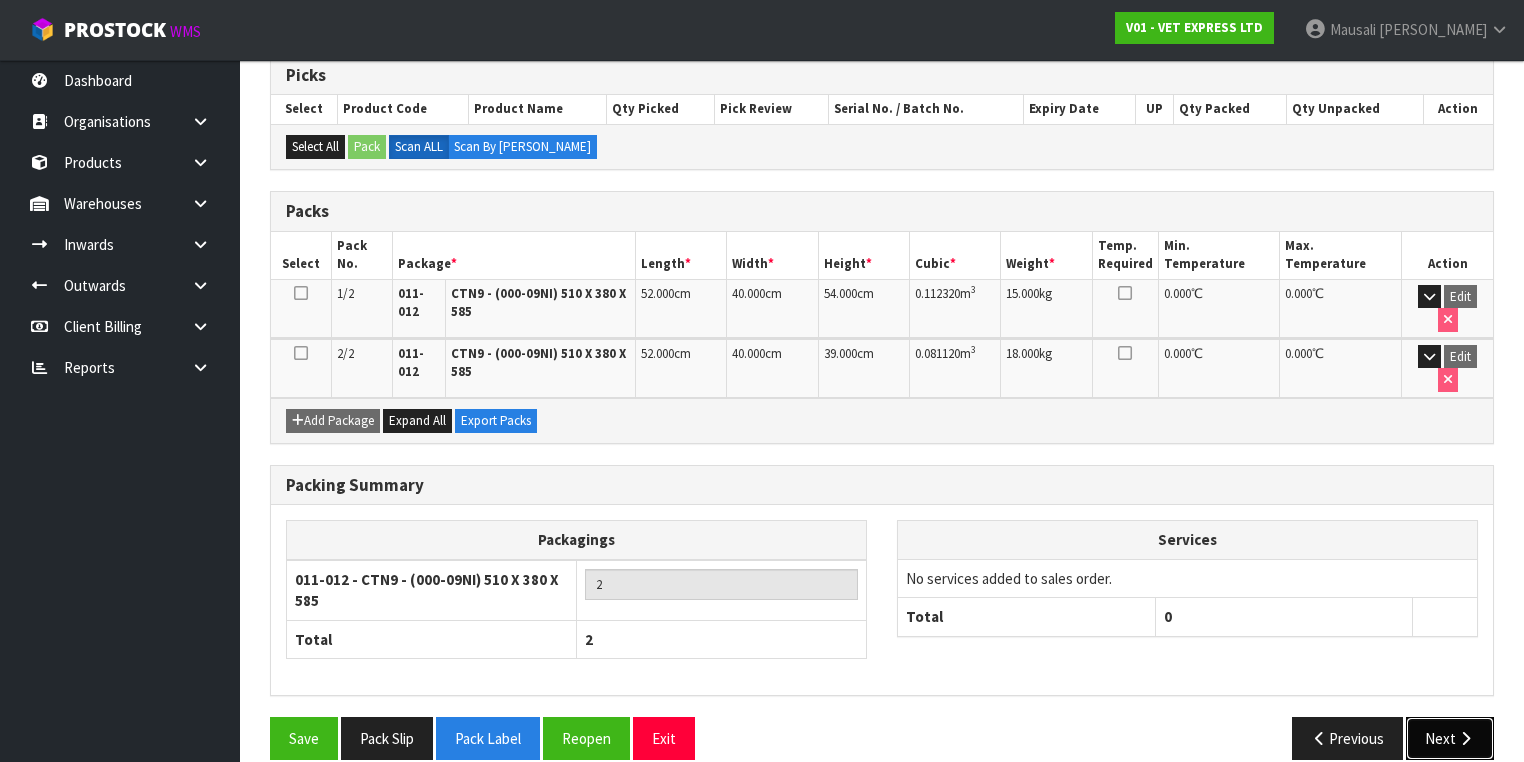 click on "Next" at bounding box center (1450, 738) 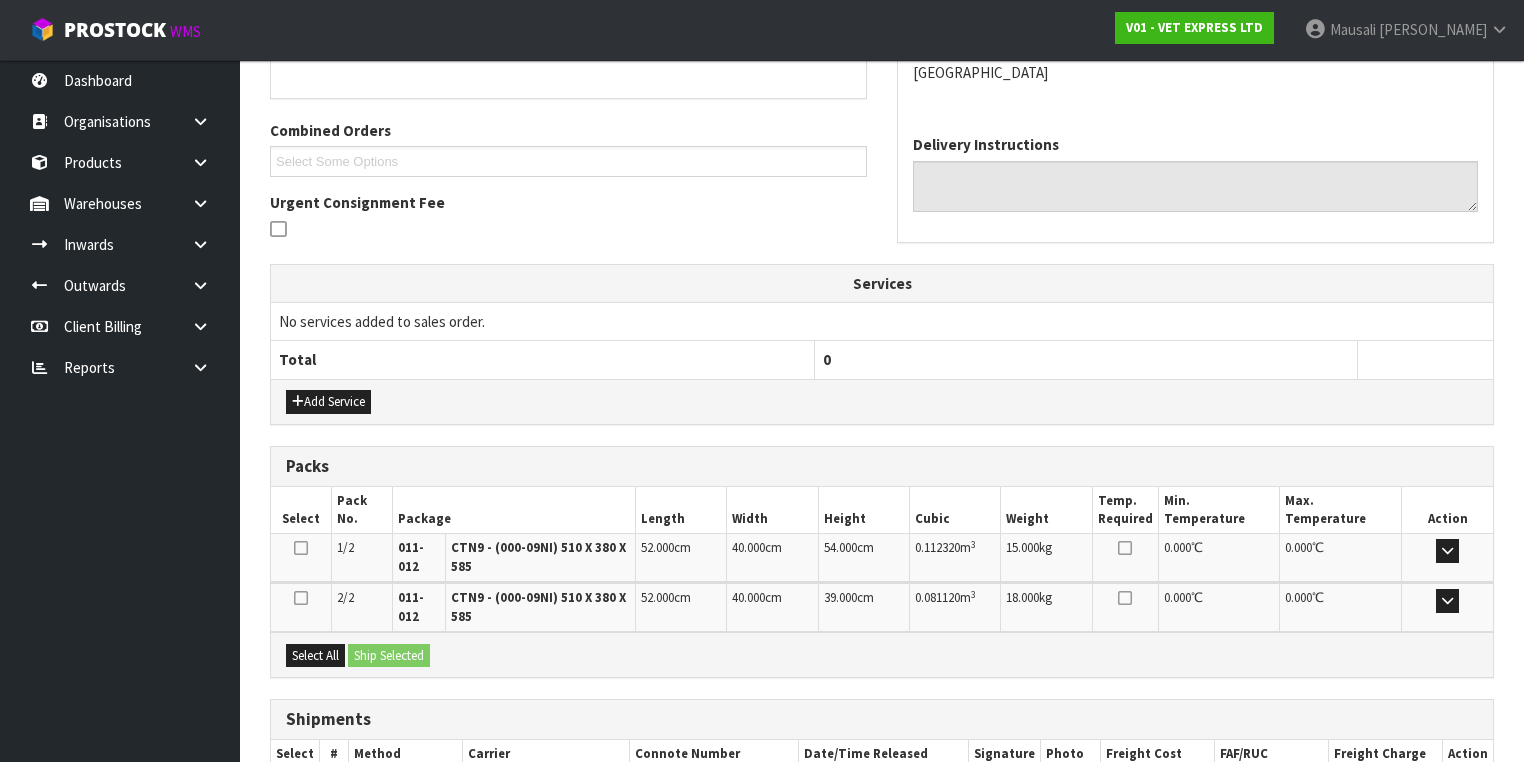 scroll, scrollTop: 591, scrollLeft: 0, axis: vertical 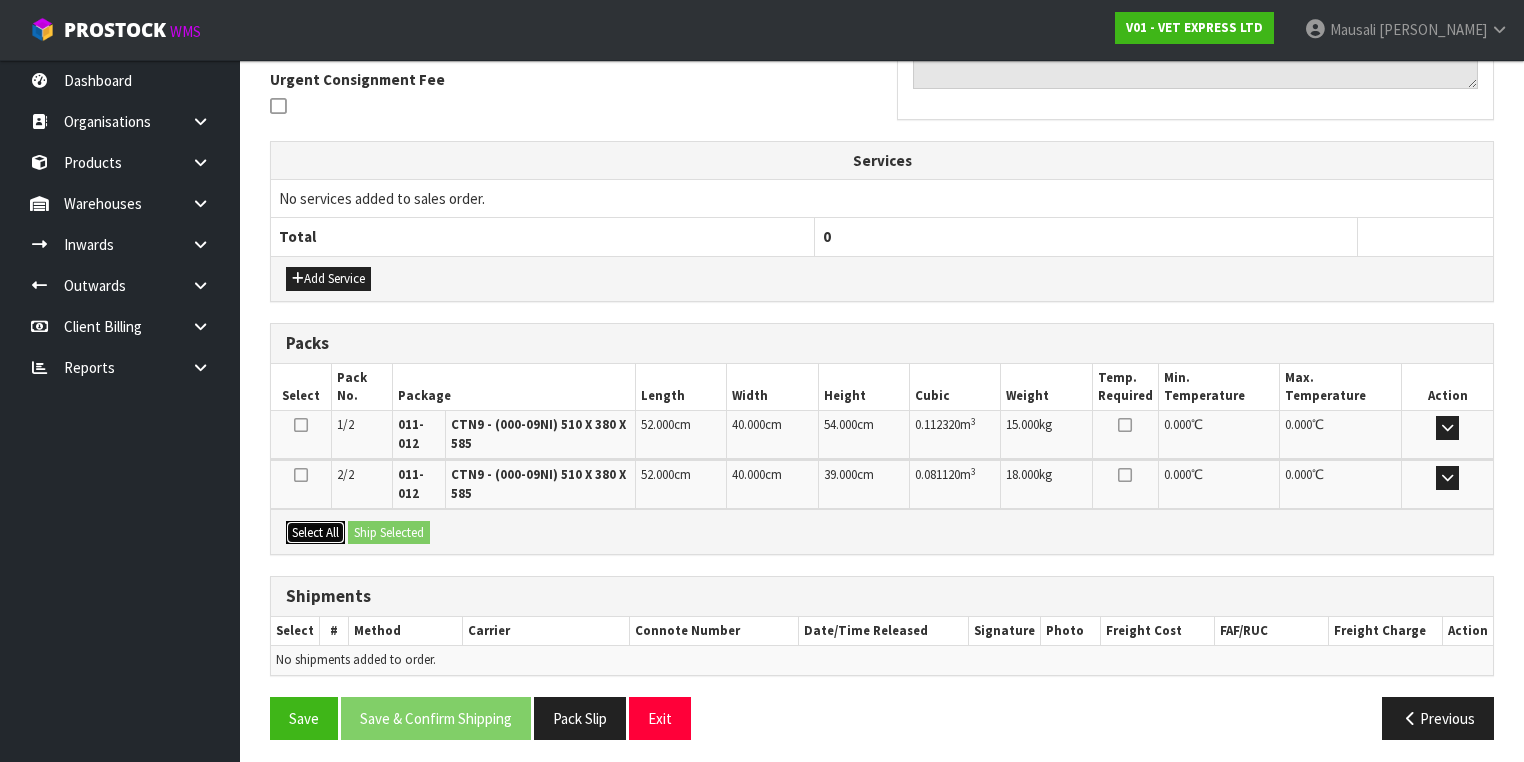 click on "Select All" at bounding box center [315, 533] 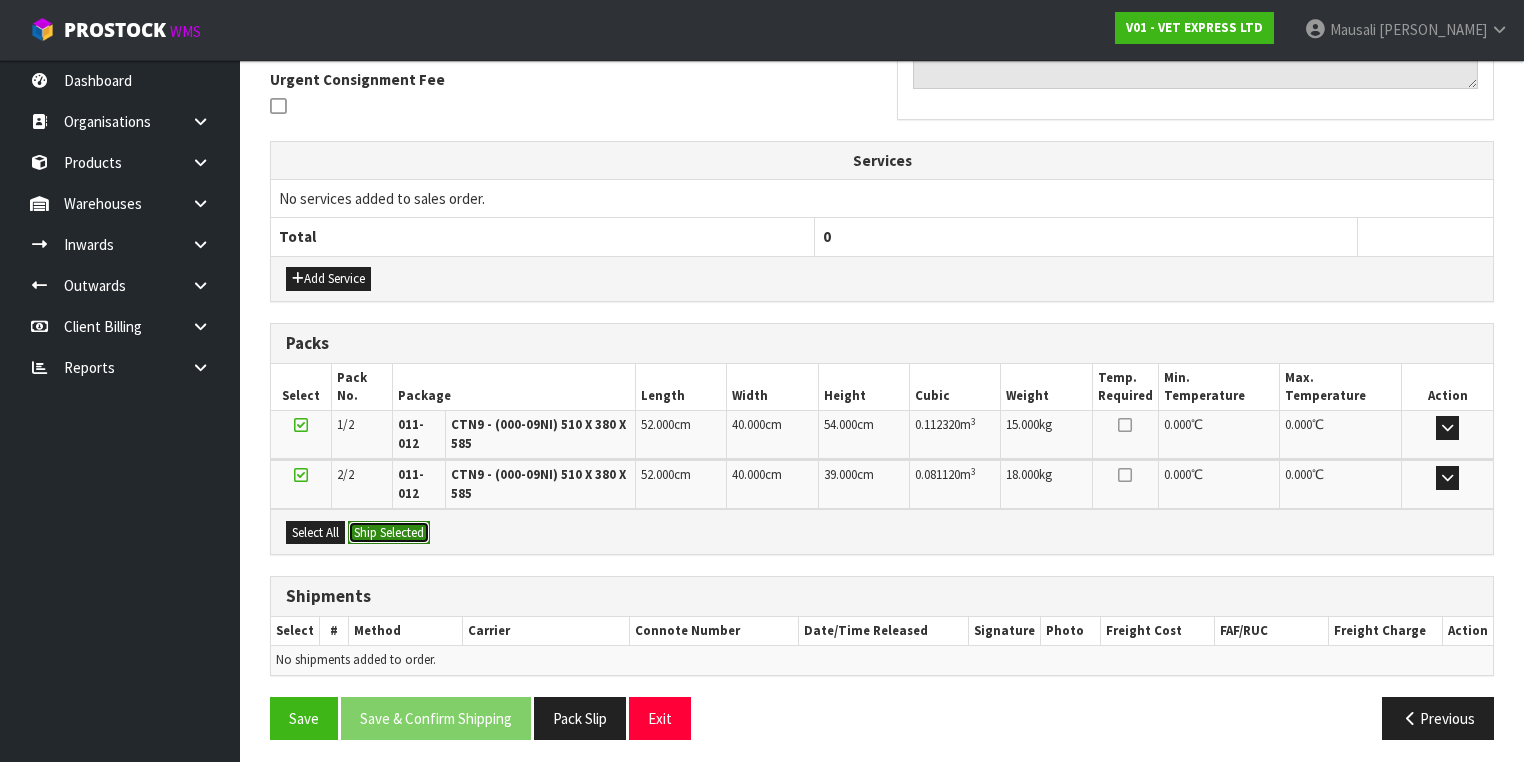 click on "Ship Selected" at bounding box center [389, 533] 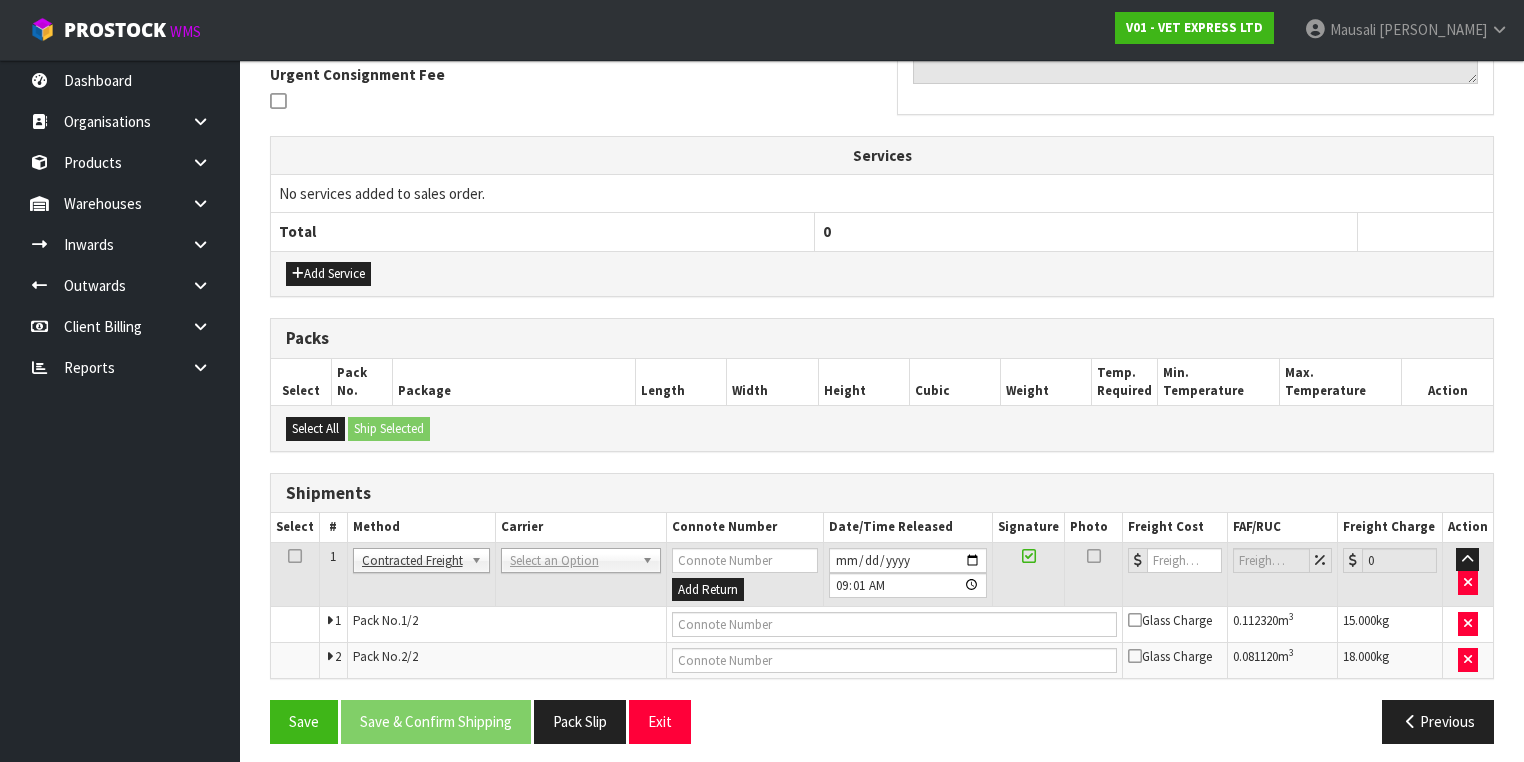 scroll, scrollTop: 600, scrollLeft: 0, axis: vertical 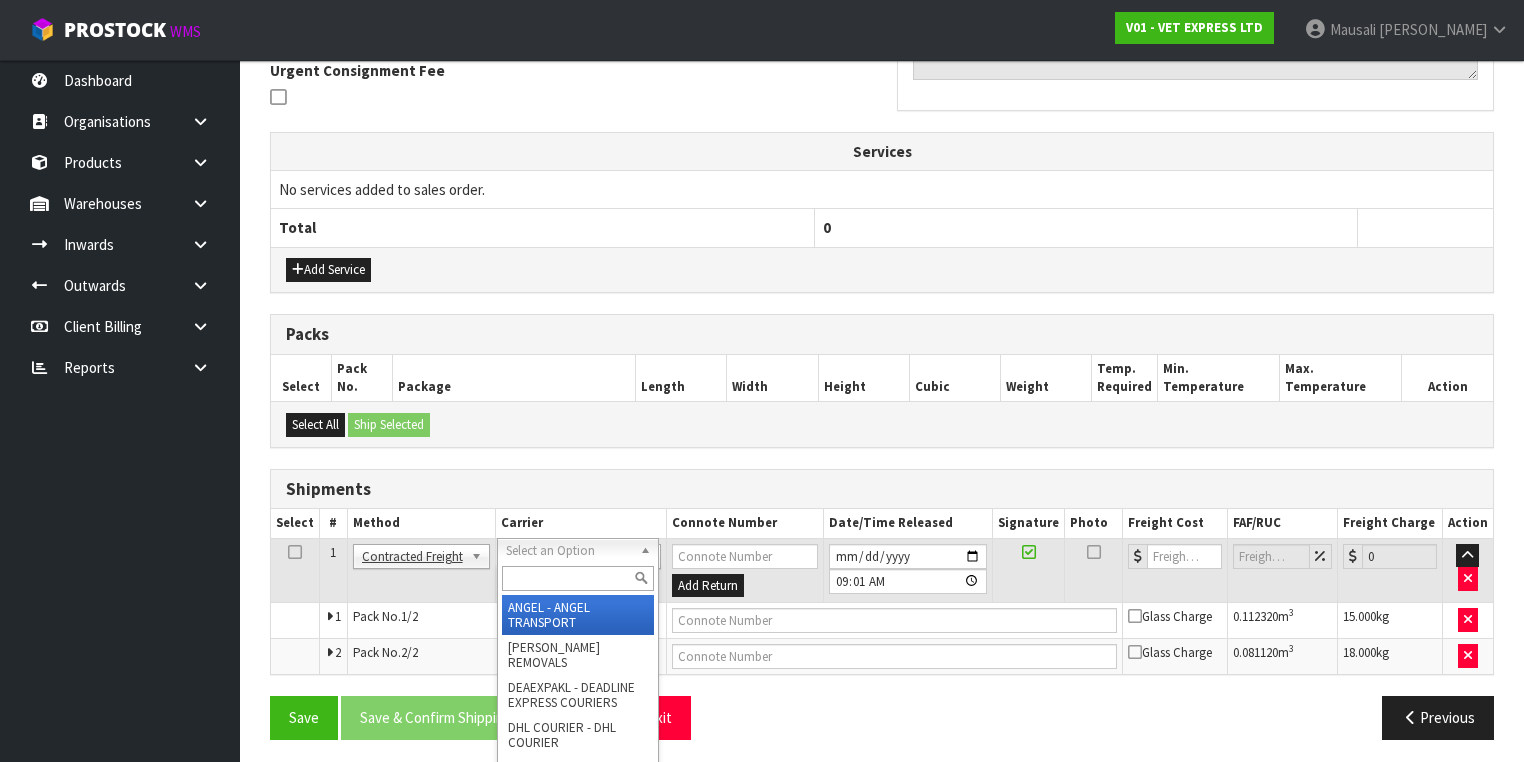 click at bounding box center [578, 578] 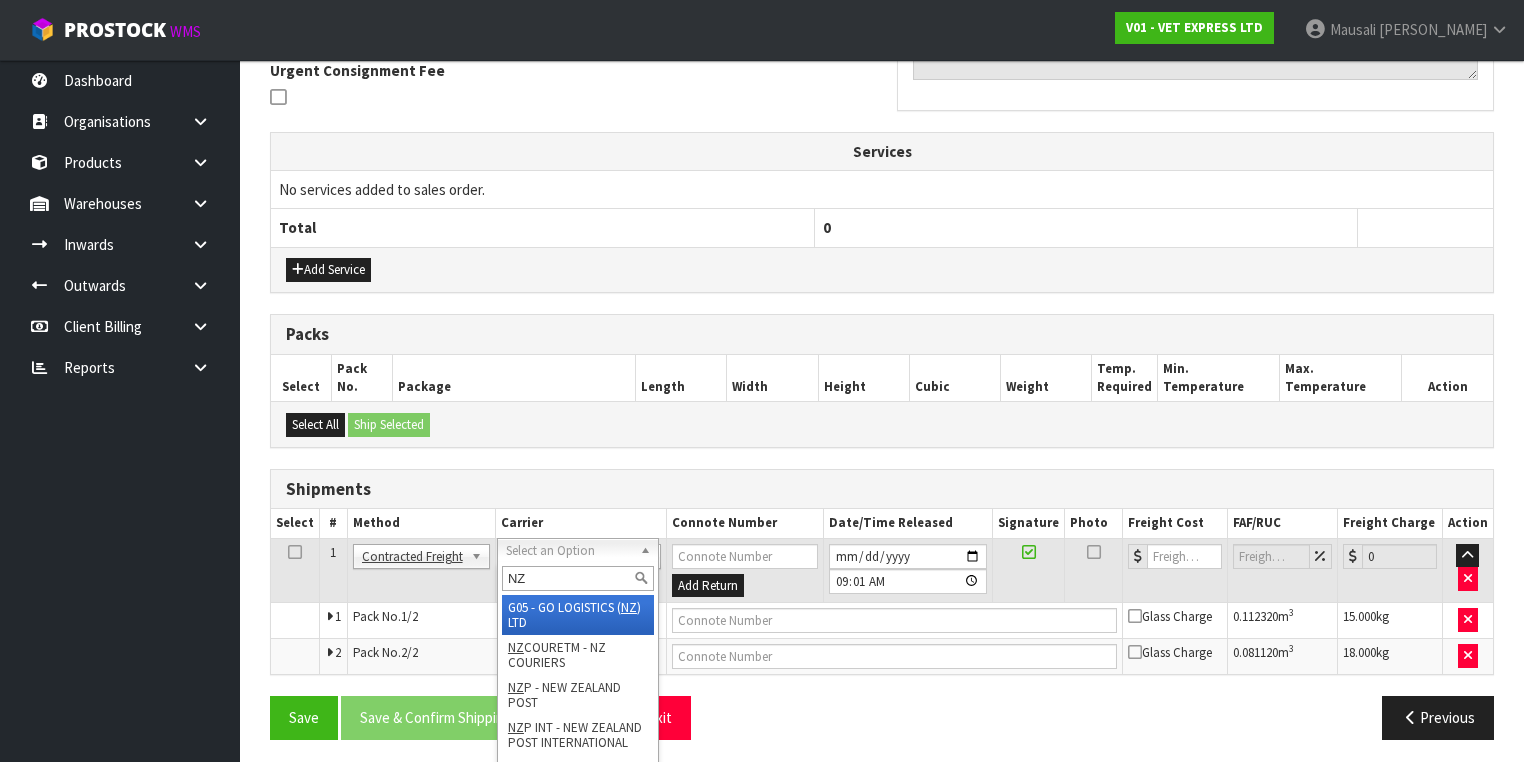 type on "NZP" 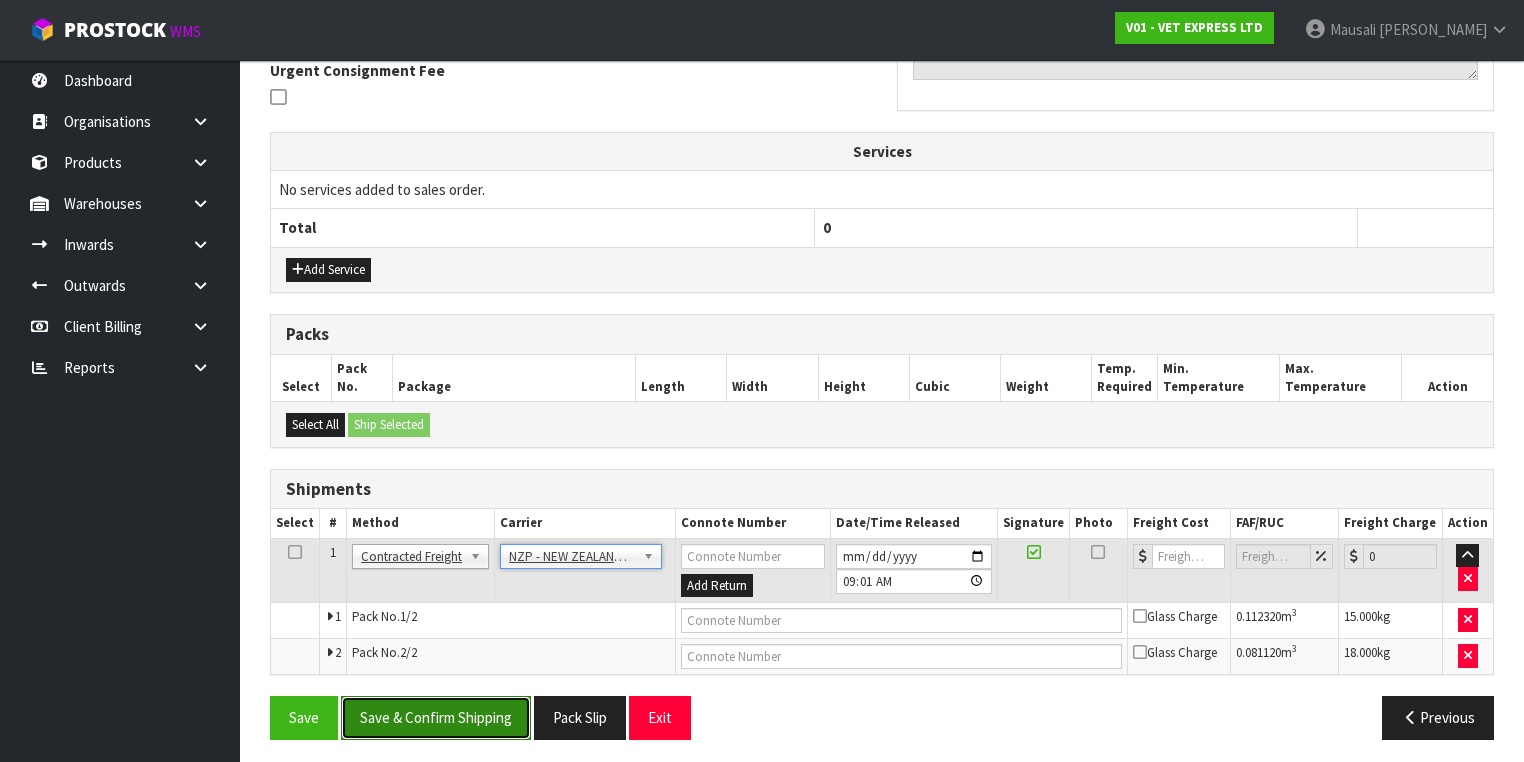click on "Save & Confirm Shipping" at bounding box center [436, 717] 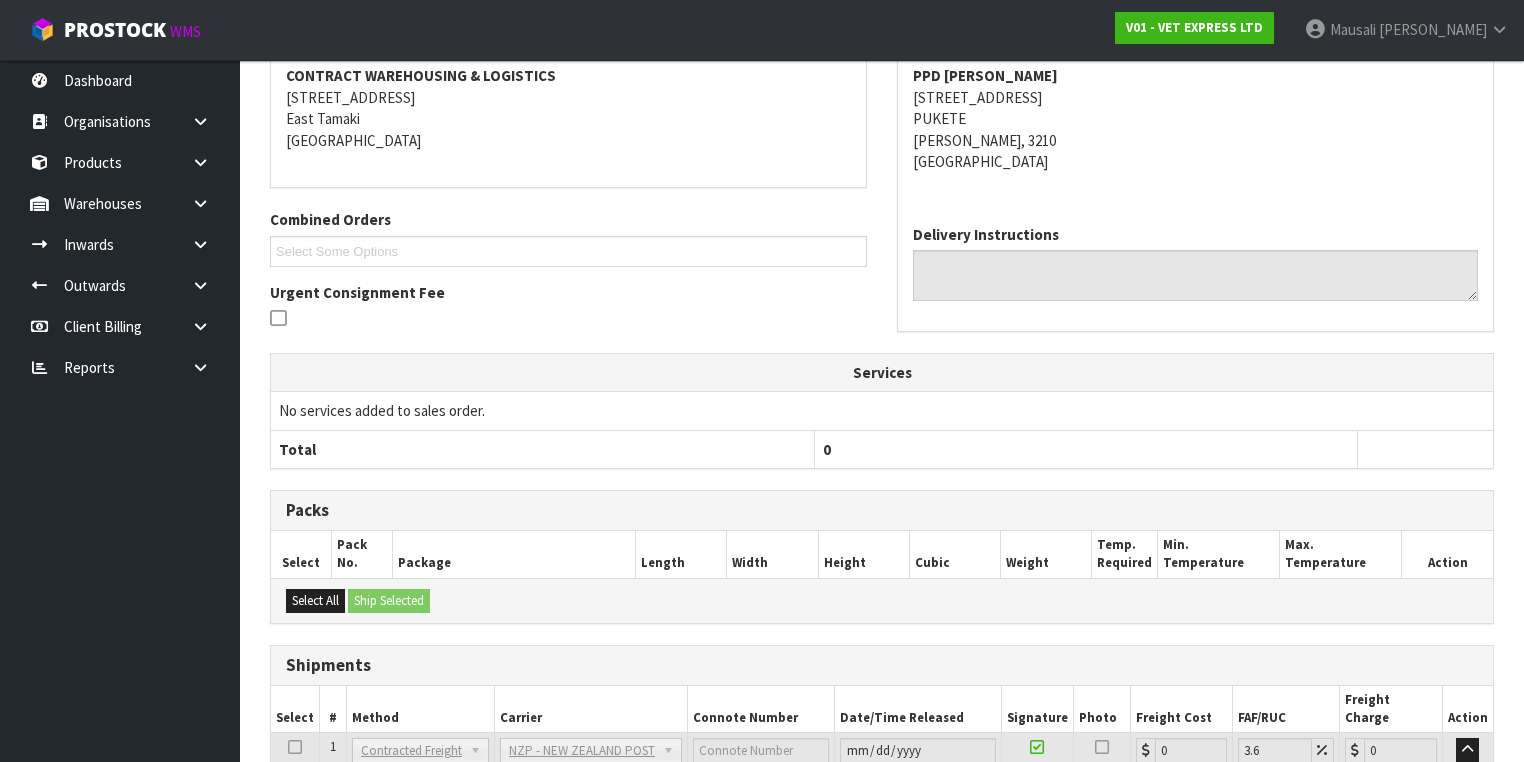 scroll, scrollTop: 570, scrollLeft: 0, axis: vertical 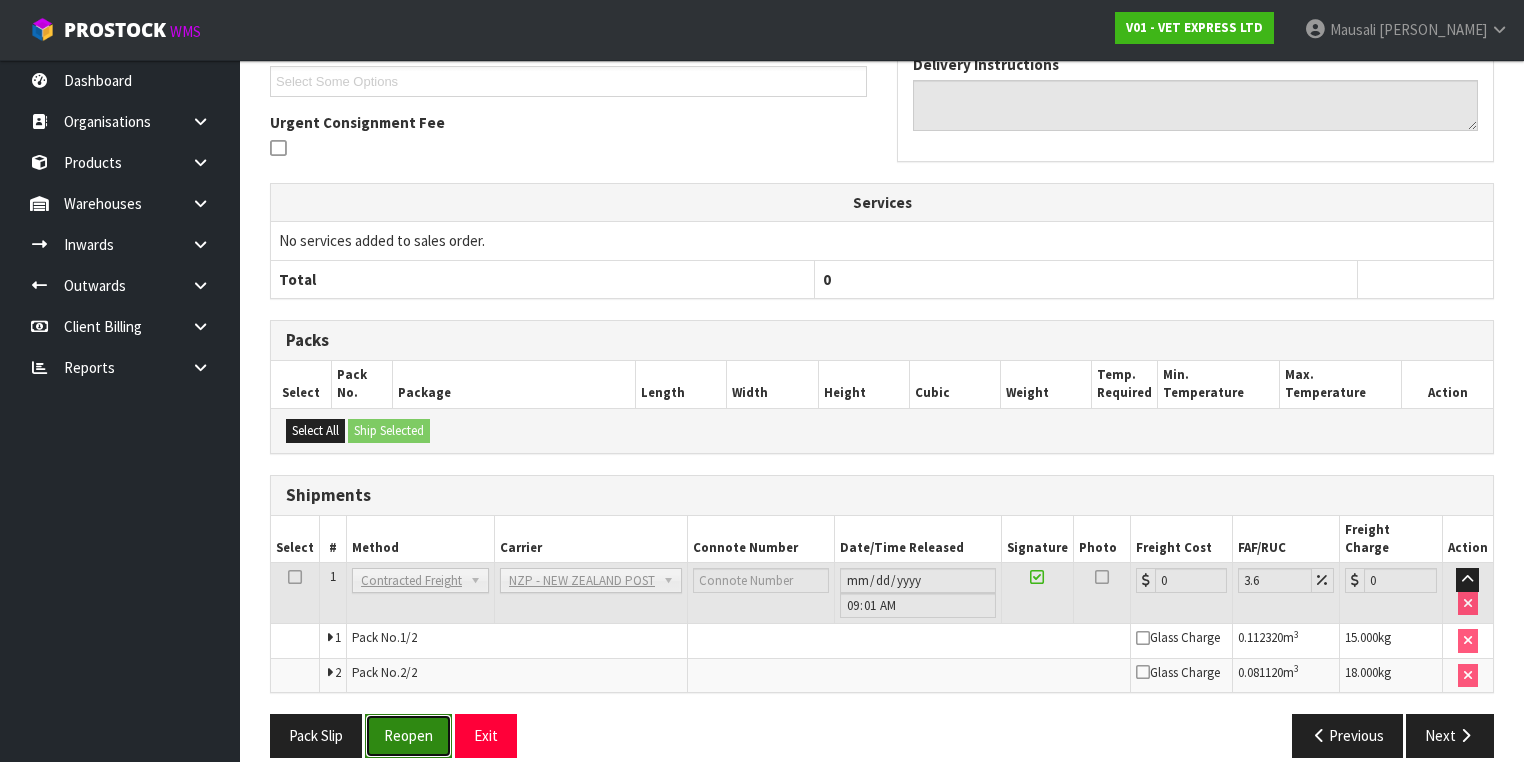 drag, startPoint x: 381, startPoint y: 711, endPoint x: 399, endPoint y: 709, distance: 18.110771 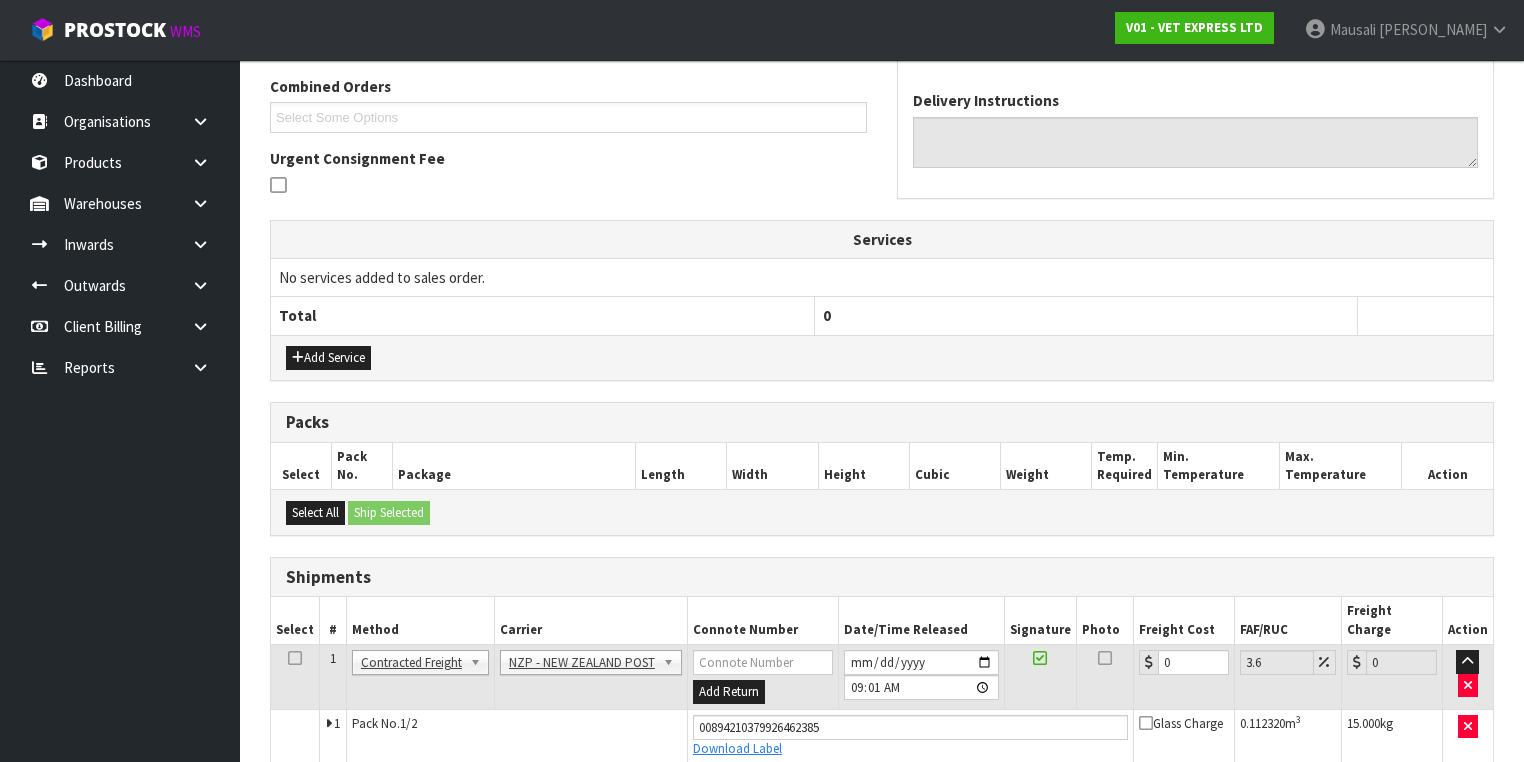 scroll, scrollTop: 618, scrollLeft: 0, axis: vertical 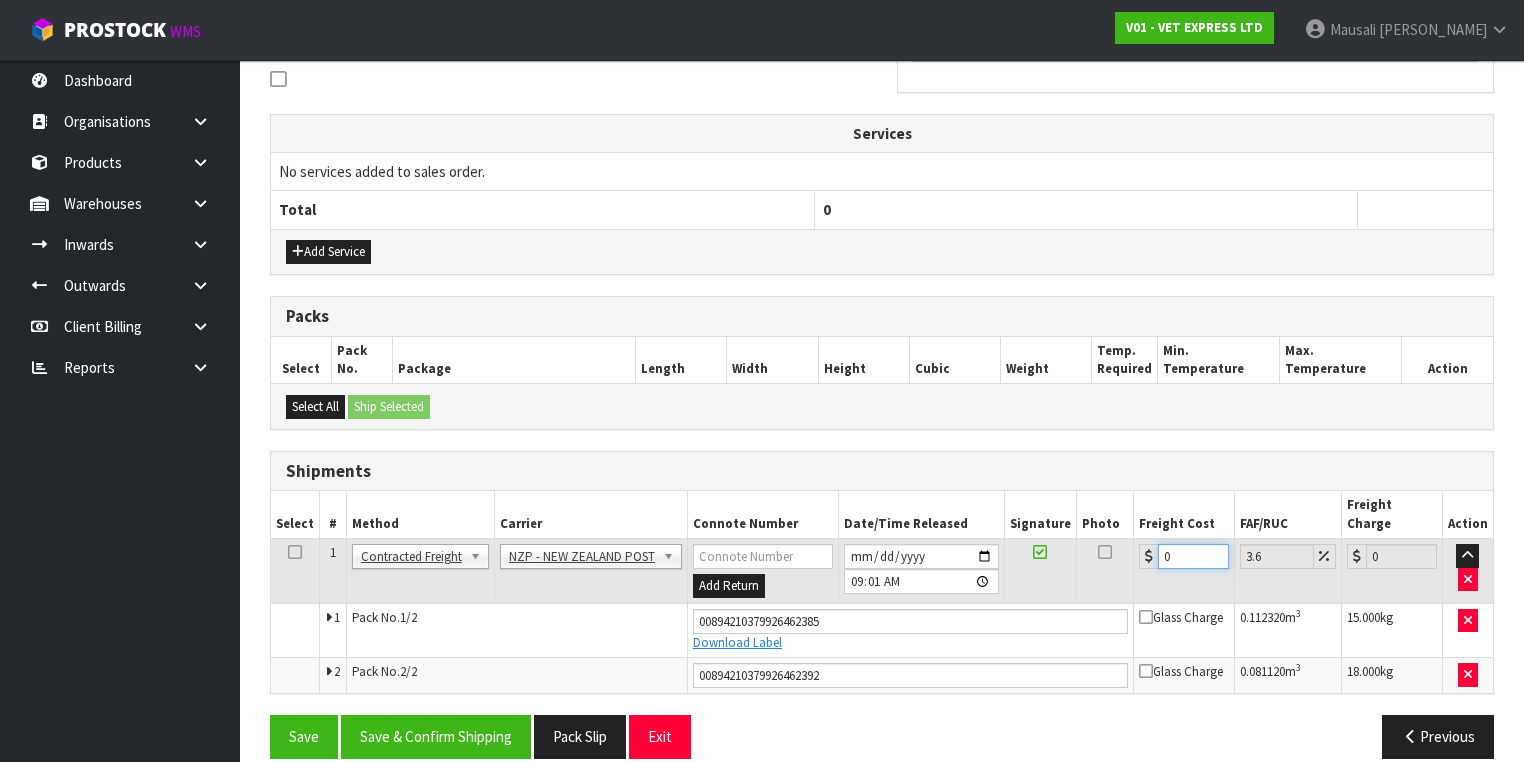 drag, startPoint x: 1170, startPoint y: 542, endPoint x: 1120, endPoint y: 564, distance: 54.626 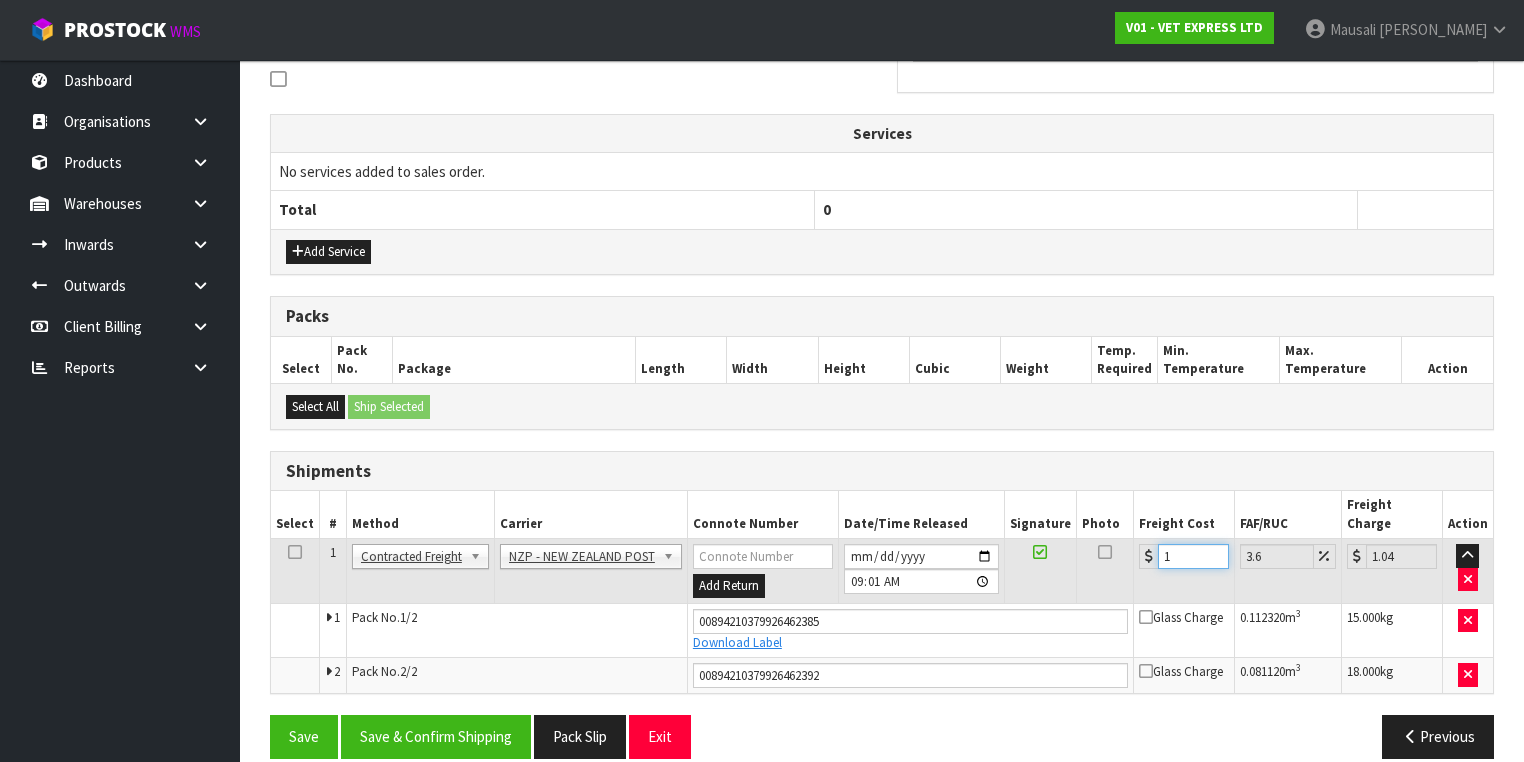 type on "19" 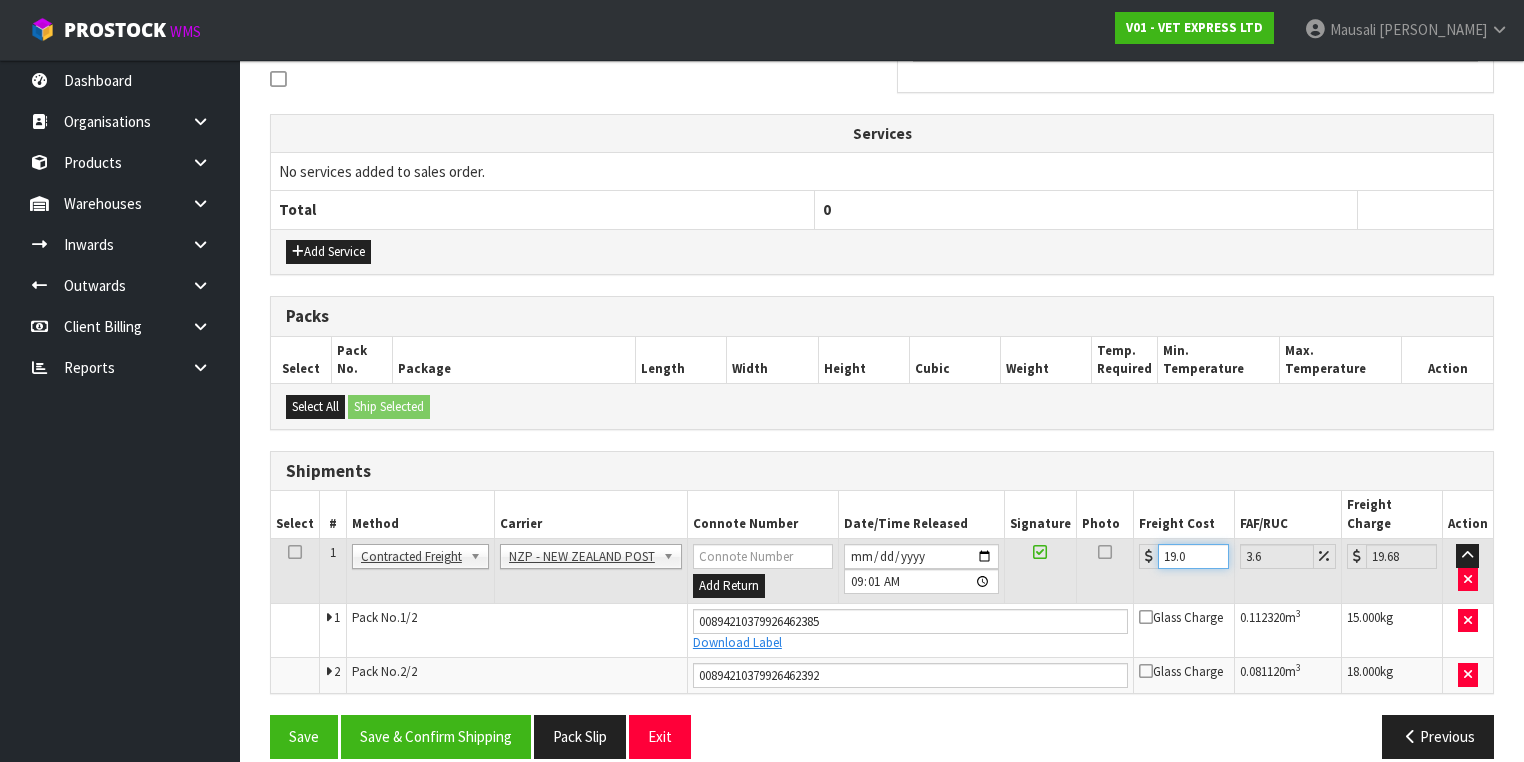 type on "19.07" 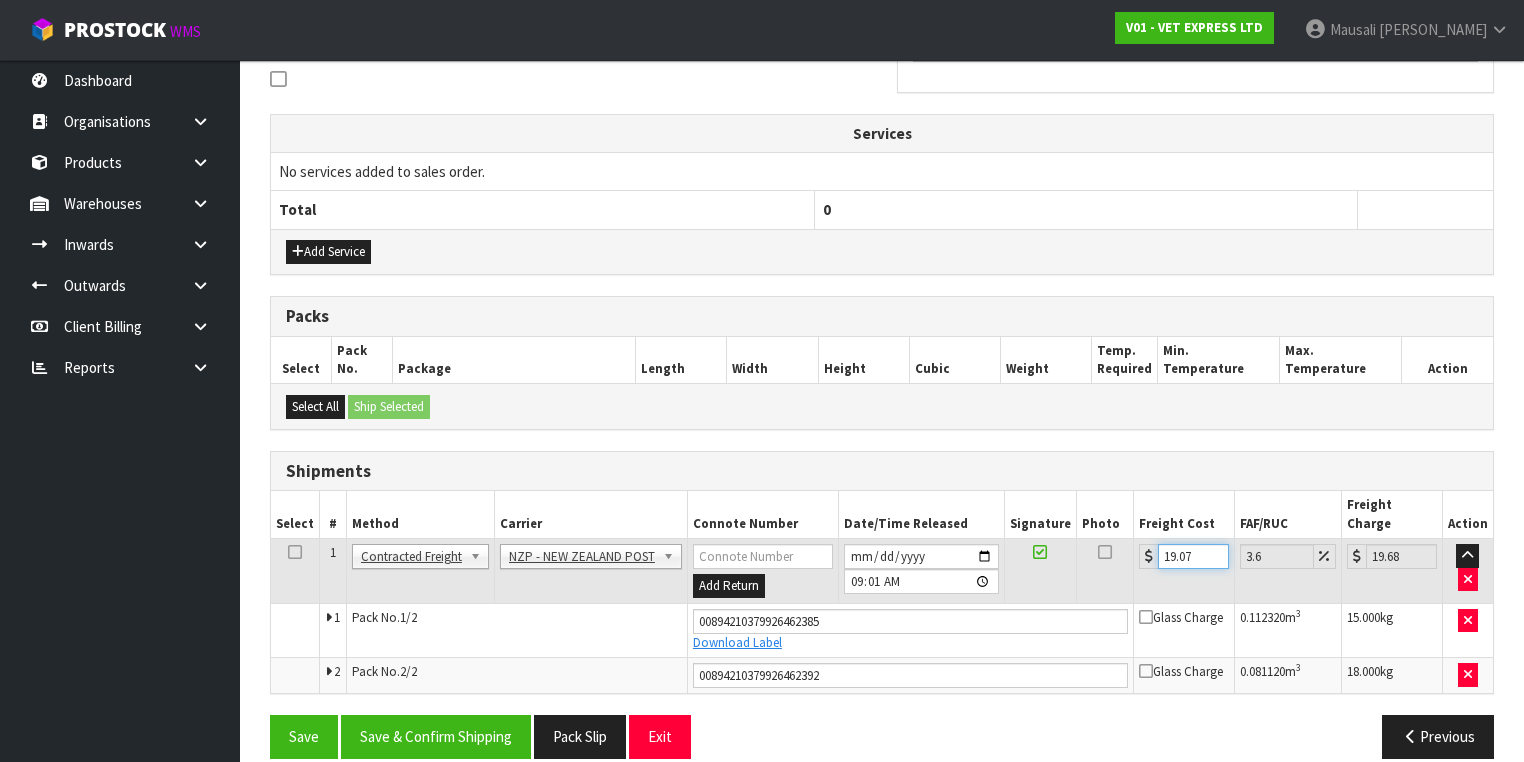 type on "19.76" 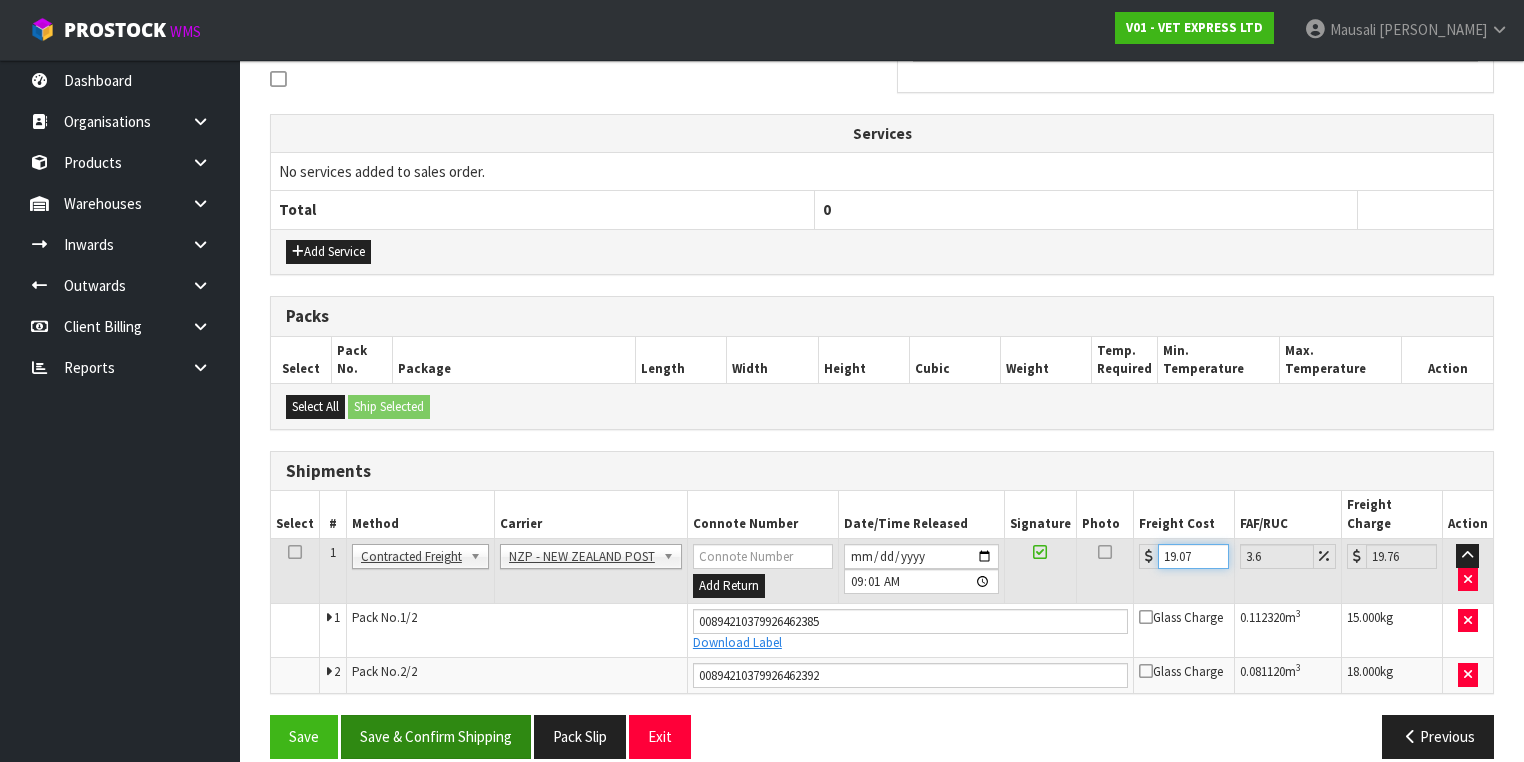 type on "19.07" 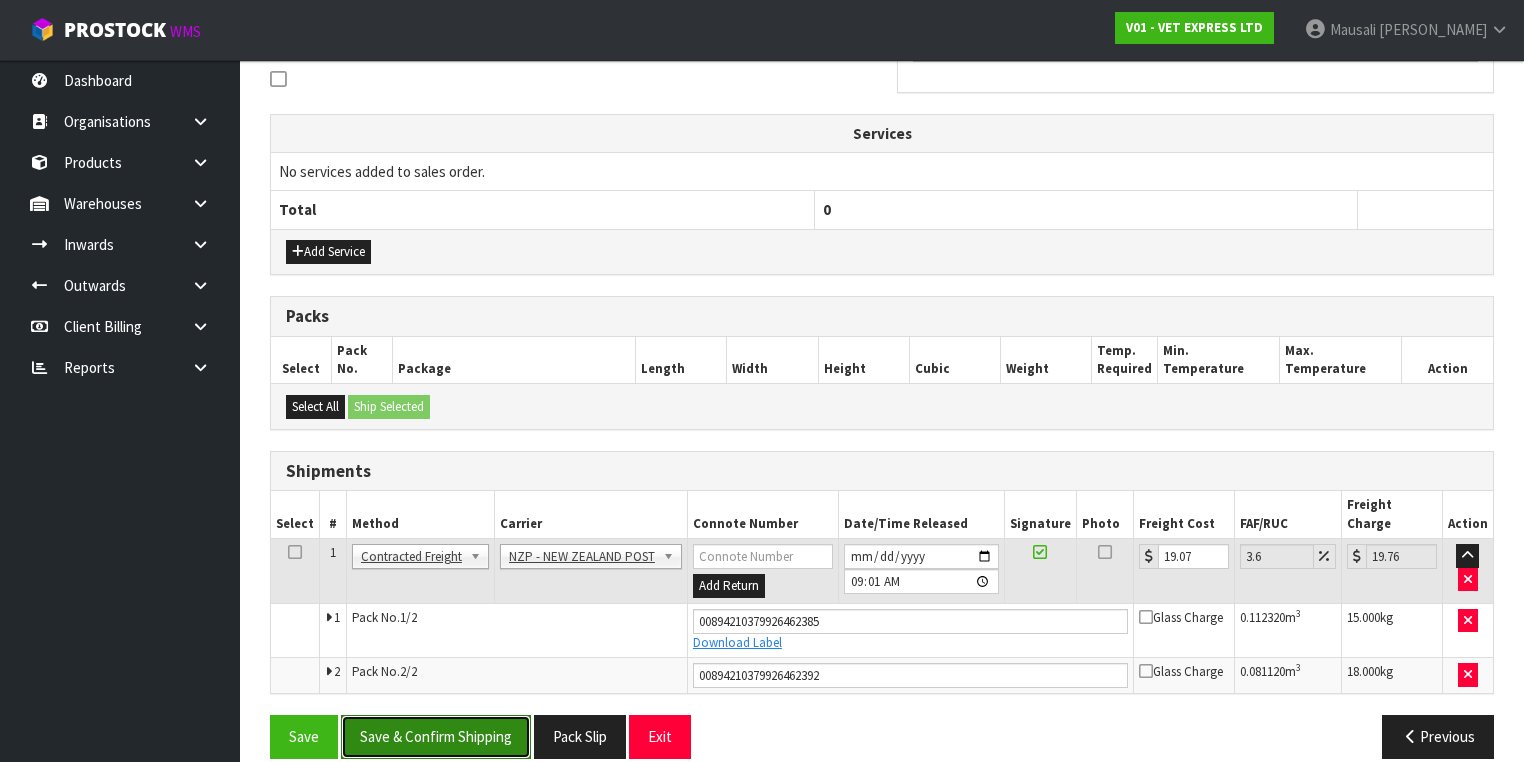 click on "Save & Confirm Shipping" at bounding box center [436, 736] 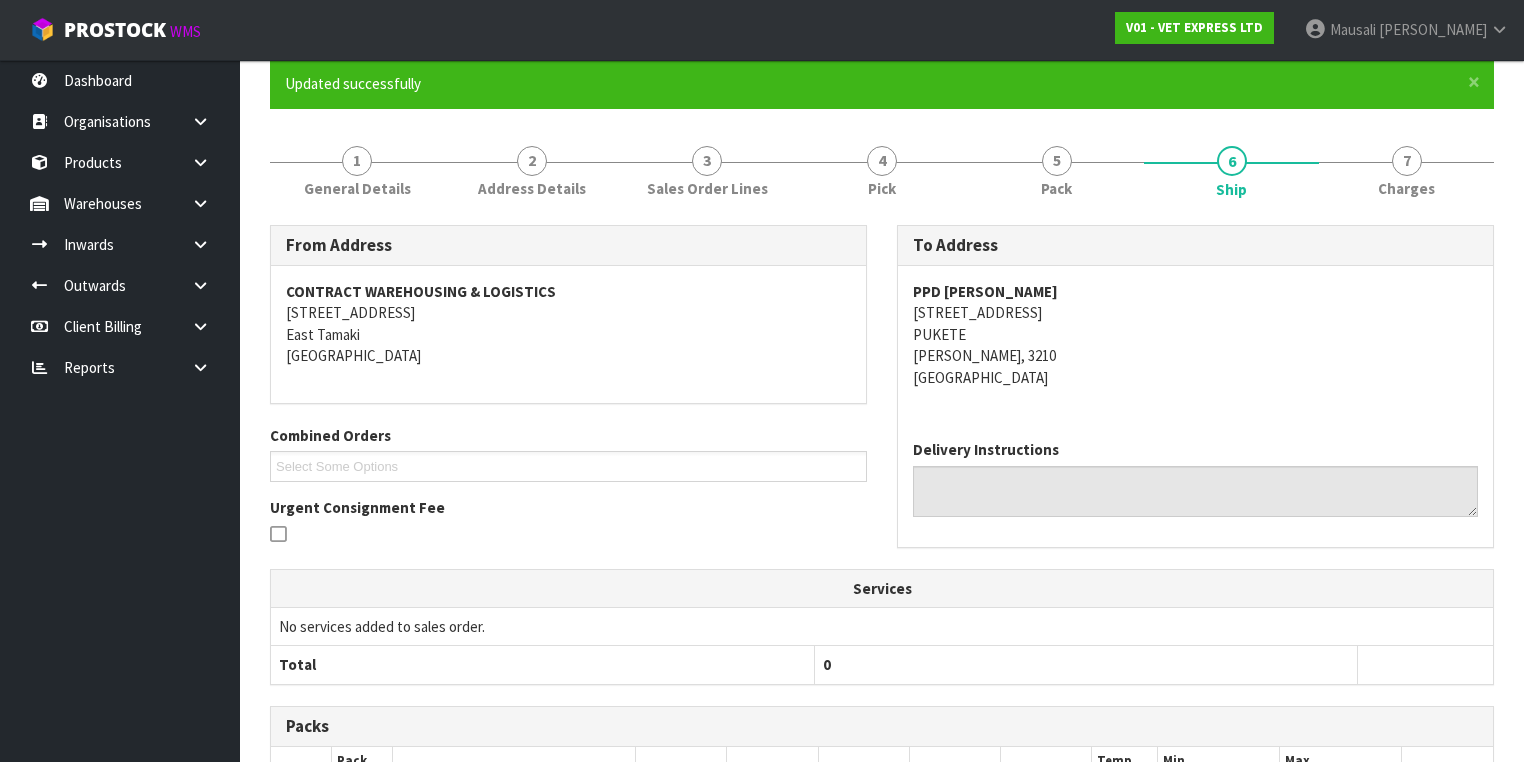 scroll, scrollTop: 0, scrollLeft: 0, axis: both 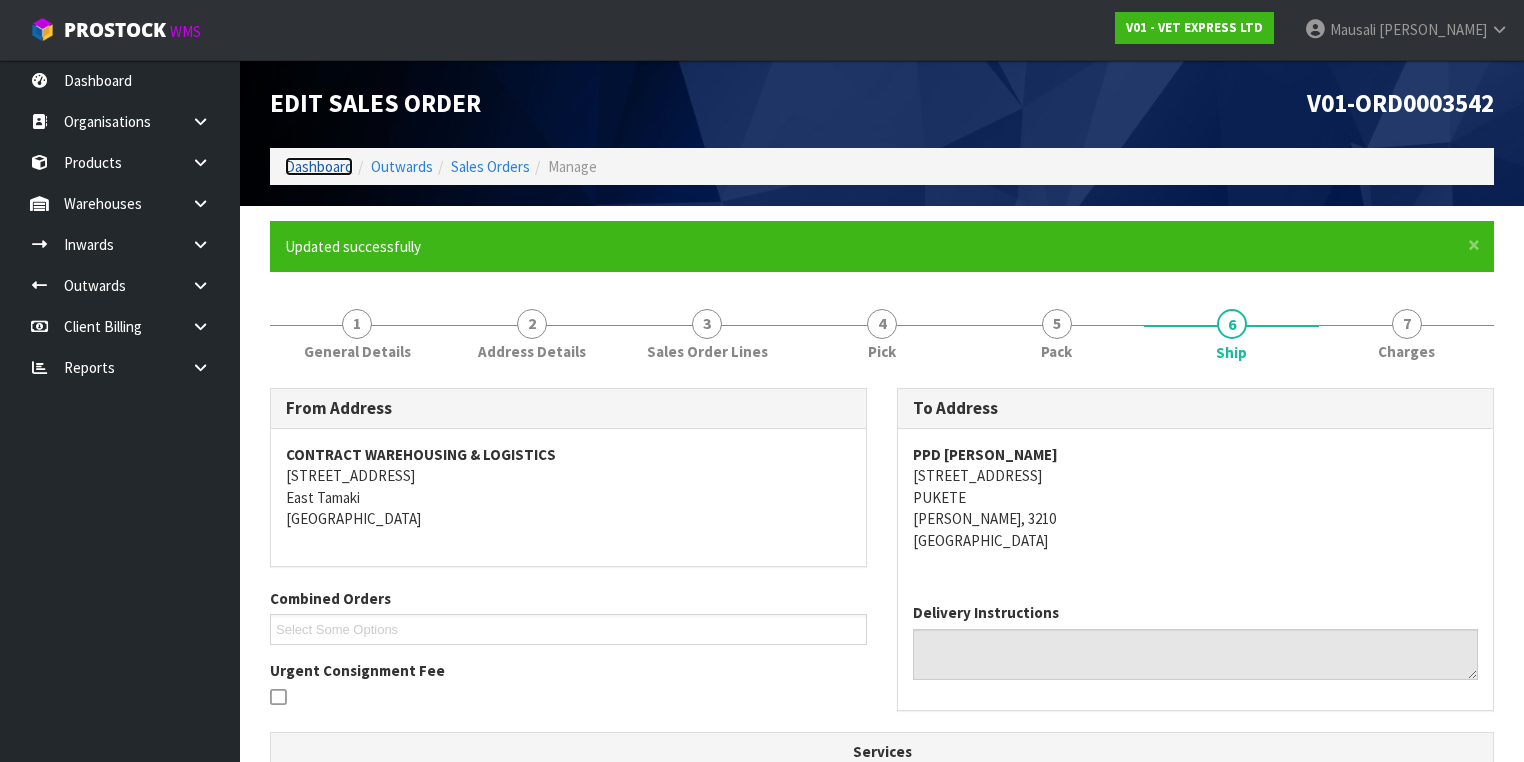 click on "Dashboard" at bounding box center (319, 166) 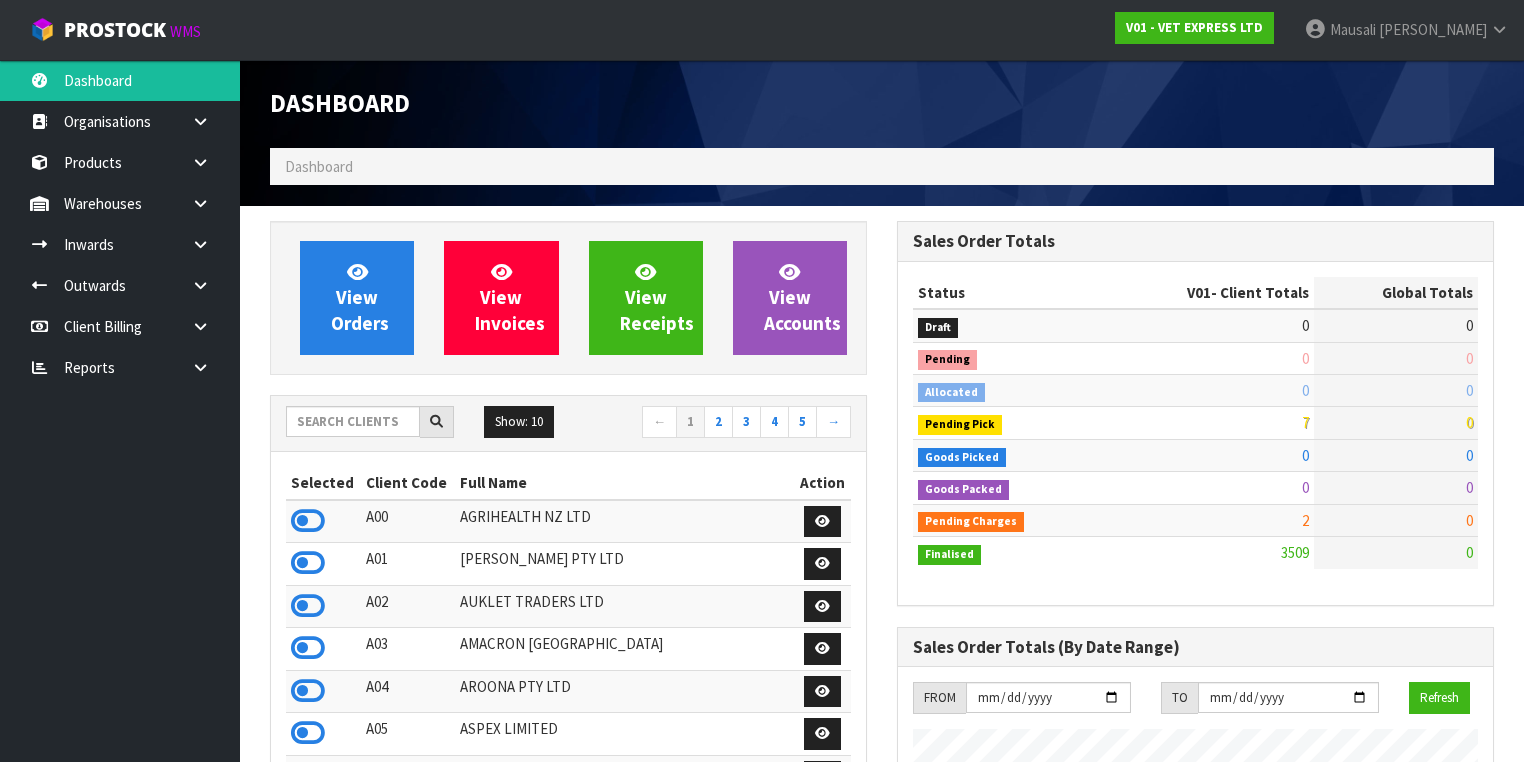 scroll, scrollTop: 998448, scrollLeft: 999372, axis: both 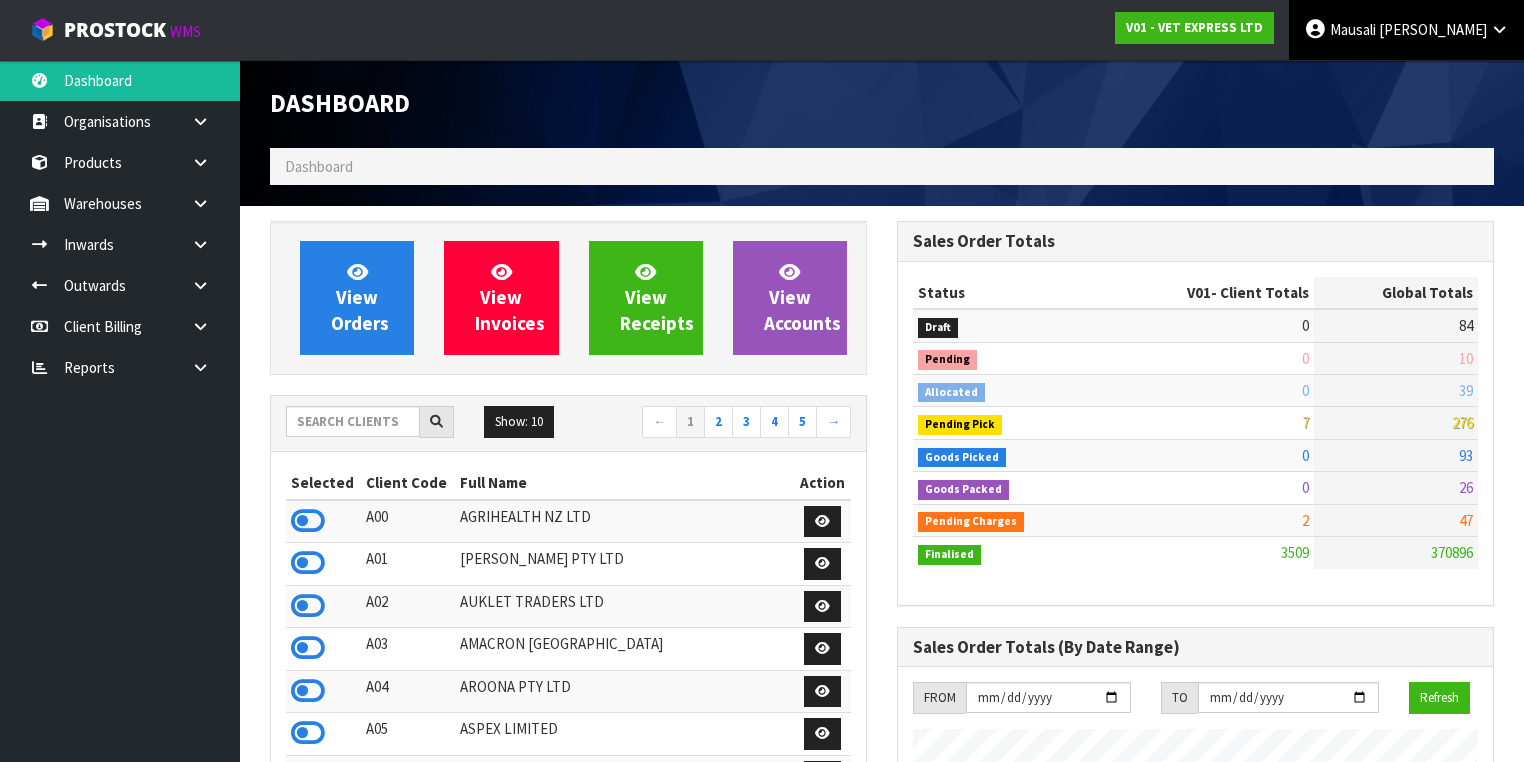 click on "Mausali" at bounding box center (1353, 29) 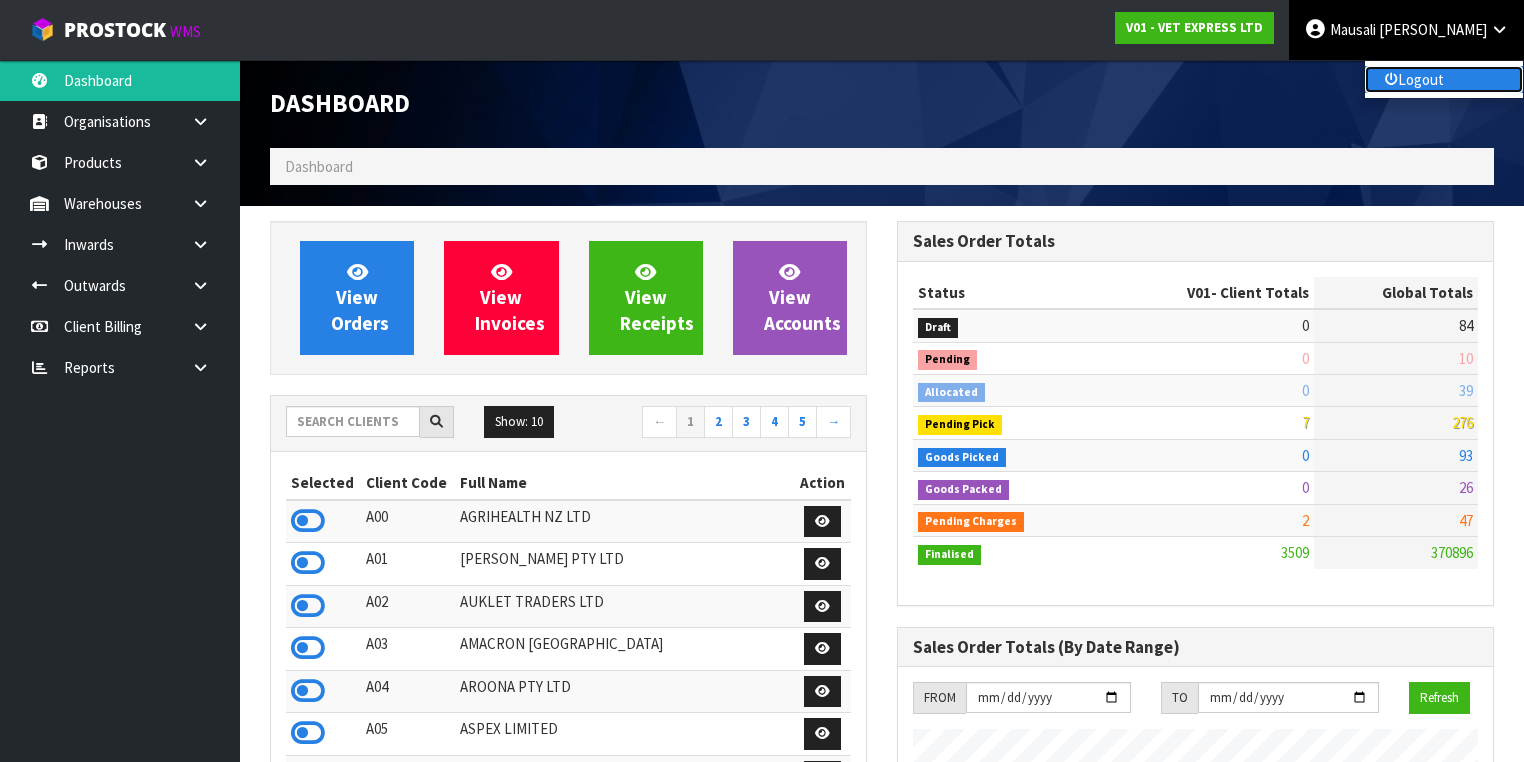 click on "Logout" at bounding box center (1444, 79) 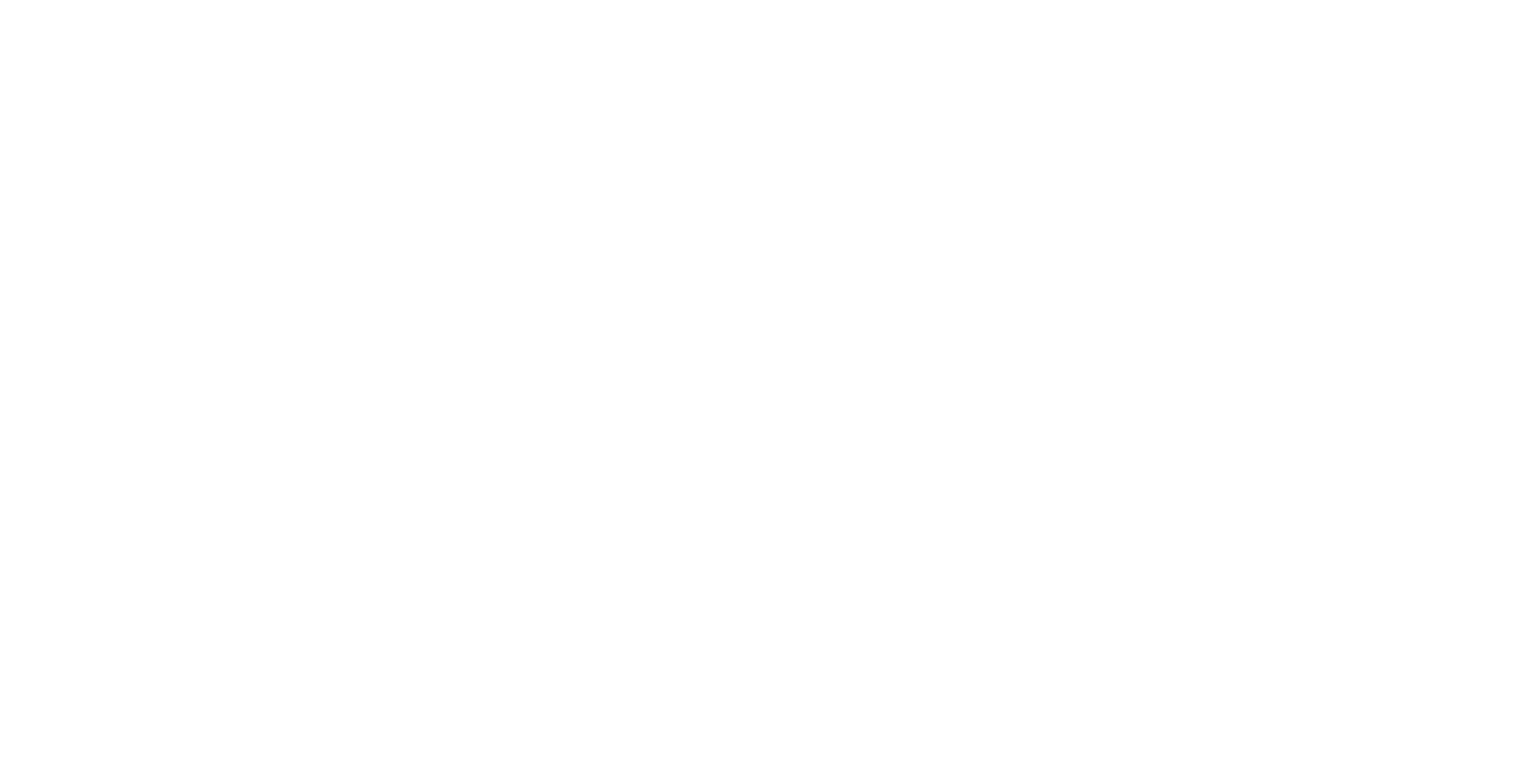 scroll, scrollTop: 0, scrollLeft: 0, axis: both 